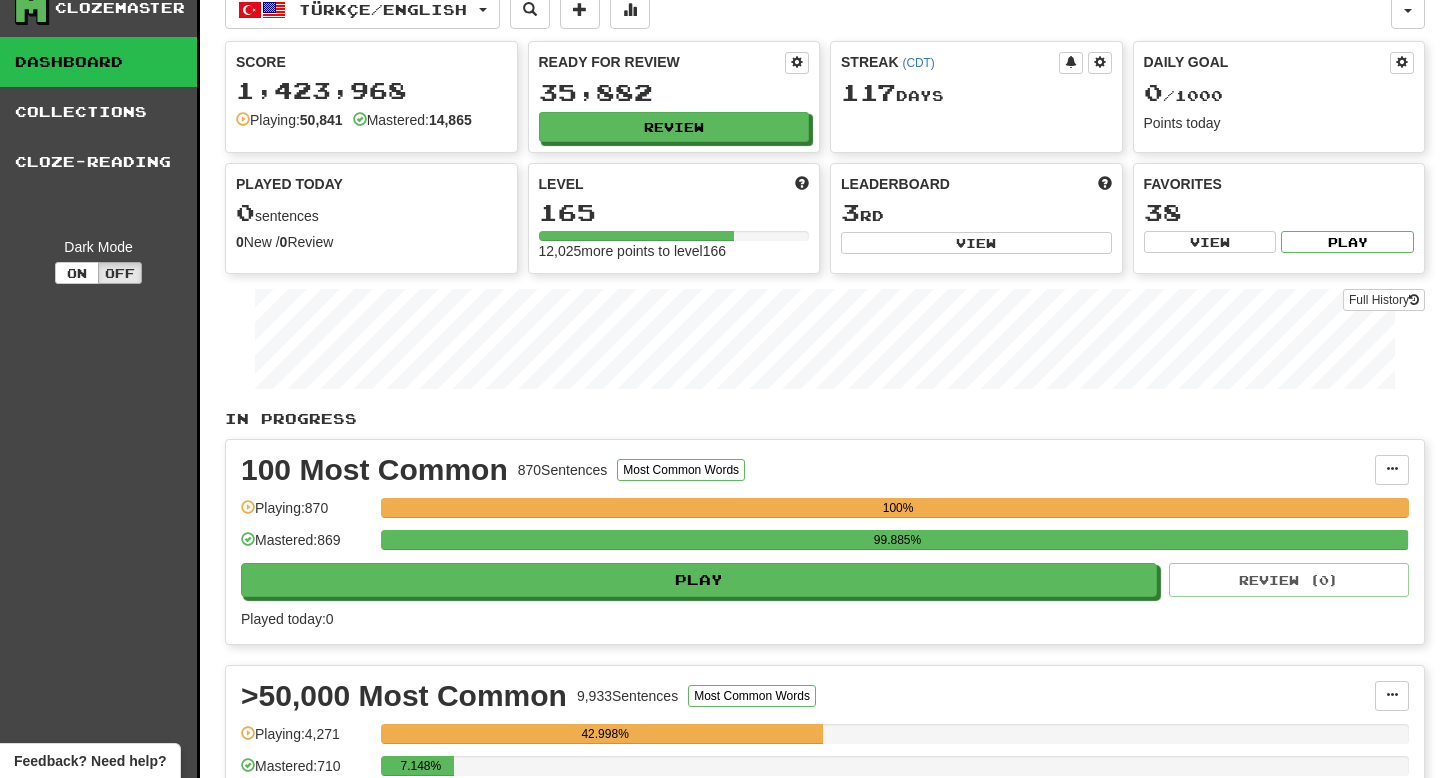 scroll, scrollTop: 25, scrollLeft: 0, axis: vertical 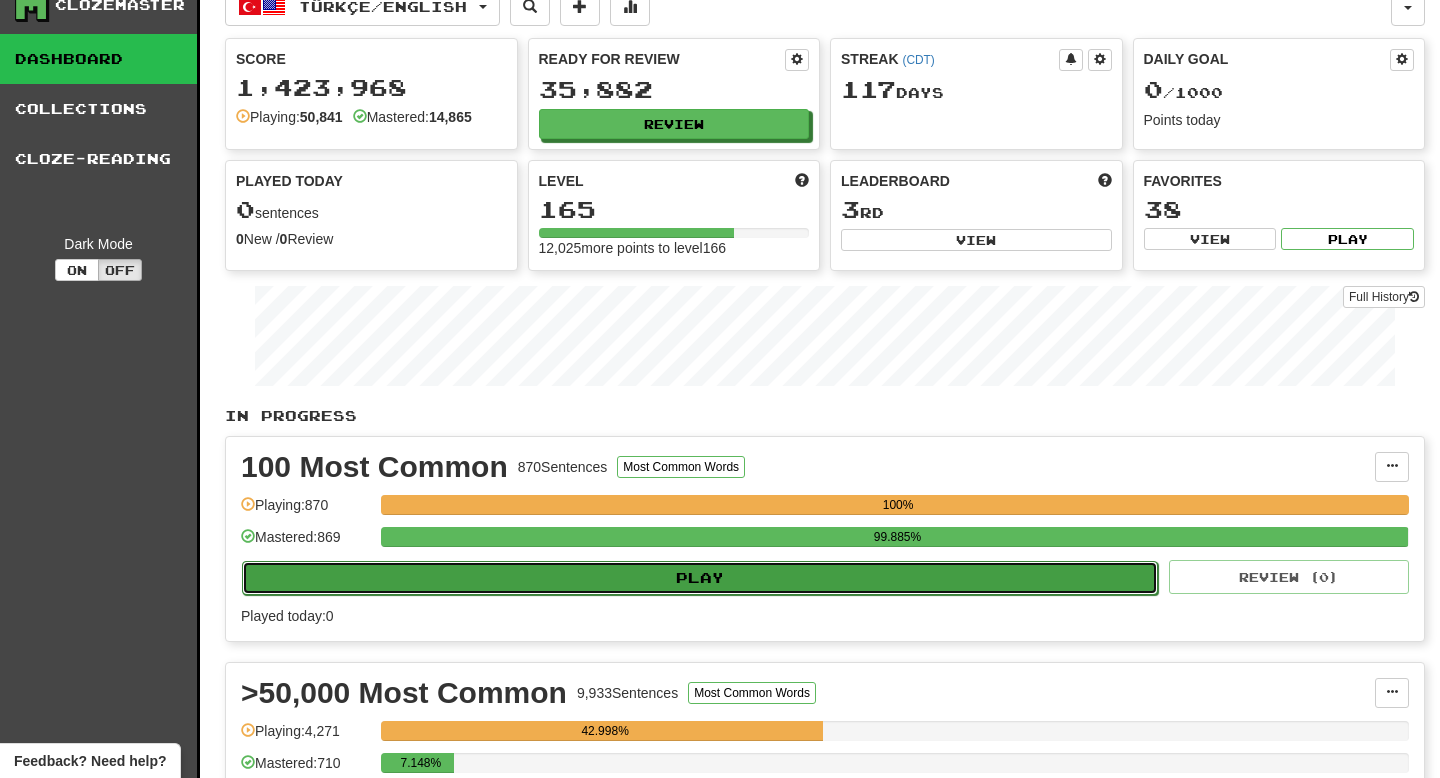 click on "Play" at bounding box center [700, 578] 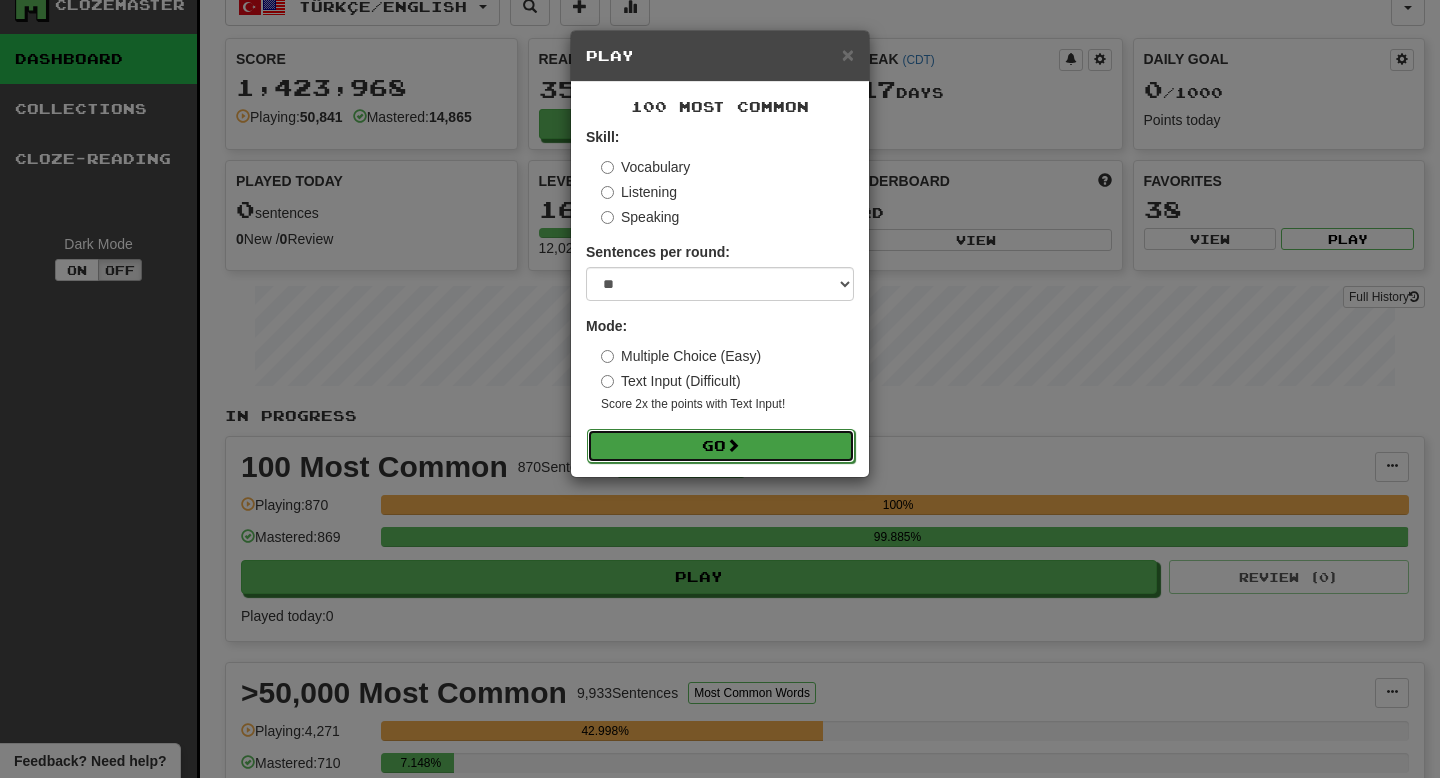 click on "Go" at bounding box center (721, 446) 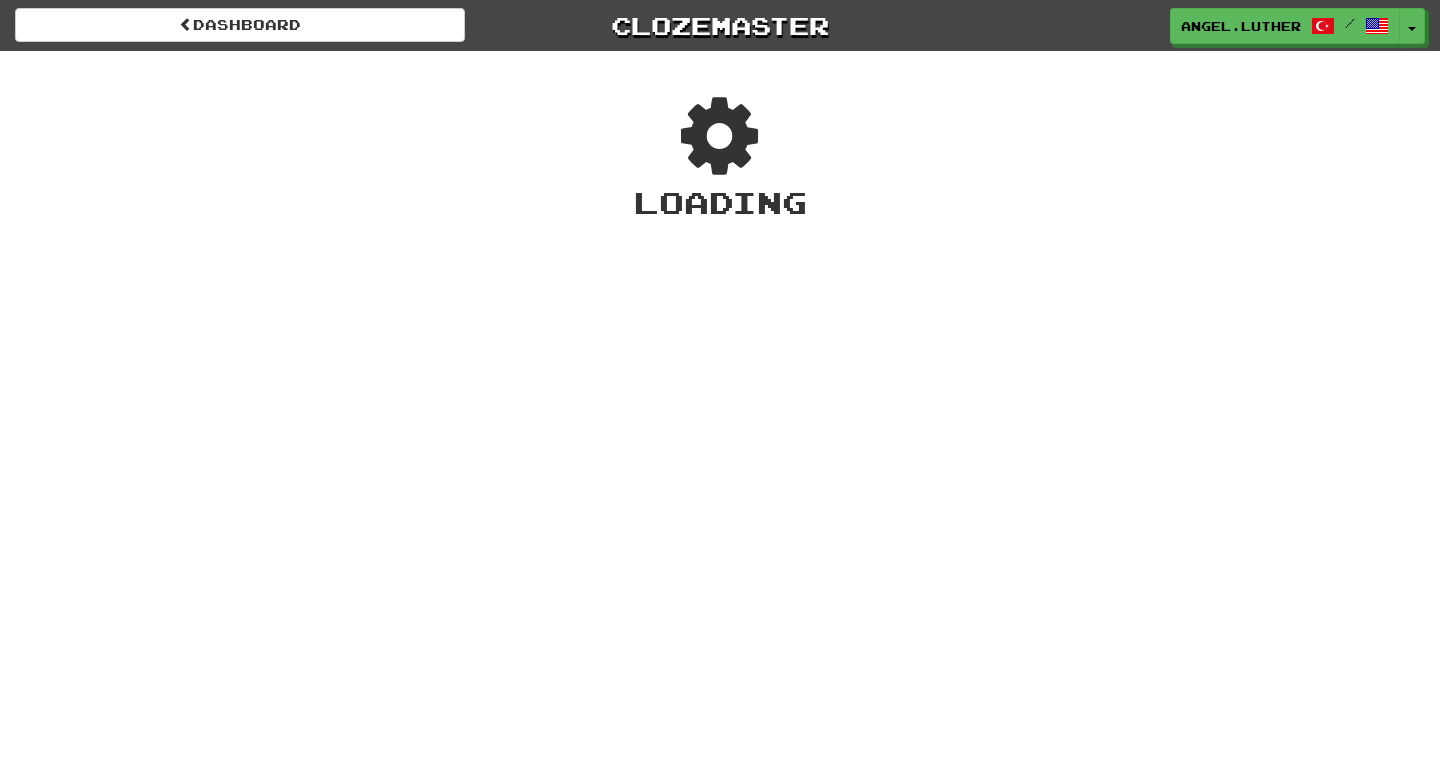 scroll, scrollTop: 0, scrollLeft: 0, axis: both 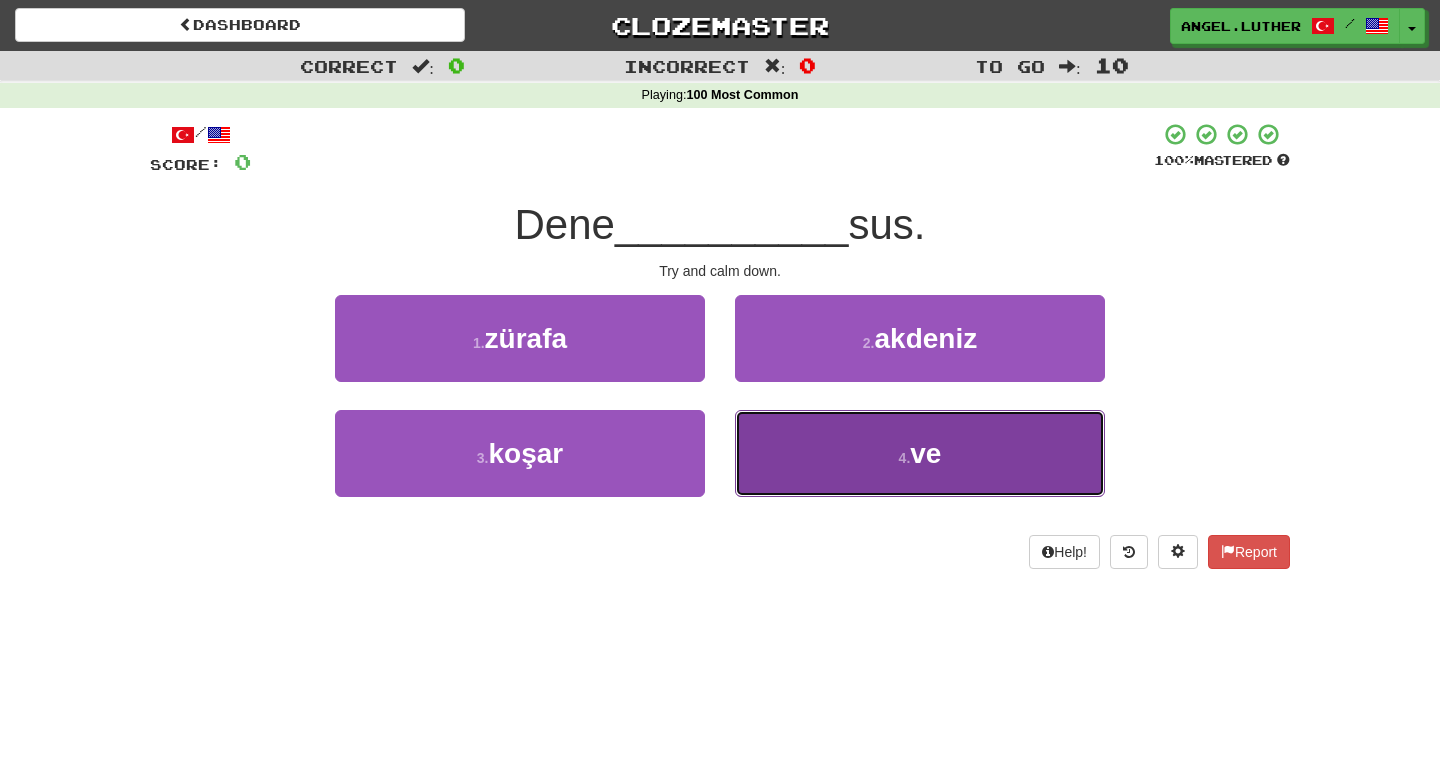 click on "4 .  ve" at bounding box center (920, 453) 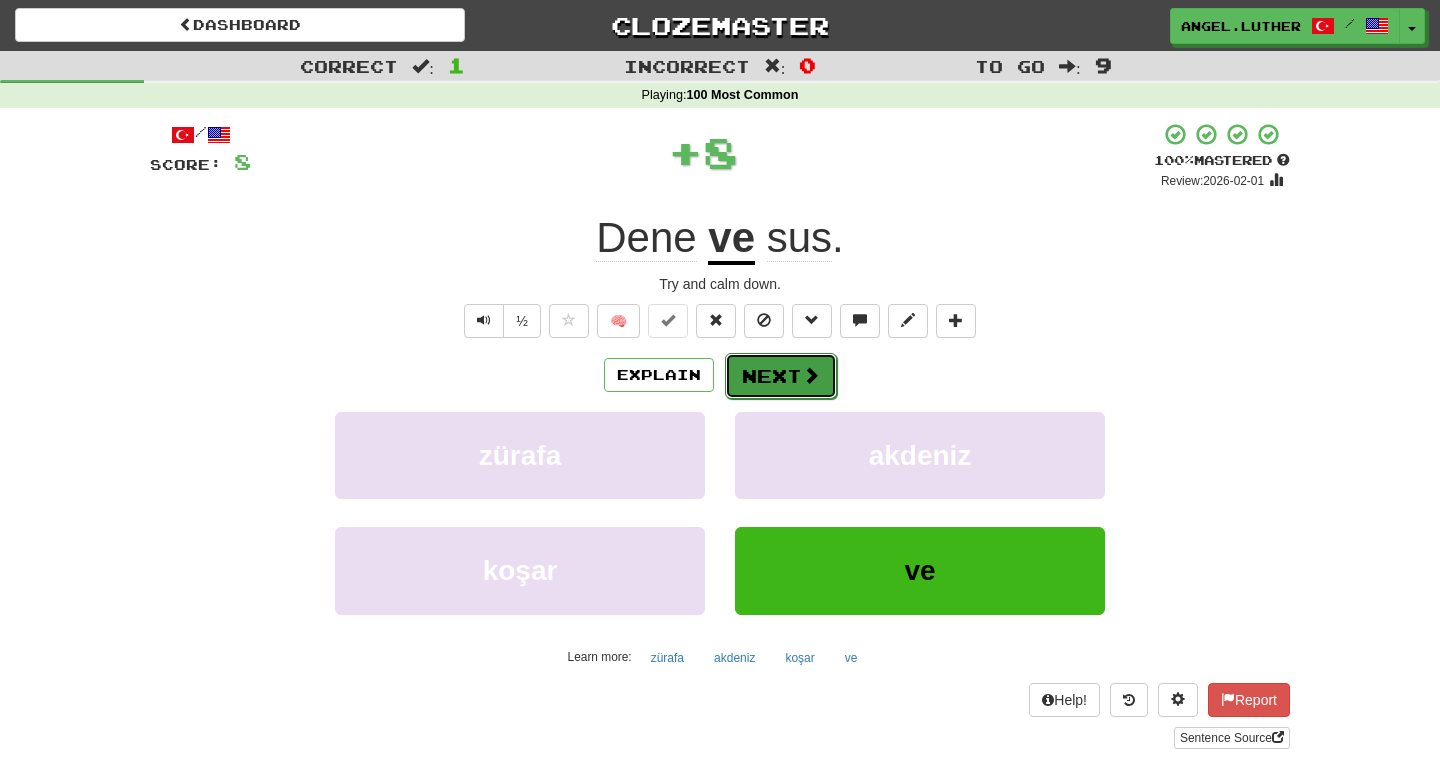 click on "Next" at bounding box center (781, 376) 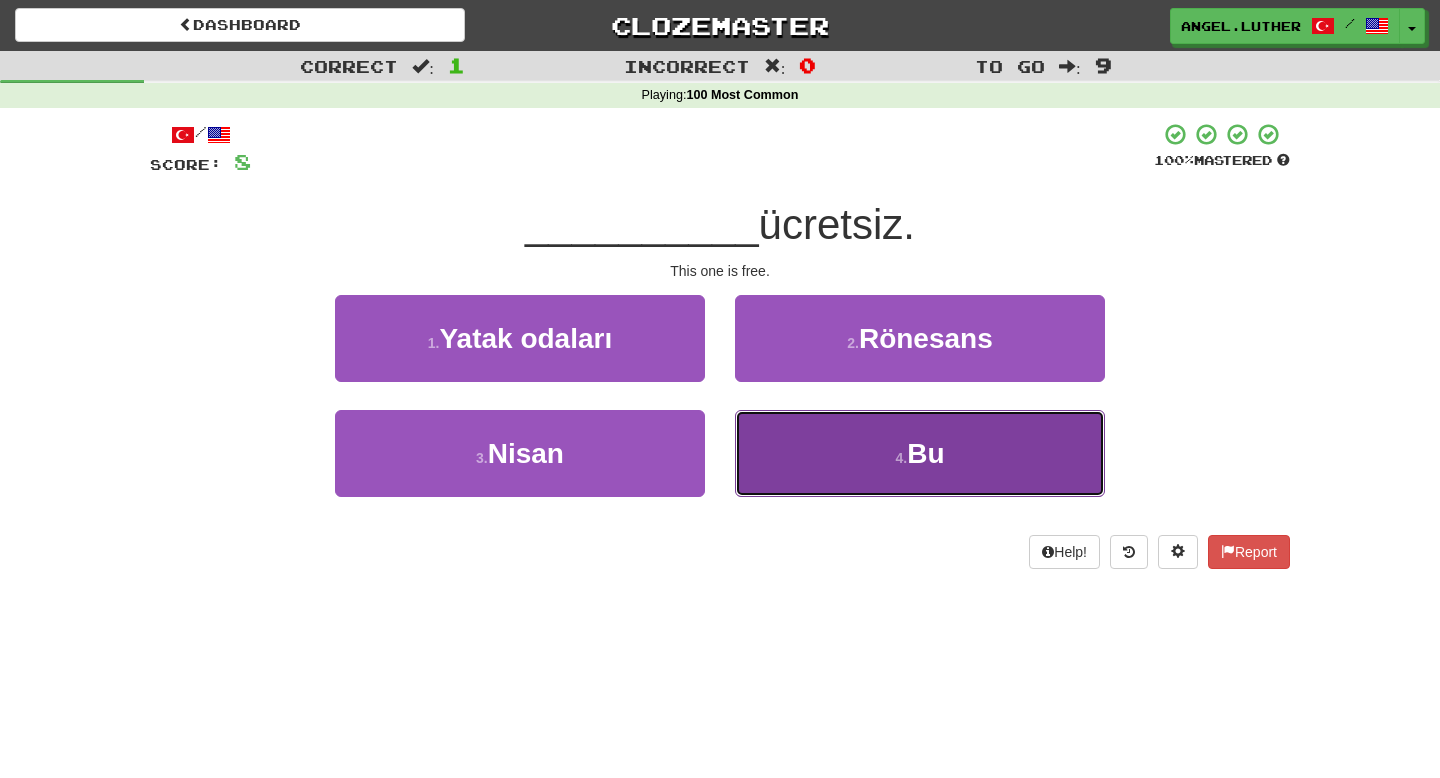 click on "4 .  Bu" at bounding box center (920, 453) 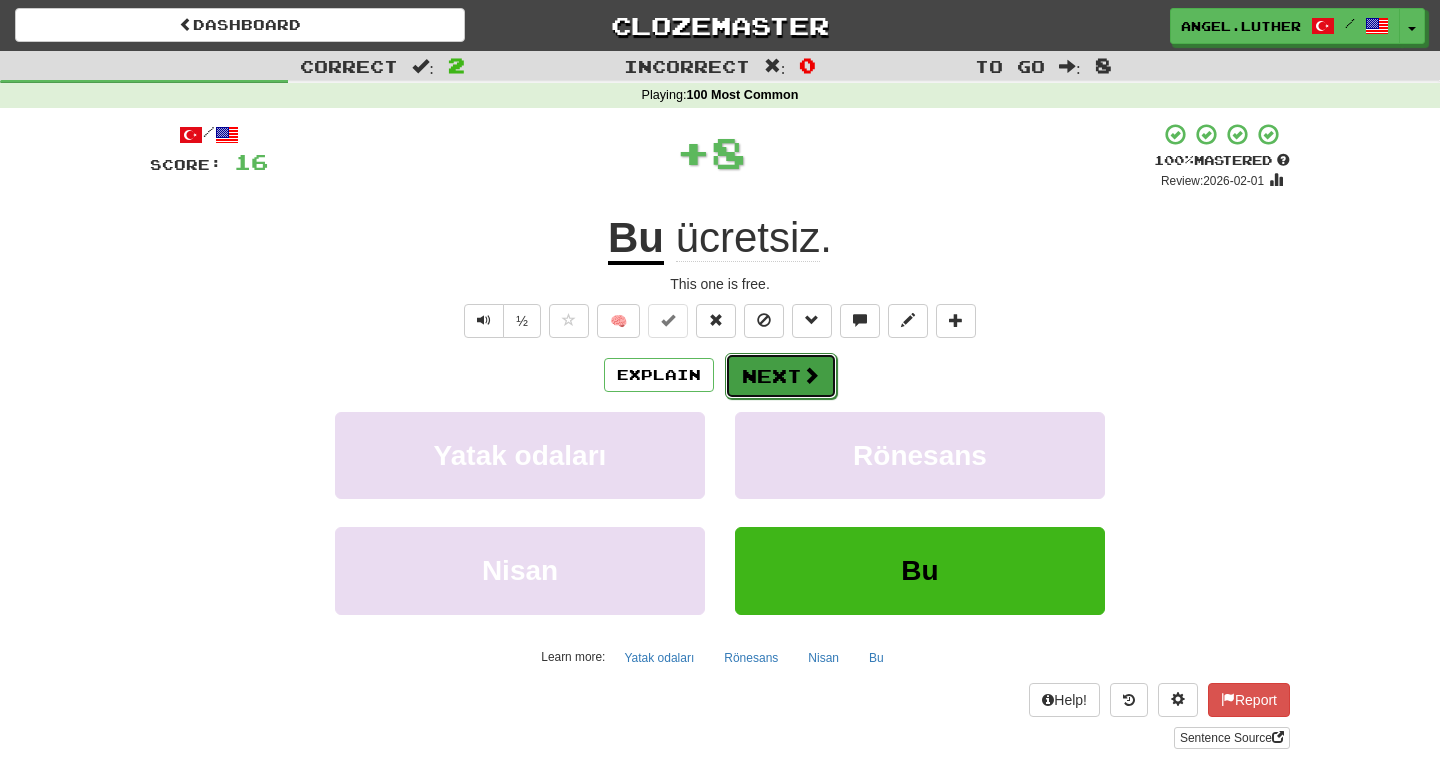 click on "Next" at bounding box center (781, 376) 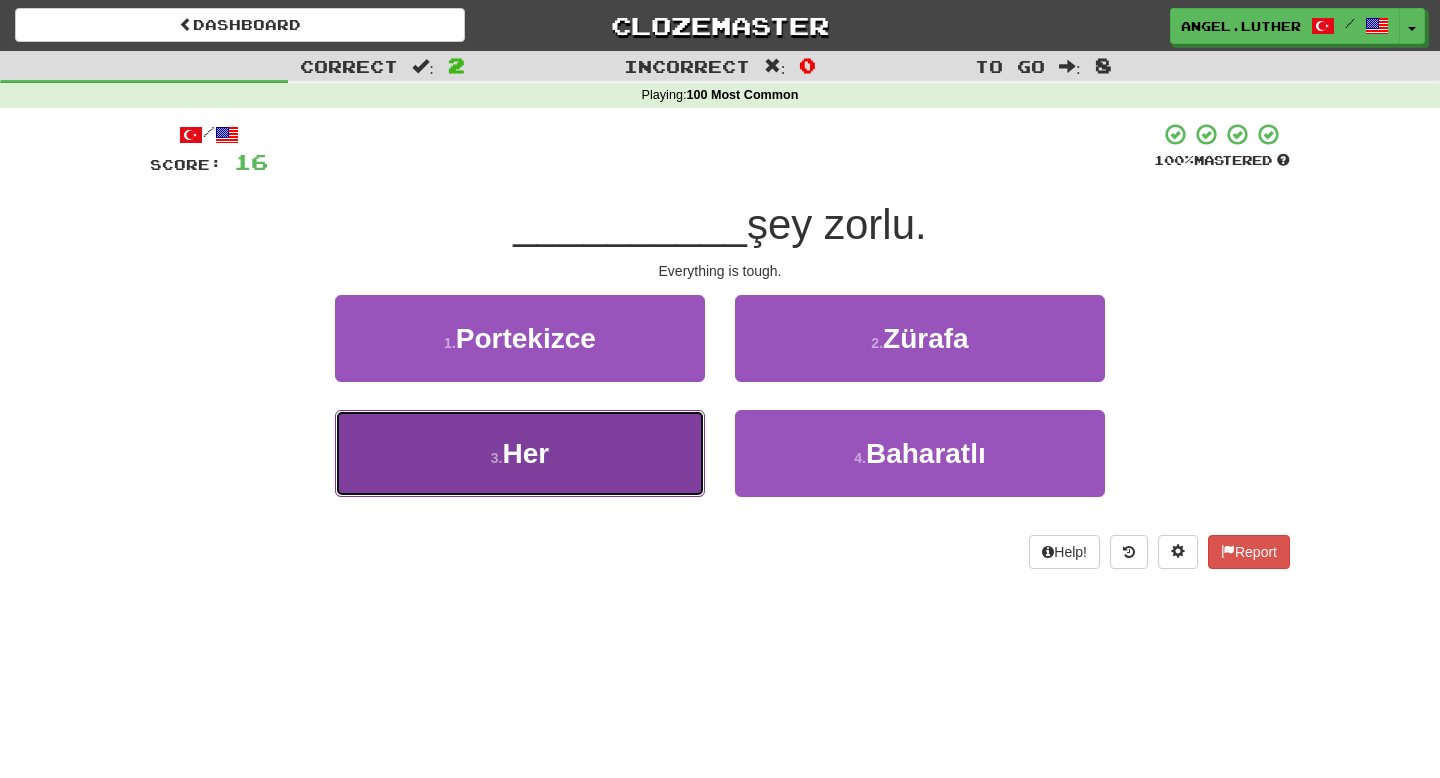 click on "3 .  Her" at bounding box center (520, 453) 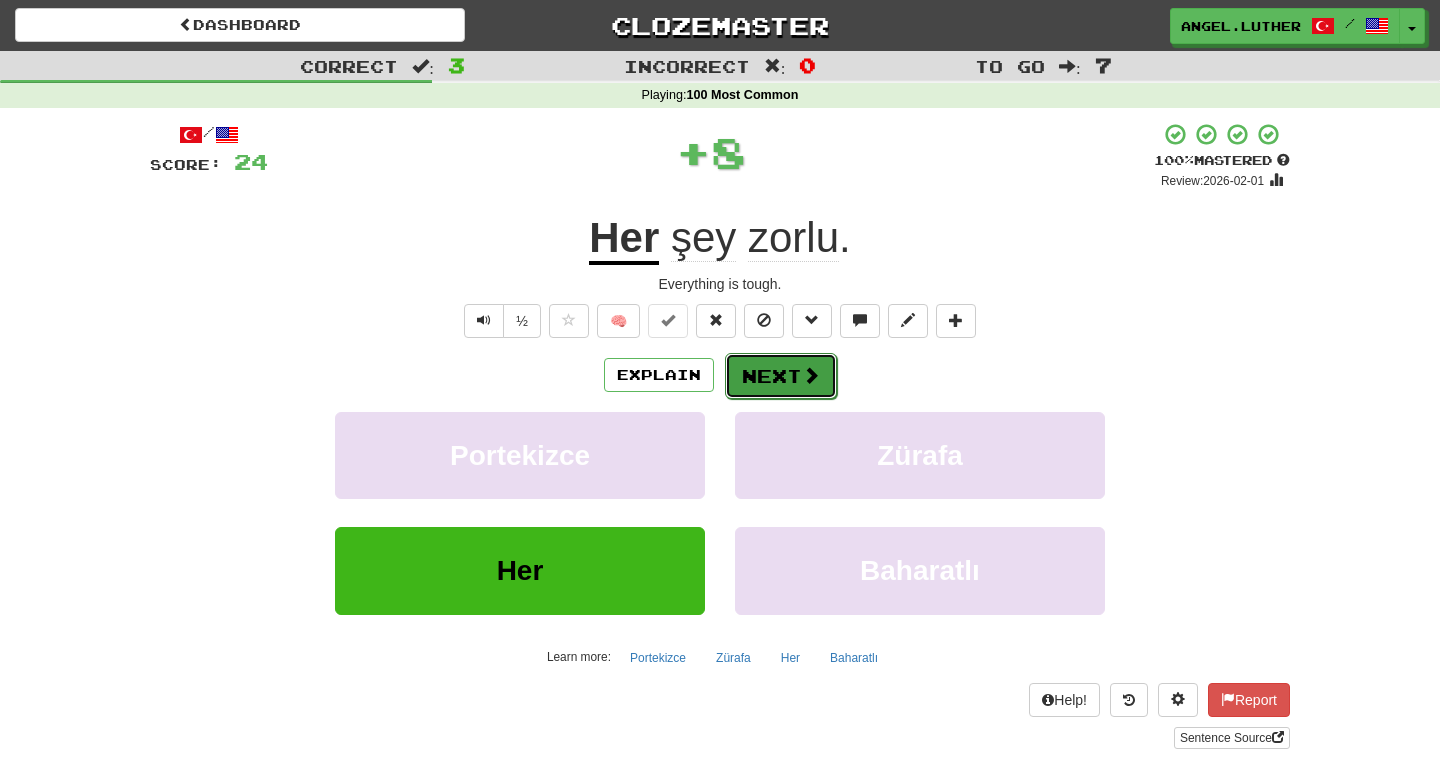 click on "Next" at bounding box center (781, 376) 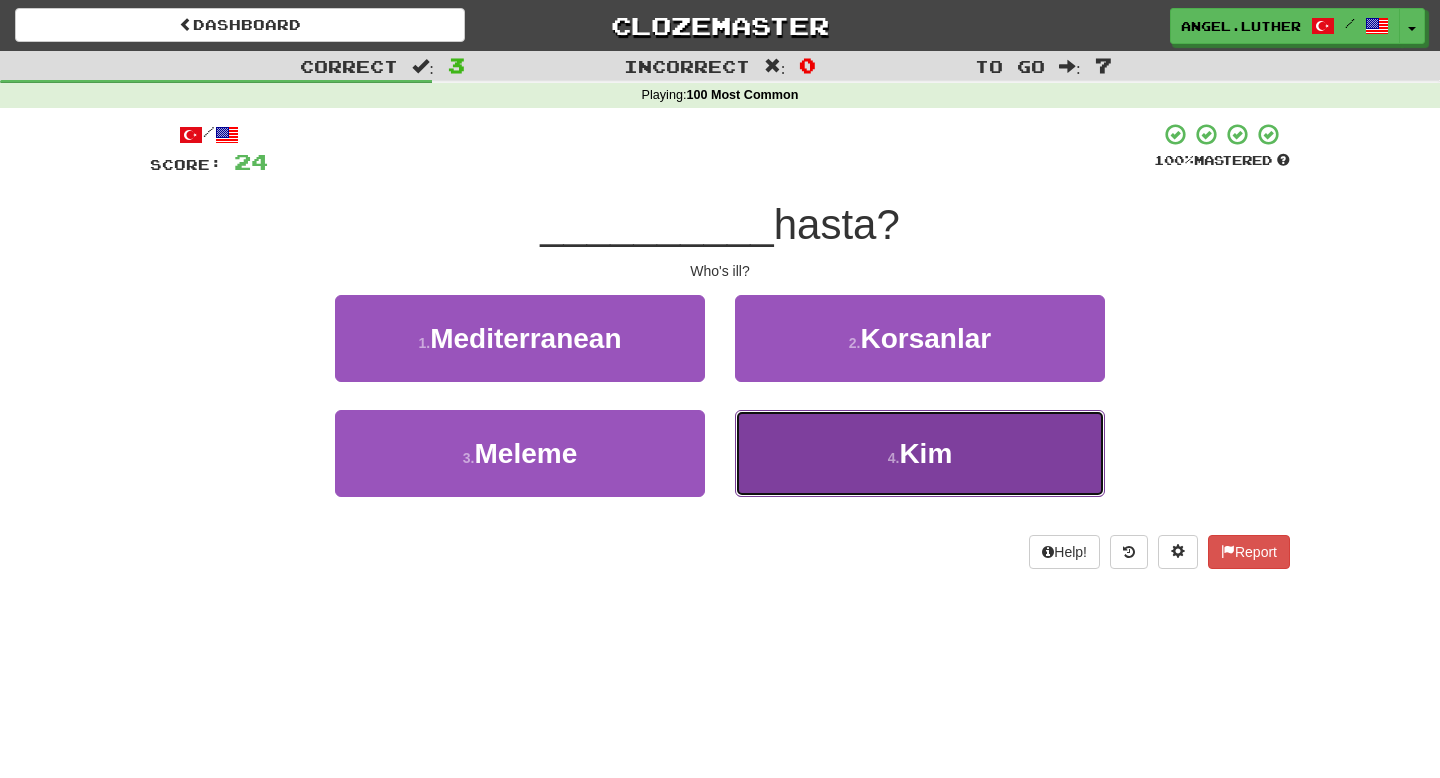 click on "4 .  Kim" at bounding box center [920, 453] 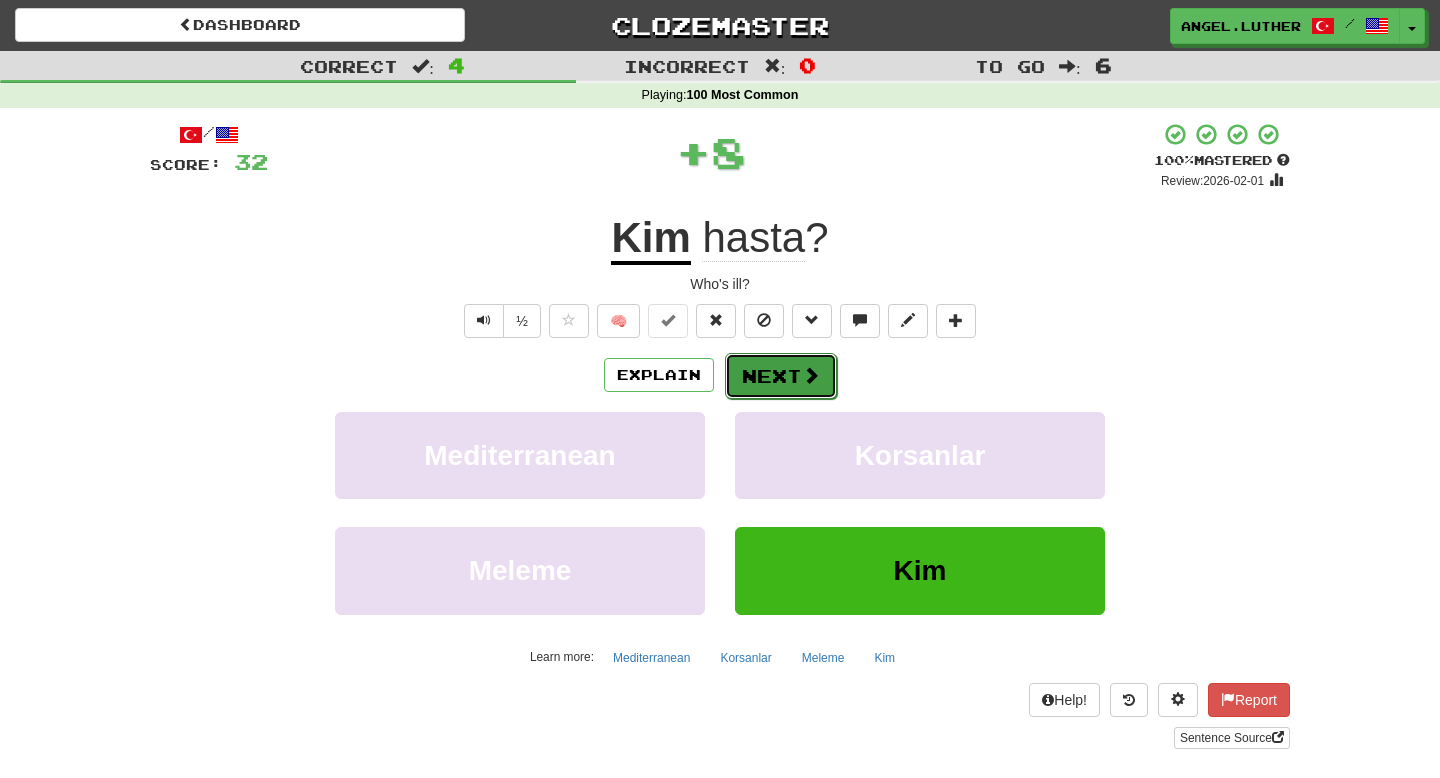 click on "Next" at bounding box center [781, 376] 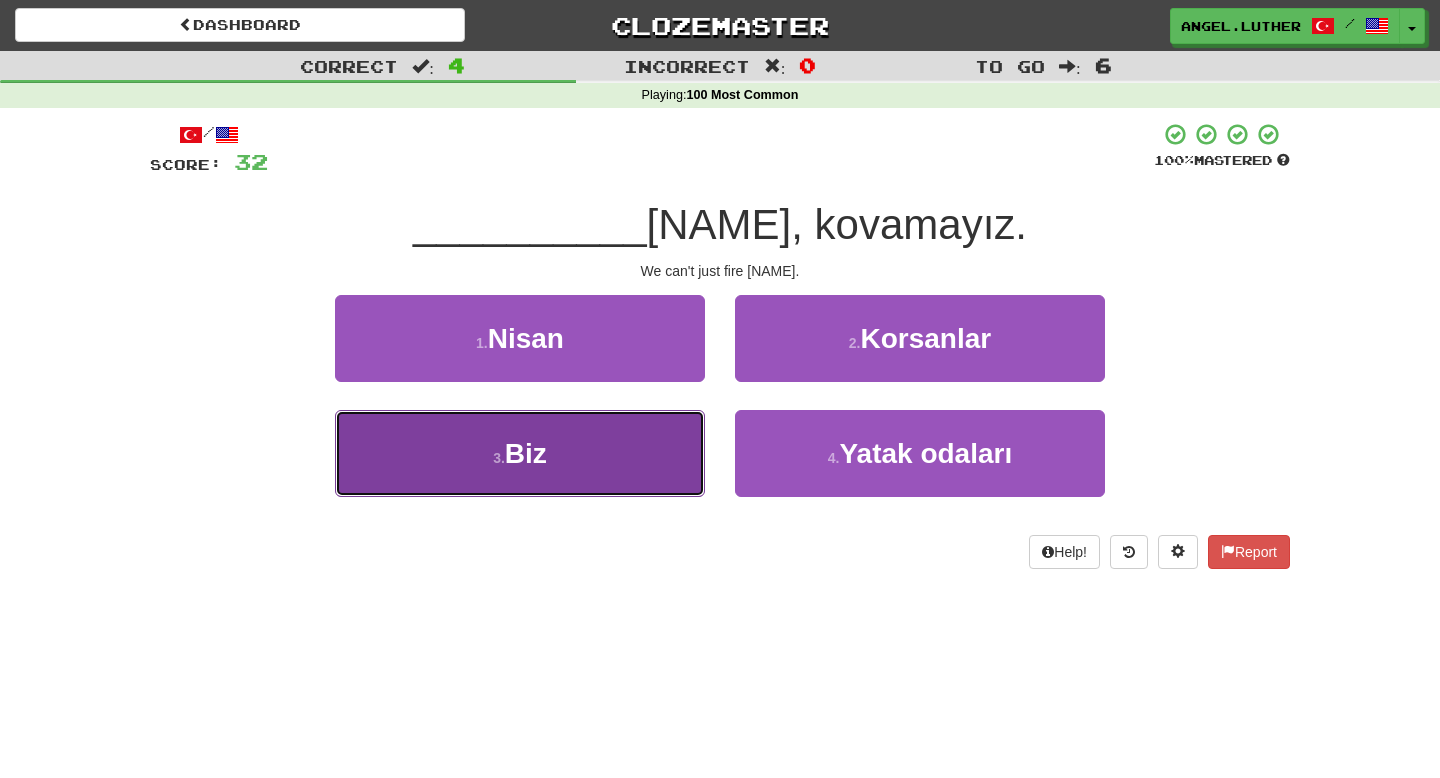 click on "3 .  Biz" at bounding box center (520, 453) 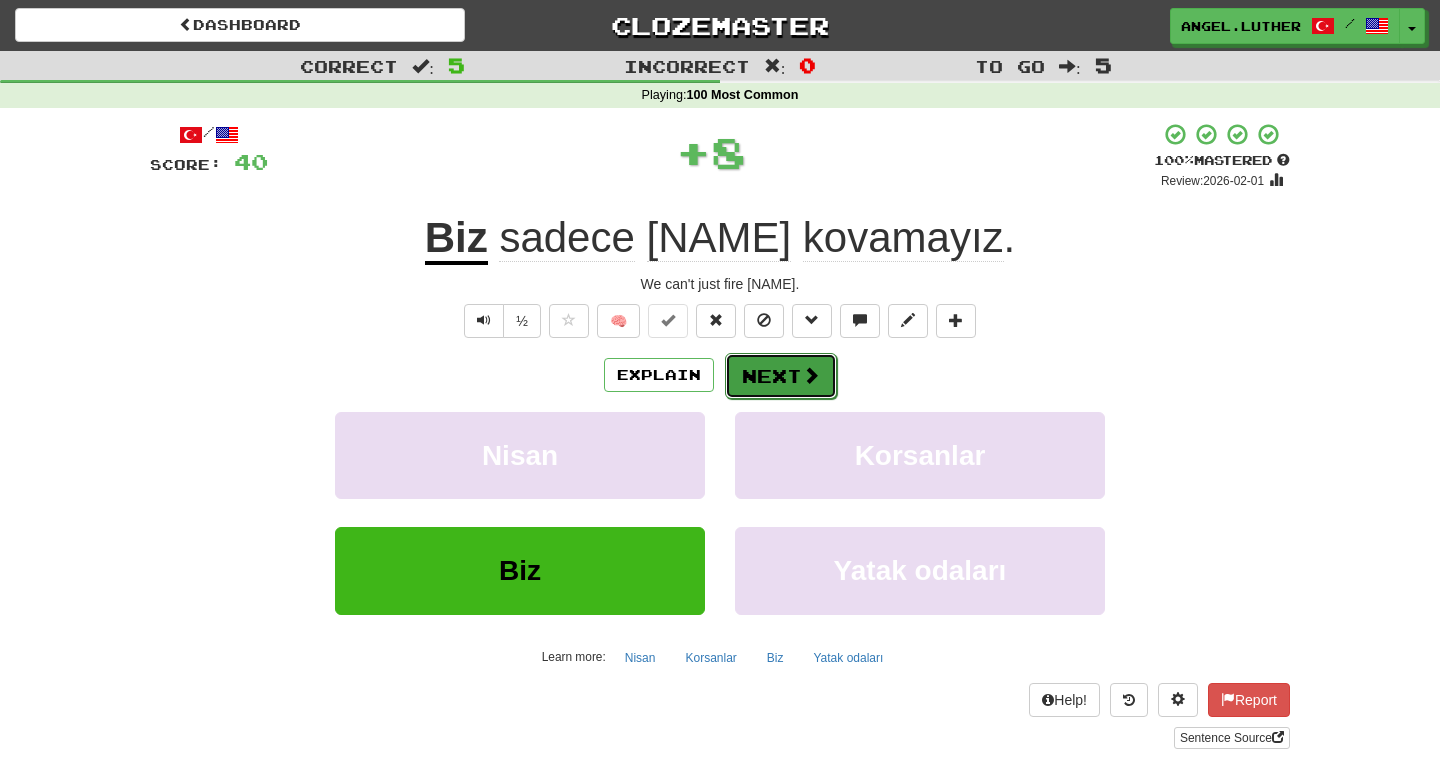 click on "Next" at bounding box center [781, 376] 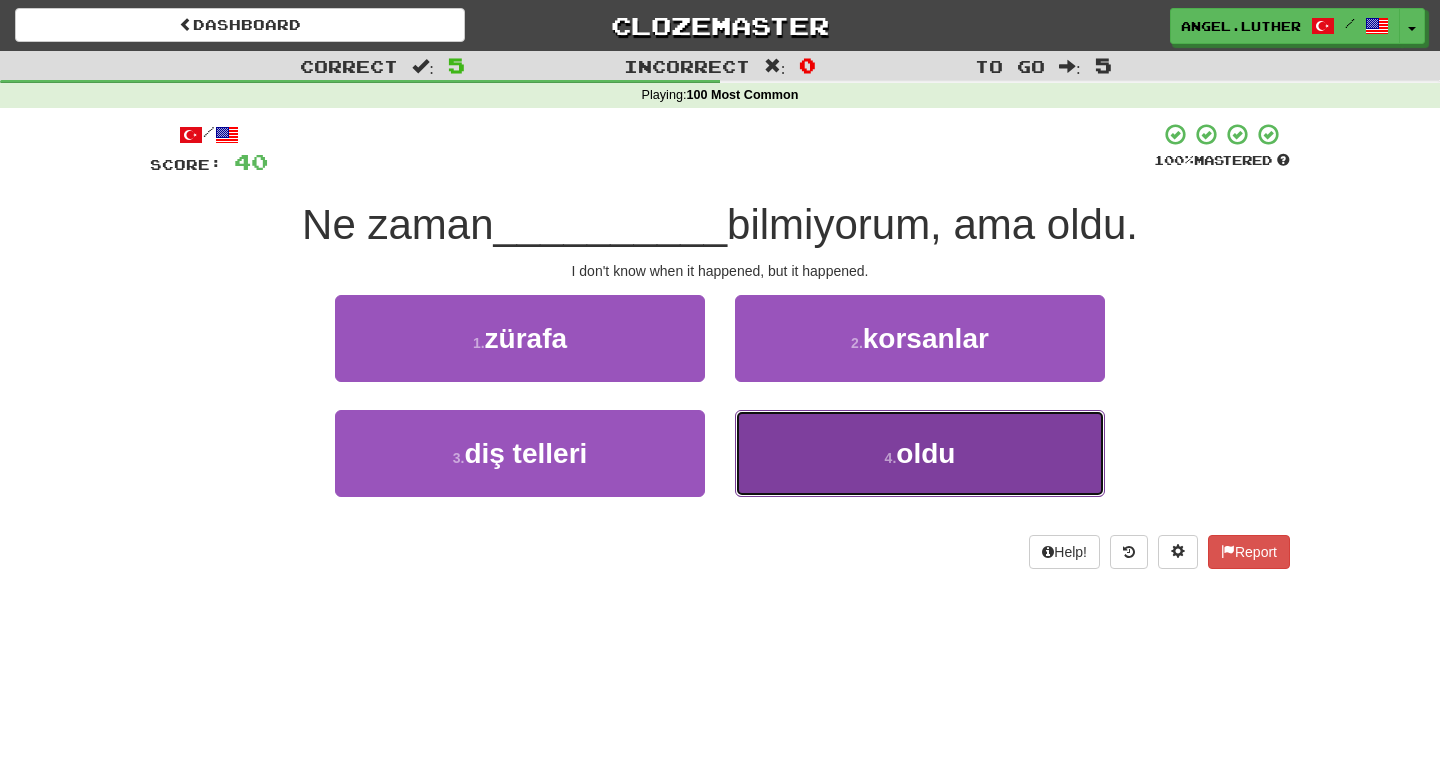 click on "oldu" at bounding box center [925, 453] 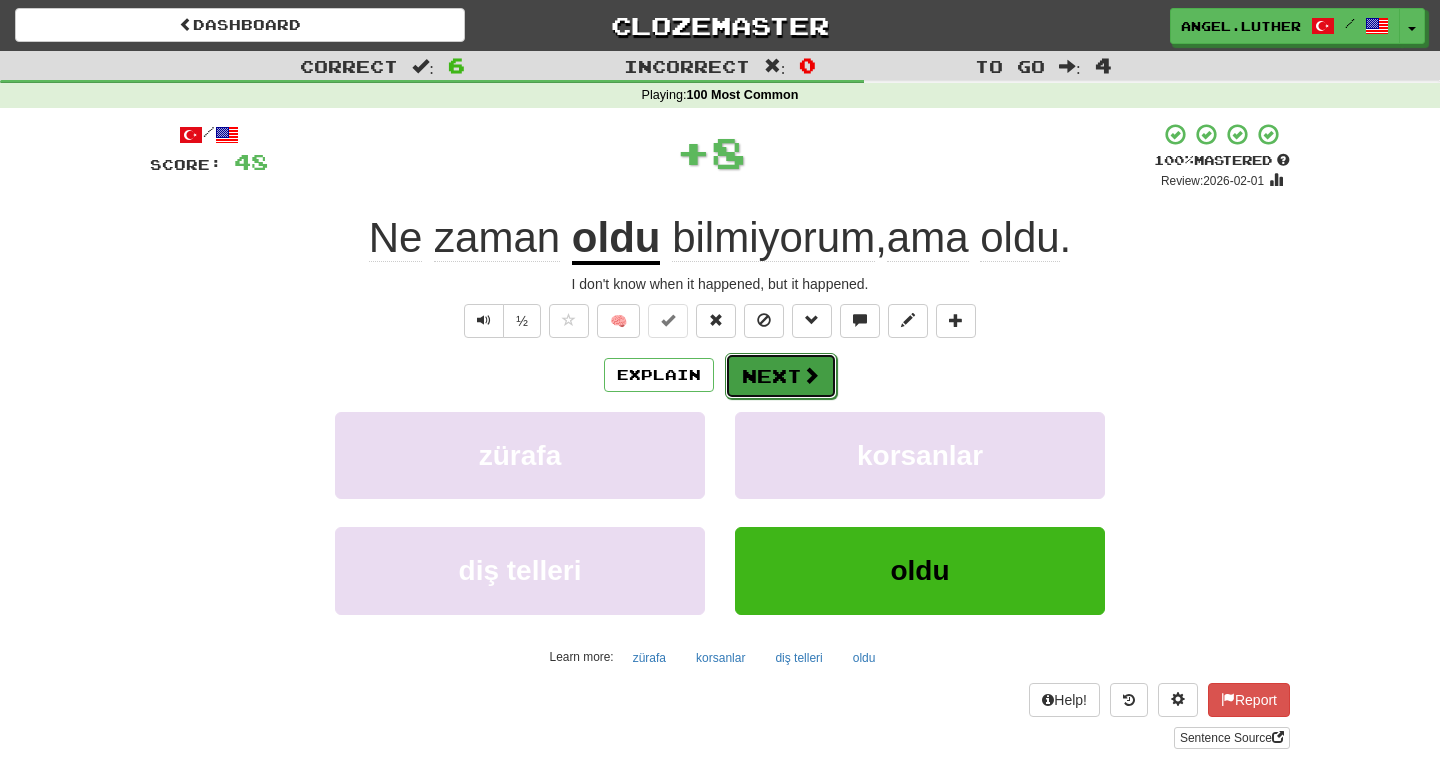 click on "Next" at bounding box center [781, 376] 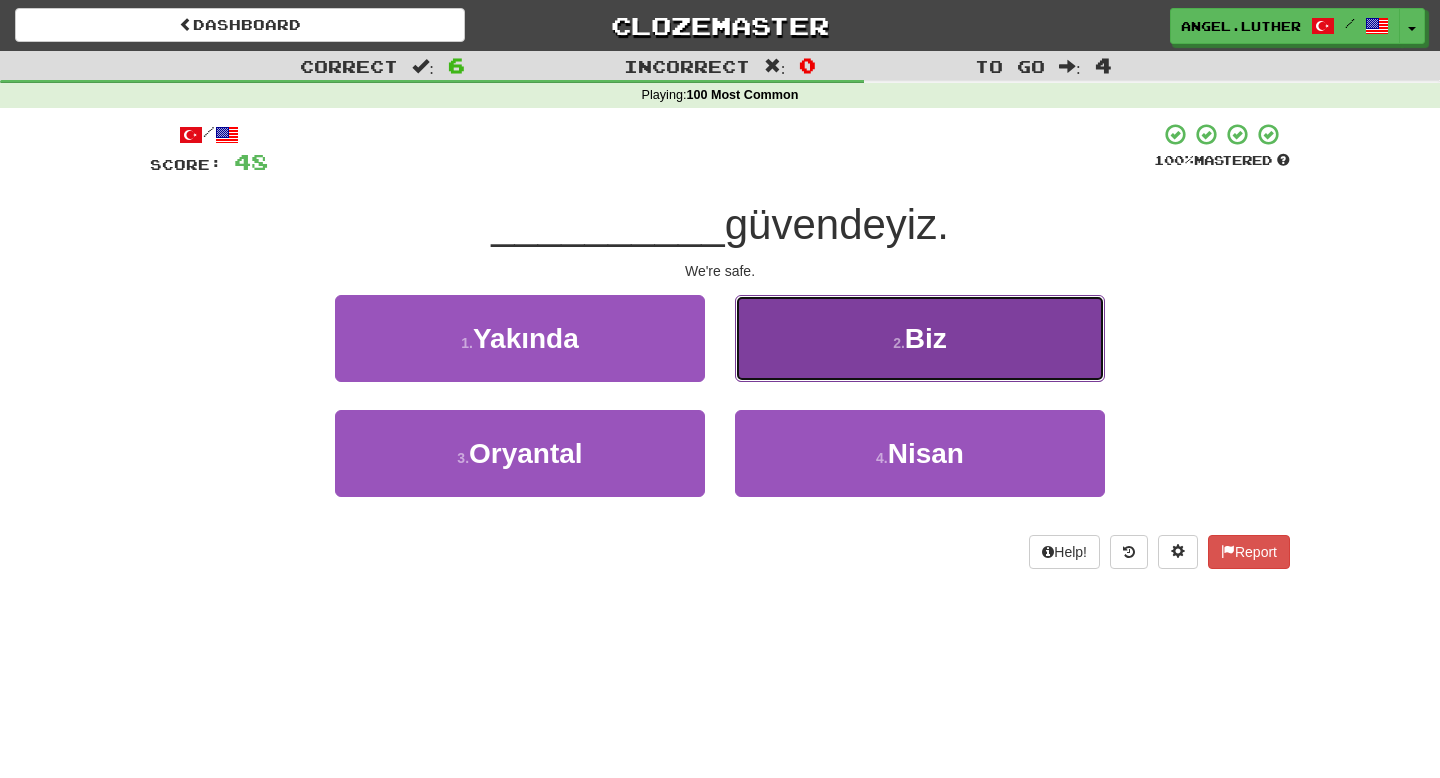 click on "2 .  Biz" at bounding box center (920, 338) 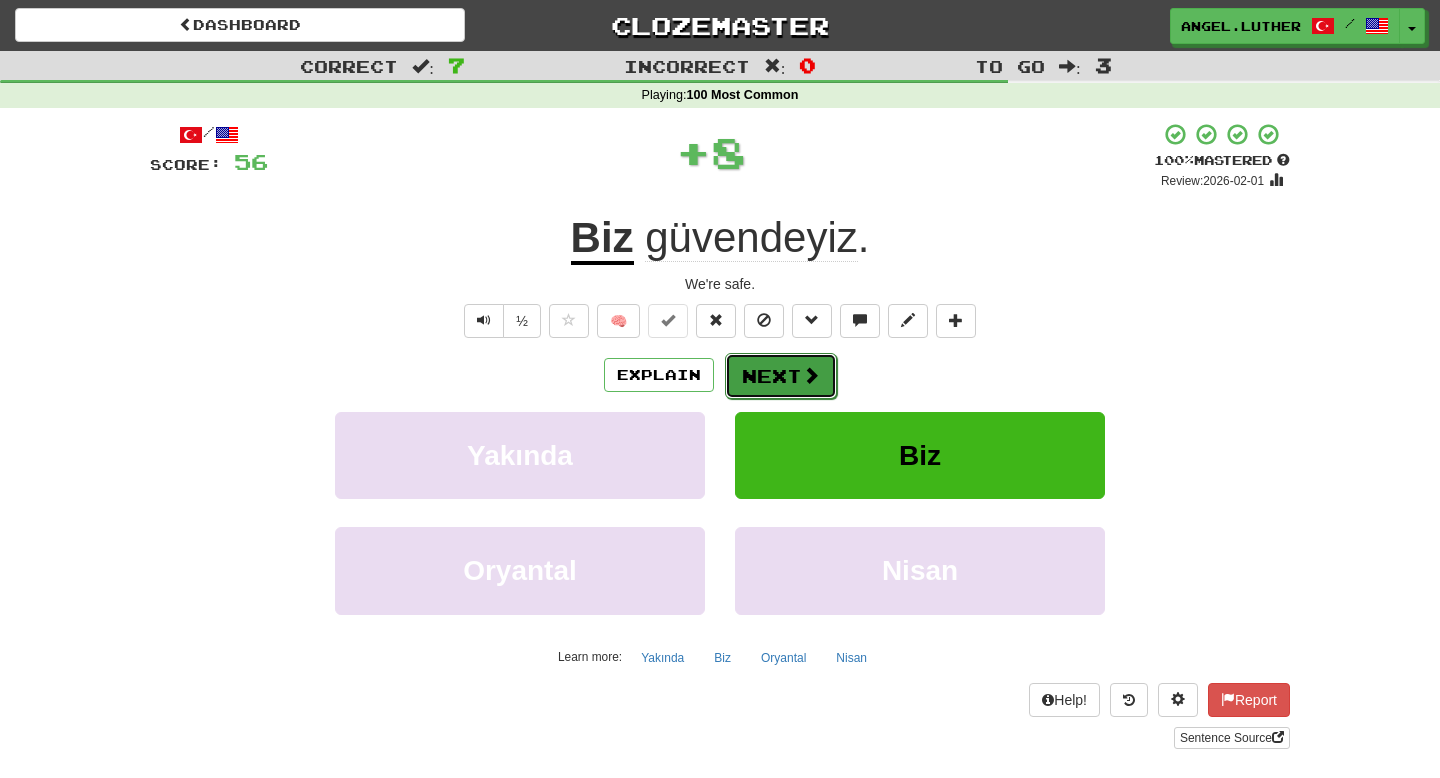 click on "Next" at bounding box center (781, 376) 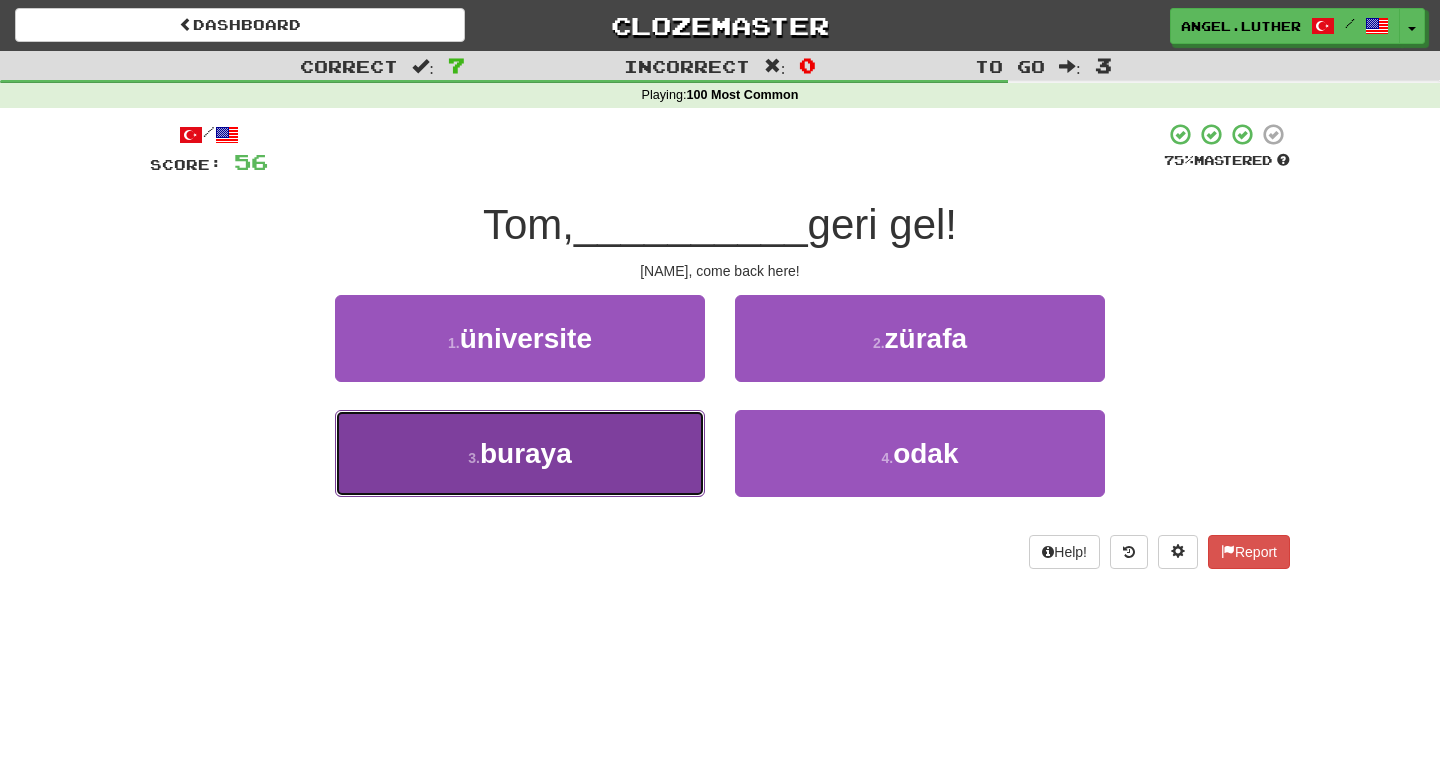 click on "3 .  buraya" at bounding box center (520, 453) 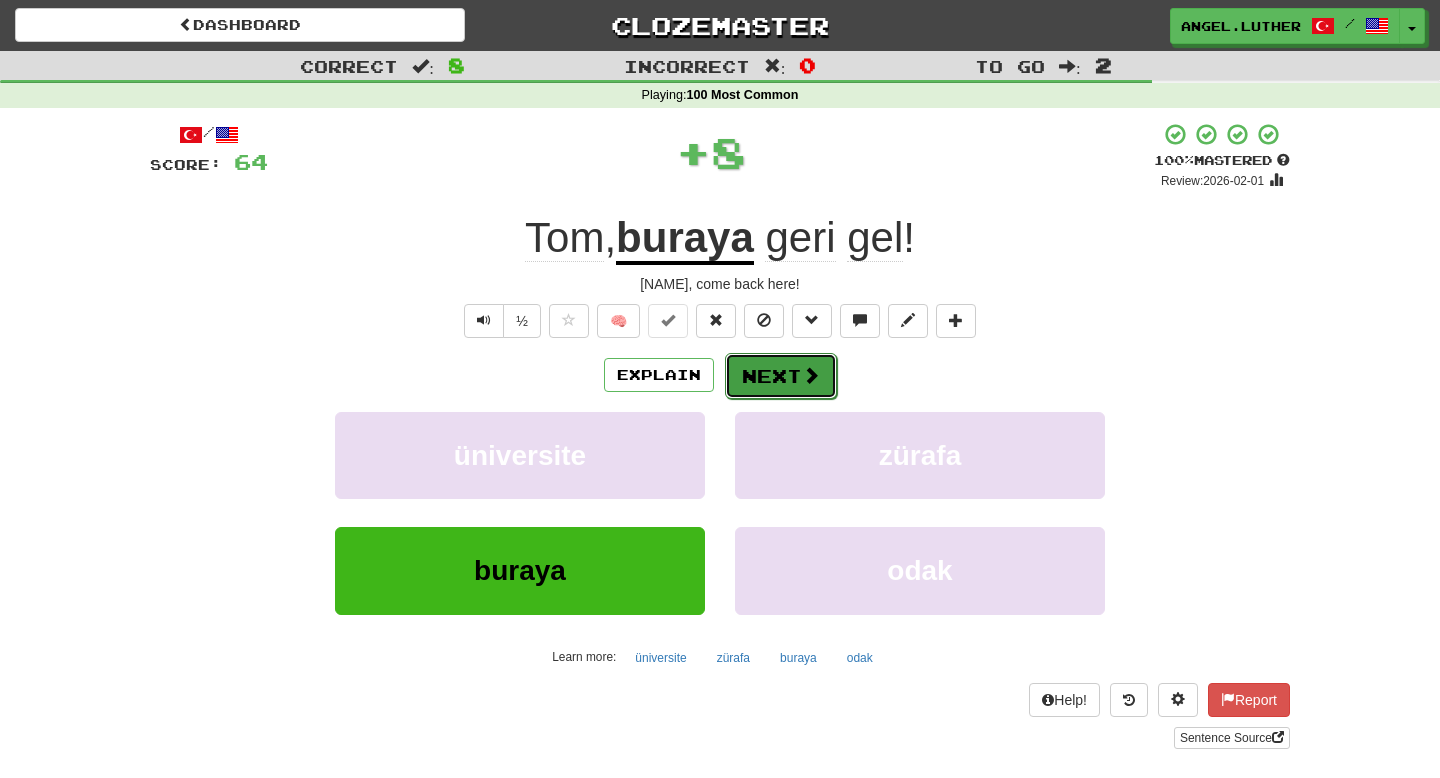 click on "Next" at bounding box center (781, 376) 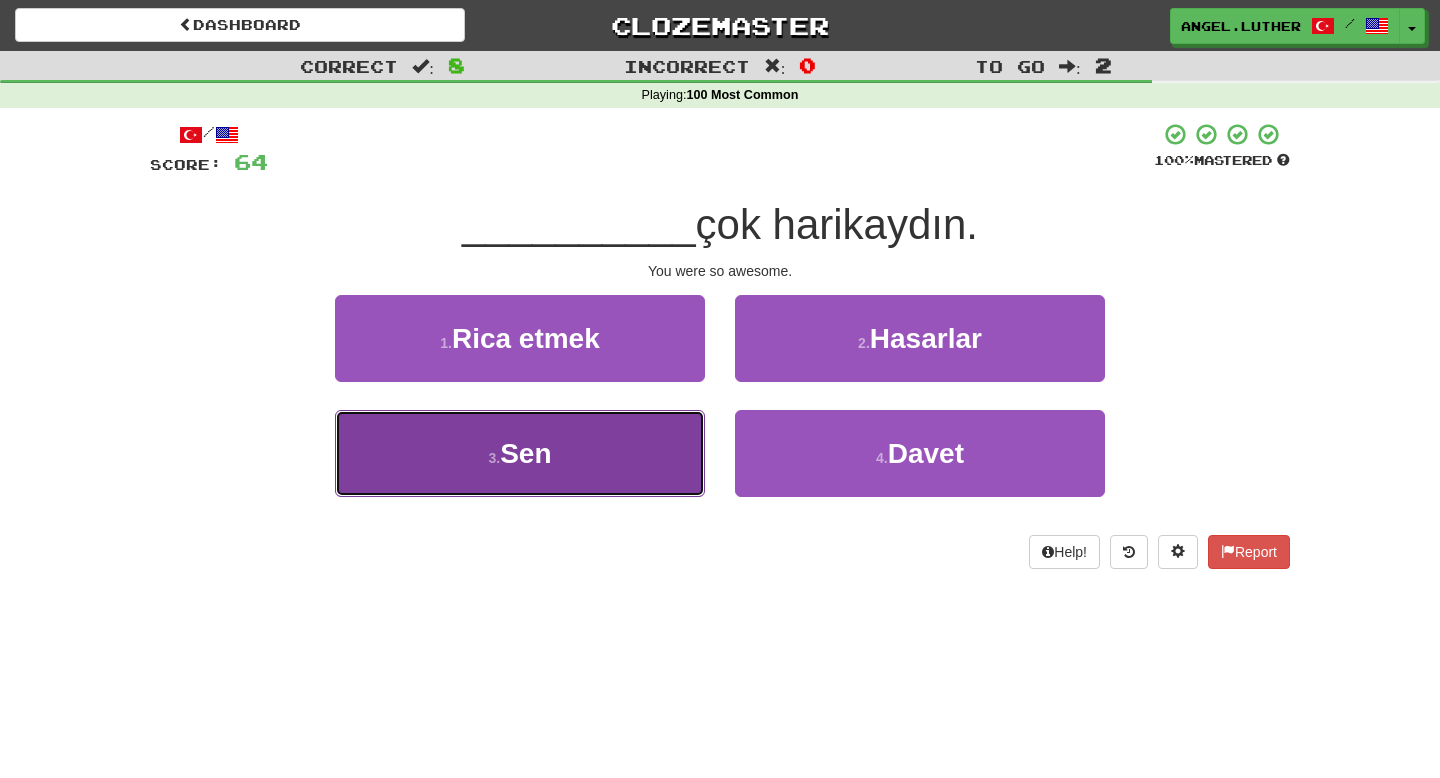 click on "Sen" at bounding box center [525, 453] 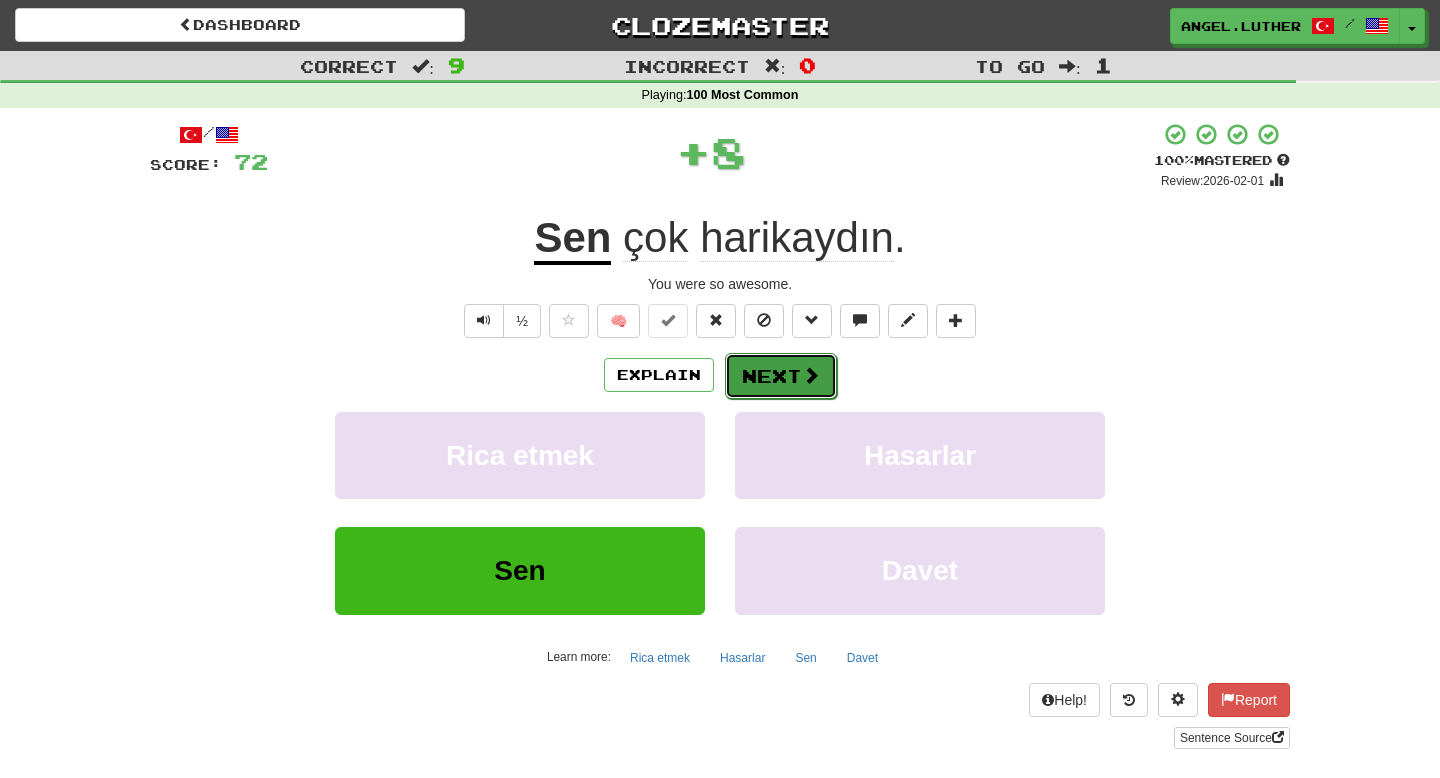 click on "Next" at bounding box center [781, 376] 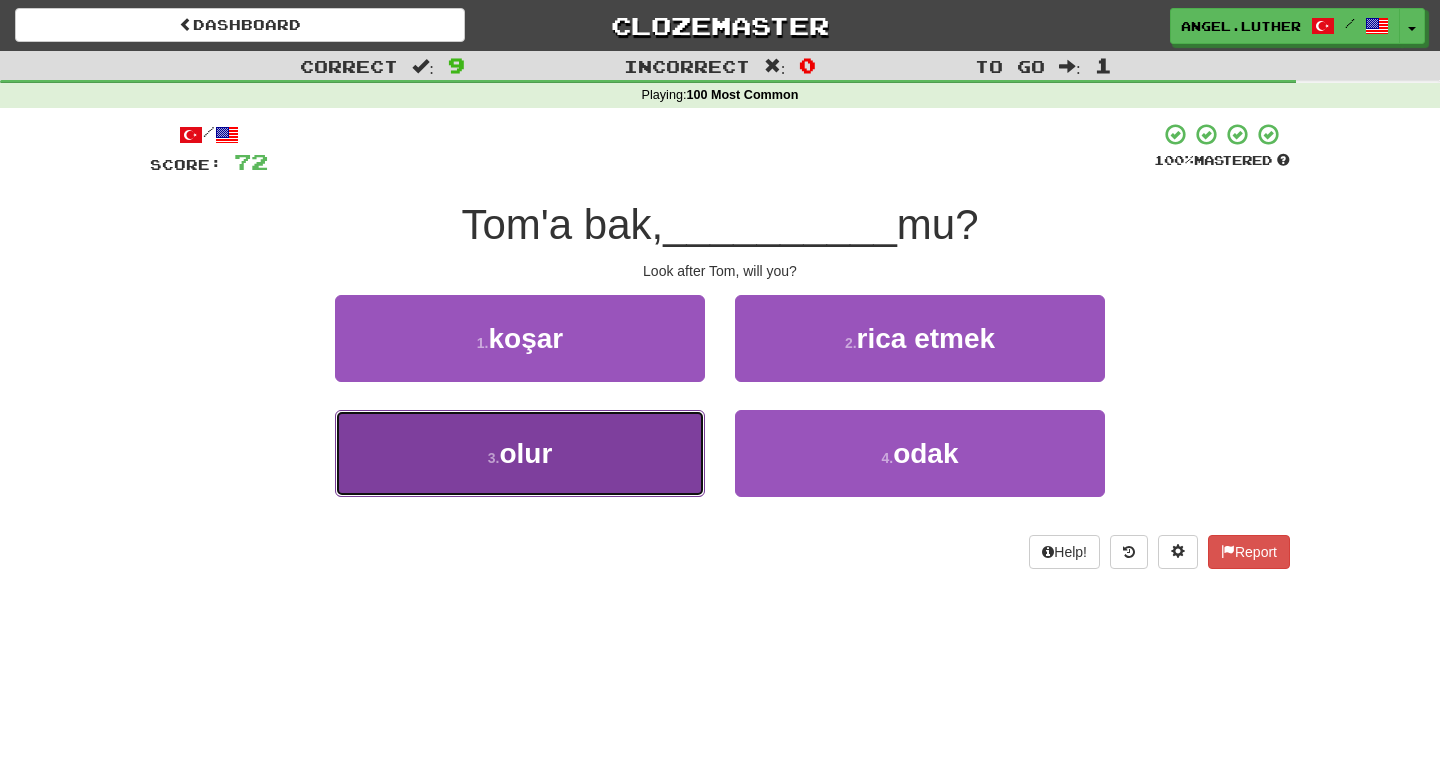 click on "3 .  olur" at bounding box center [520, 453] 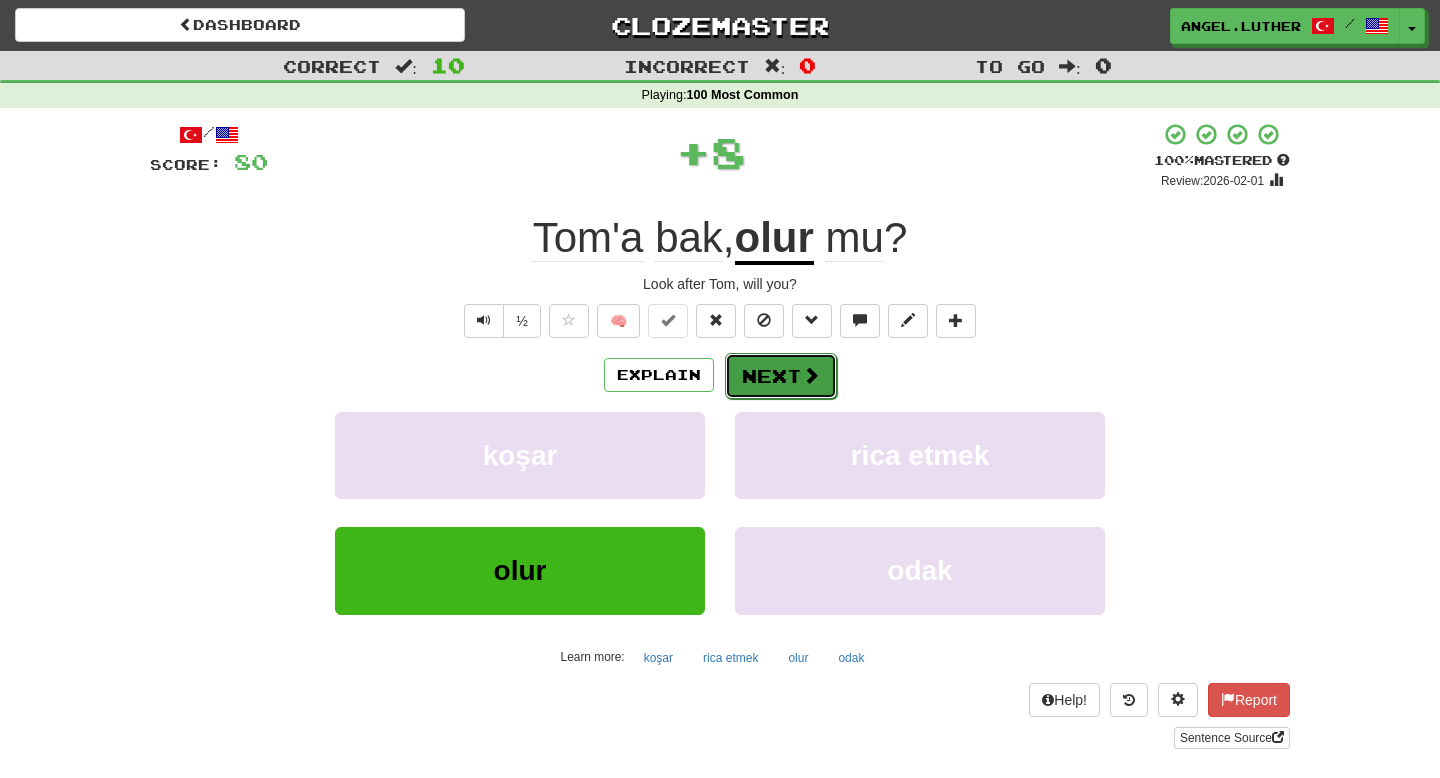 click at bounding box center [811, 375] 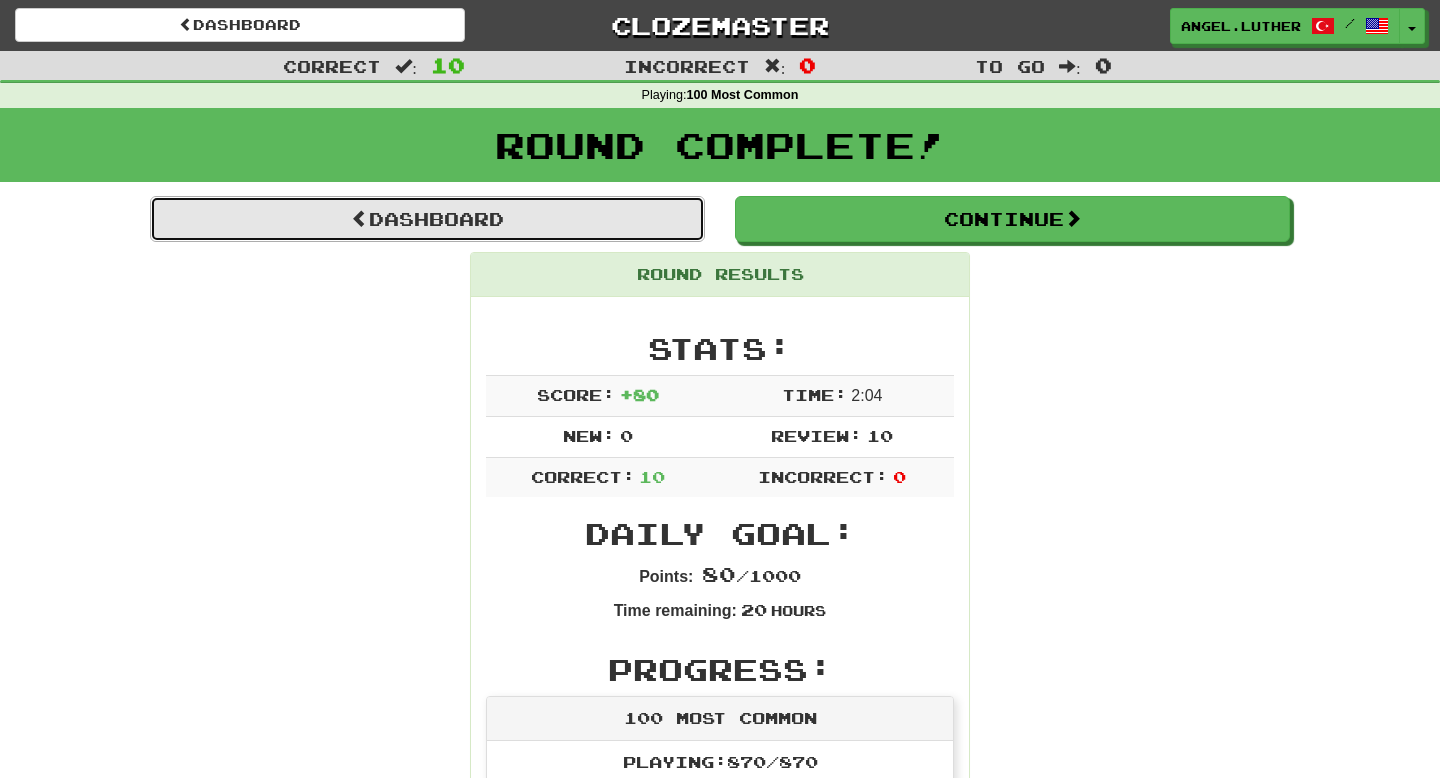 click on "Dashboard" at bounding box center [427, 219] 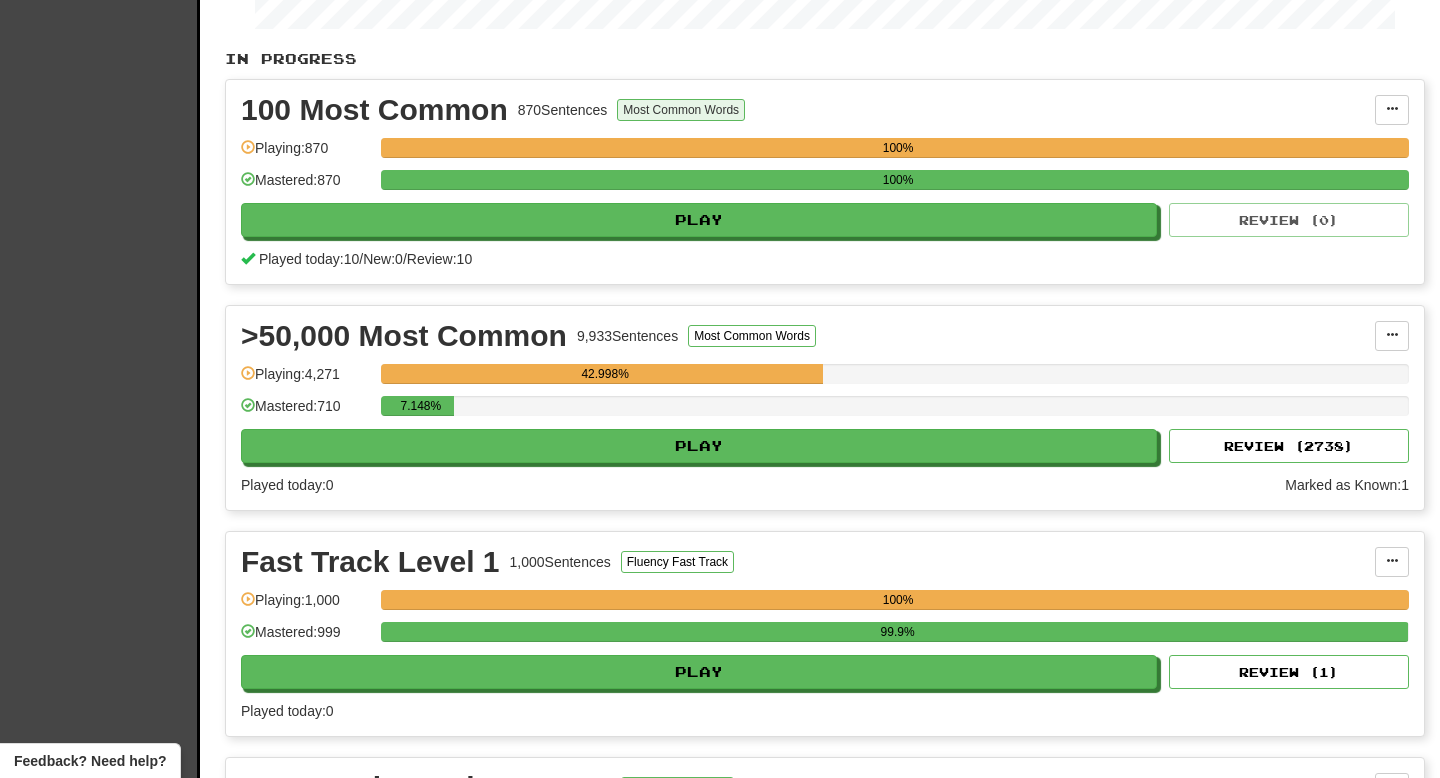 scroll, scrollTop: 389, scrollLeft: 0, axis: vertical 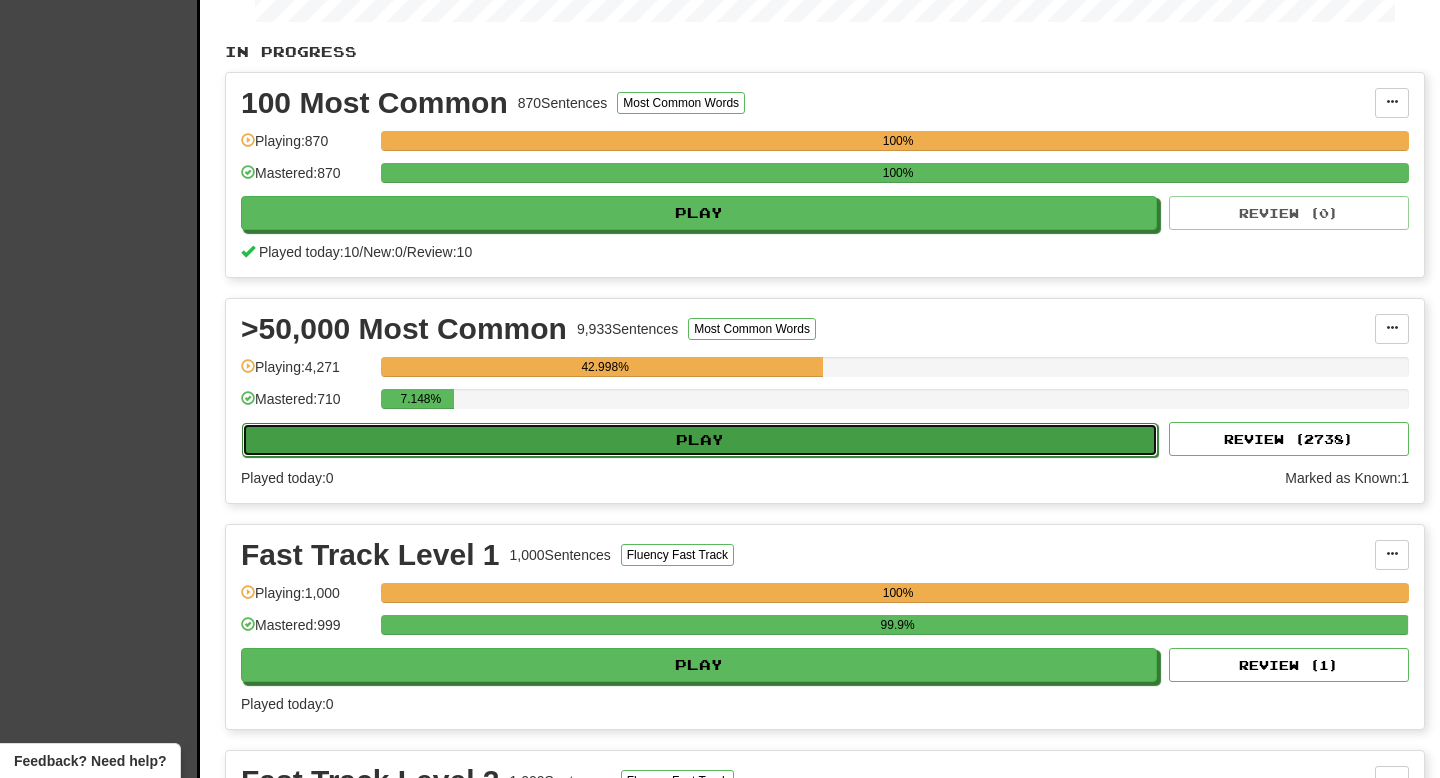 click on "Play" at bounding box center [700, 440] 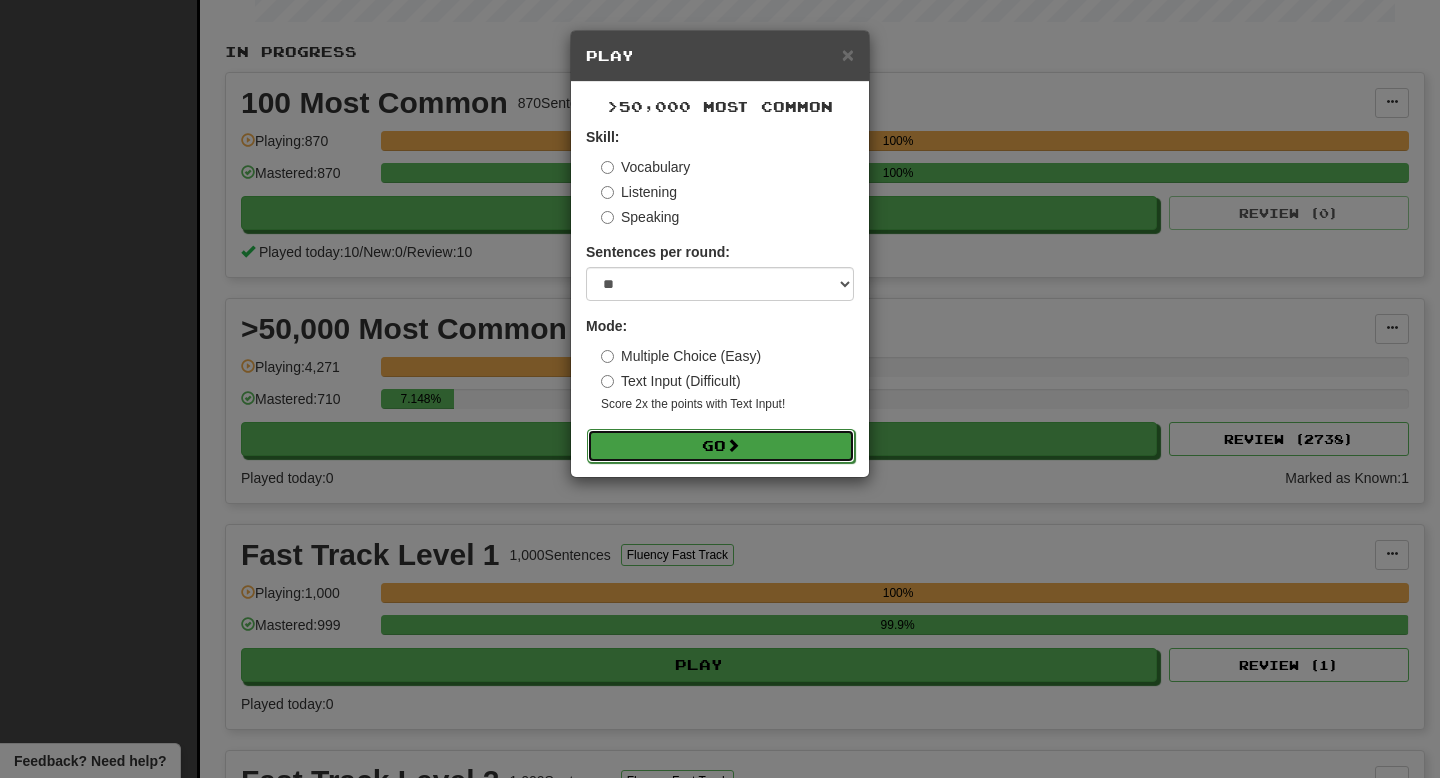 click on "Go" at bounding box center (721, 446) 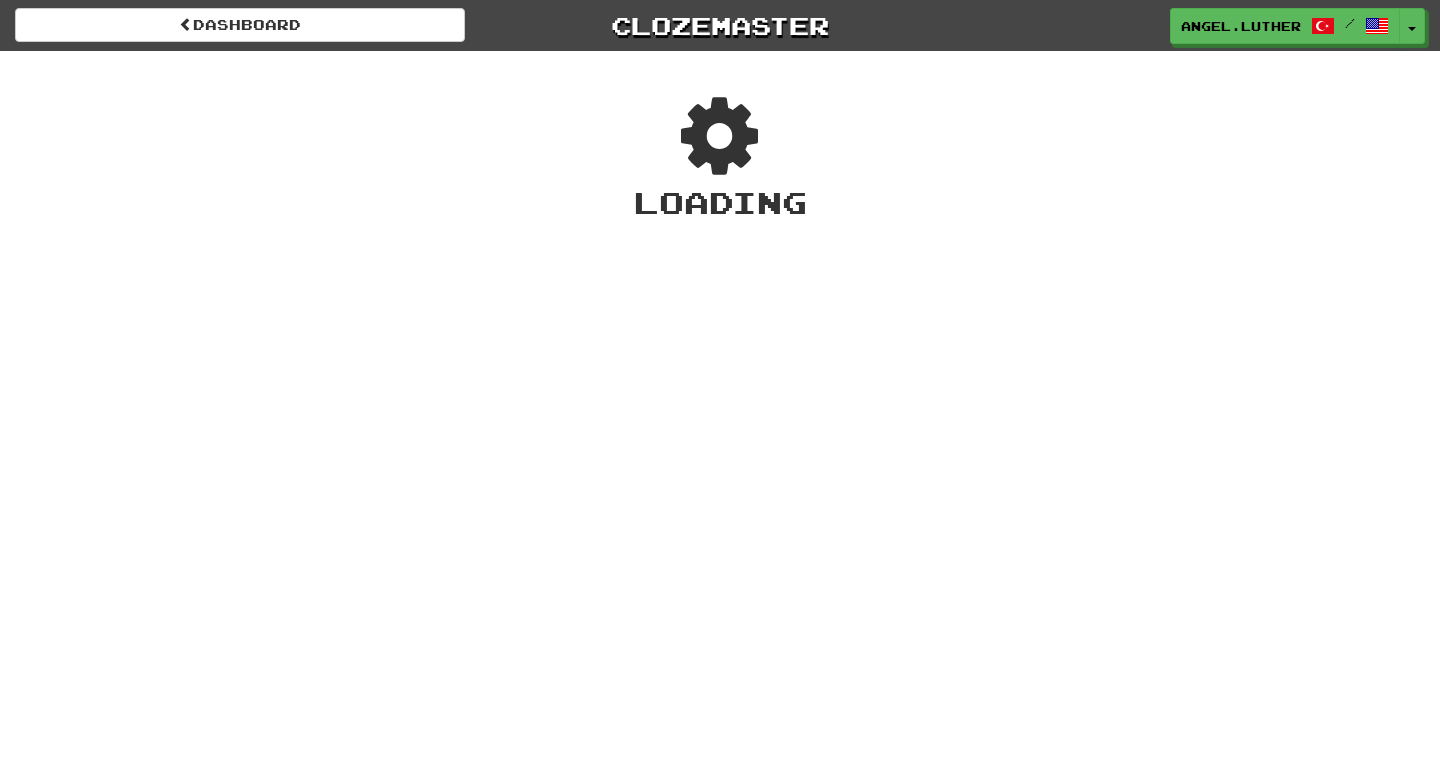 scroll, scrollTop: 0, scrollLeft: 0, axis: both 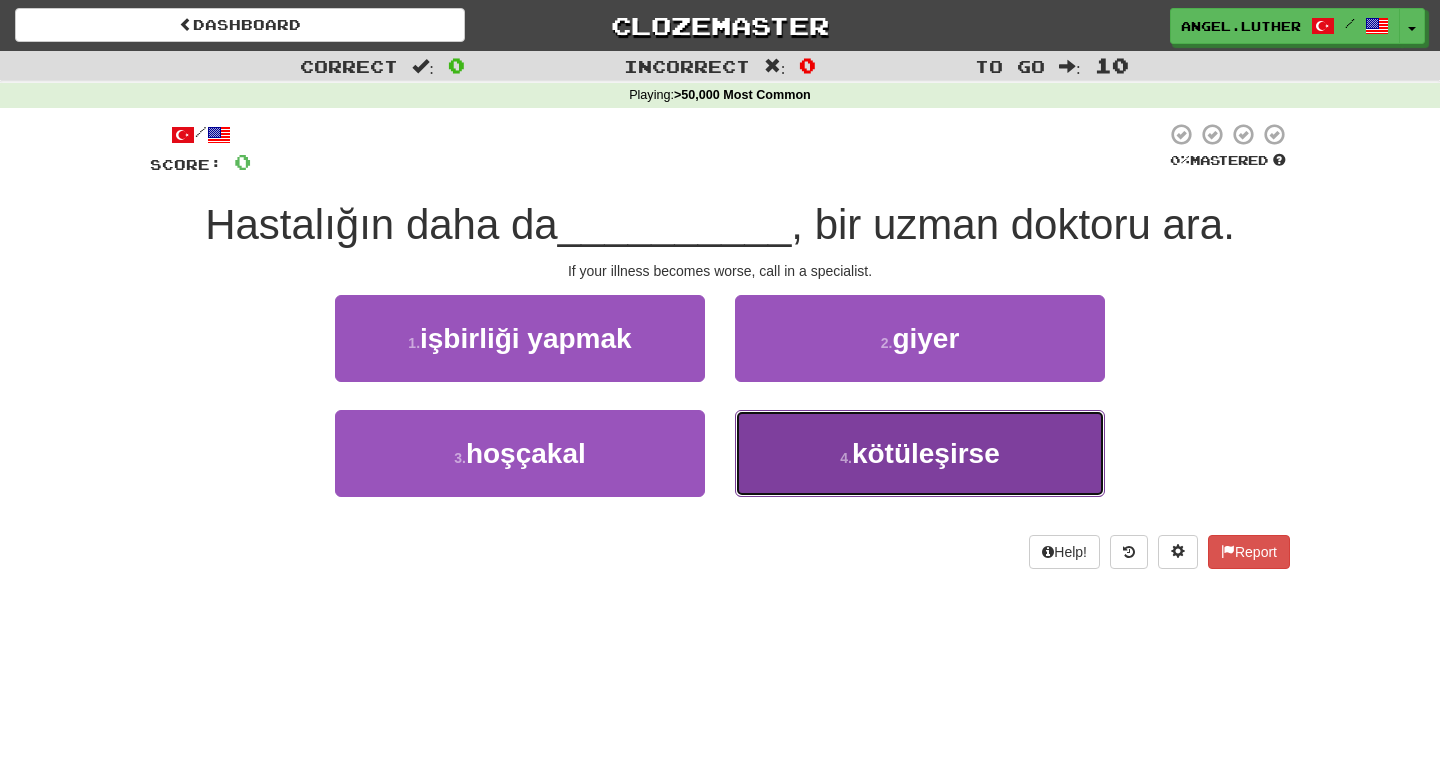 click on "4 .  kötüleşirse" at bounding box center (920, 453) 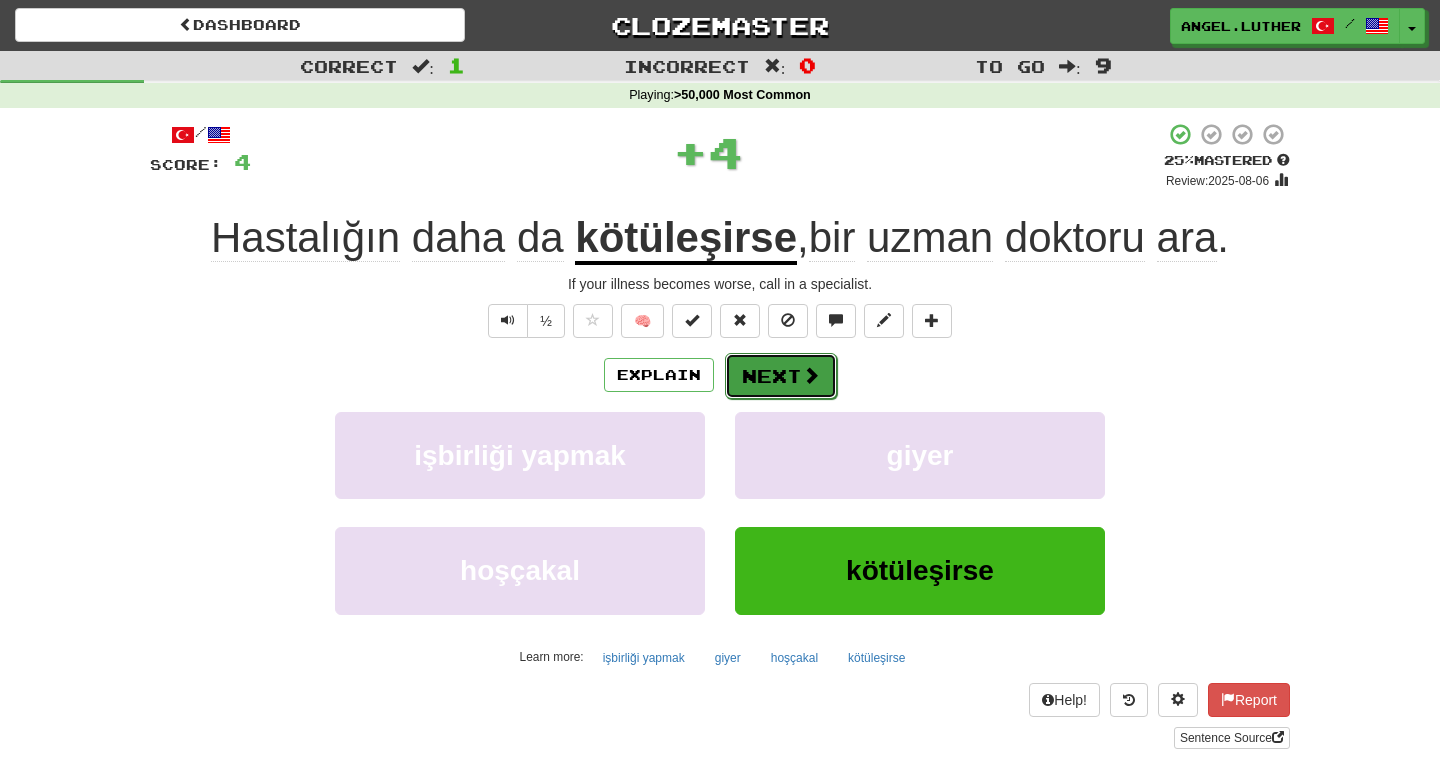 click on "Next" at bounding box center [781, 376] 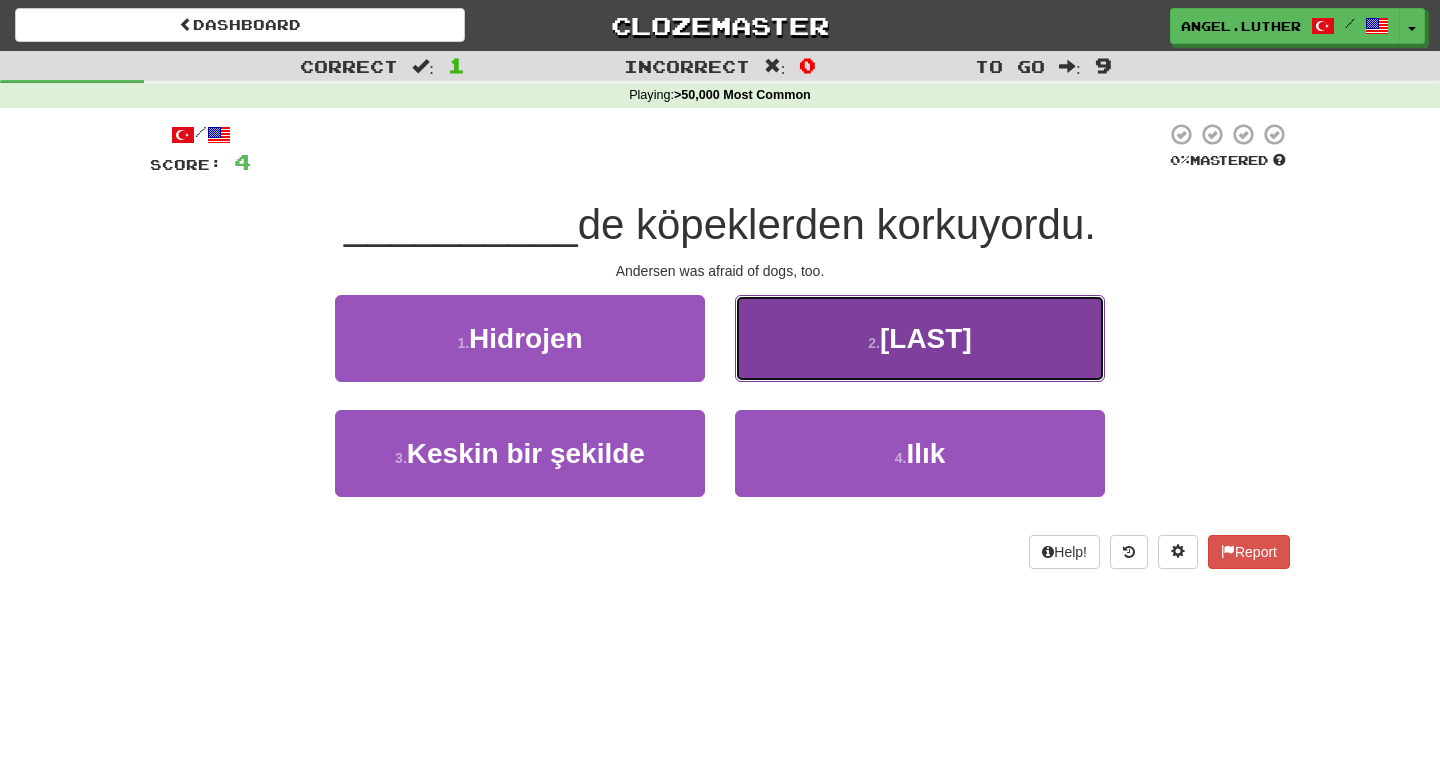 click on "2 .  Andersen" at bounding box center (920, 338) 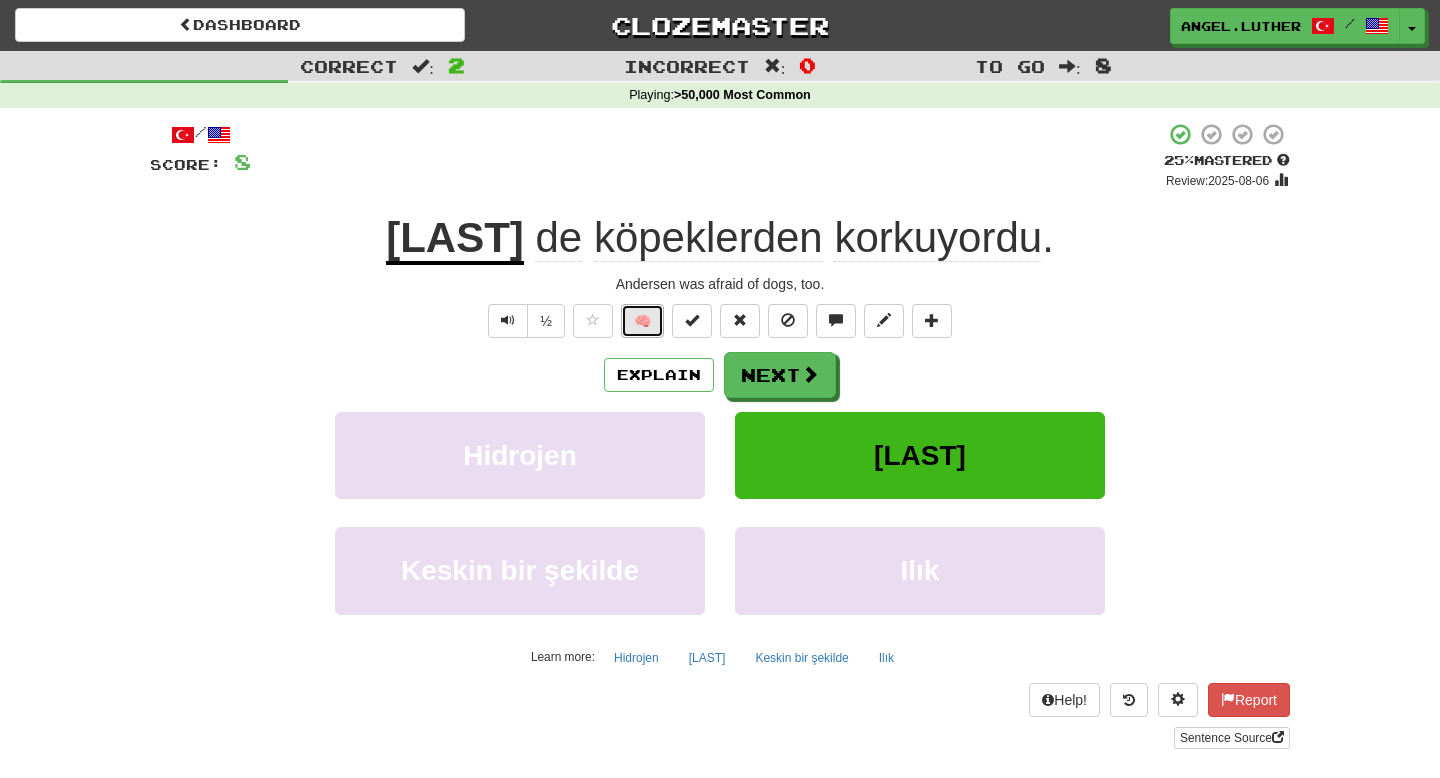 click on "🧠" at bounding box center (642, 321) 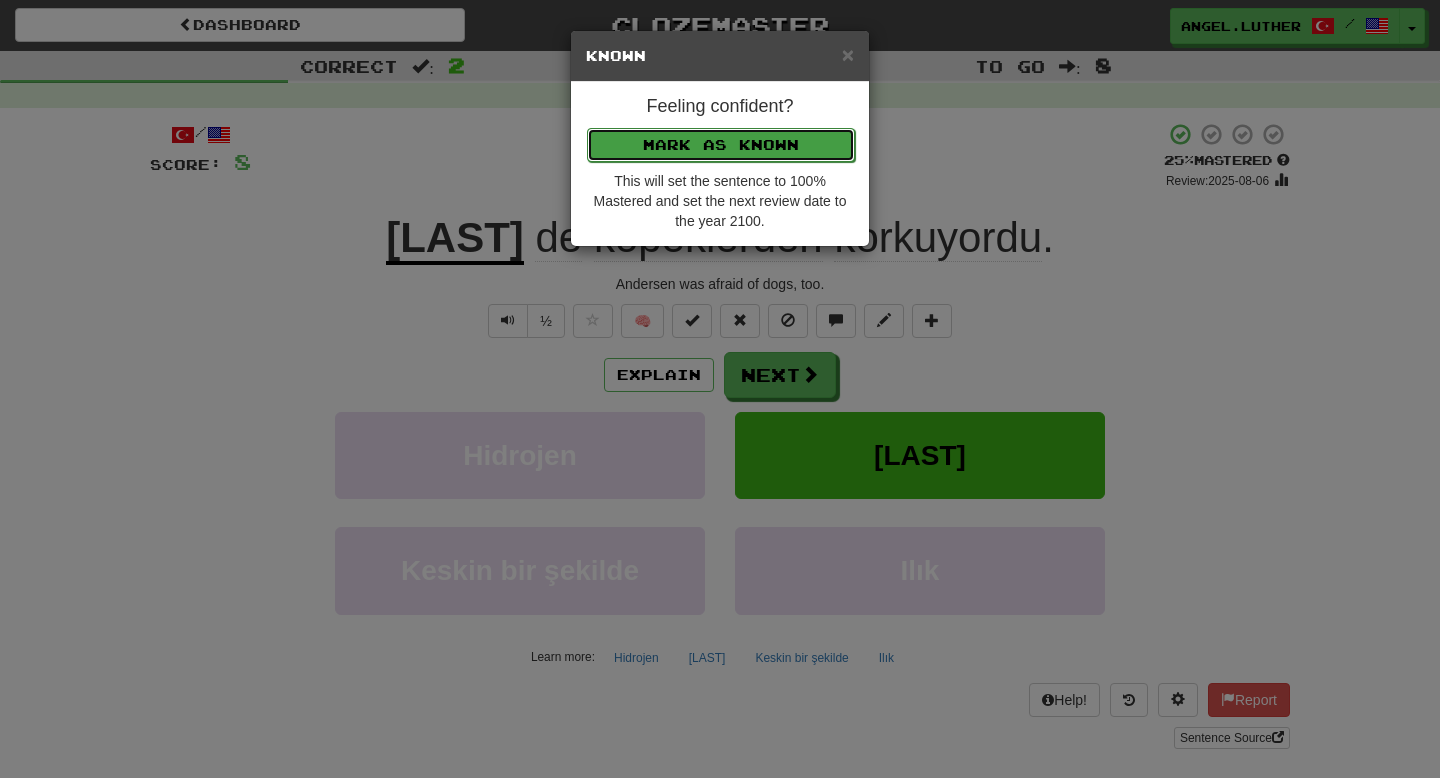 click on "Mark as Known" at bounding box center (721, 145) 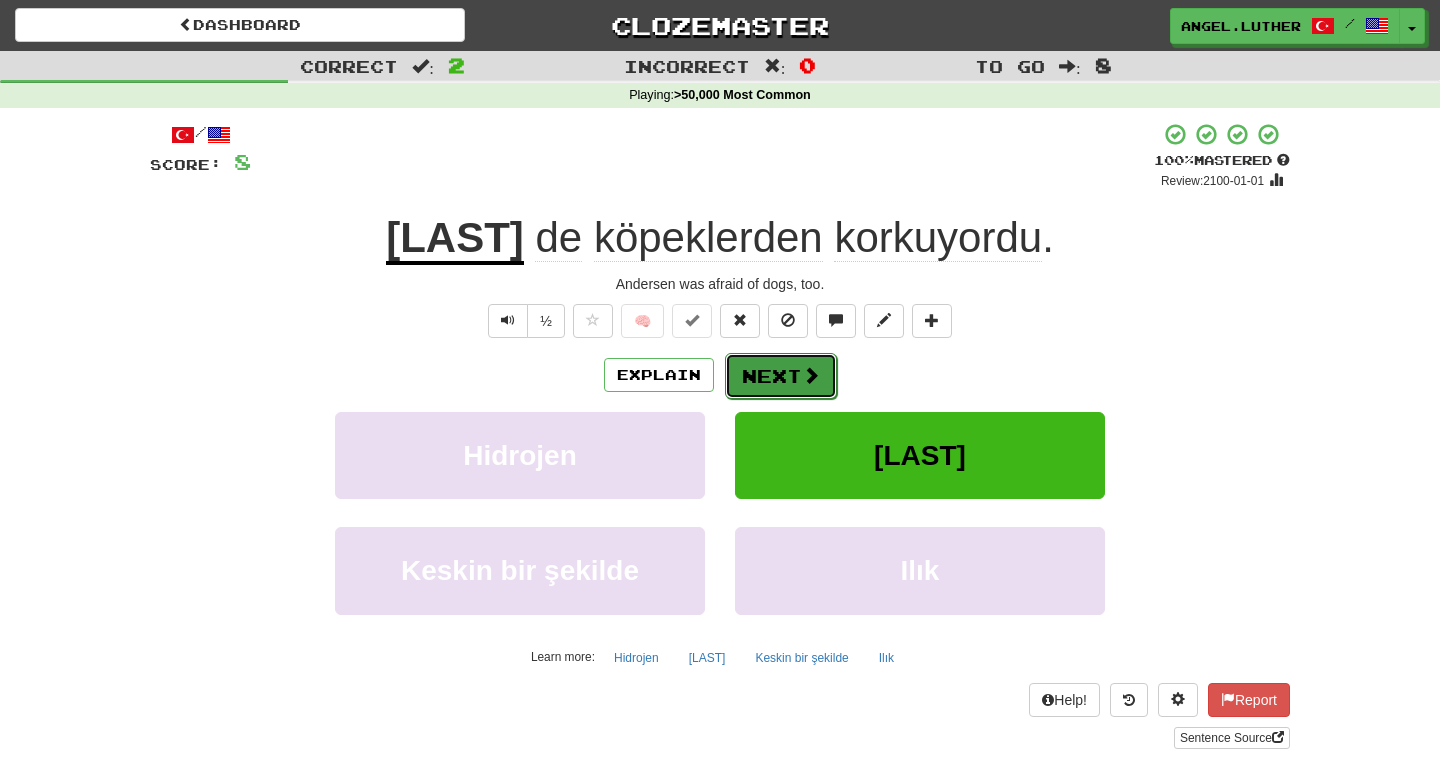 click on "Next" at bounding box center (781, 376) 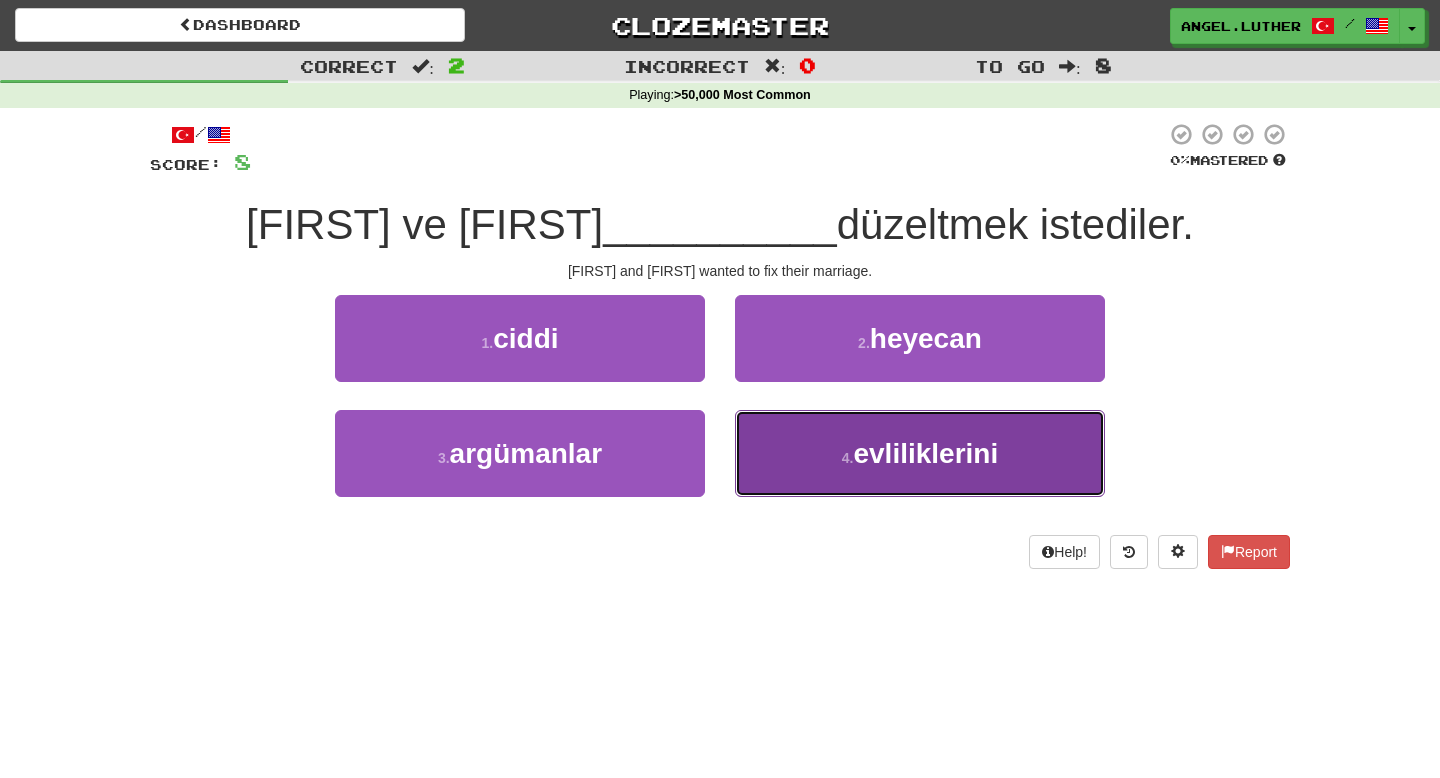 click on "4 ." at bounding box center (848, 458) 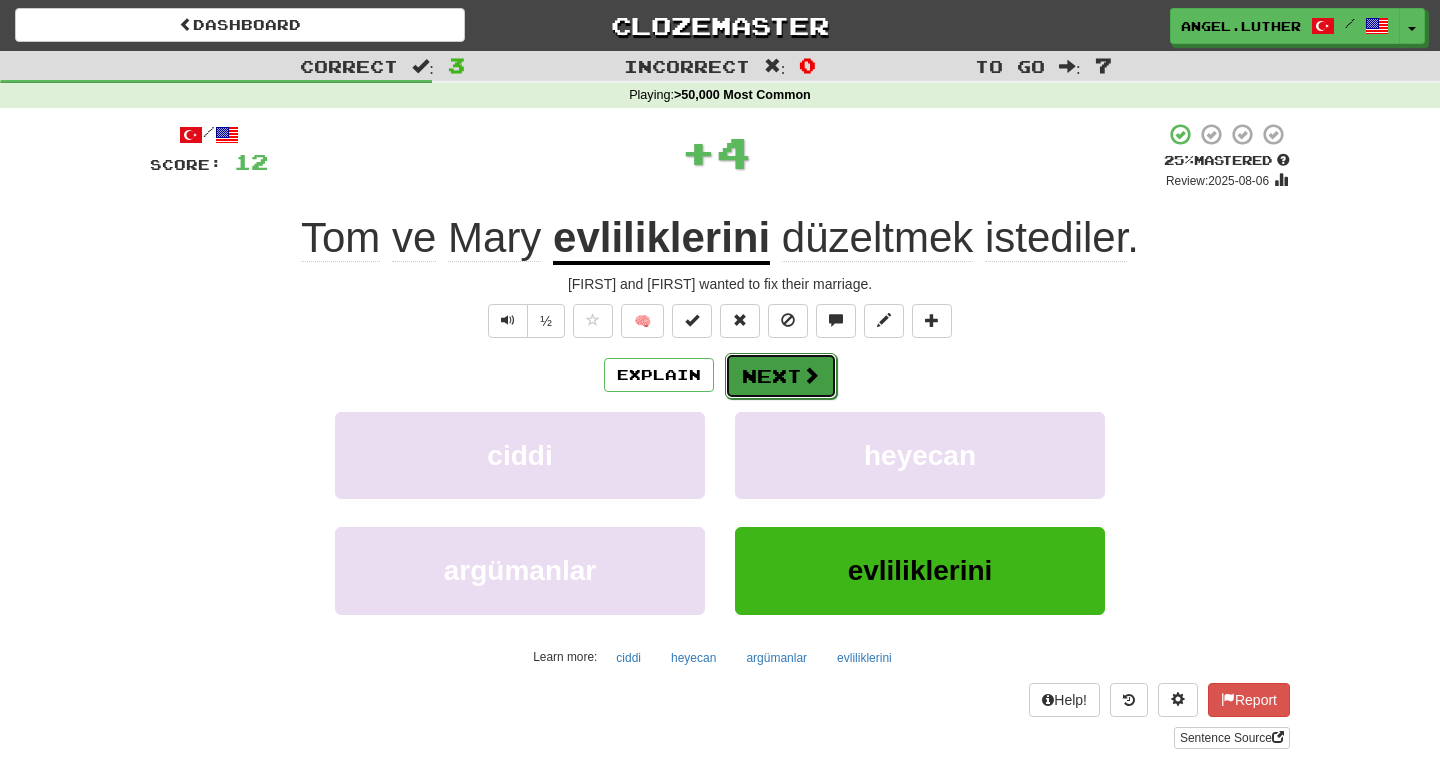 click on "Next" at bounding box center [781, 376] 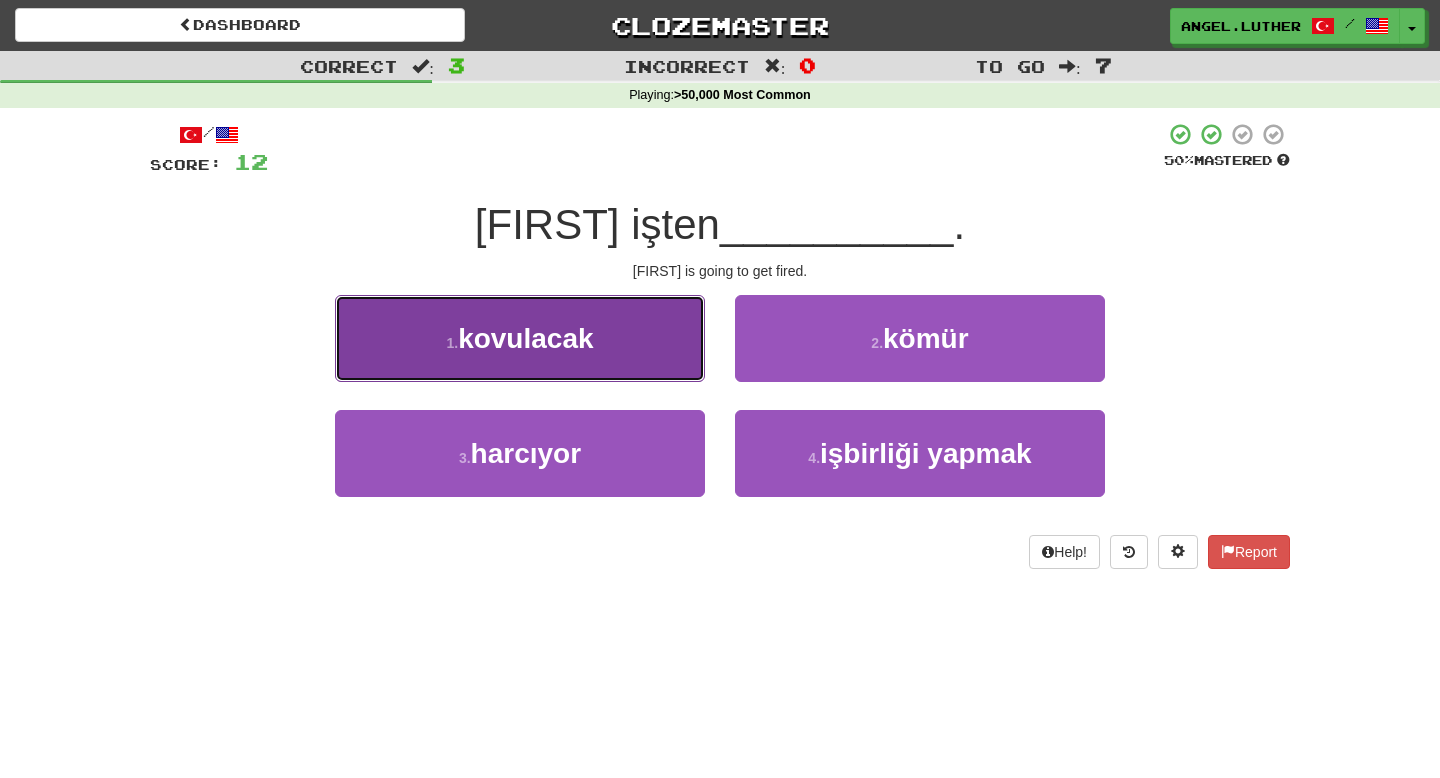click on "1 .  kovulacak" at bounding box center (520, 338) 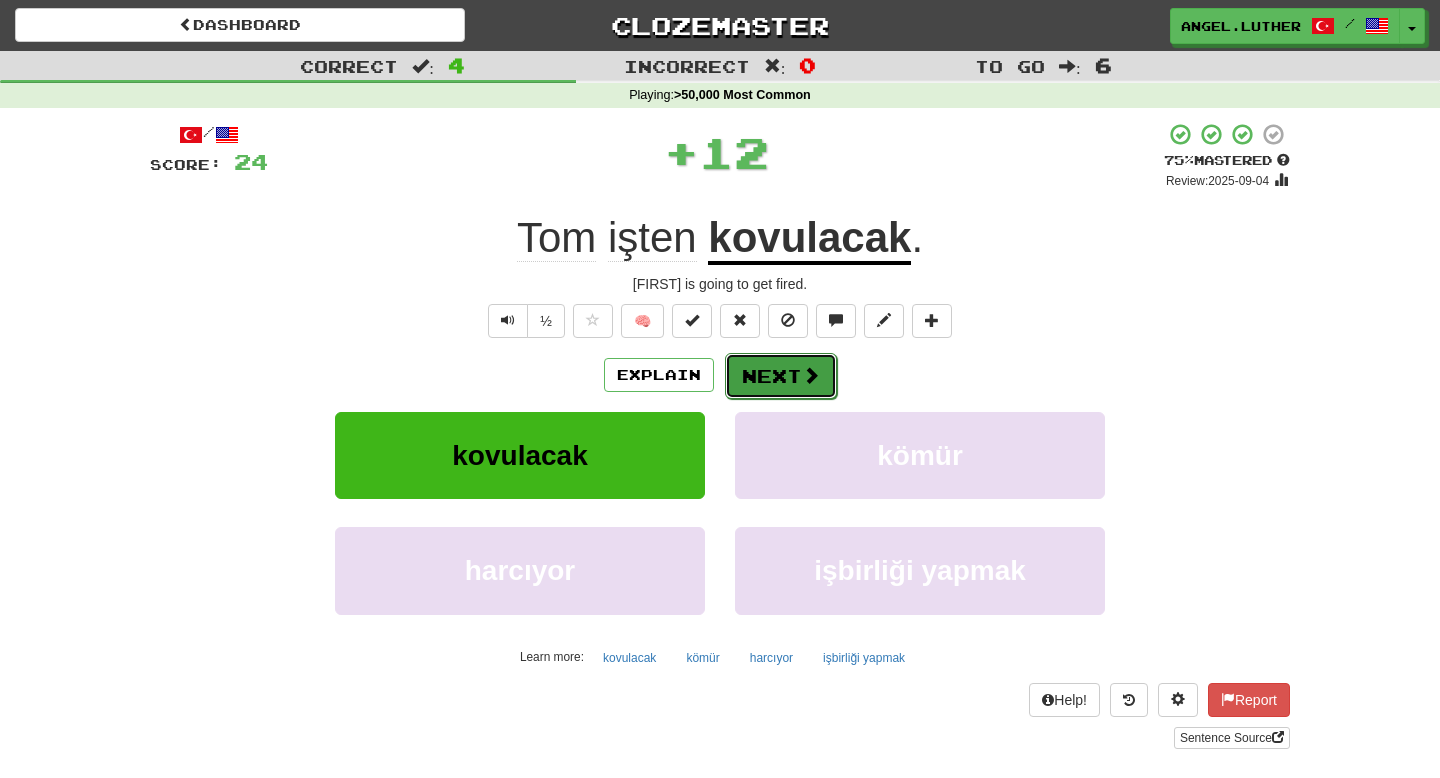 click at bounding box center (811, 375) 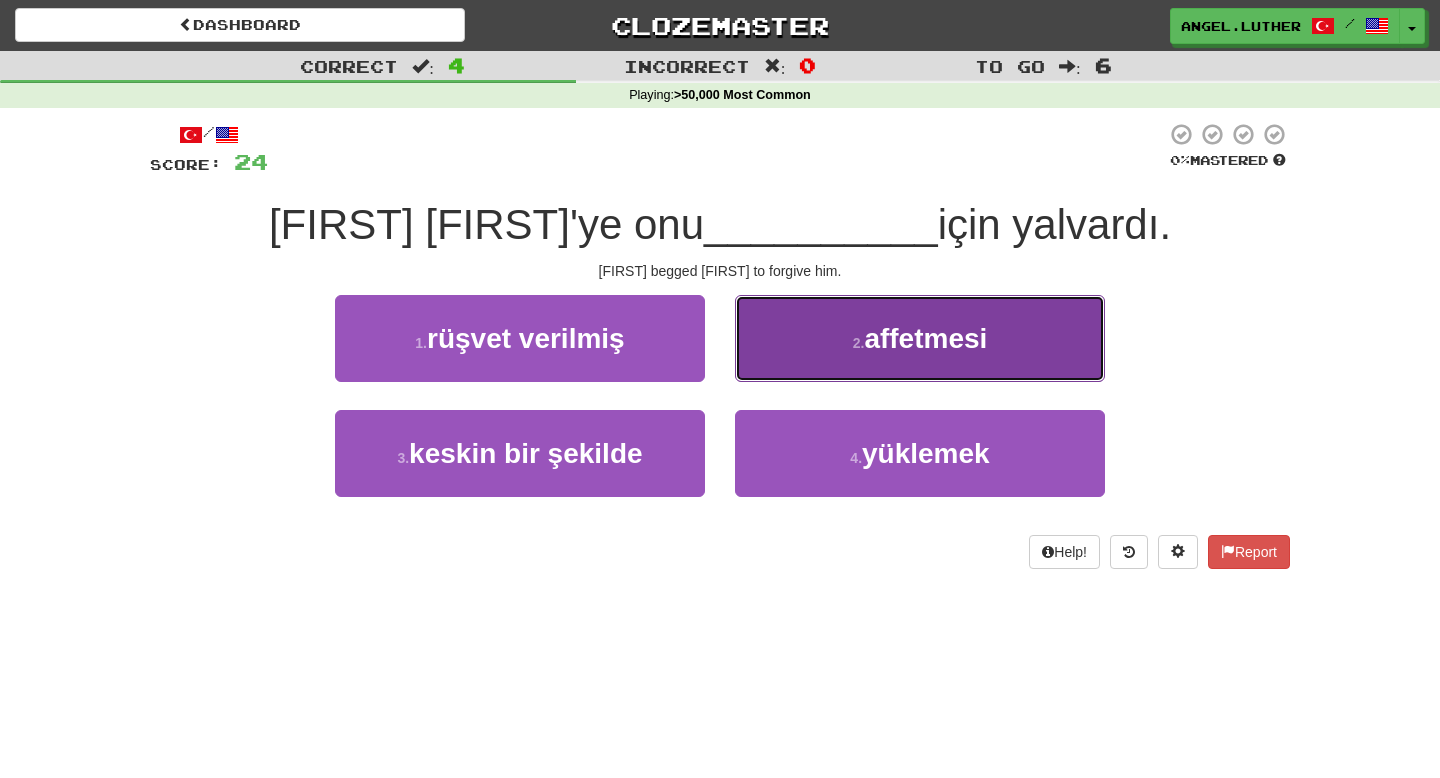 click on "affetmesi" at bounding box center (925, 338) 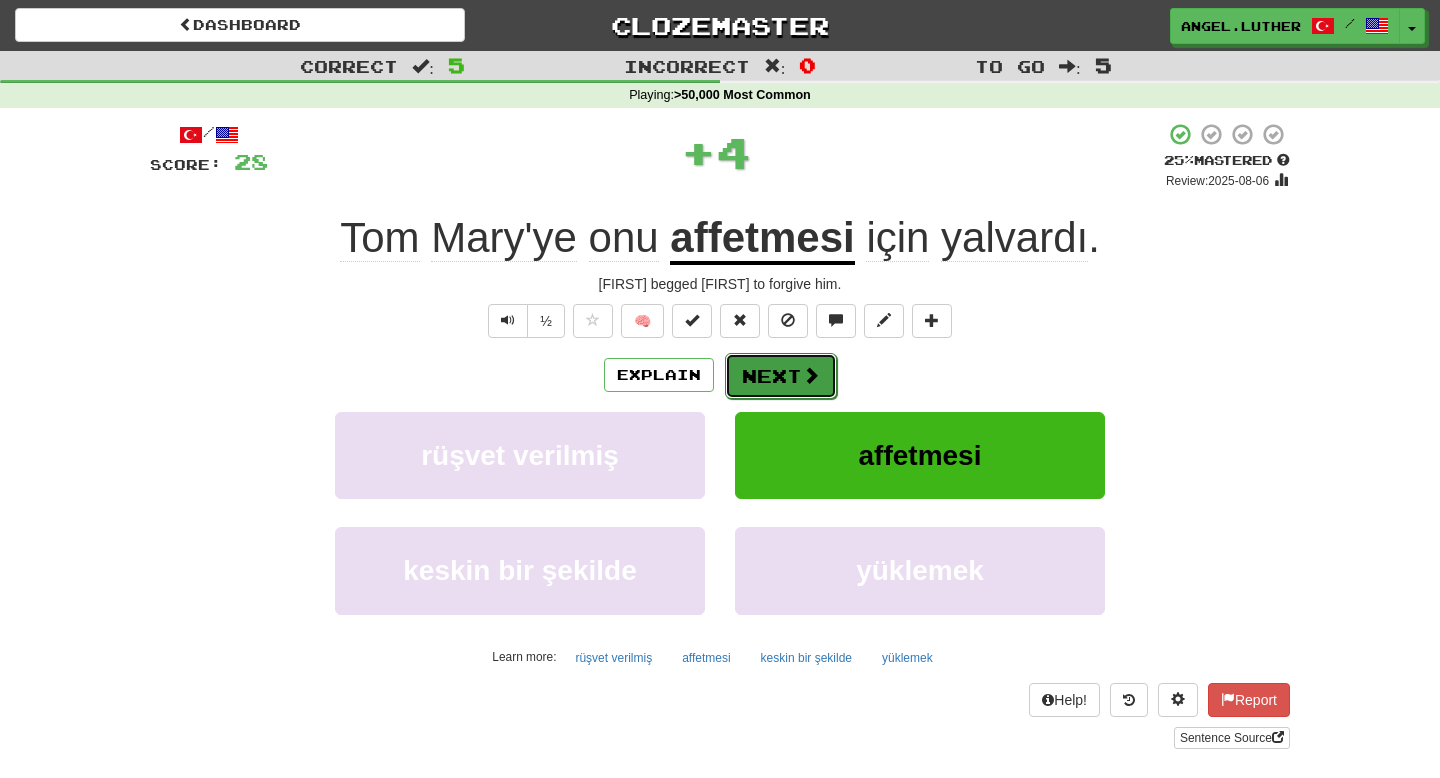 click at bounding box center [811, 375] 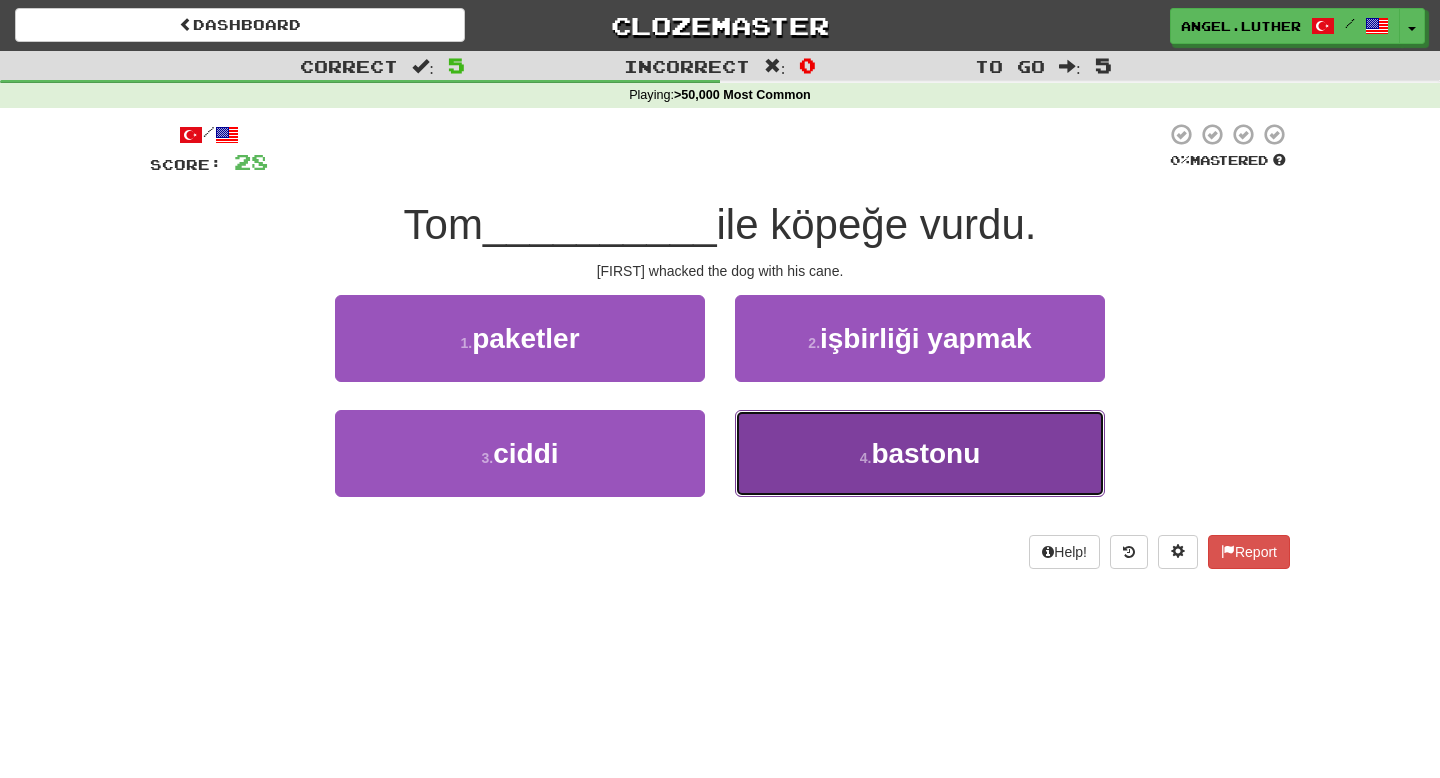 click on "bastonu" at bounding box center (925, 453) 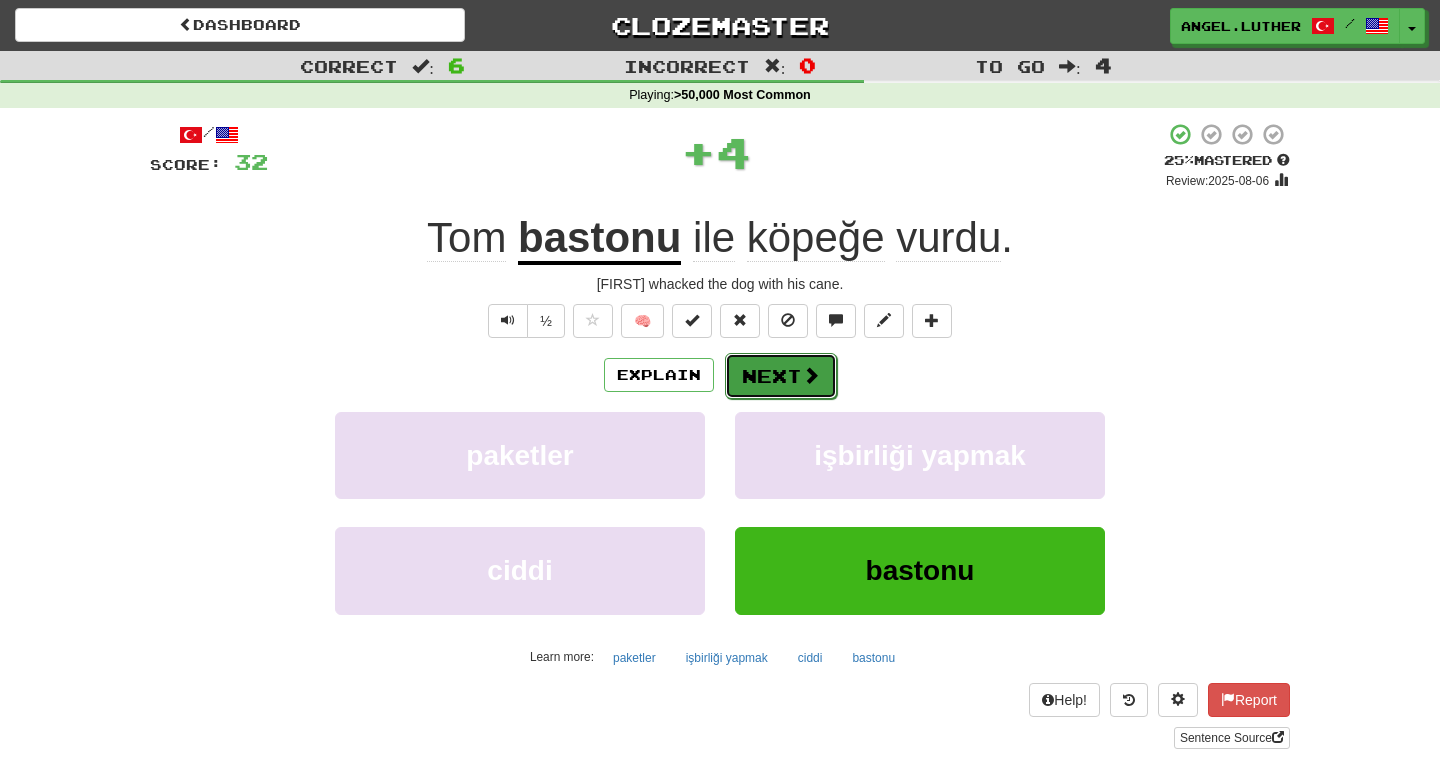click on "Next" at bounding box center (781, 376) 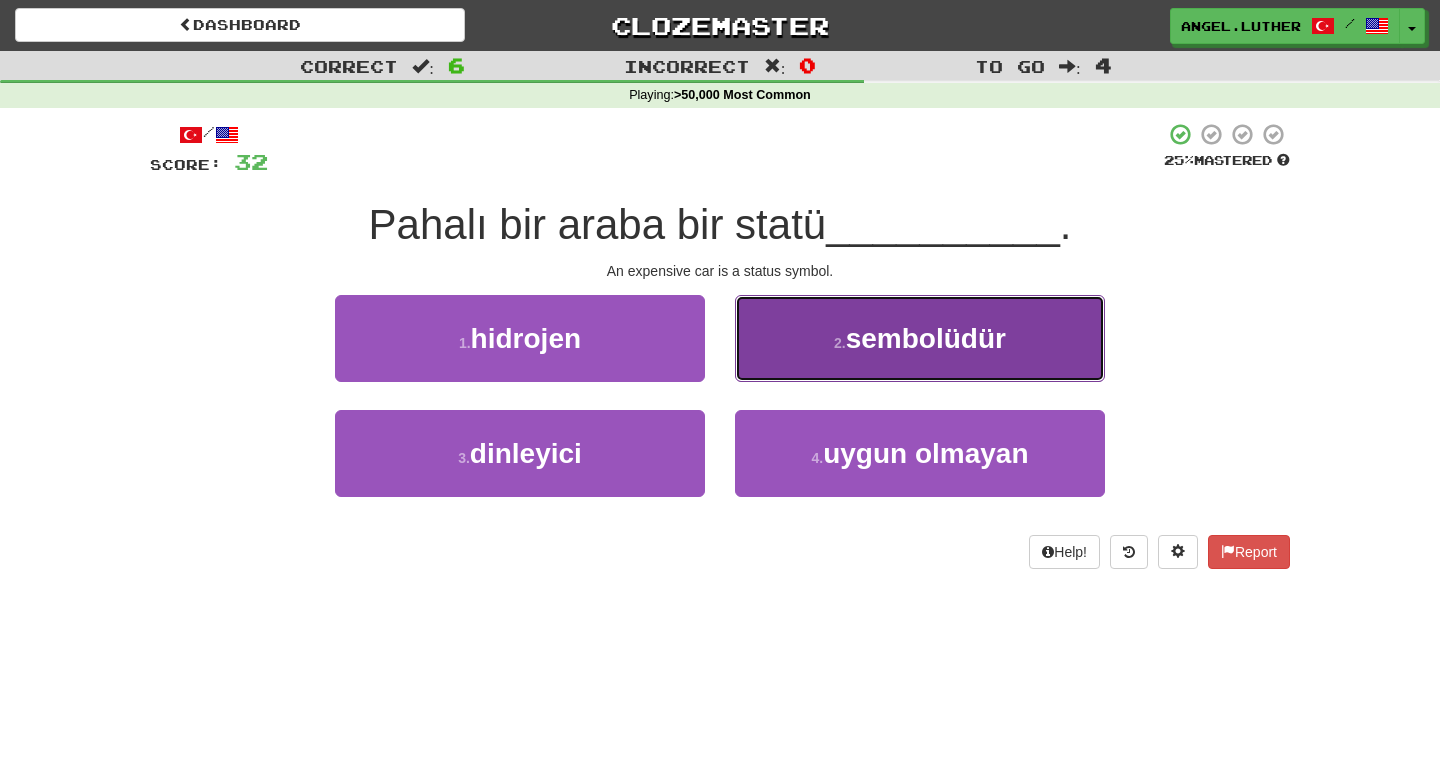 click on "sembolüdür" at bounding box center (926, 338) 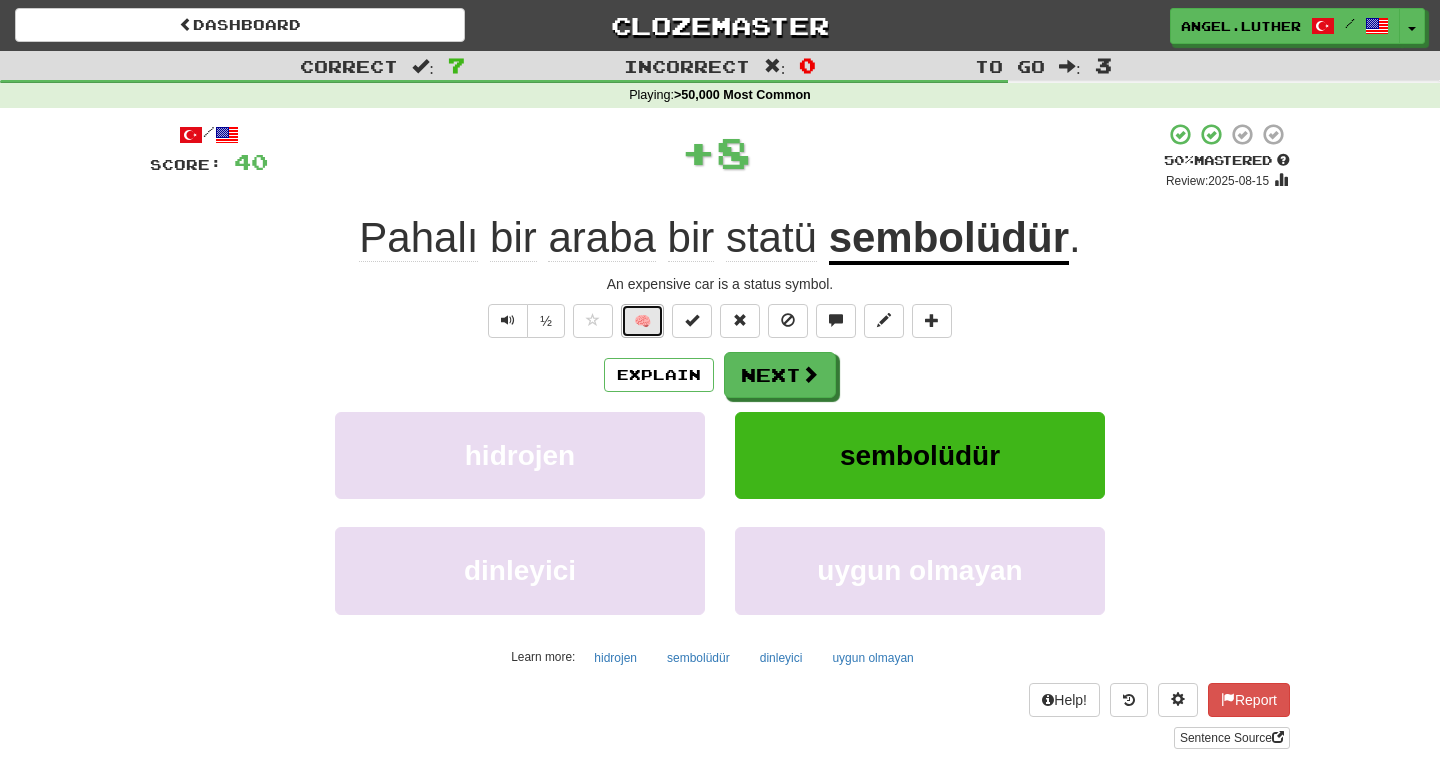 click on "🧠" at bounding box center (642, 321) 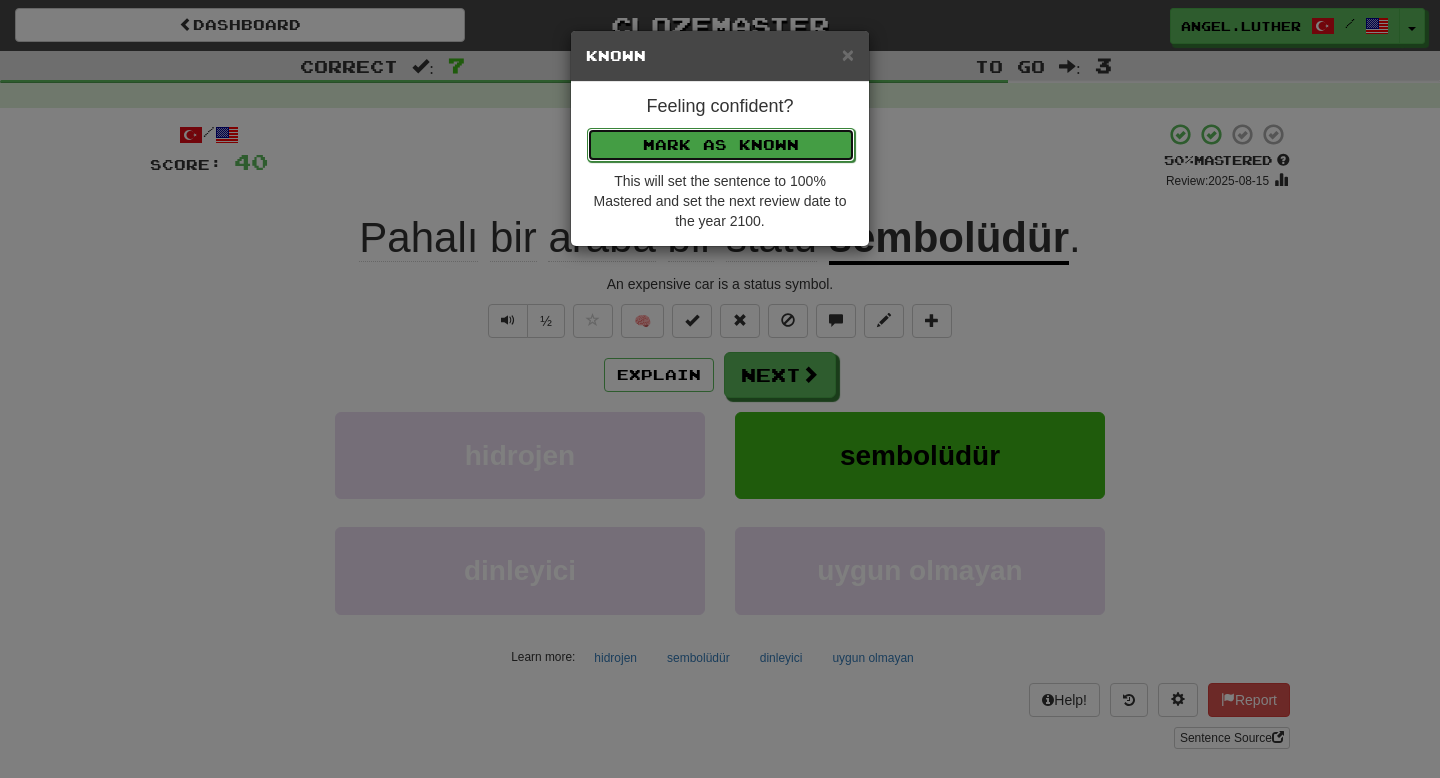 click on "Mark as Known" at bounding box center [721, 145] 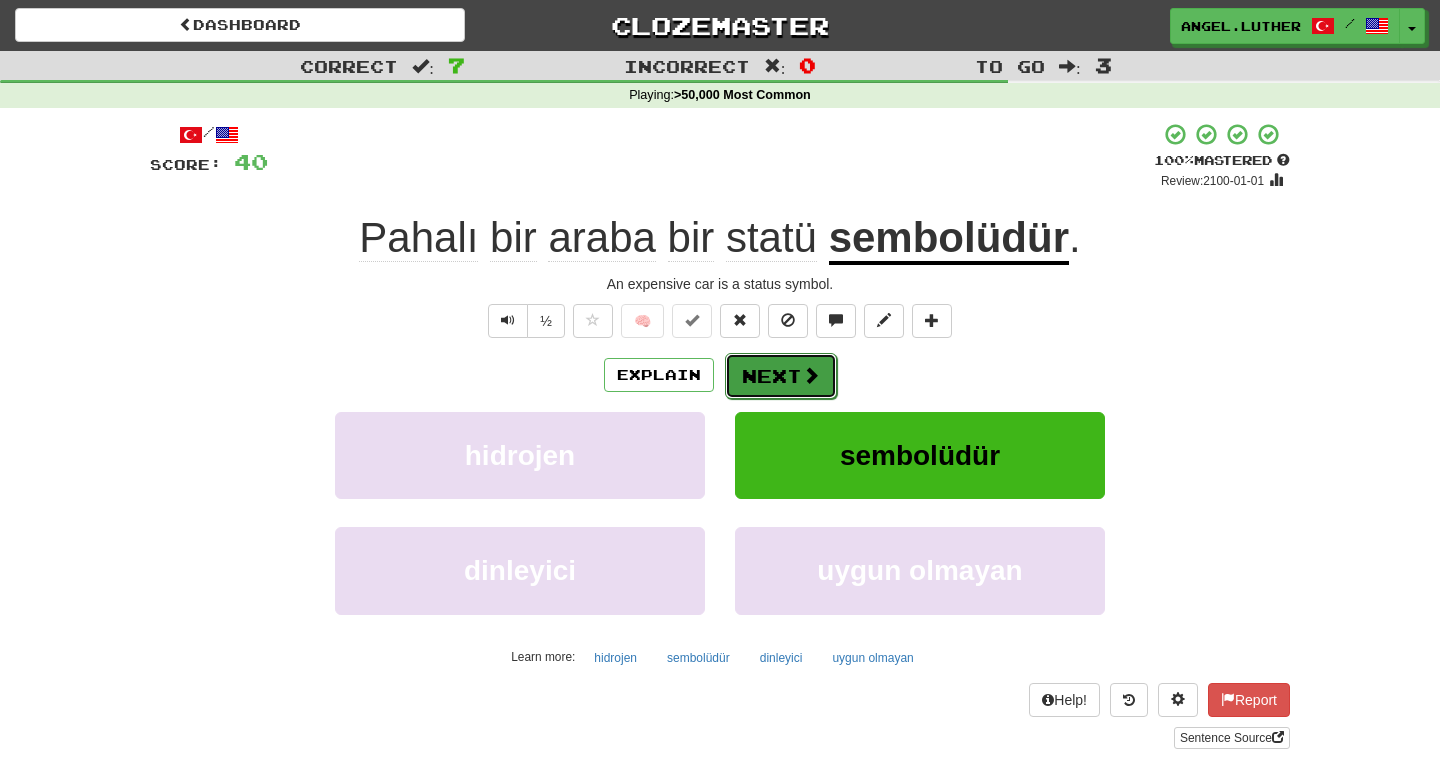 click at bounding box center (811, 375) 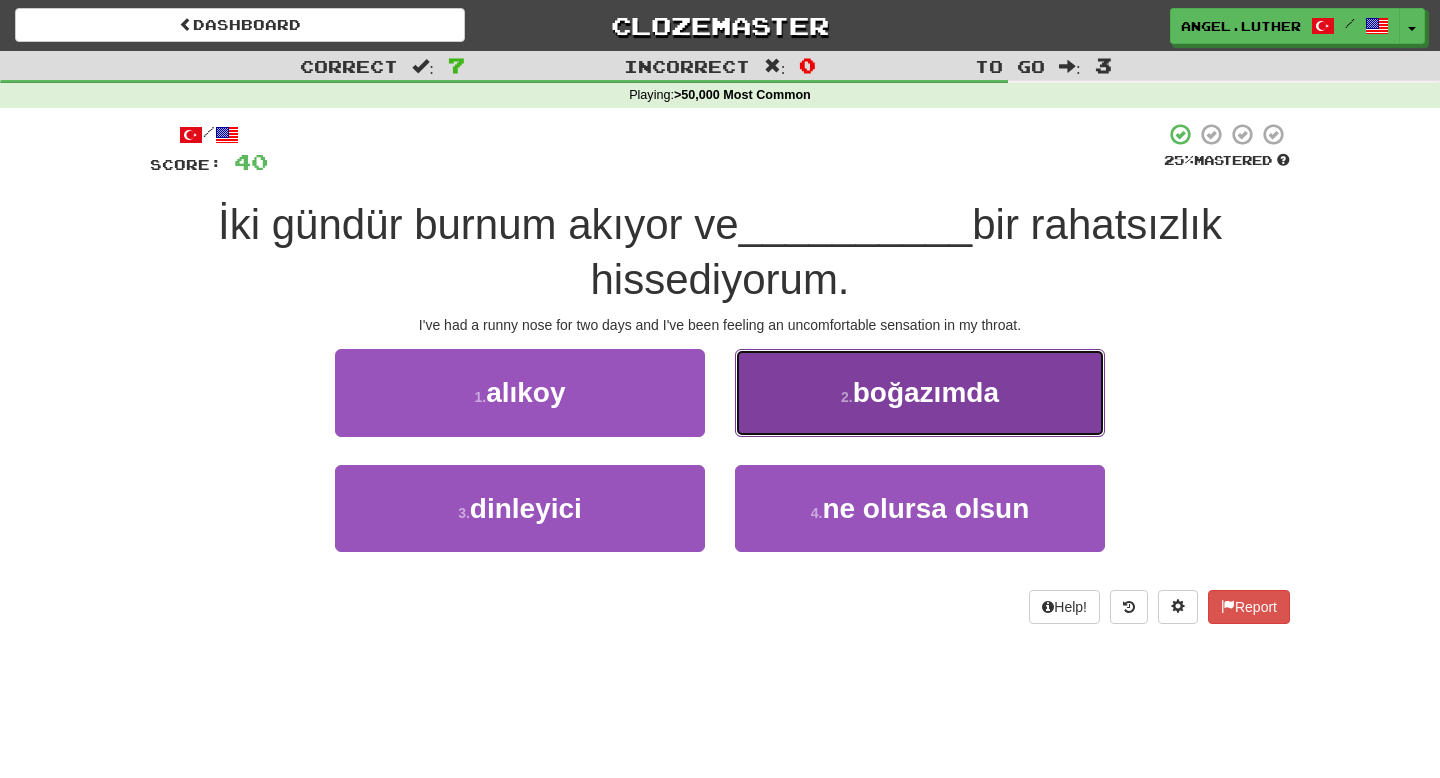 click on "boğazımda" at bounding box center (926, 392) 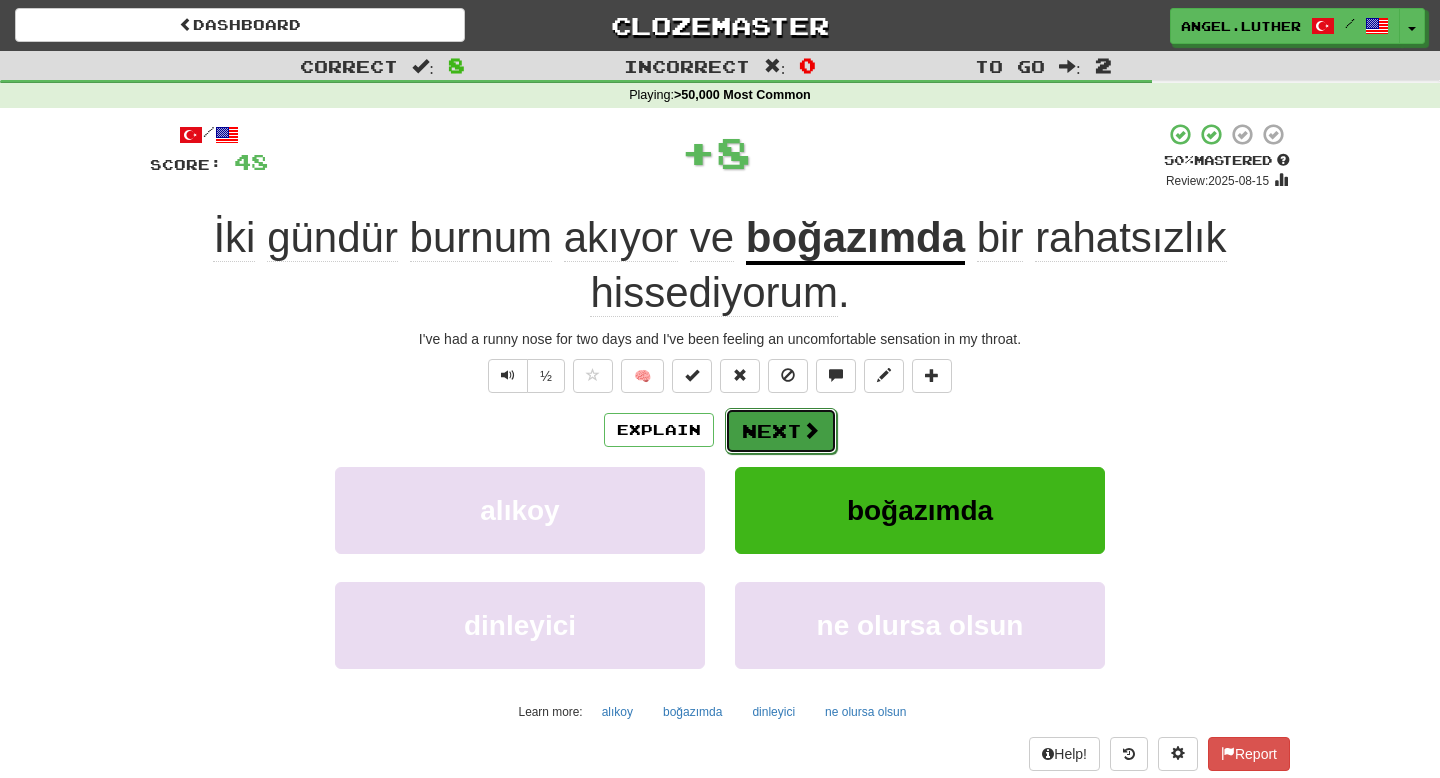 click on "Next" at bounding box center [781, 431] 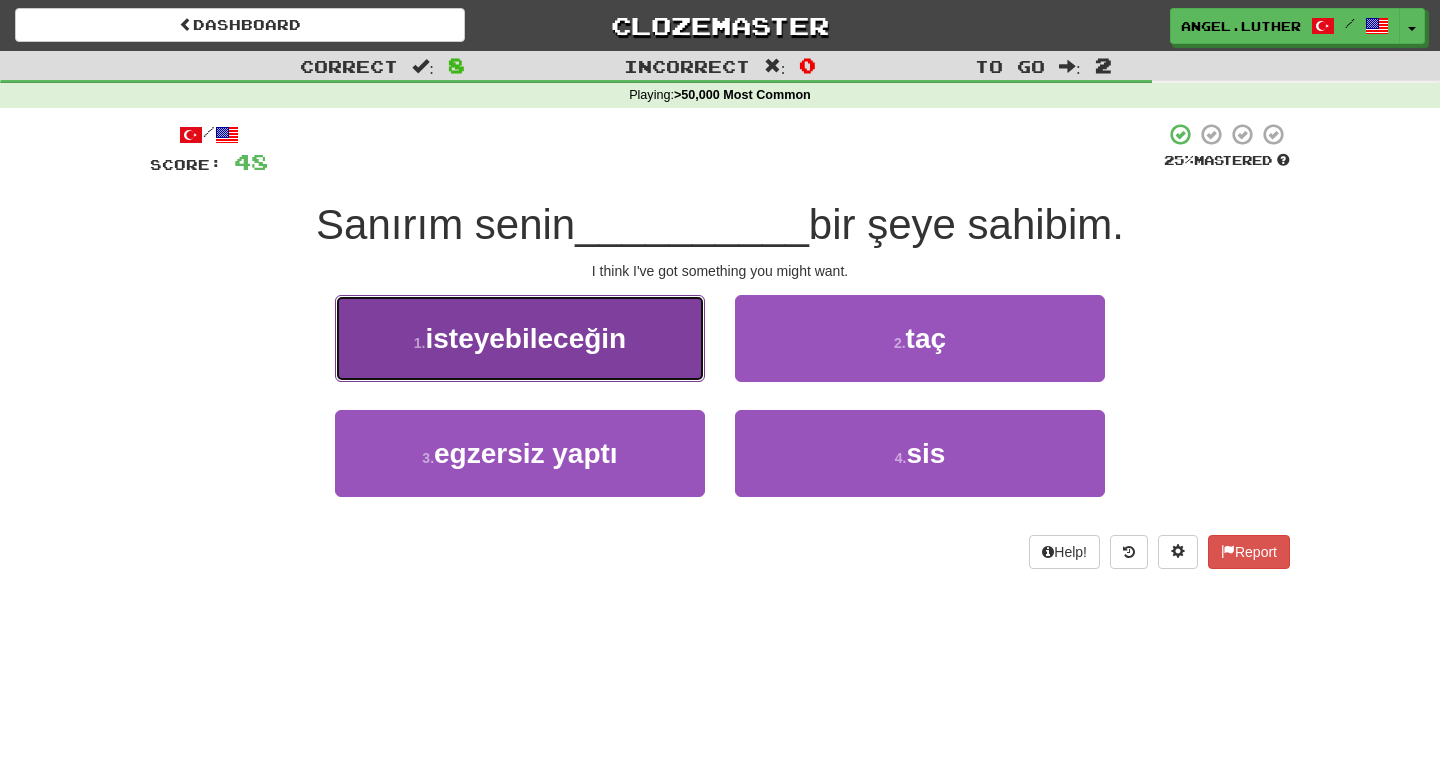 click on "1 .  isteyebileceğin" at bounding box center [520, 338] 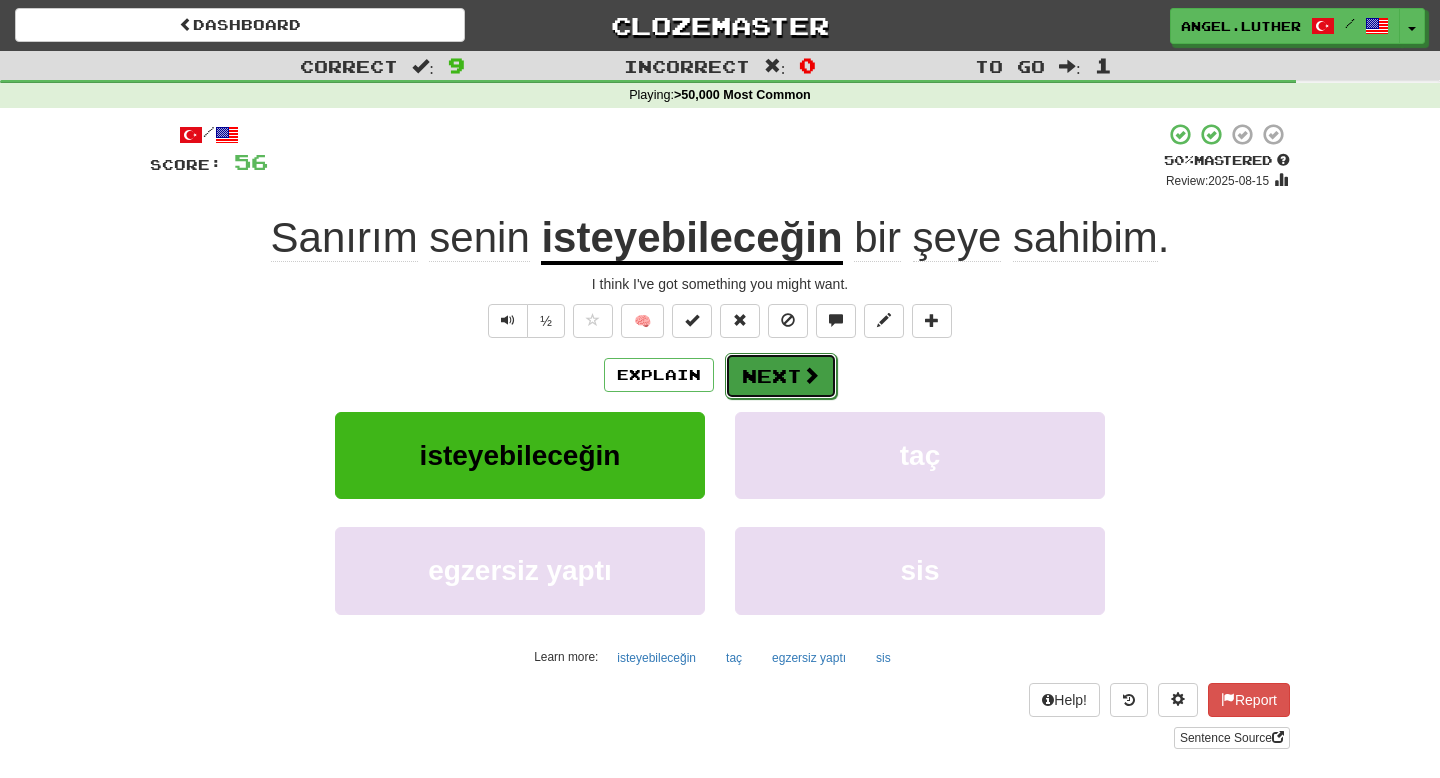 click on "Next" at bounding box center (781, 376) 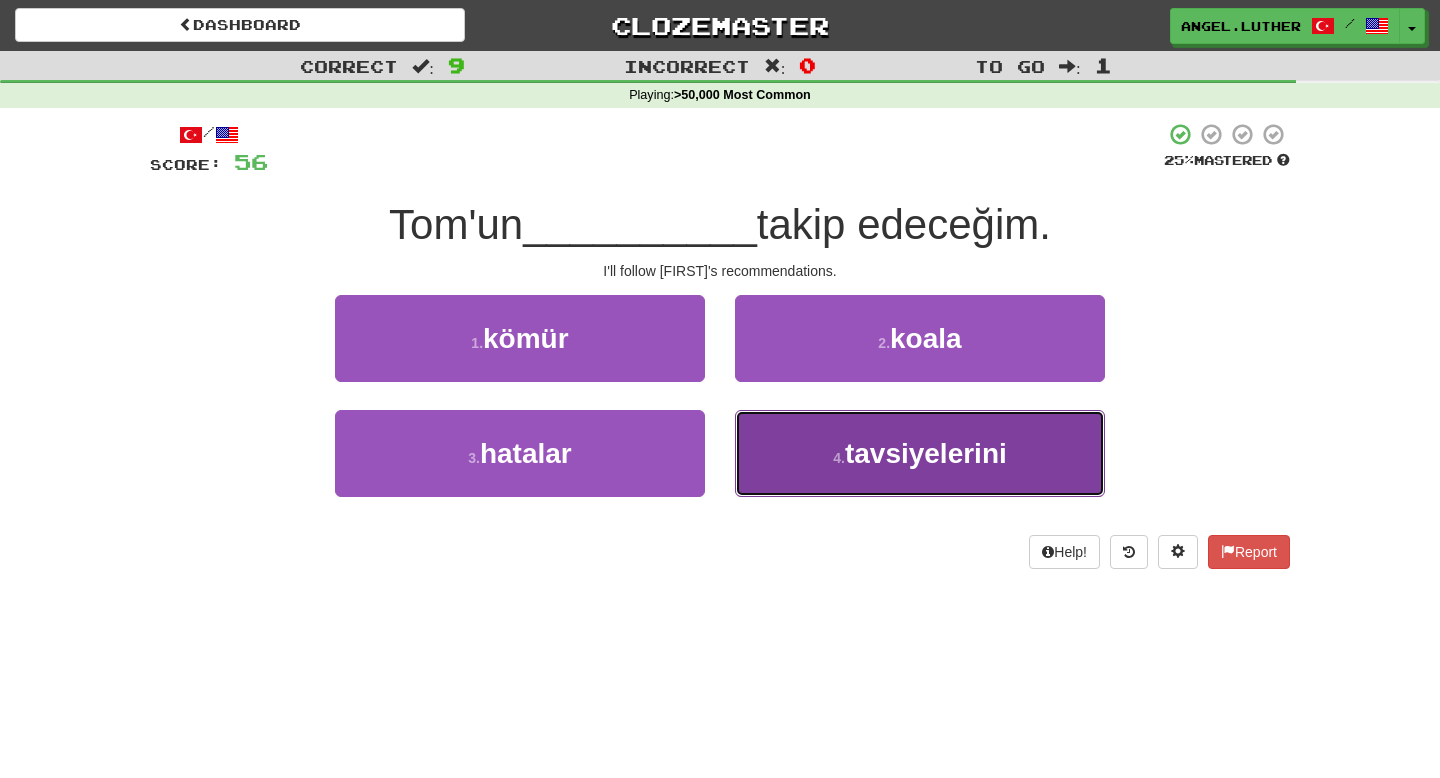 click on "4 .  tavsiyelerini" at bounding box center (920, 453) 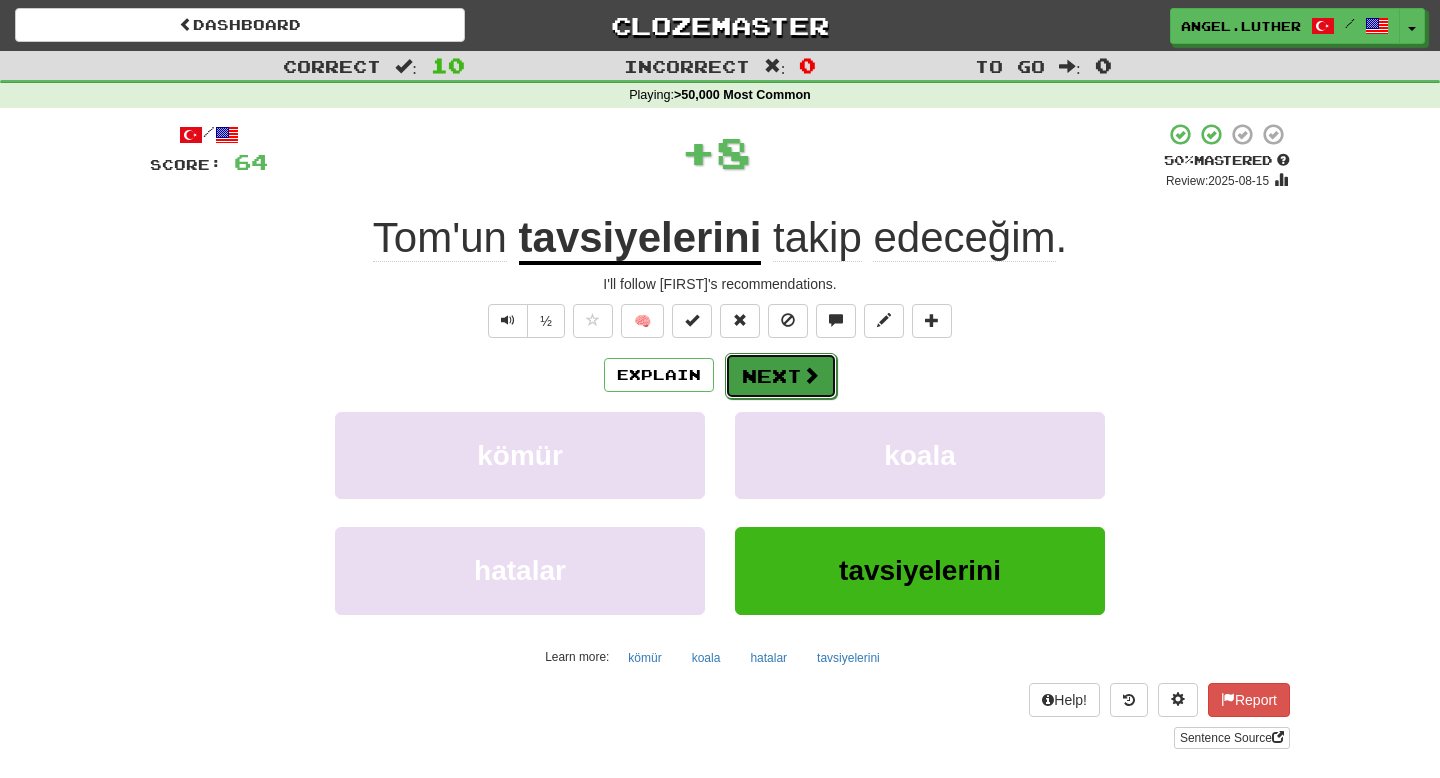 click on "Next" at bounding box center [781, 376] 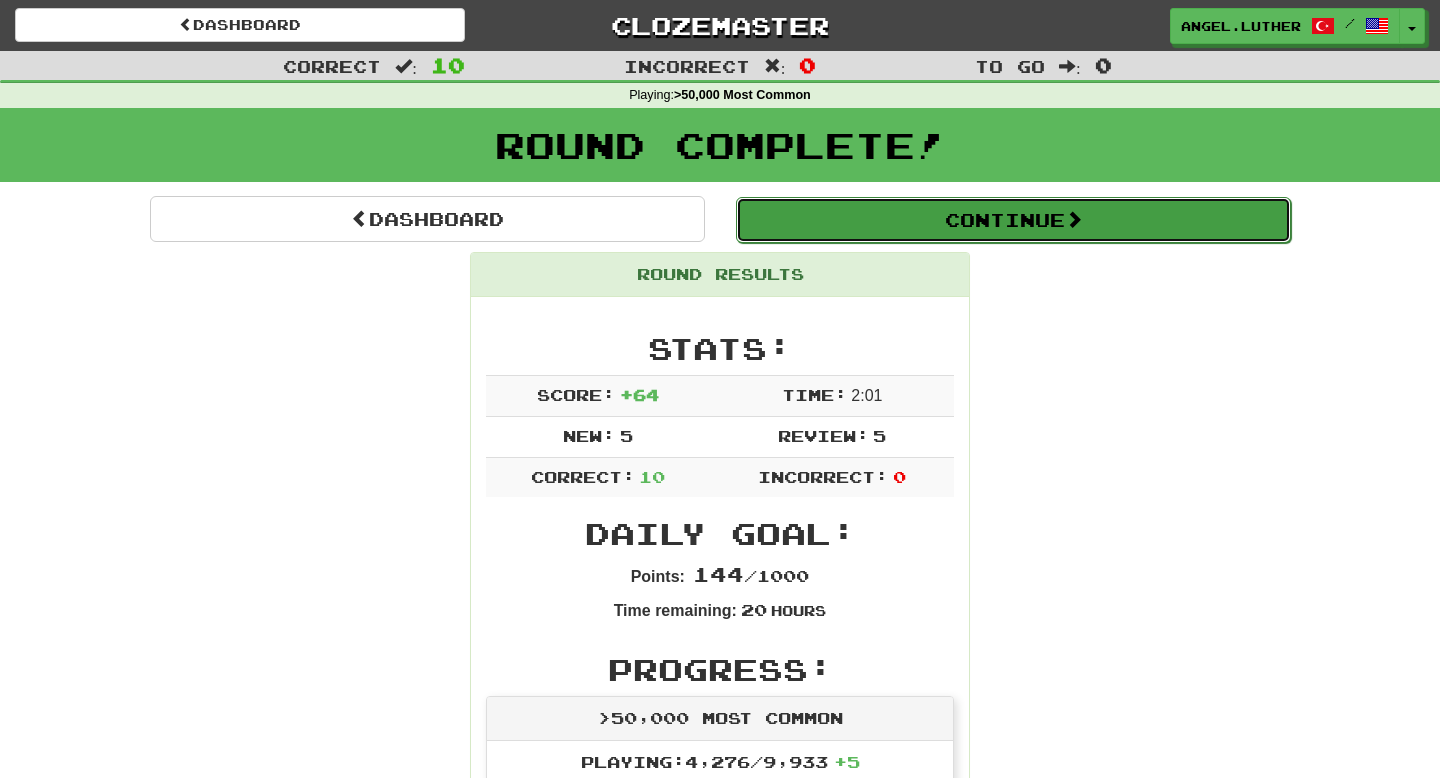 click on "Continue" at bounding box center [1013, 220] 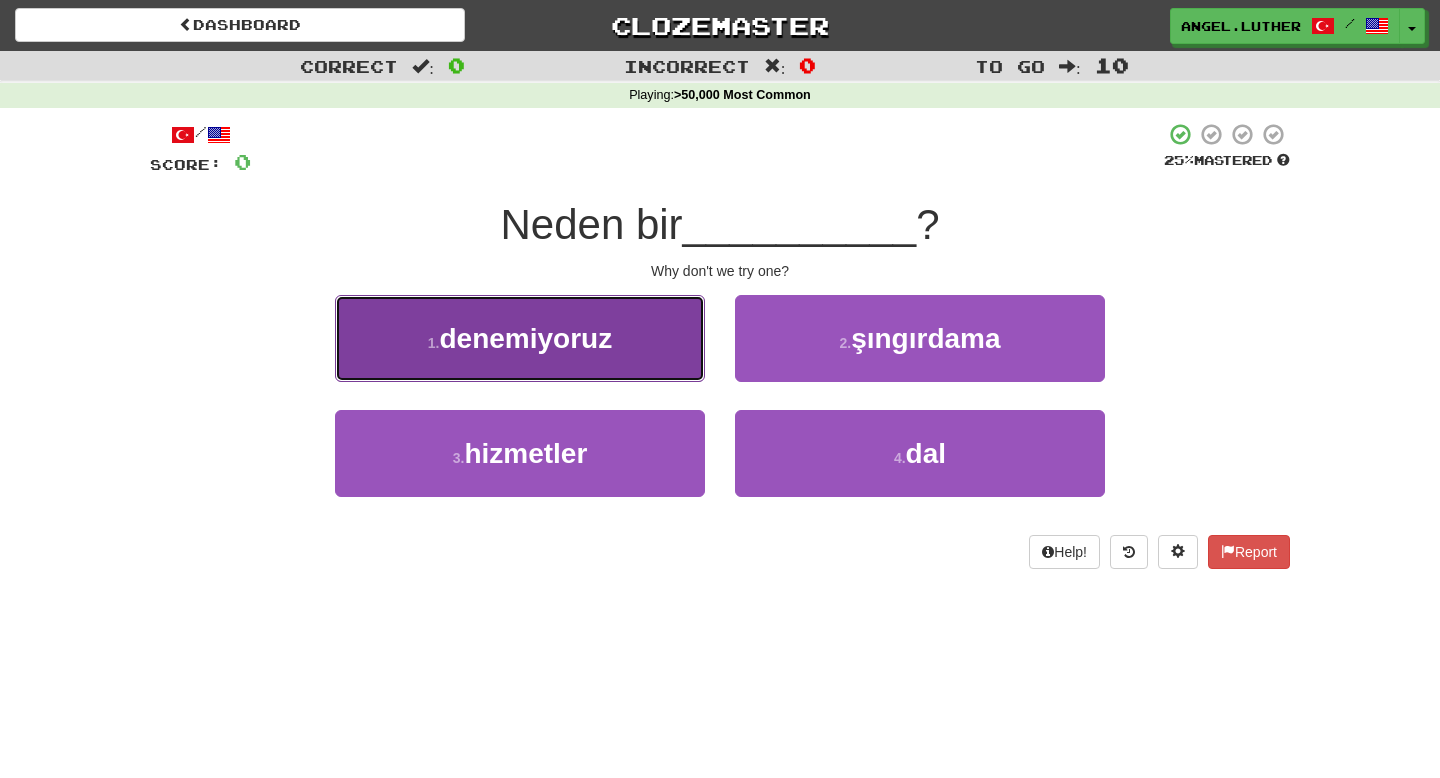 click on "1 .  denemiyoruz" at bounding box center [520, 338] 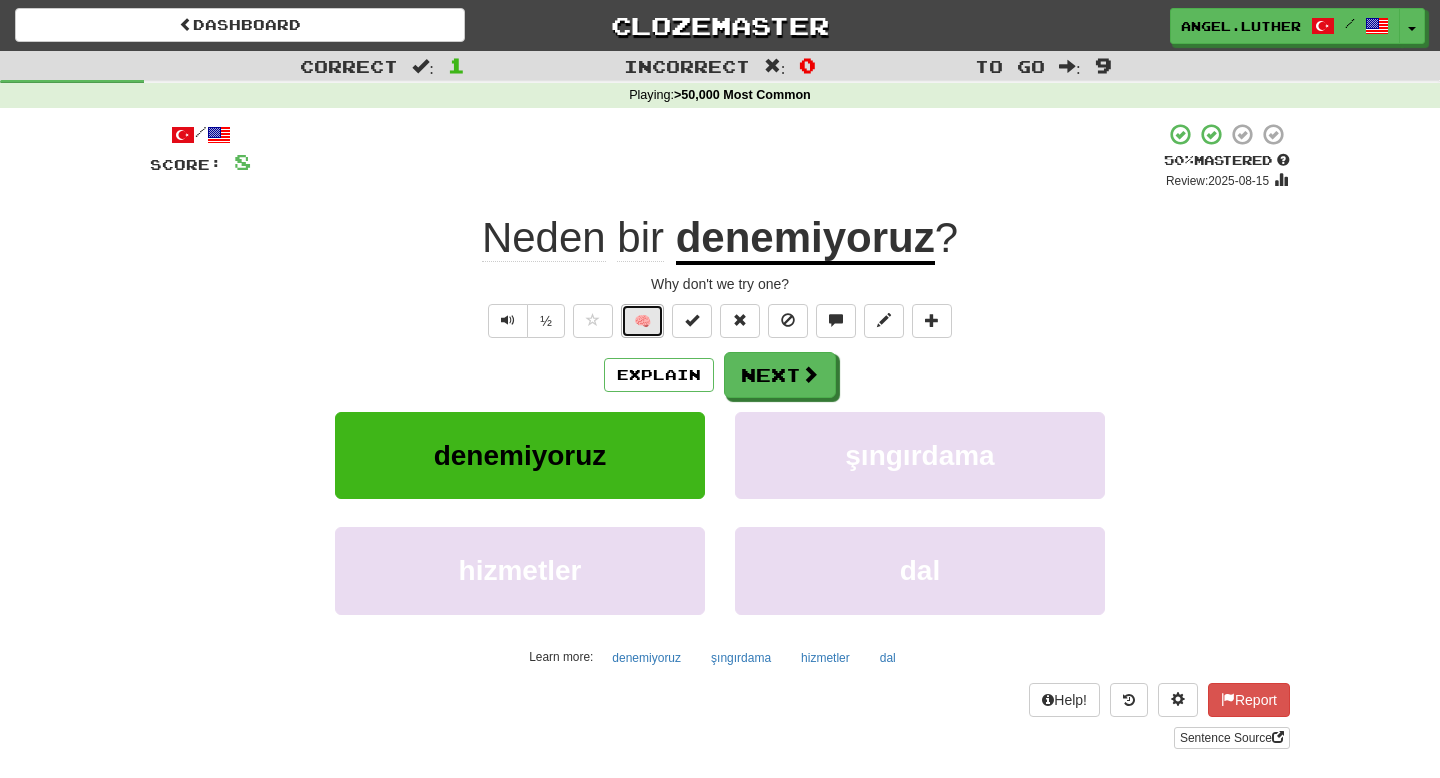 click on "🧠" at bounding box center (642, 321) 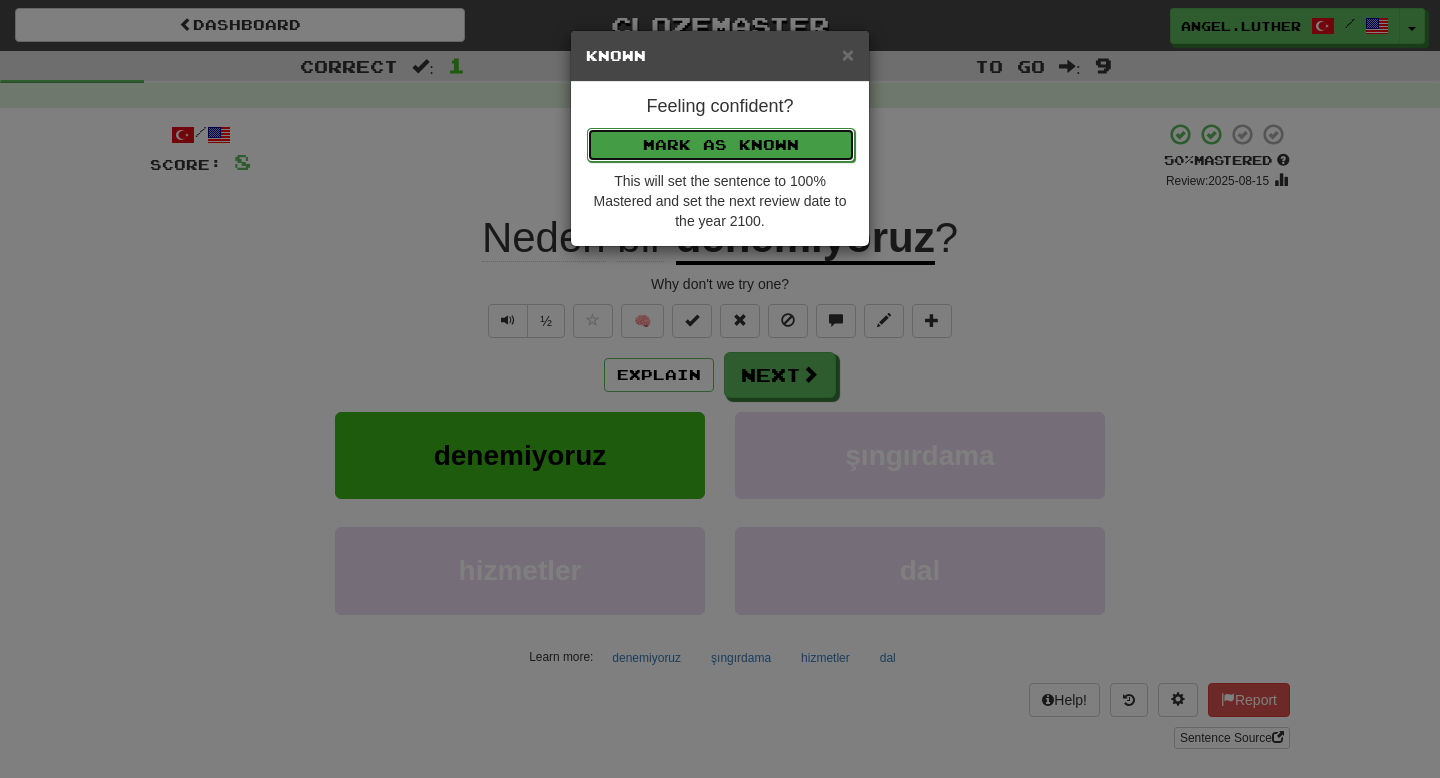 click on "Mark as Known" at bounding box center [721, 145] 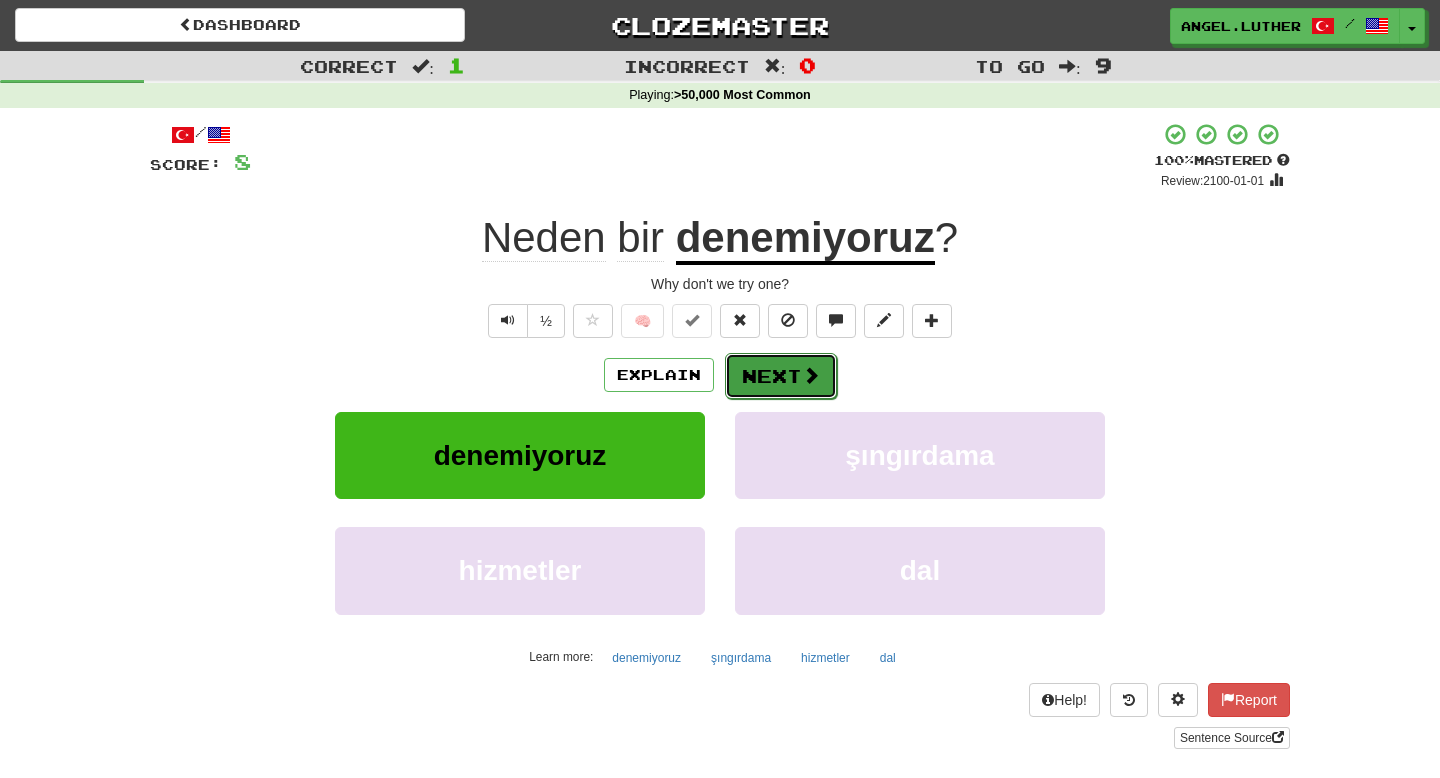 click at bounding box center [811, 375] 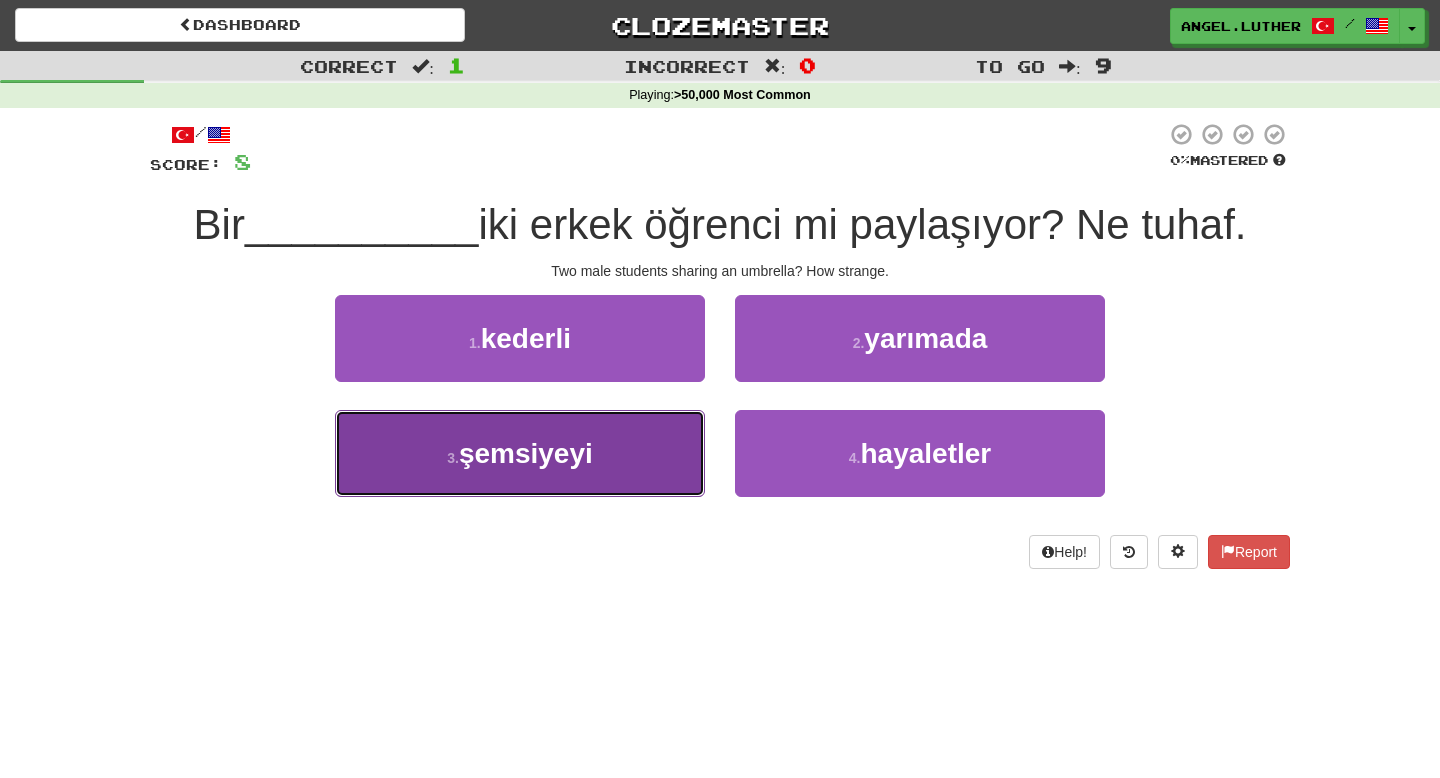 click on "3 .  şemsiyeyi" at bounding box center (520, 453) 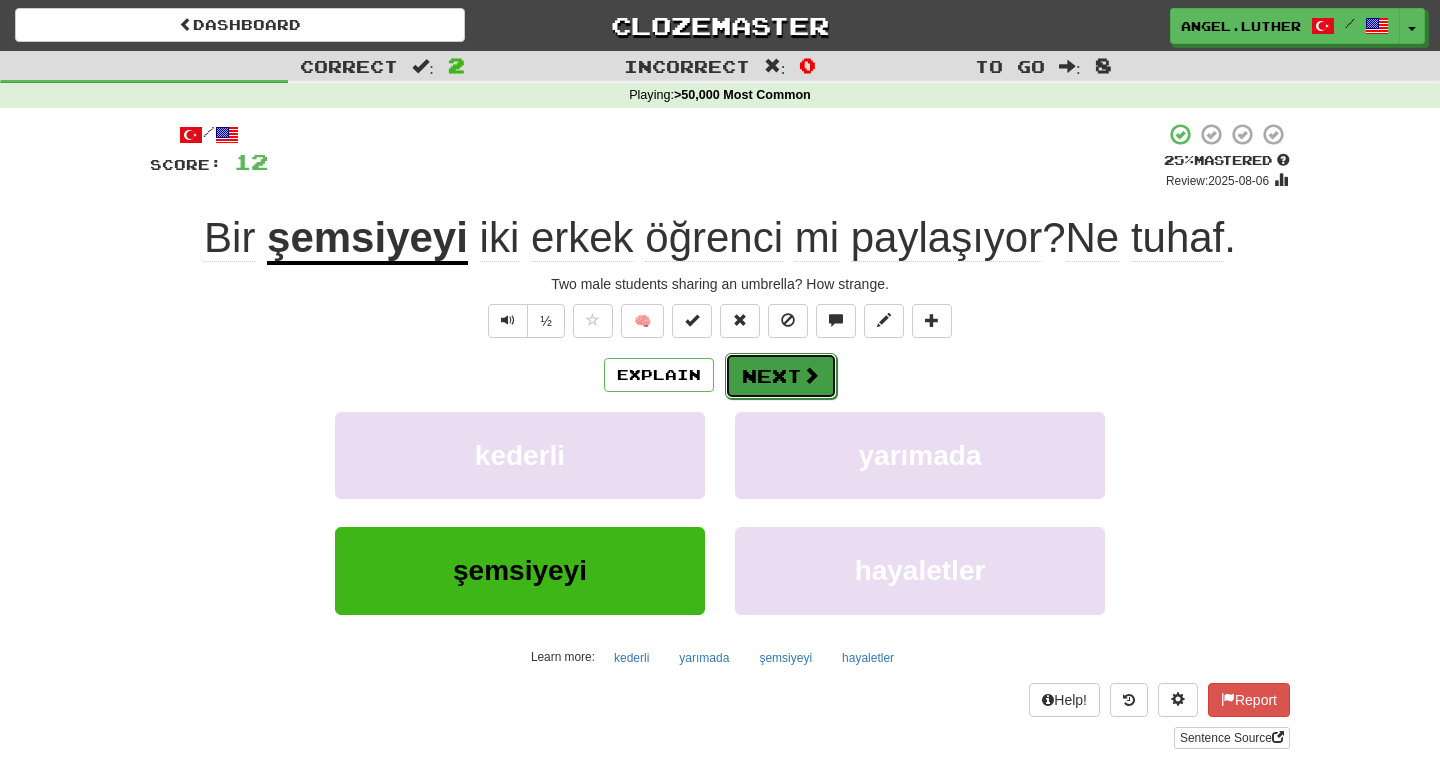 click on "Next" at bounding box center (781, 376) 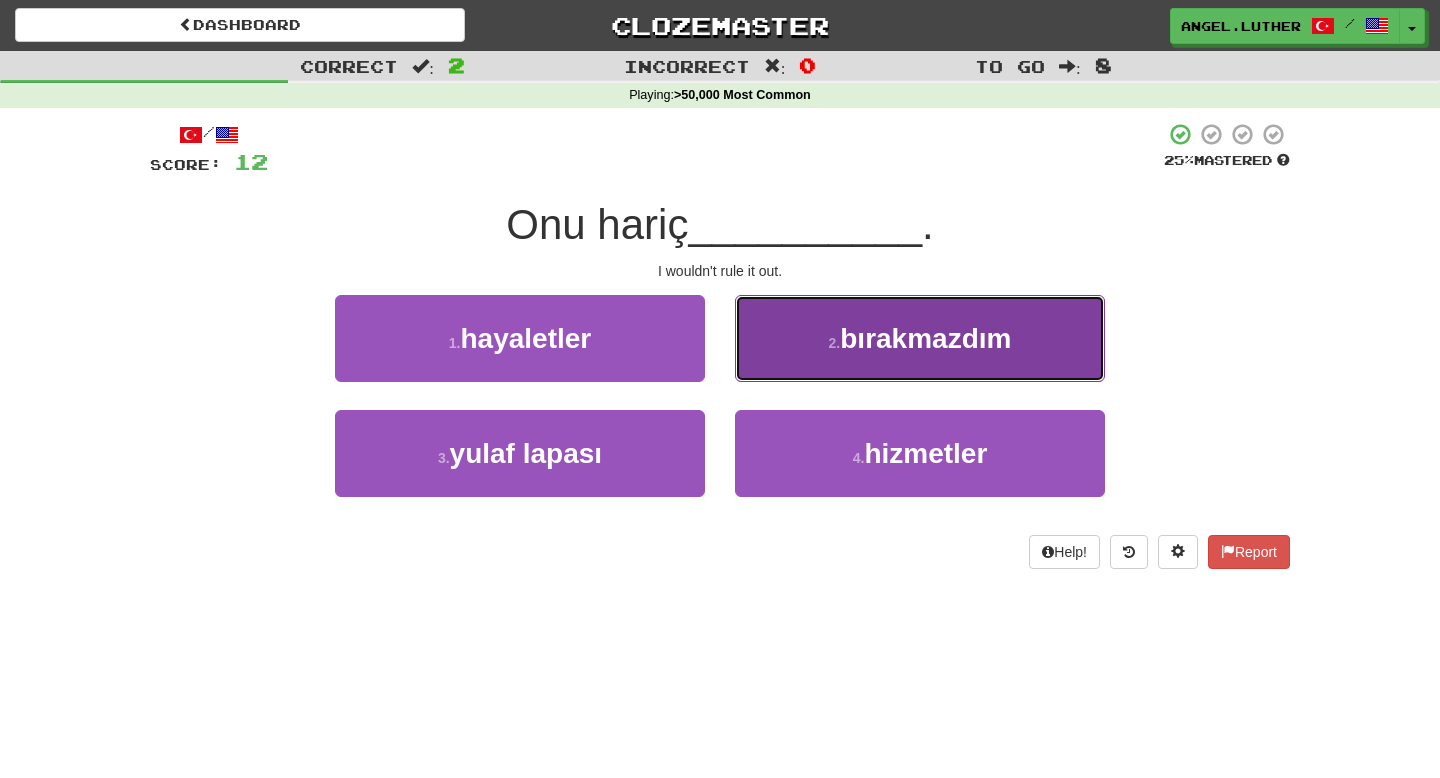 click on "2 .  bırakmazdım" at bounding box center [920, 338] 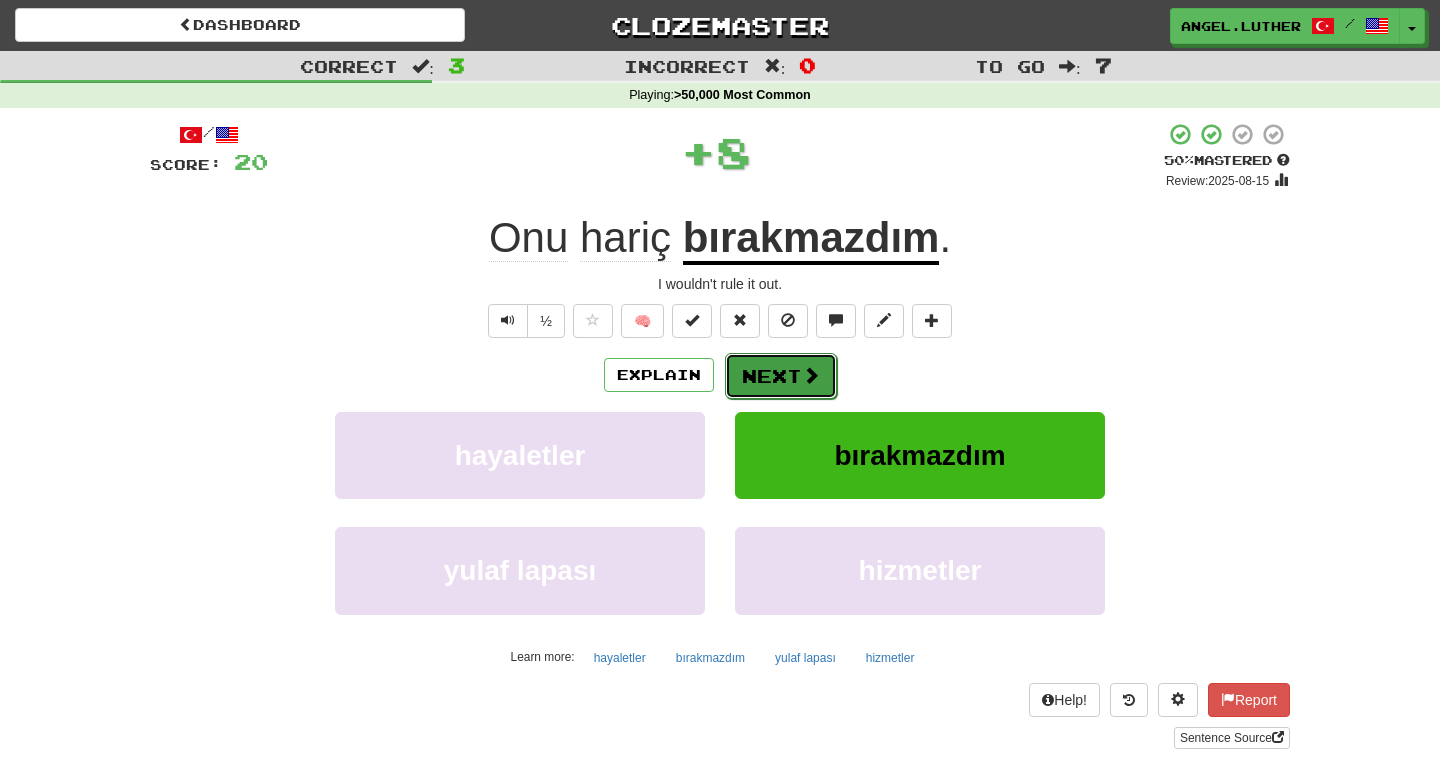 click on "Next" at bounding box center (781, 376) 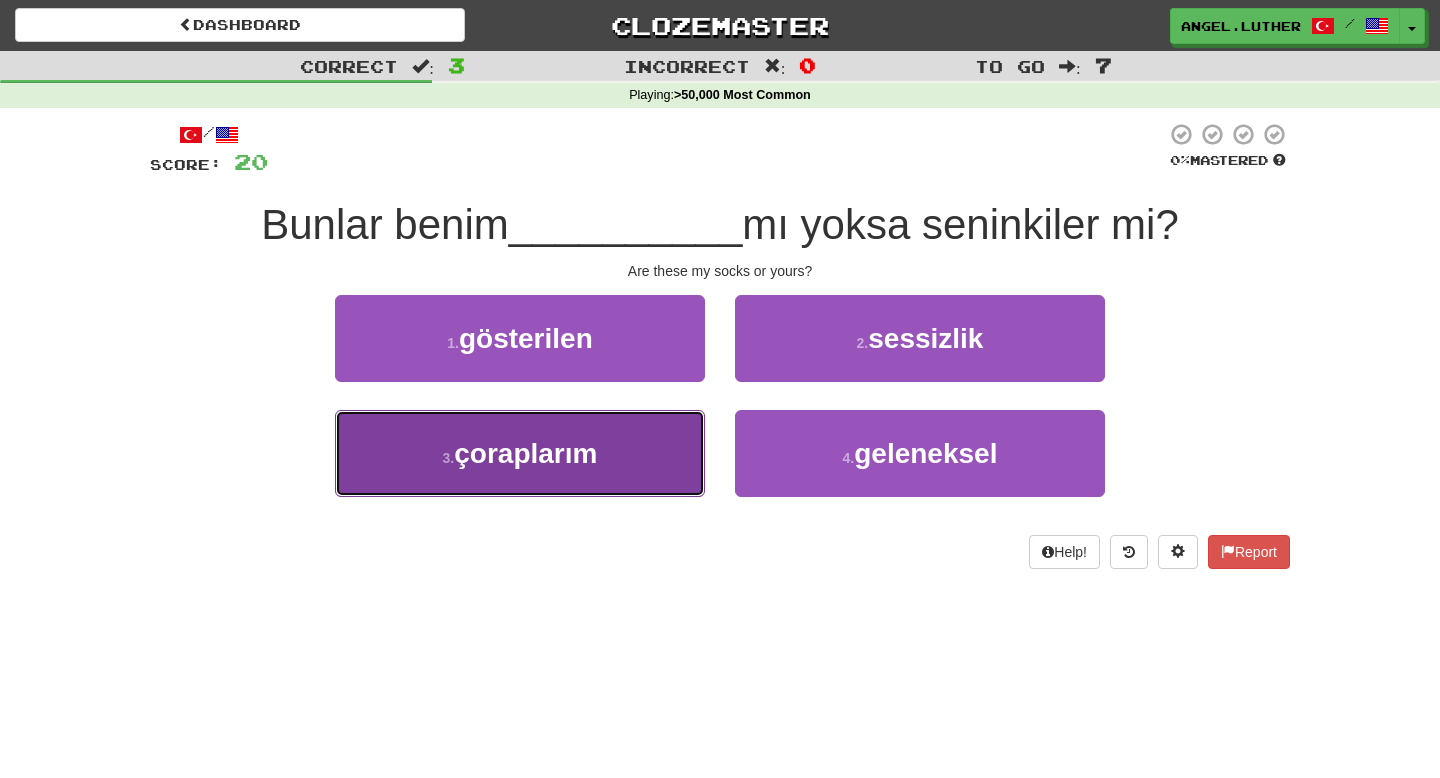 click on "çoraplarım" at bounding box center (525, 453) 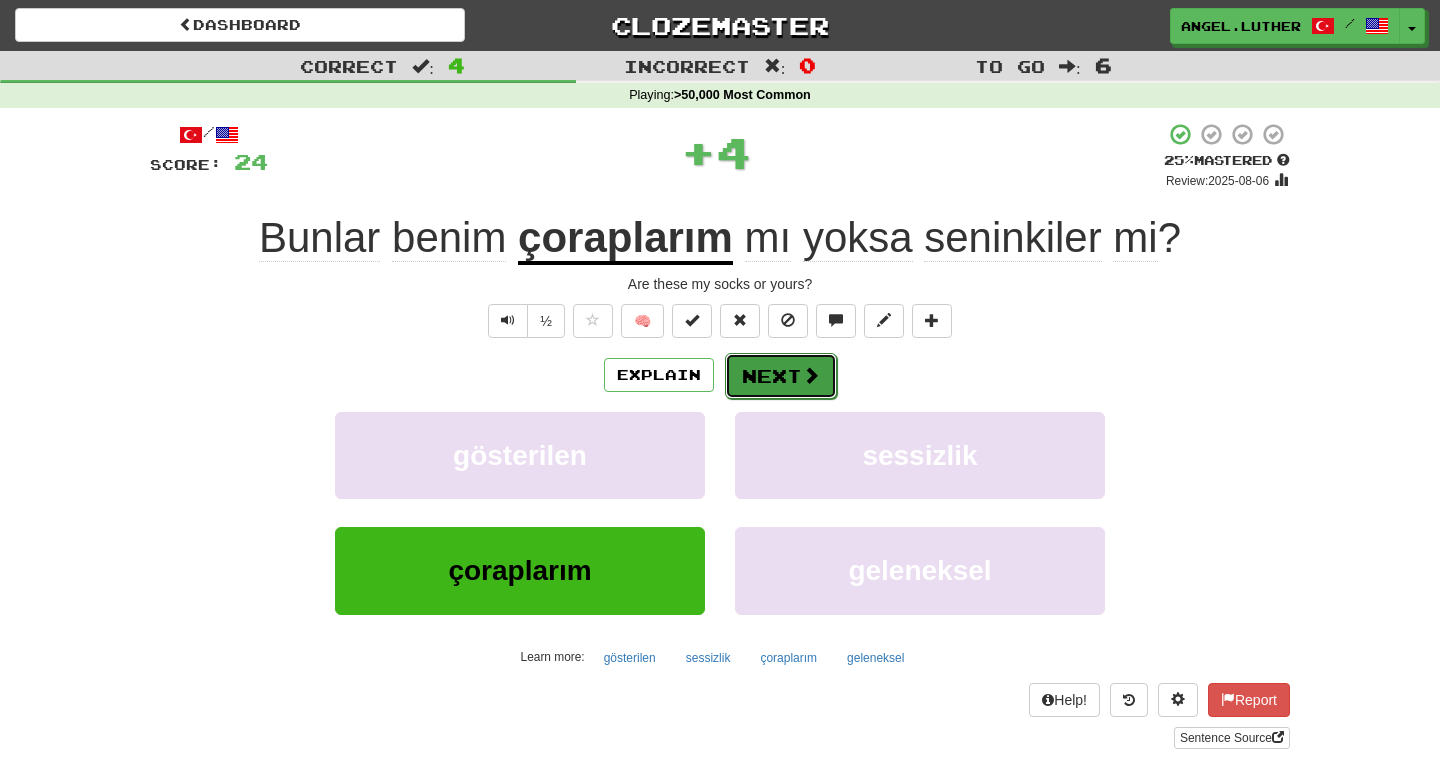 click on "Next" at bounding box center (781, 376) 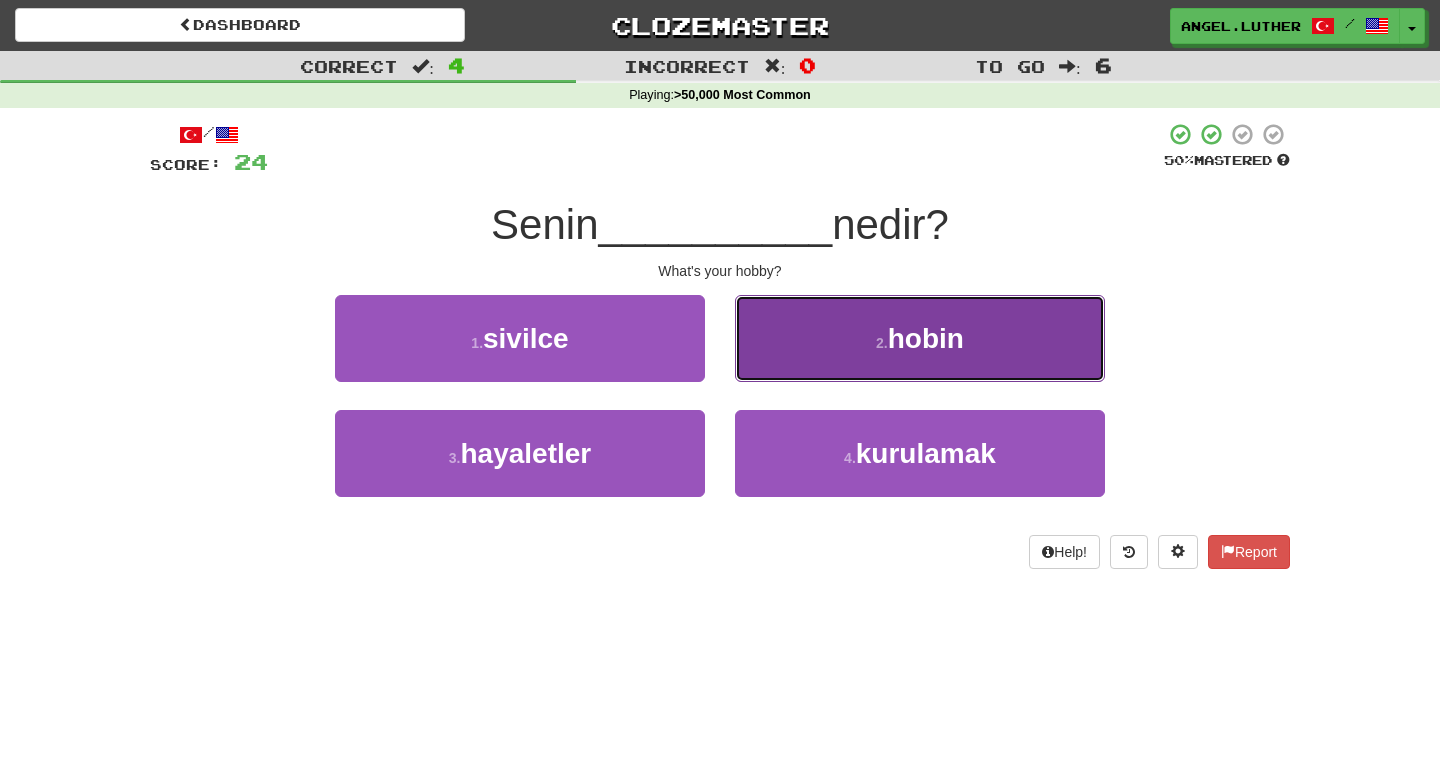 click on "2 .  hobin" at bounding box center [920, 338] 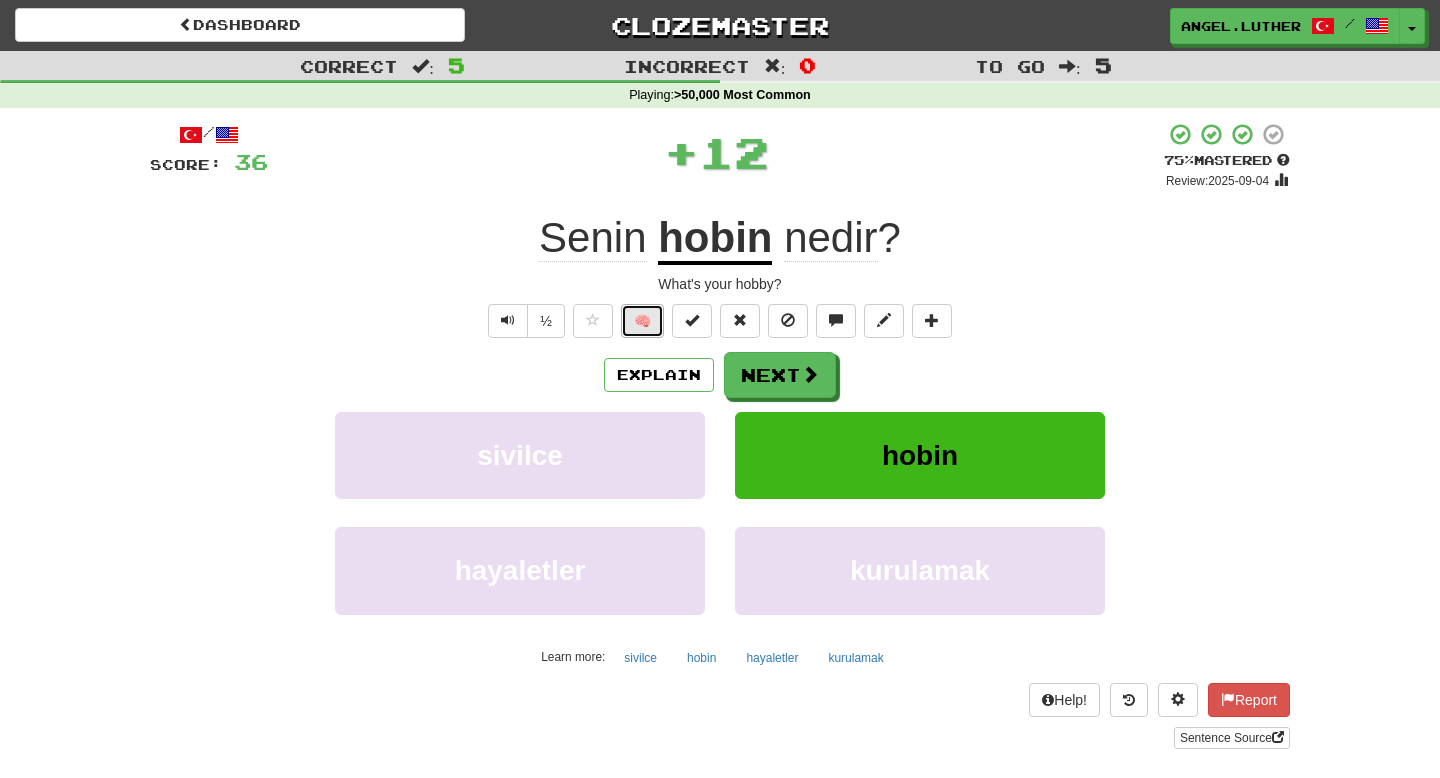 click on "🧠" at bounding box center (642, 321) 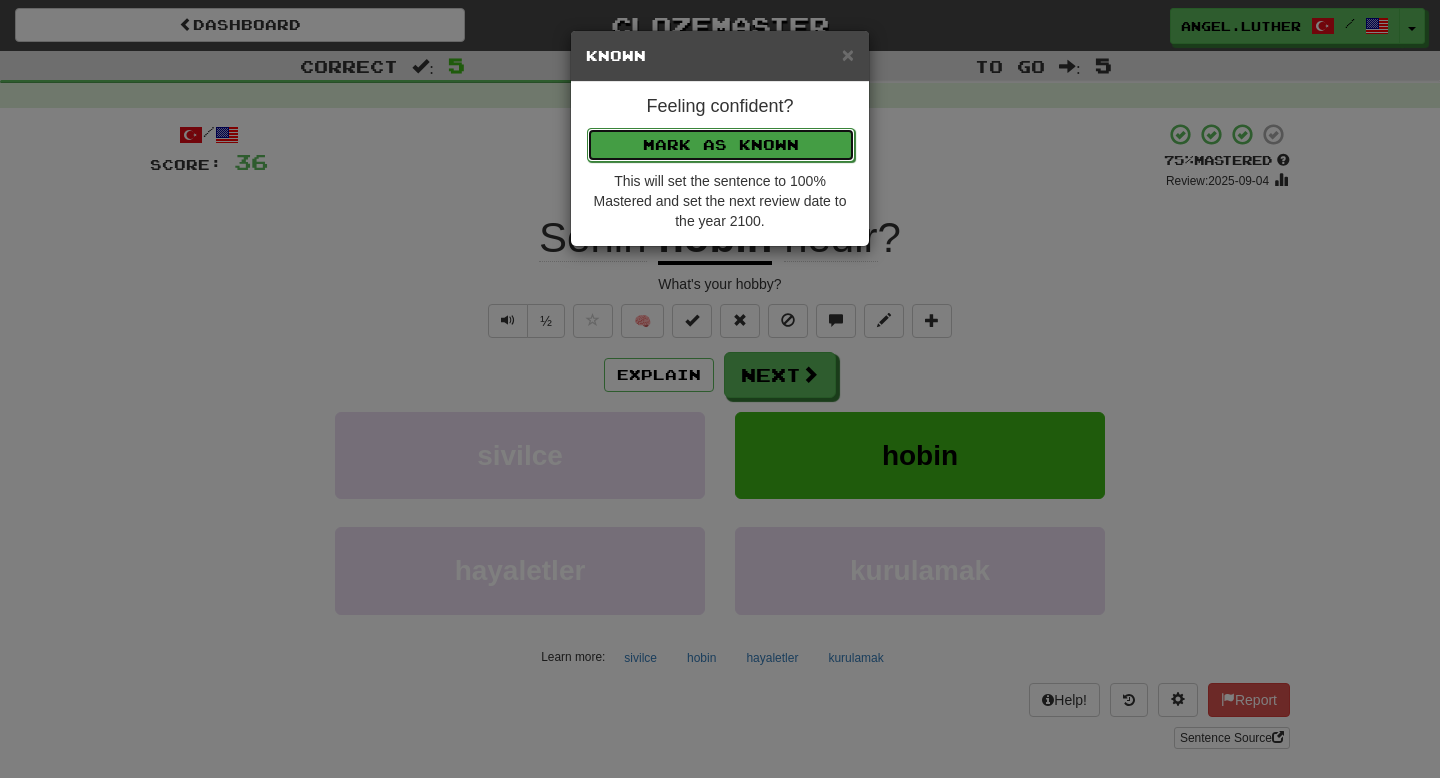 click on "Mark as Known" at bounding box center (721, 145) 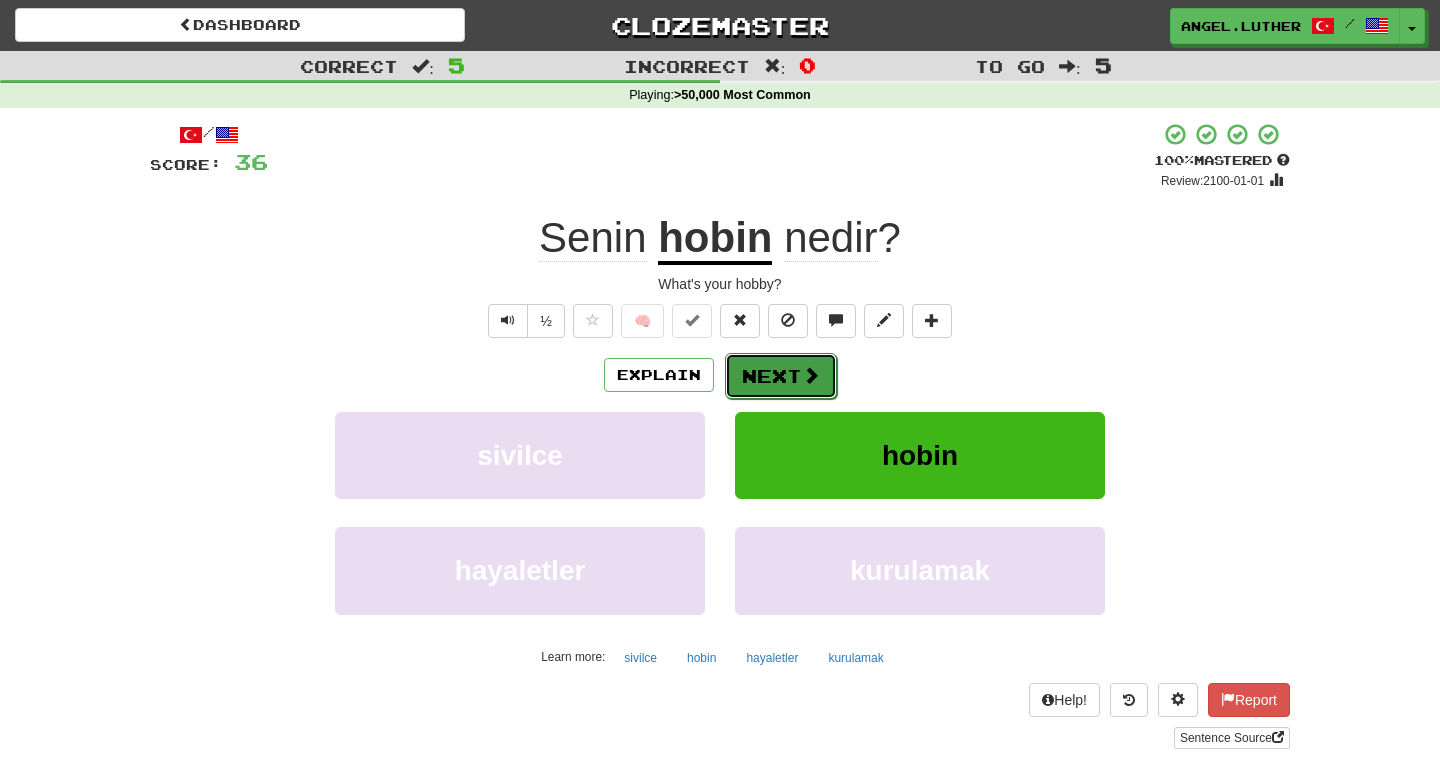 click on "Next" at bounding box center (781, 376) 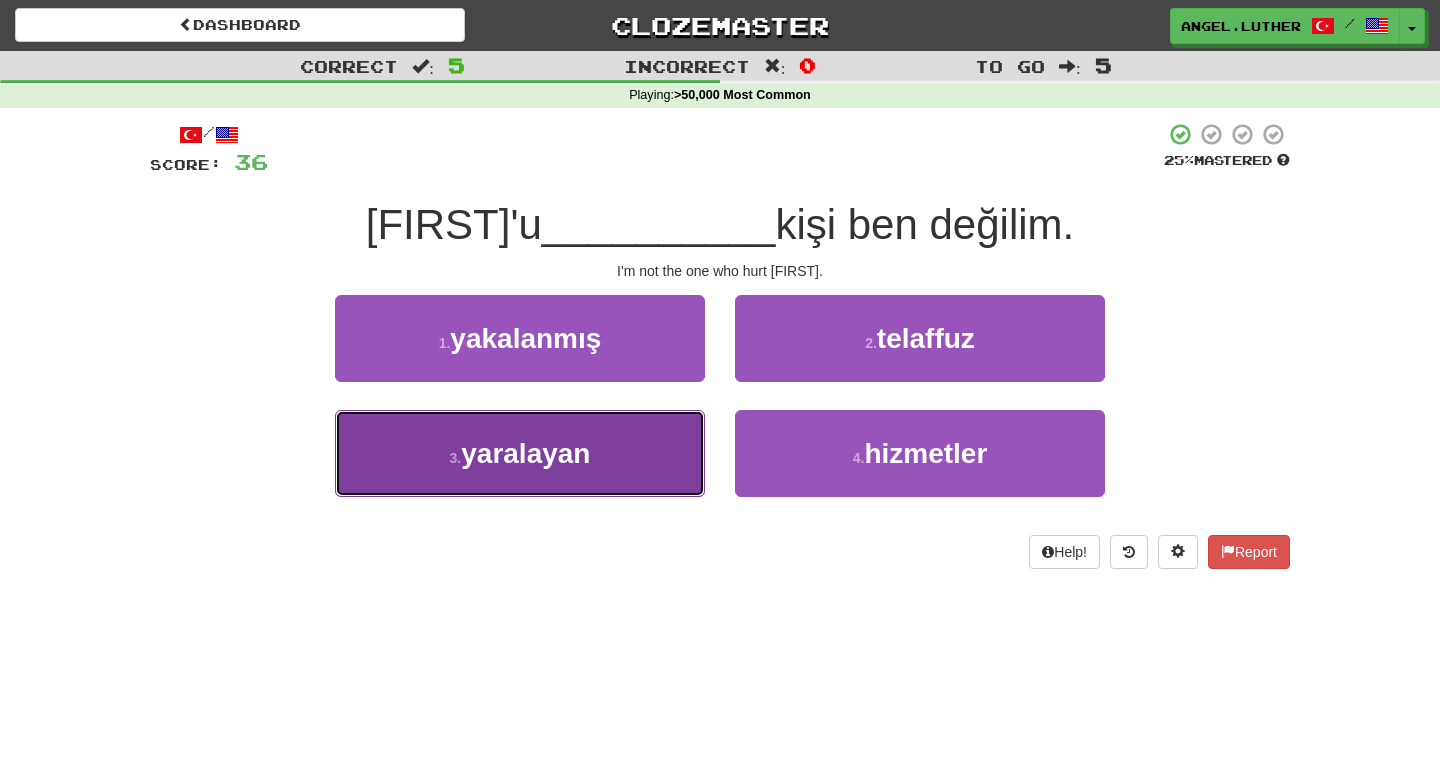 click on "yaralayan" at bounding box center (525, 453) 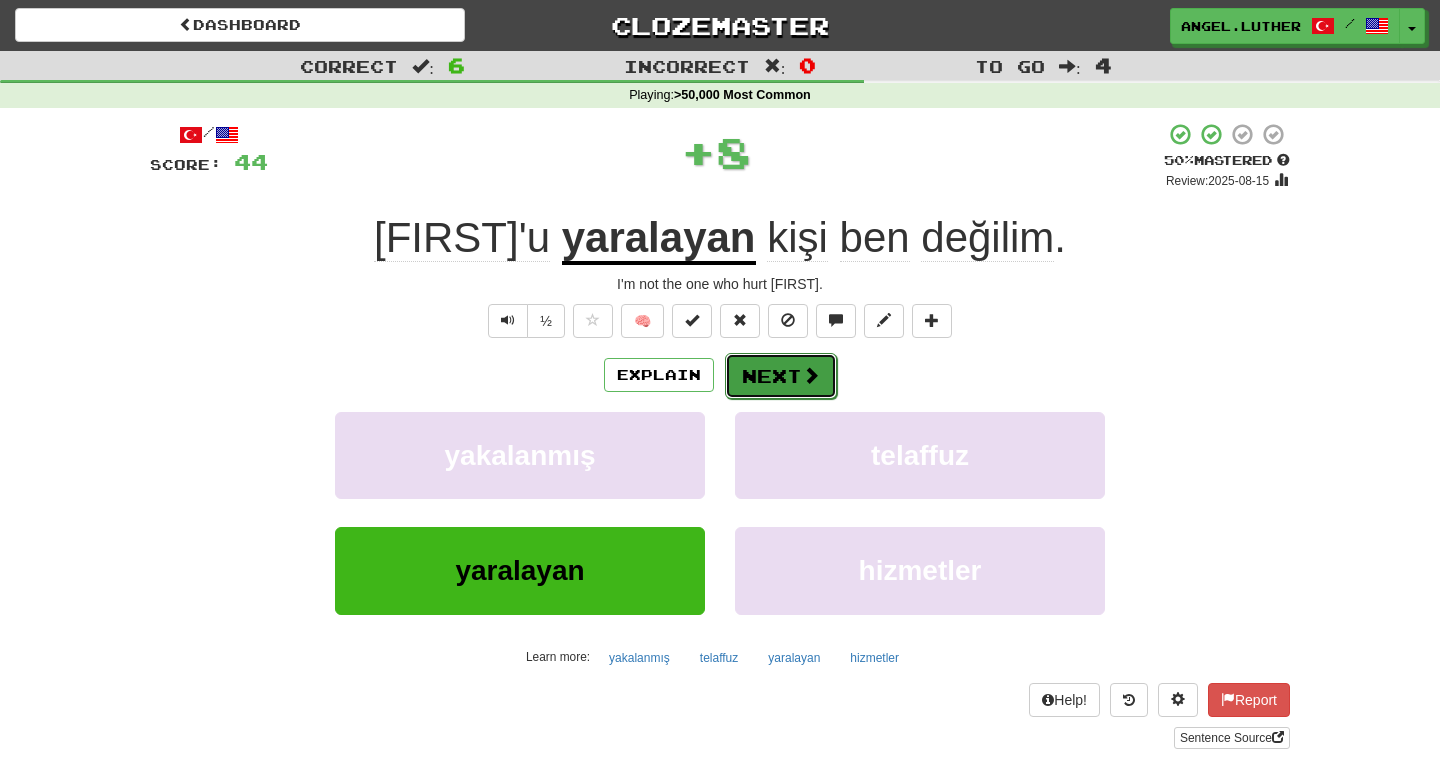click on "Next" at bounding box center [781, 376] 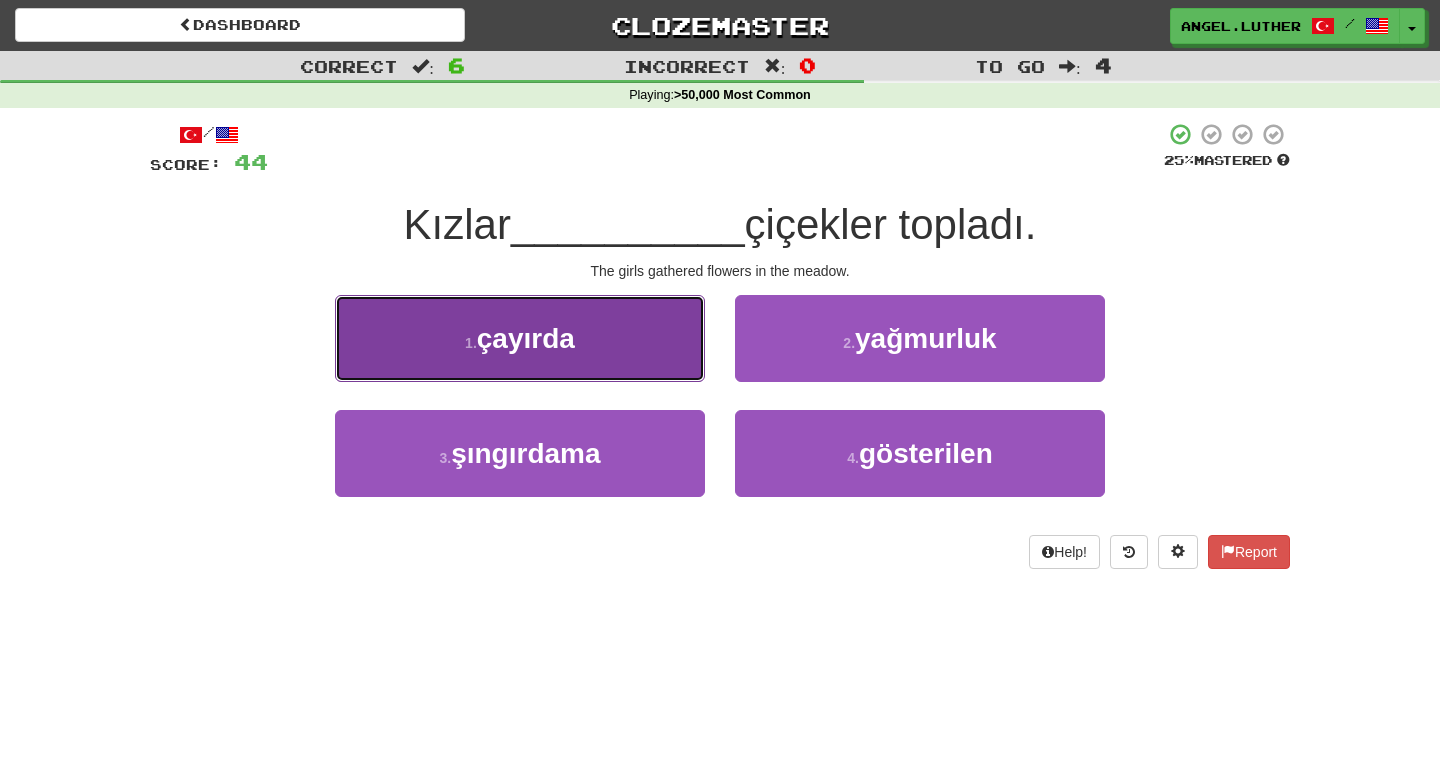 click on "1 .  çayırda" at bounding box center [520, 338] 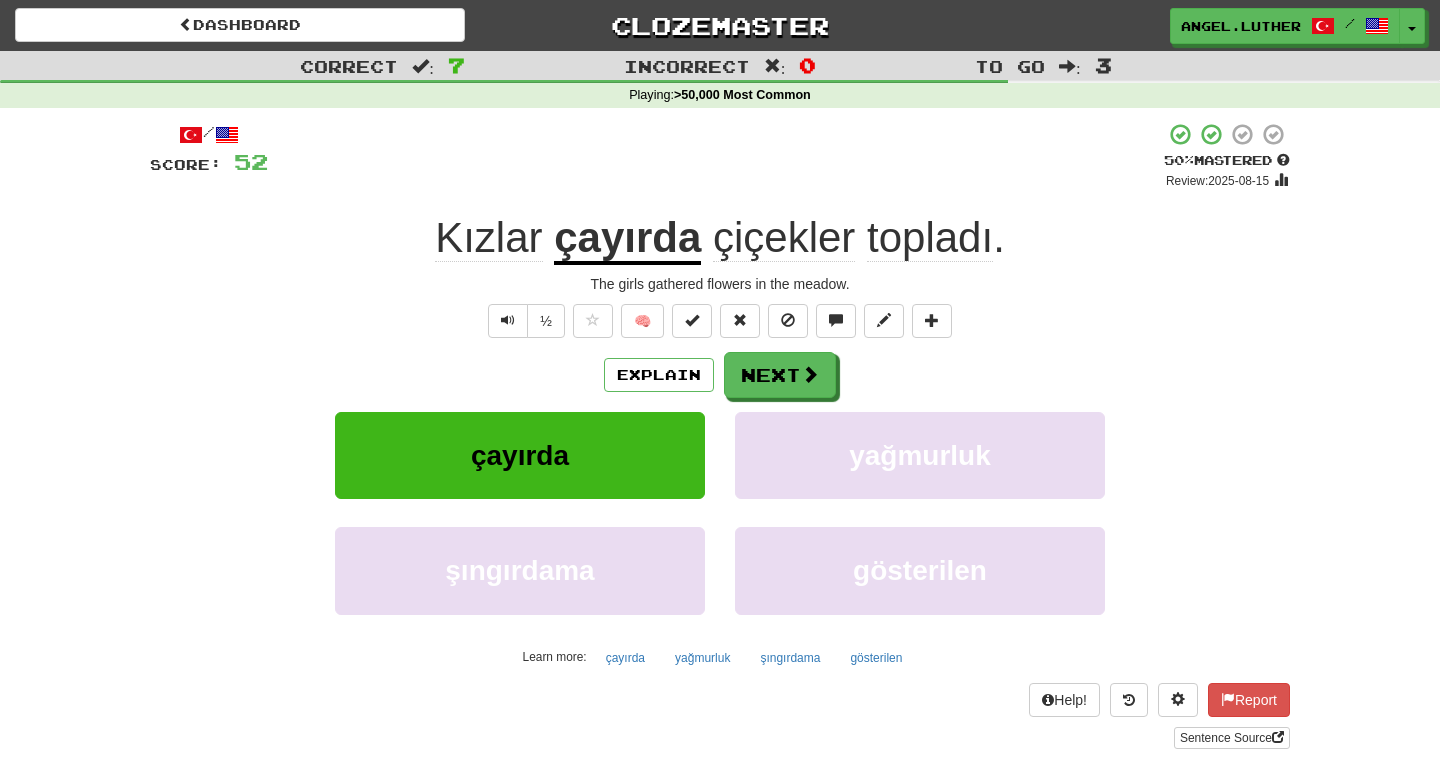 click on "çayırda" at bounding box center (627, 239) 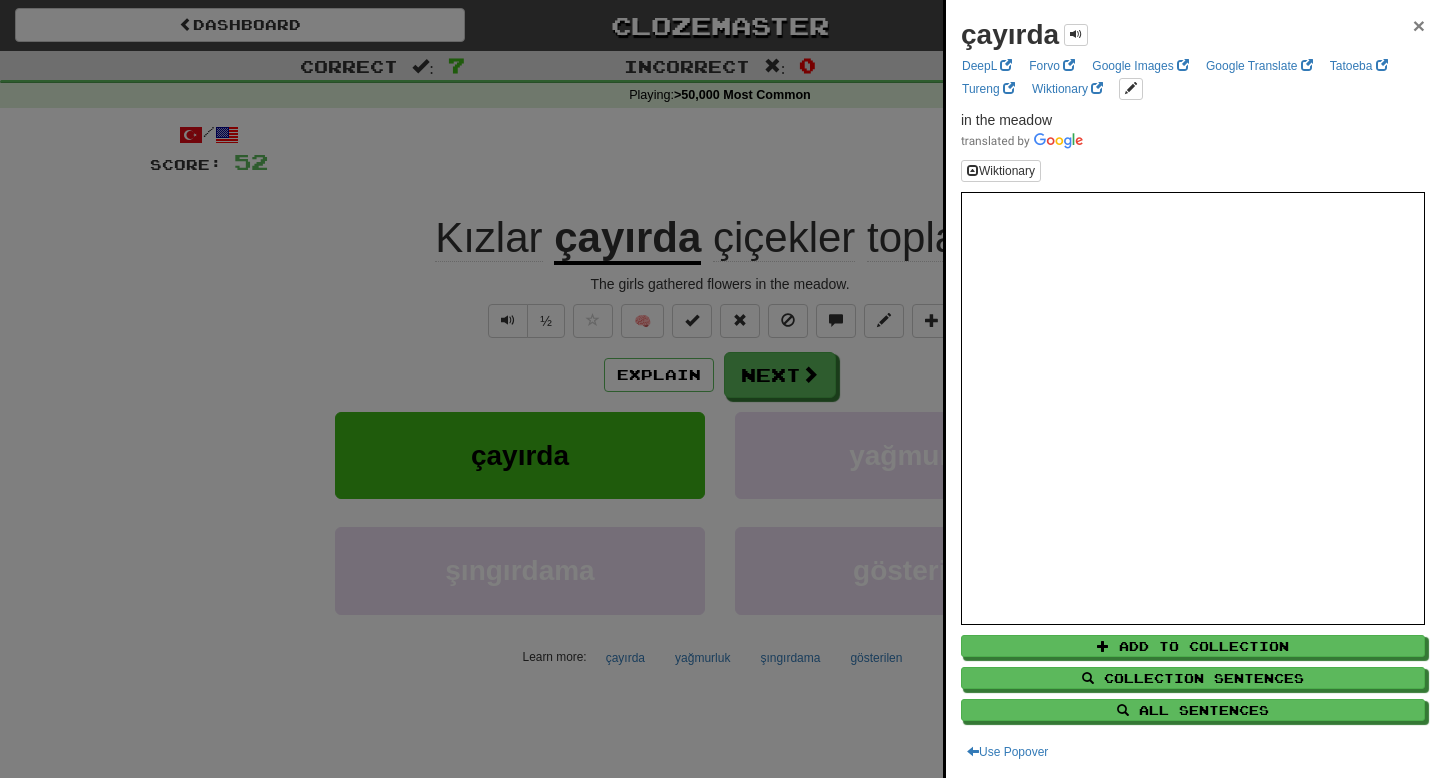 click on "×" at bounding box center (1419, 25) 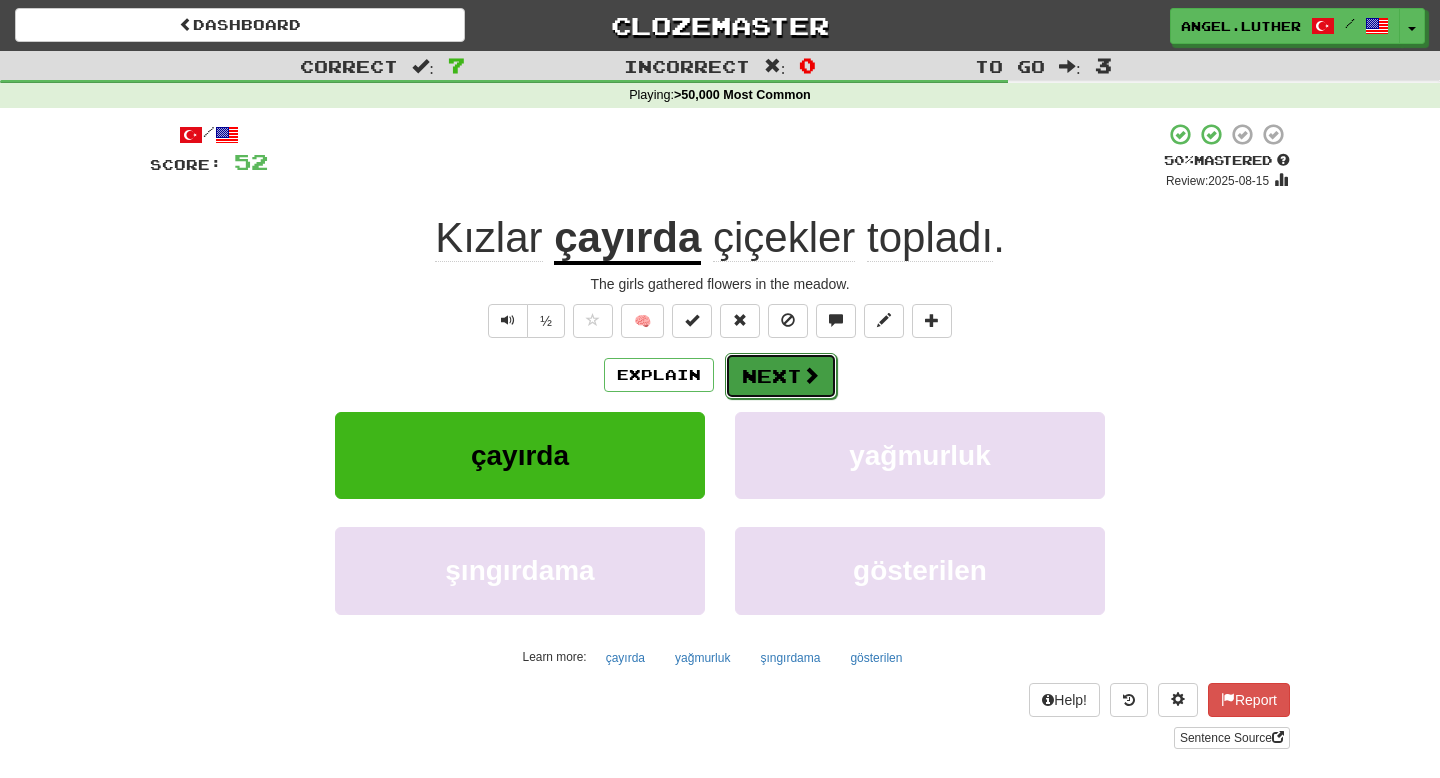 click at bounding box center [811, 375] 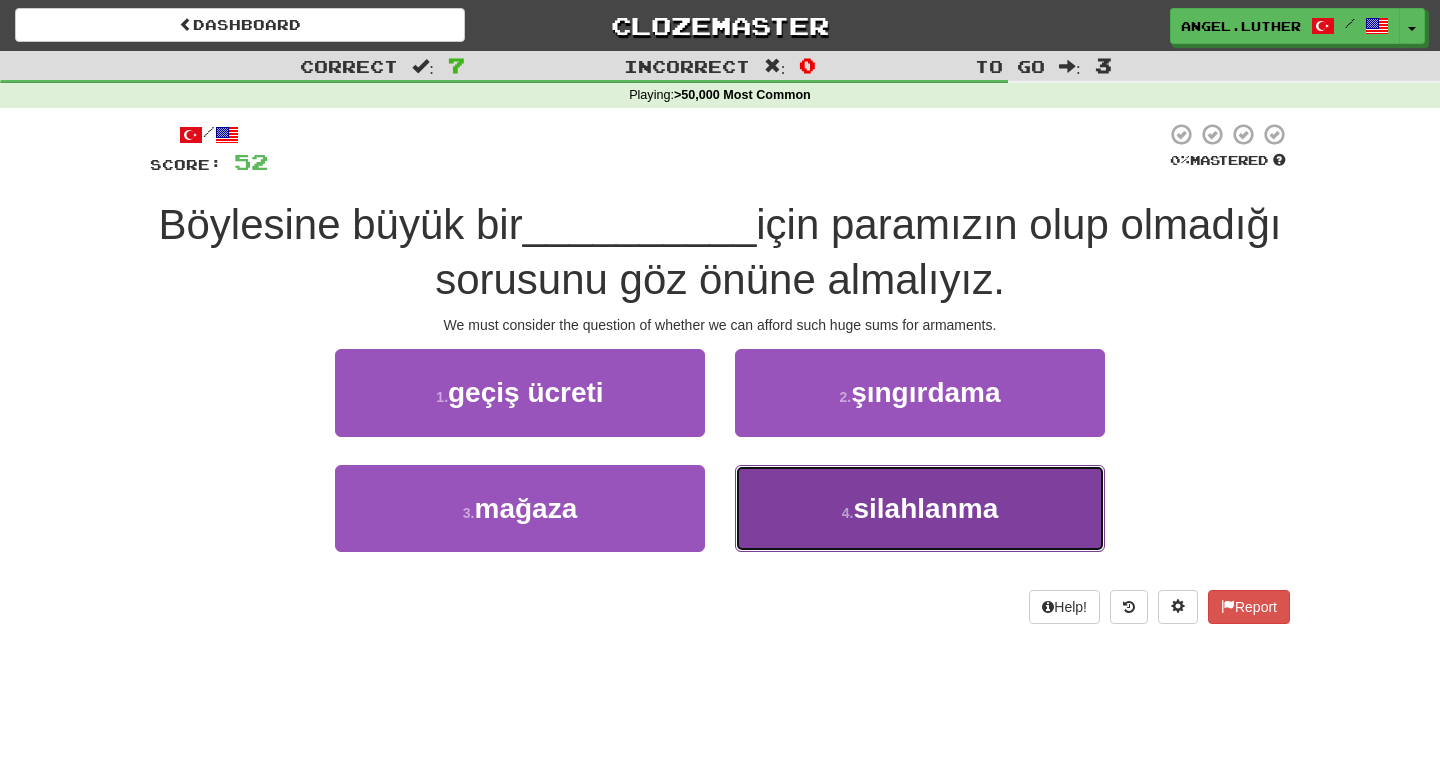 click on "4 .  silahlanma" at bounding box center [920, 508] 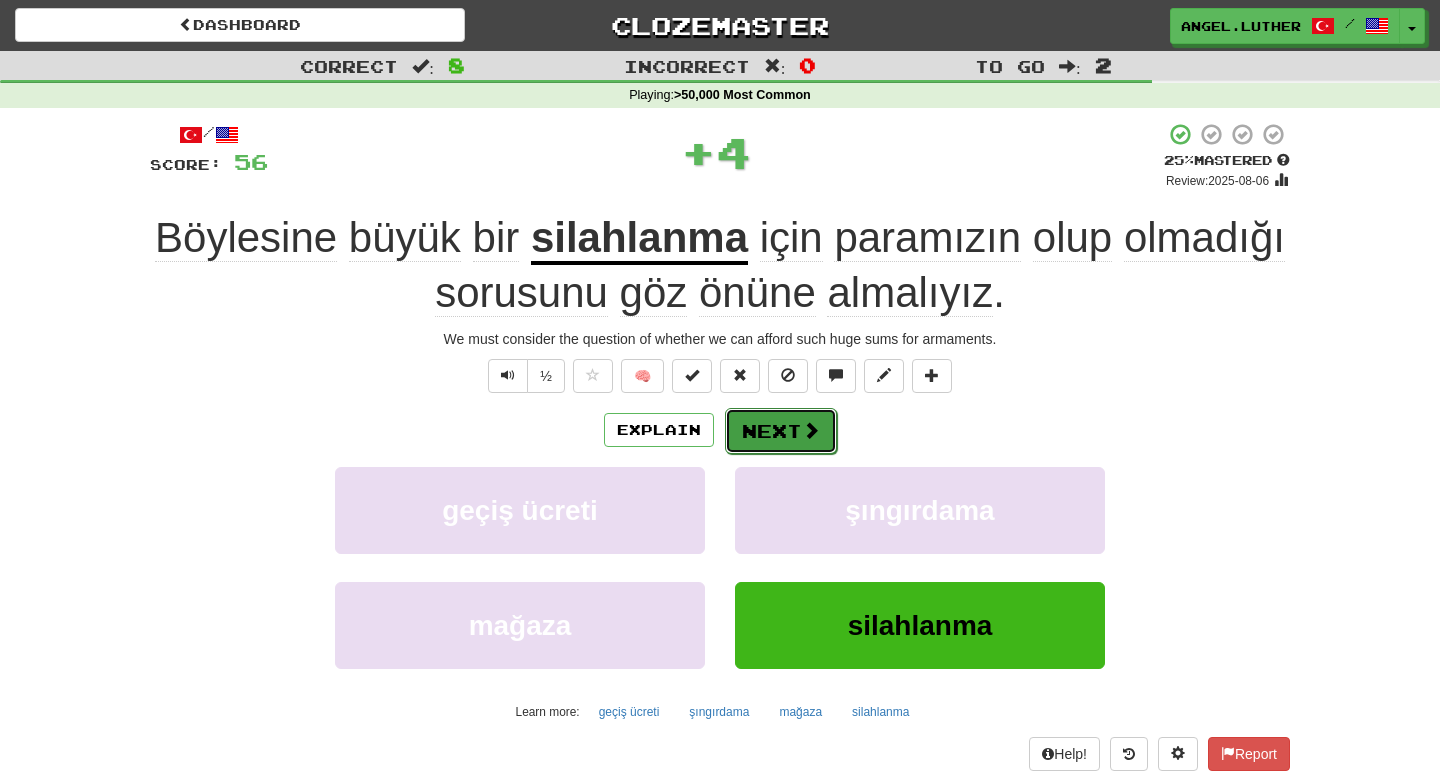 click on "Next" at bounding box center [781, 431] 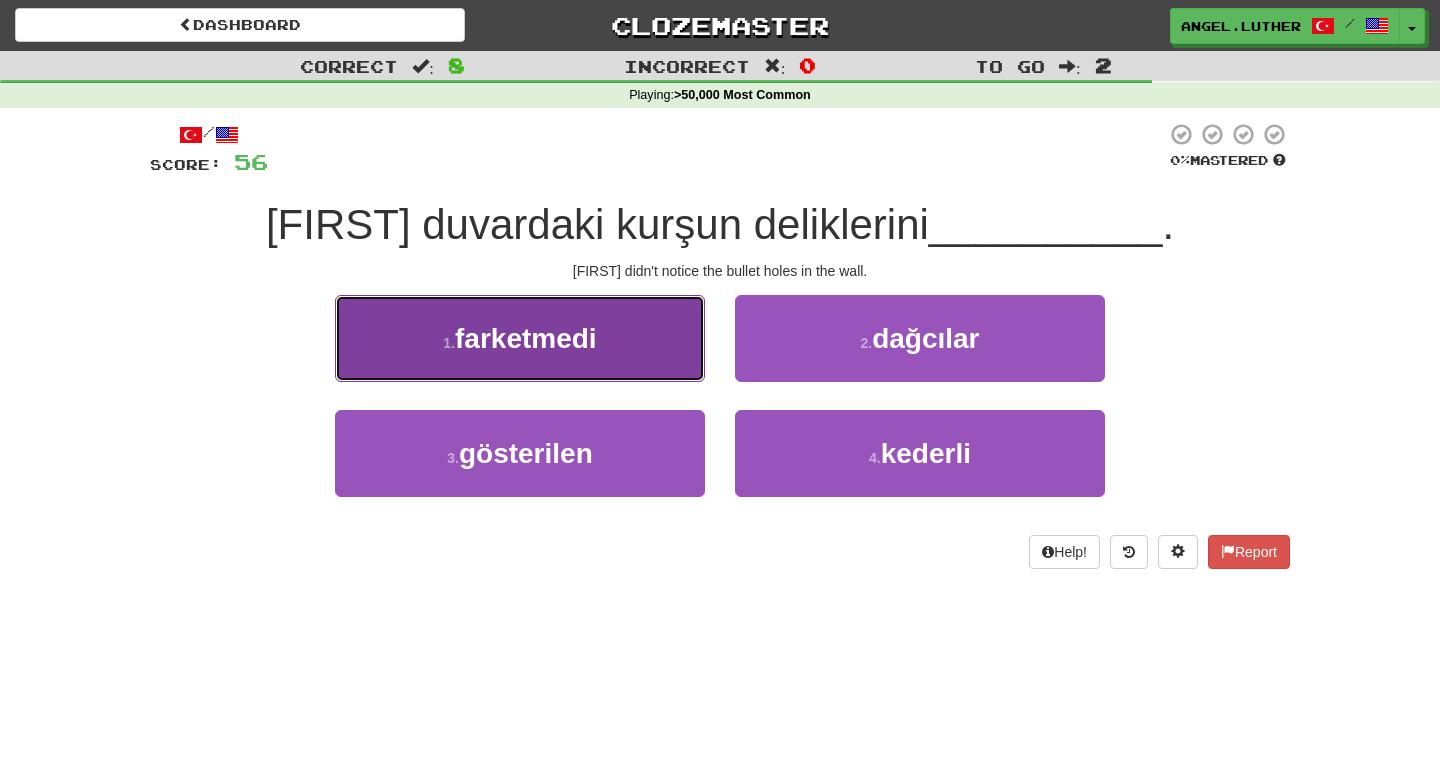 click on "farketmedi" at bounding box center [526, 338] 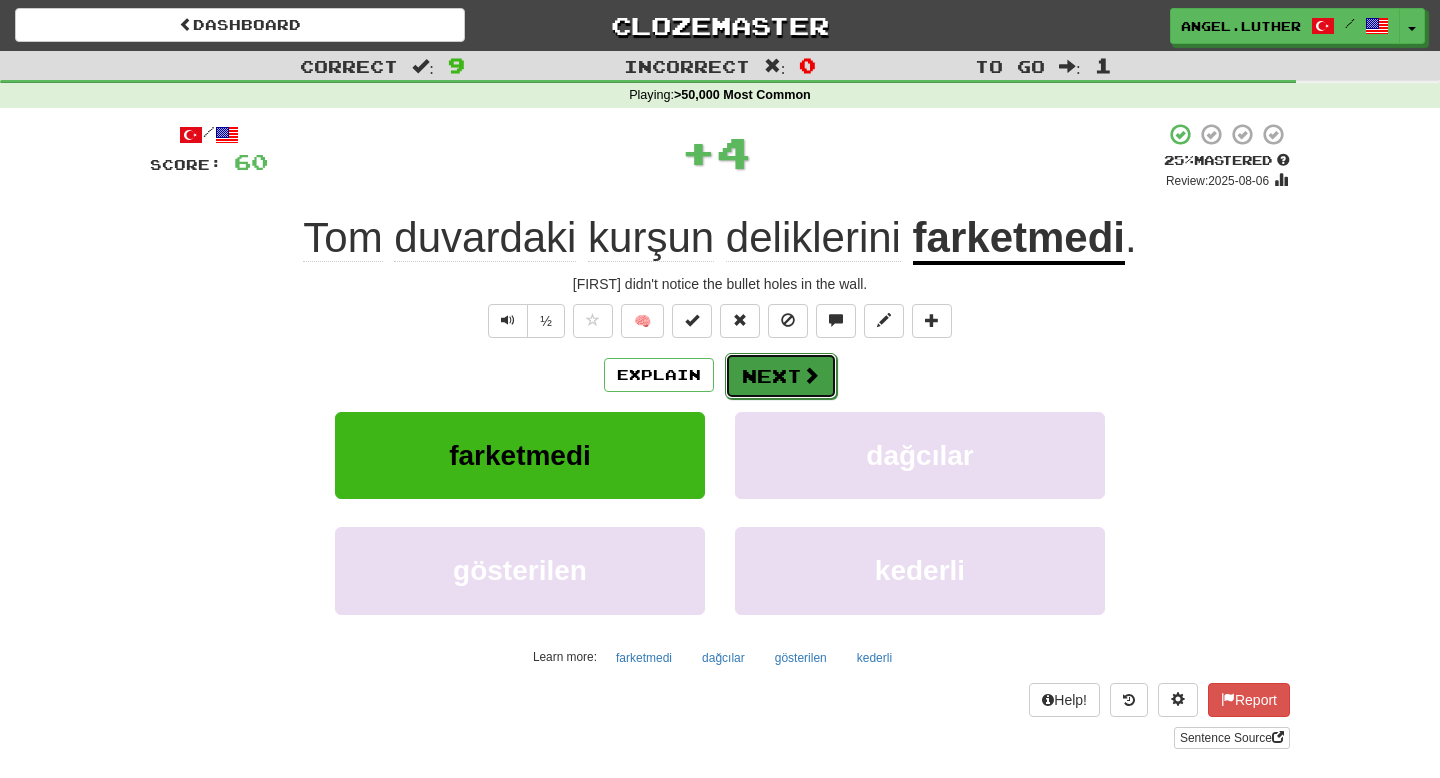 click on "Next" at bounding box center [781, 376] 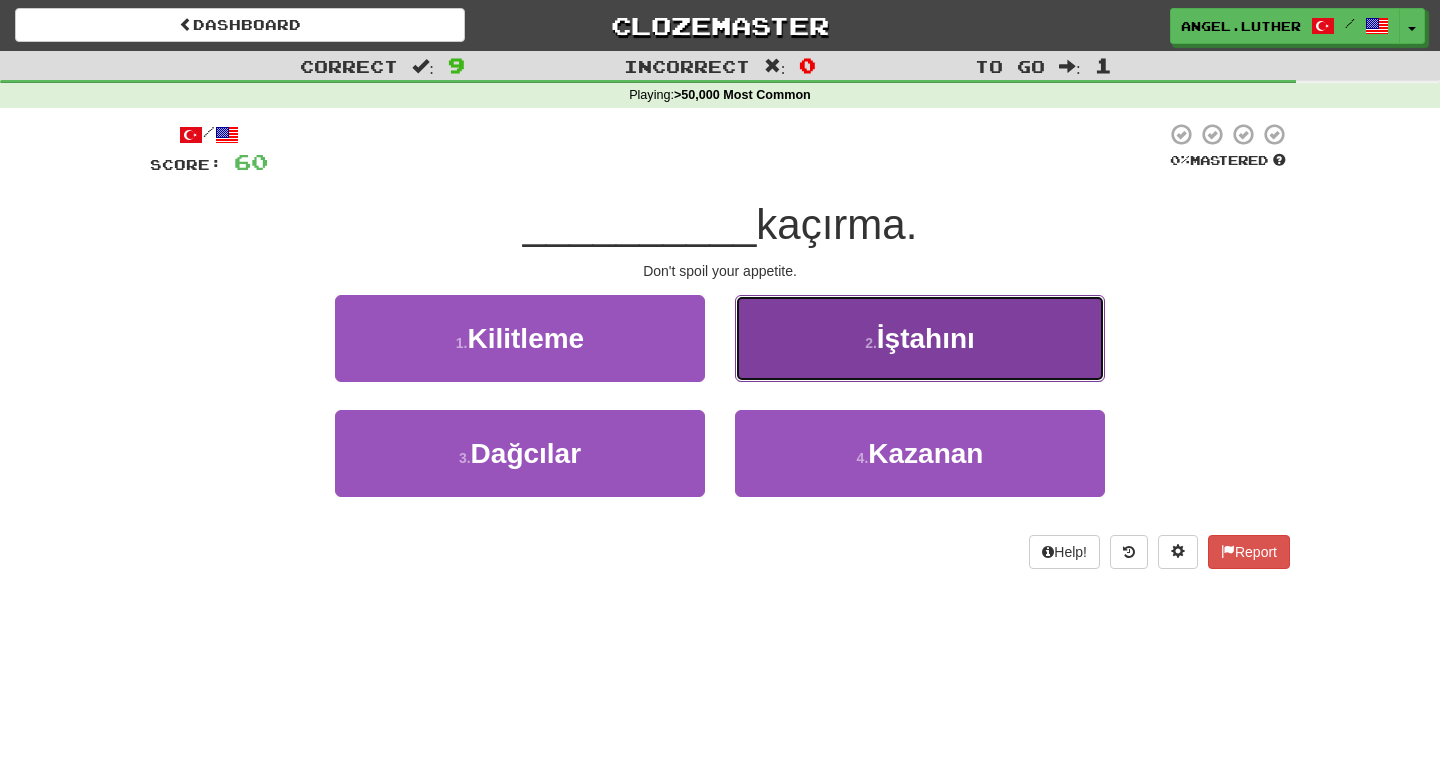 click on "2 .  İştahını" at bounding box center [920, 338] 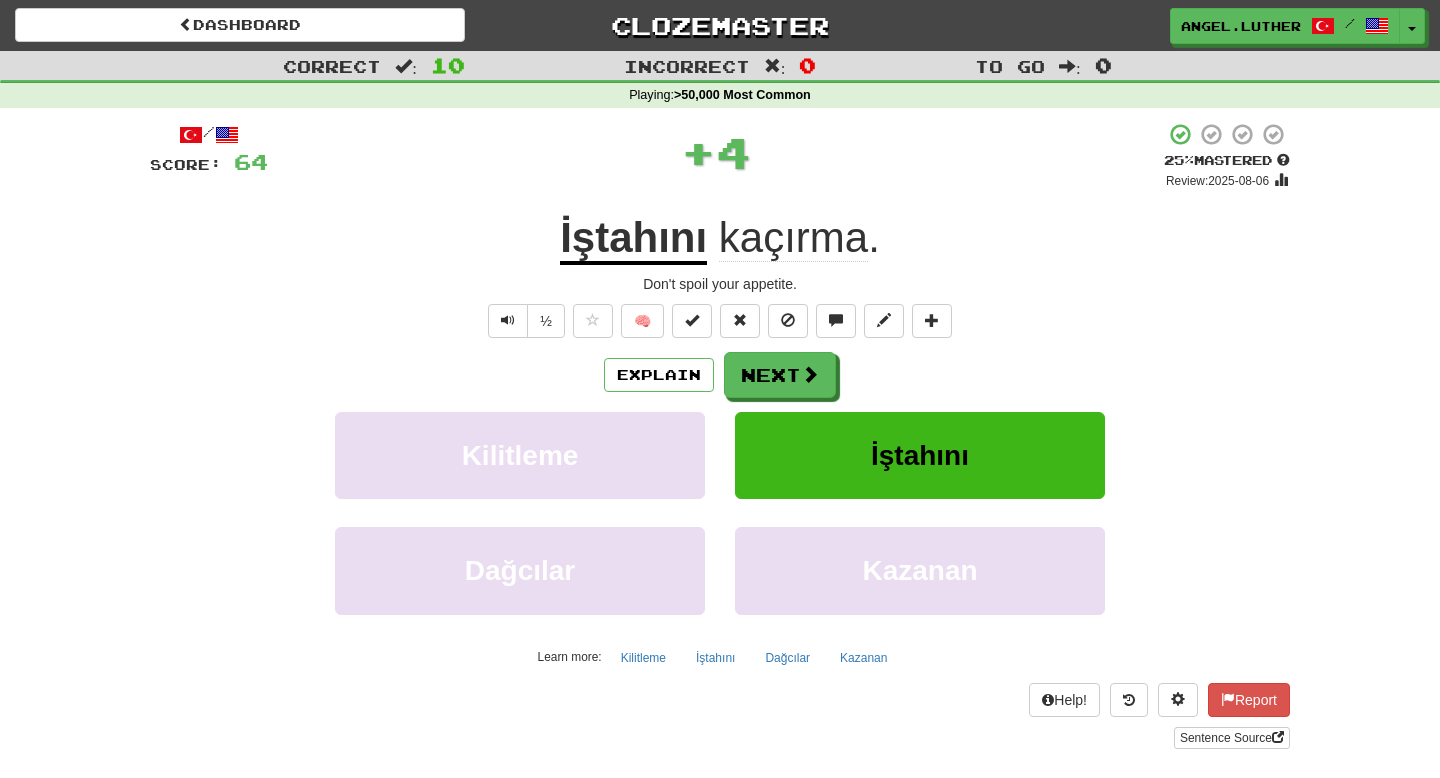 click on "İştahını" at bounding box center (633, 239) 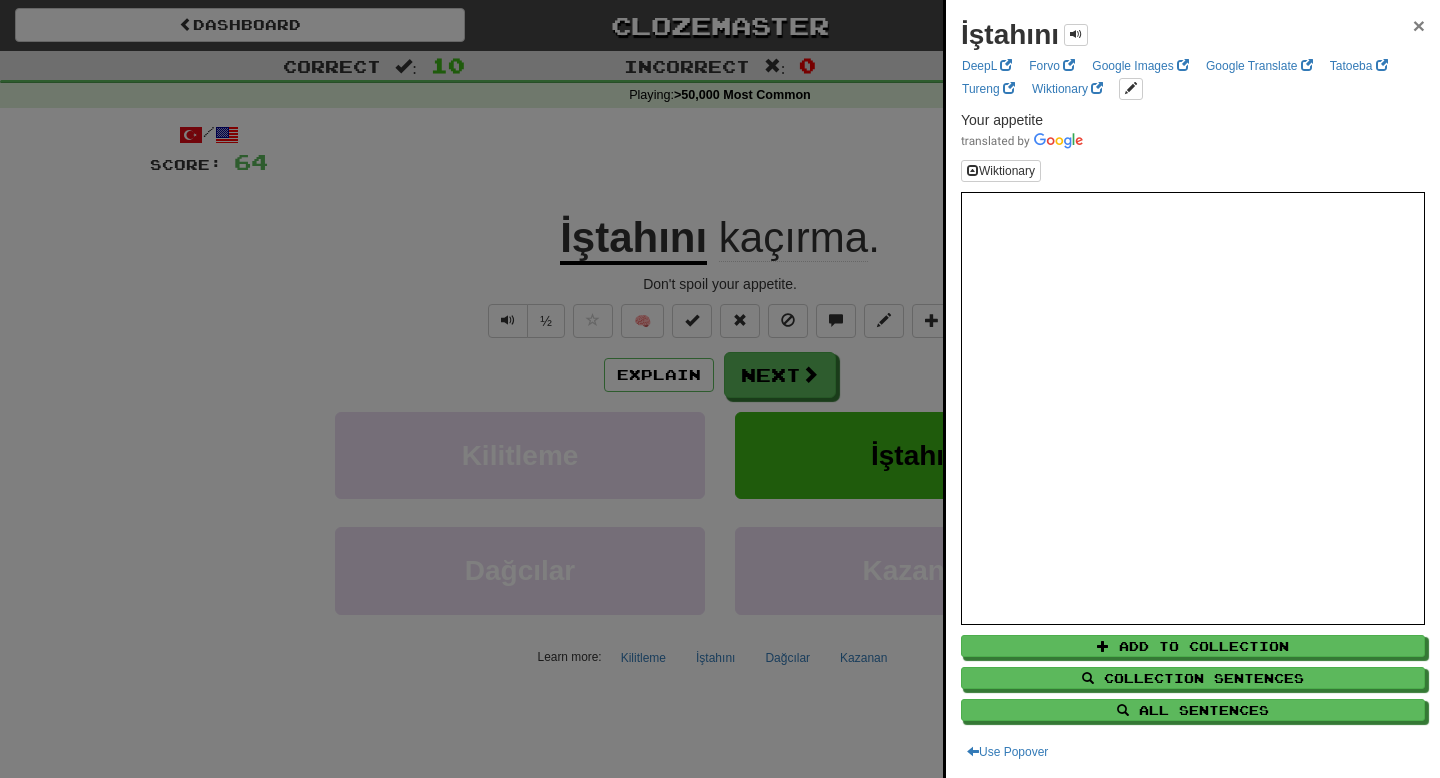 click on "×" at bounding box center [1419, 25] 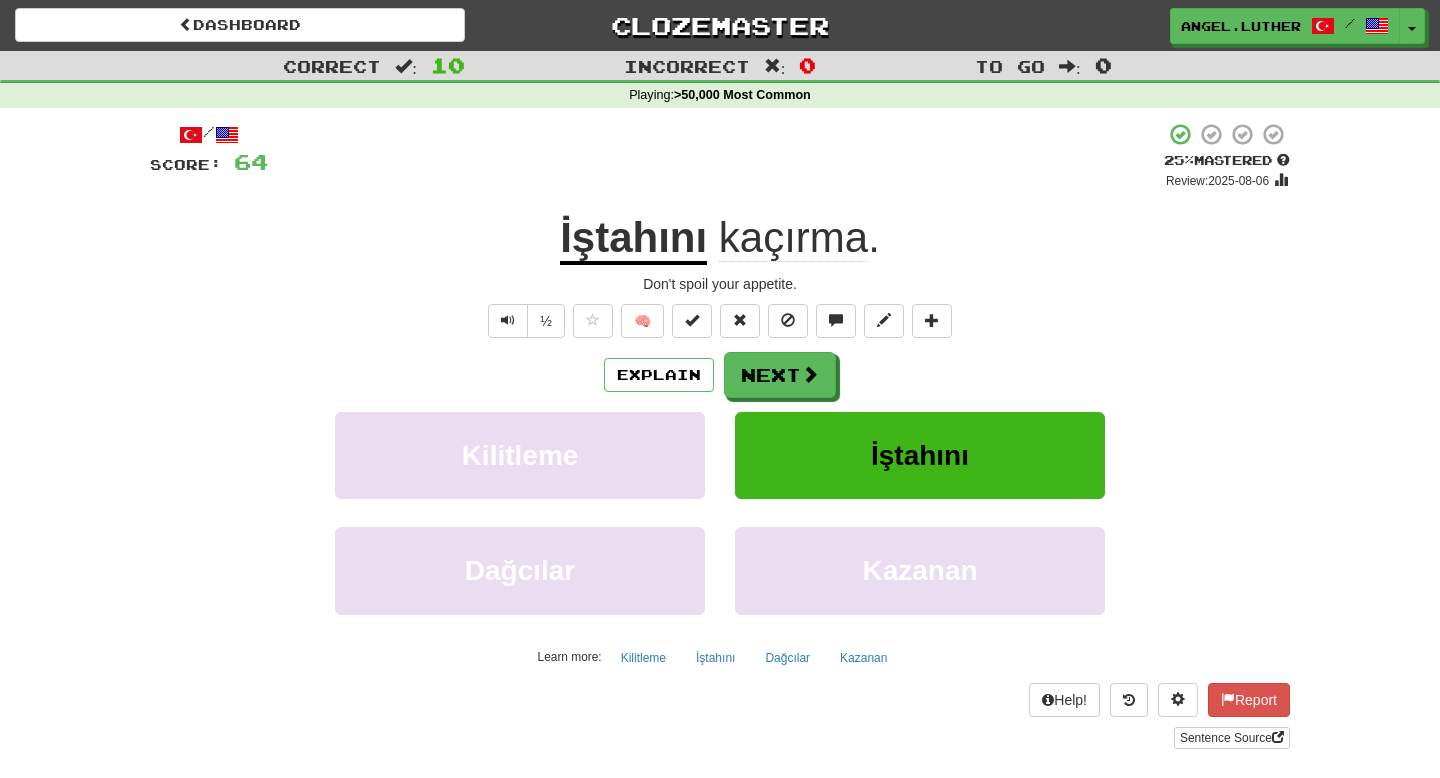 click on "kaçırma" at bounding box center (793, 238) 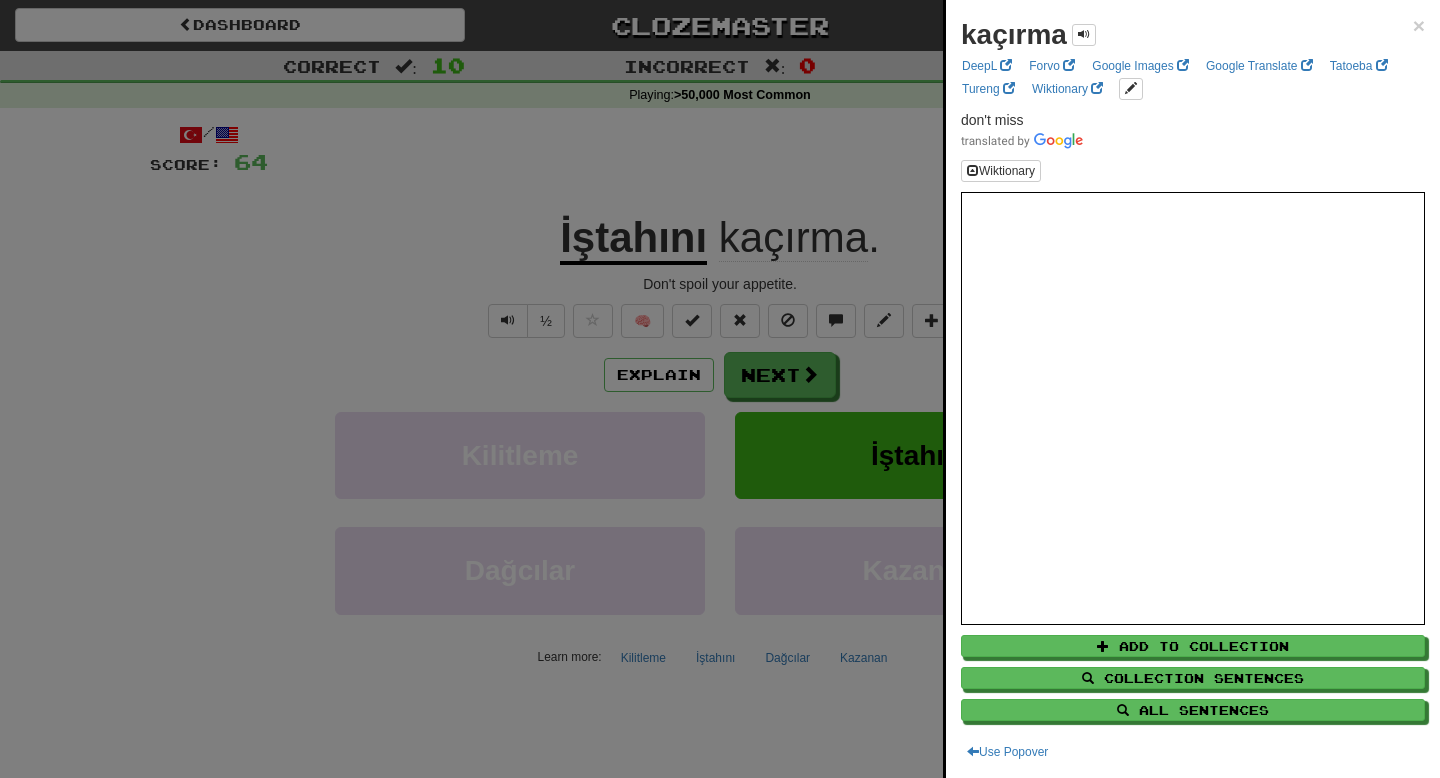 click at bounding box center [720, 389] 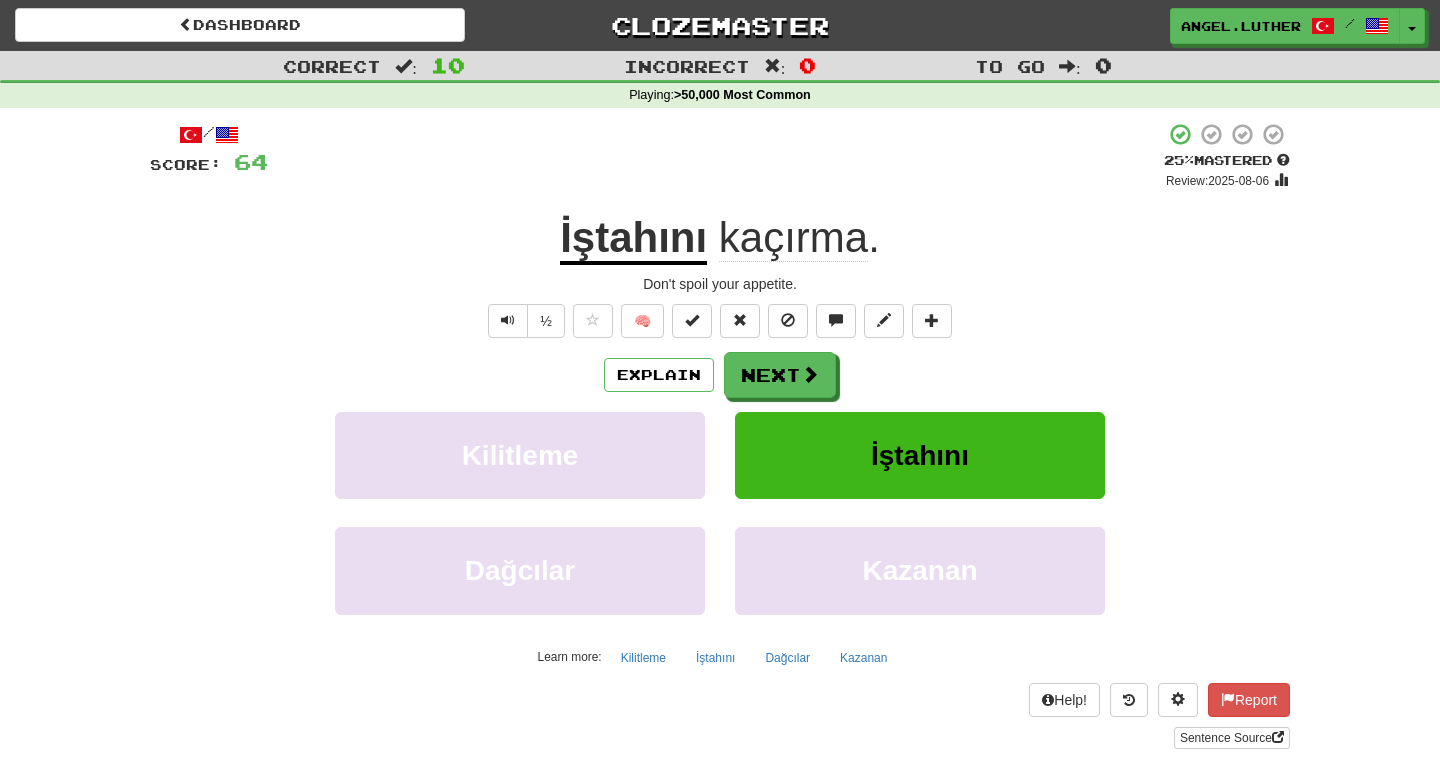 click on "İştahını" at bounding box center (633, 239) 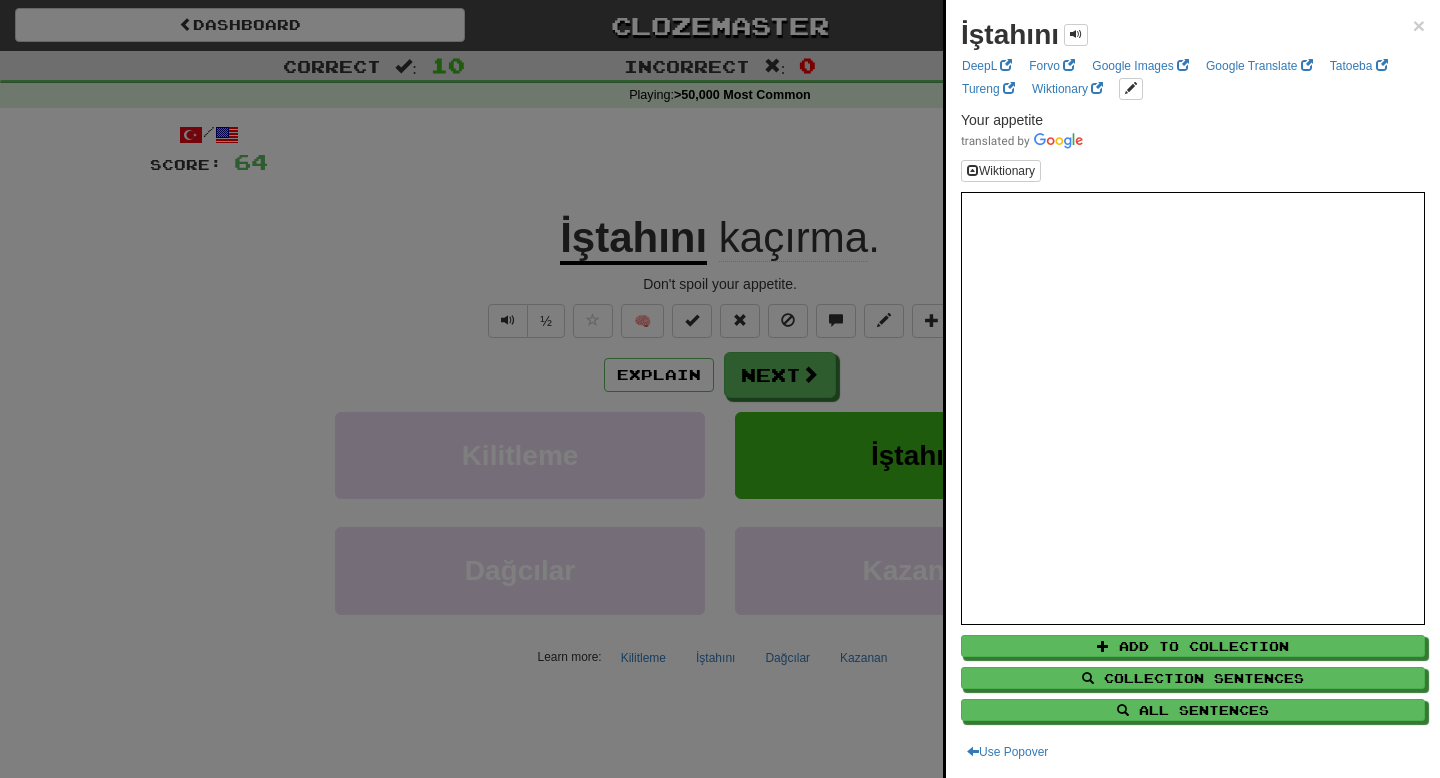 click at bounding box center (720, 389) 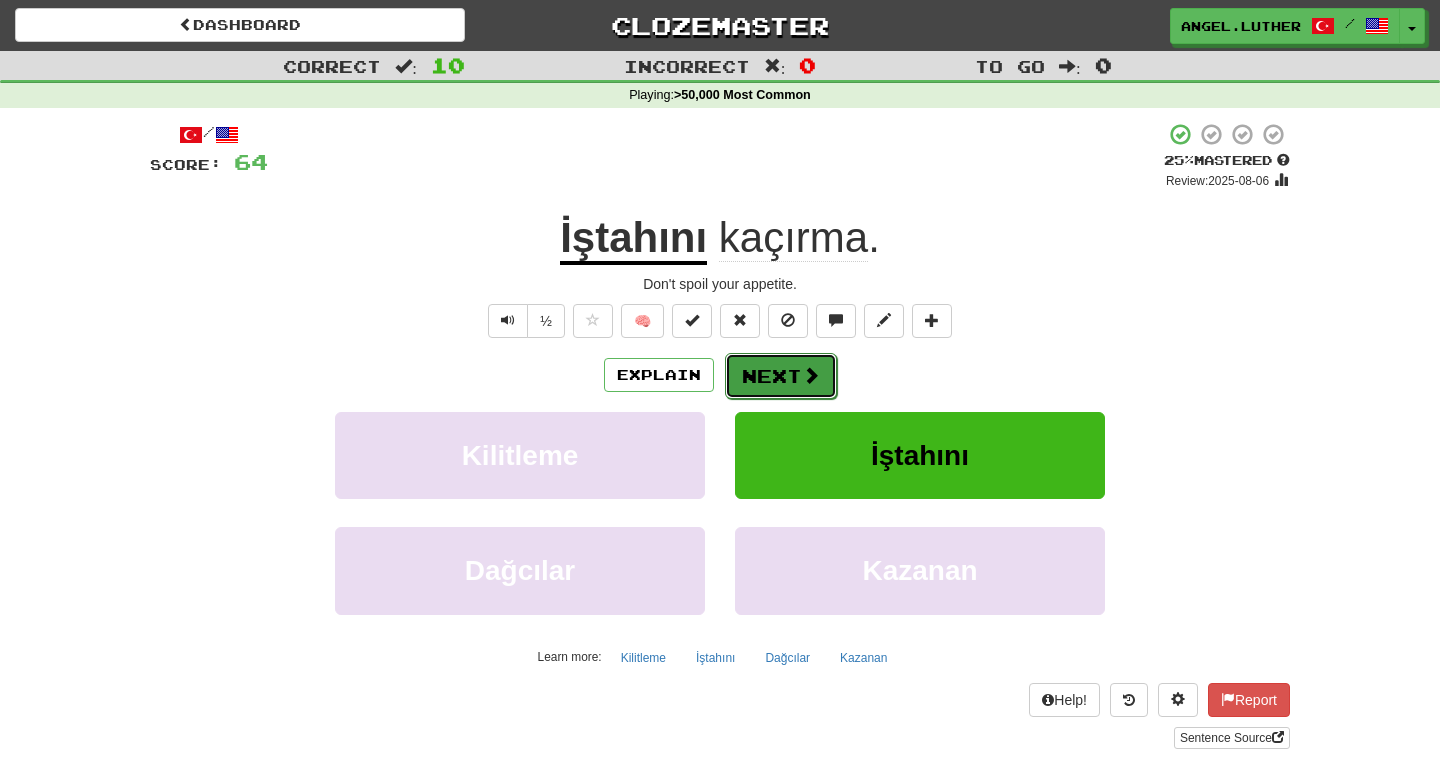 click on "Next" at bounding box center (781, 376) 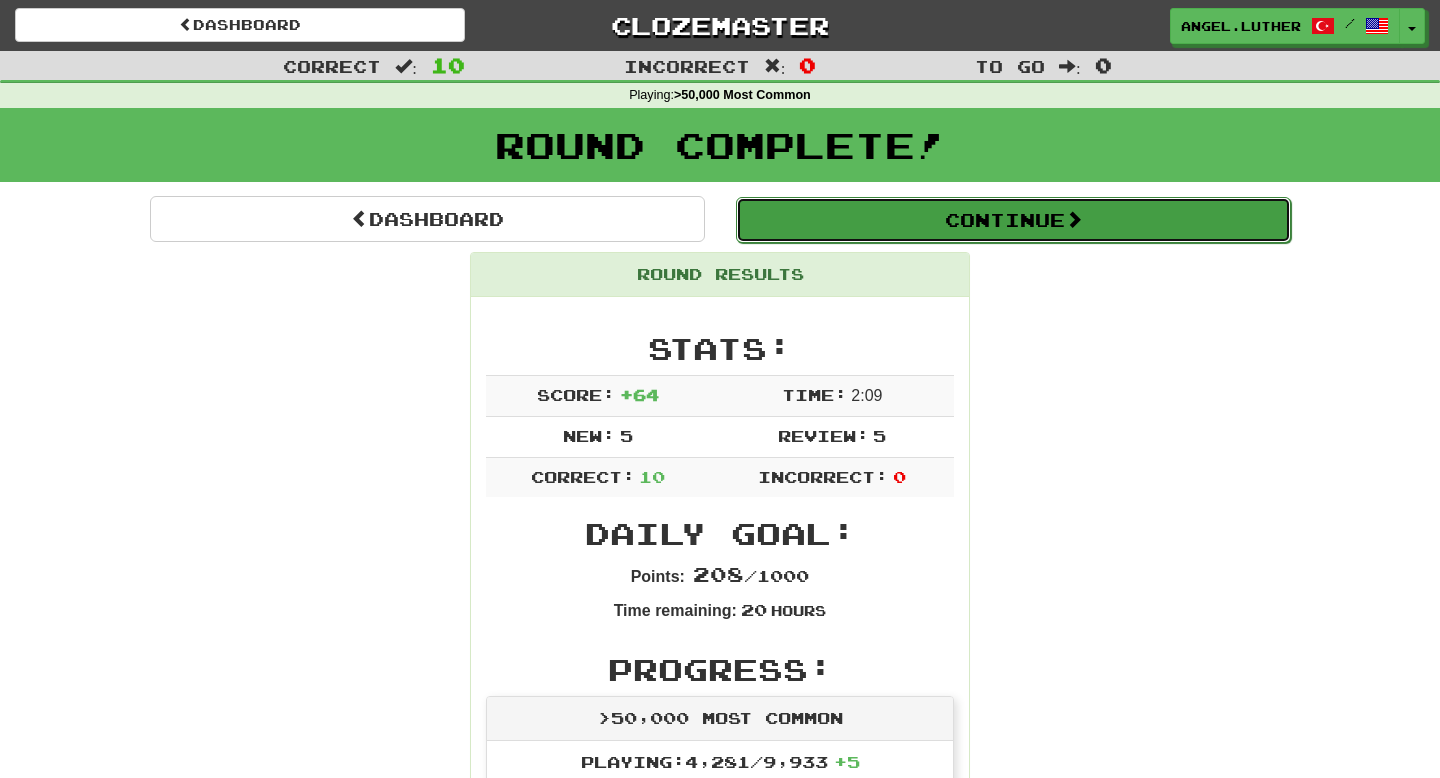 click on "Continue" at bounding box center (1013, 220) 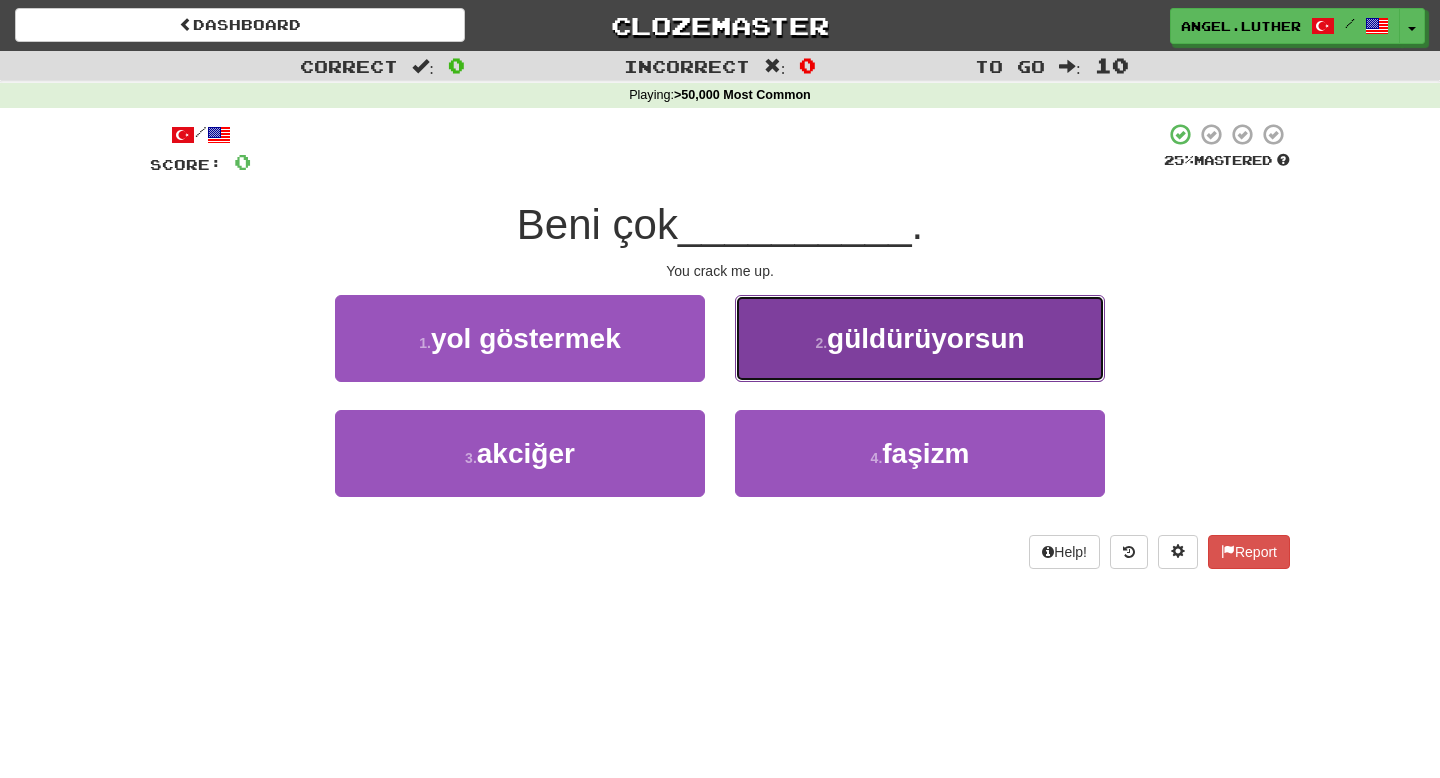 click on "2 ." at bounding box center (821, 343) 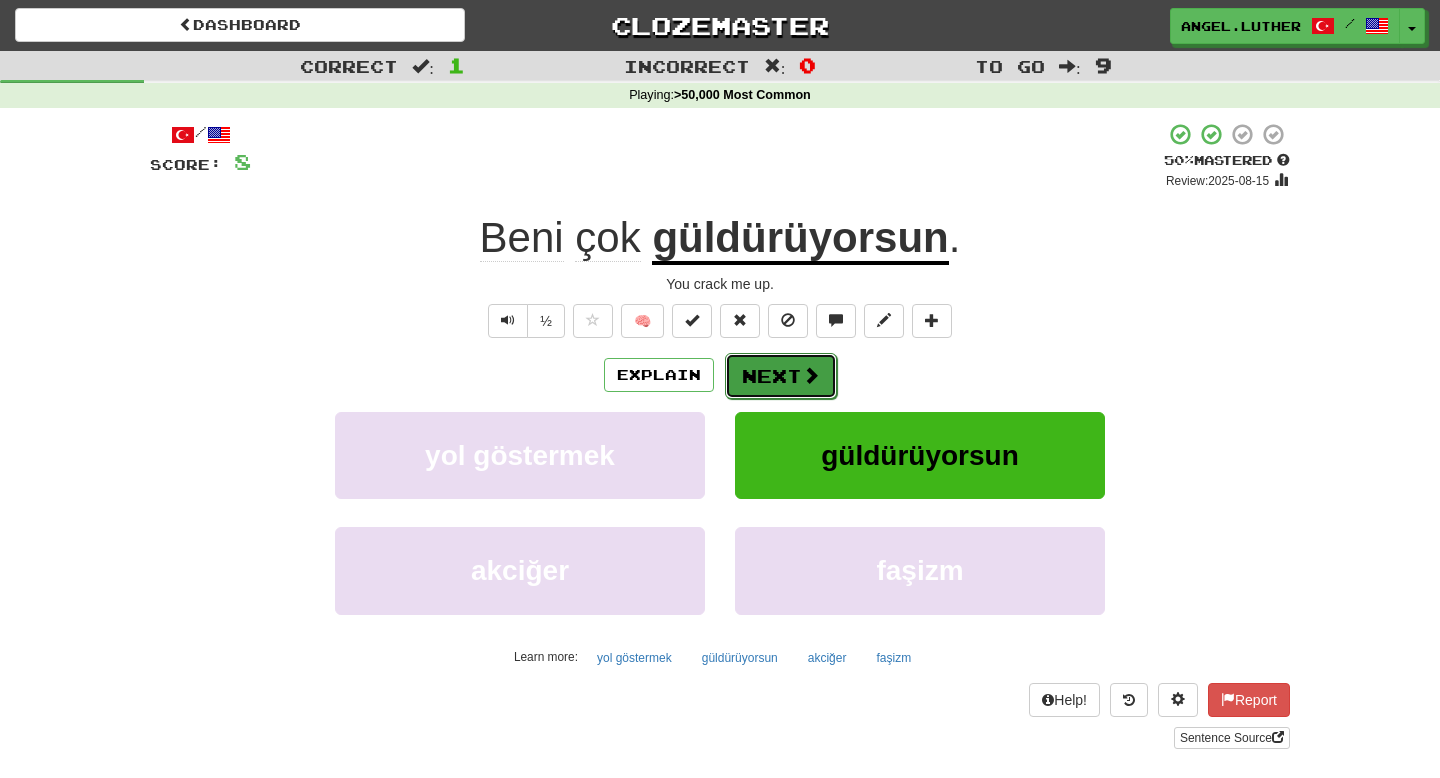 click on "Next" at bounding box center (781, 376) 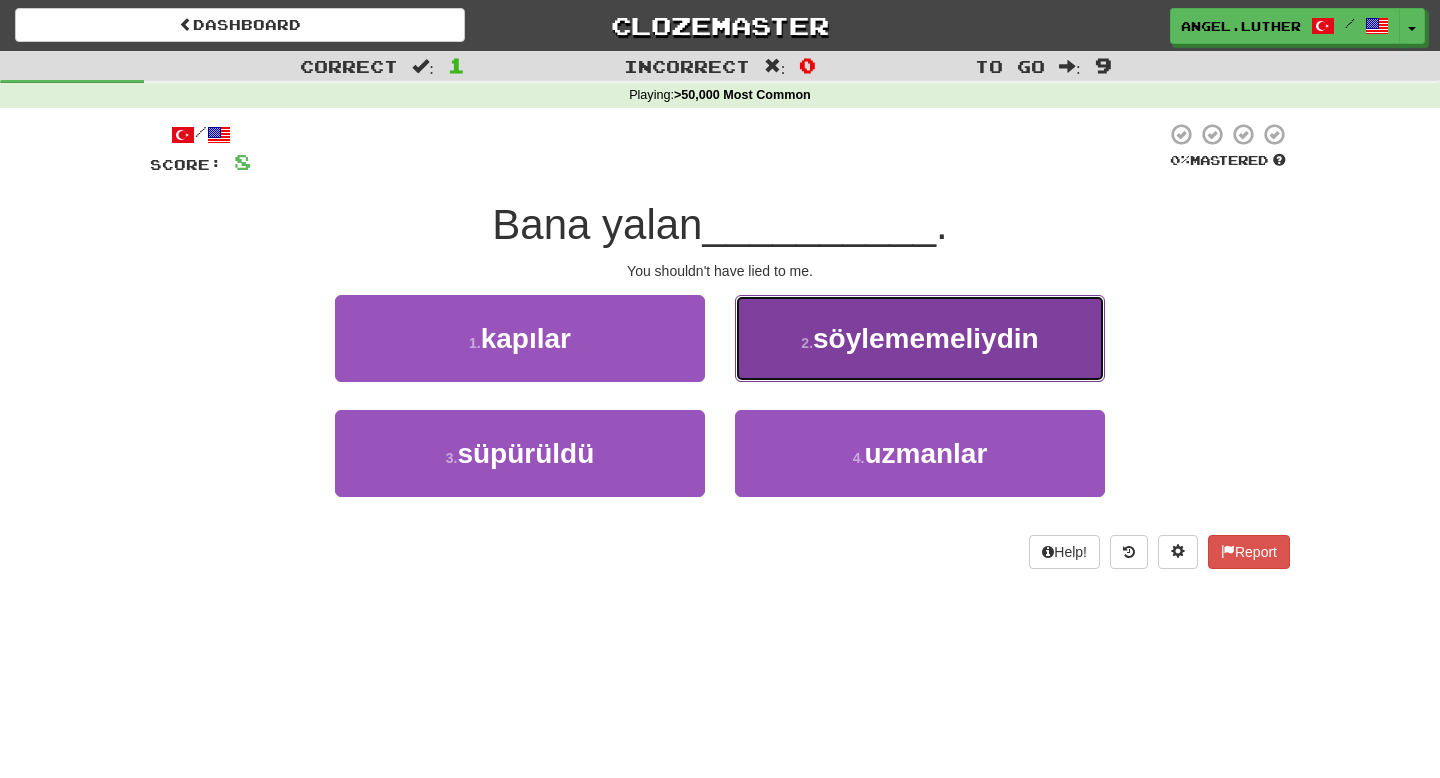 click on "2 .  söylememeliydin" at bounding box center [920, 338] 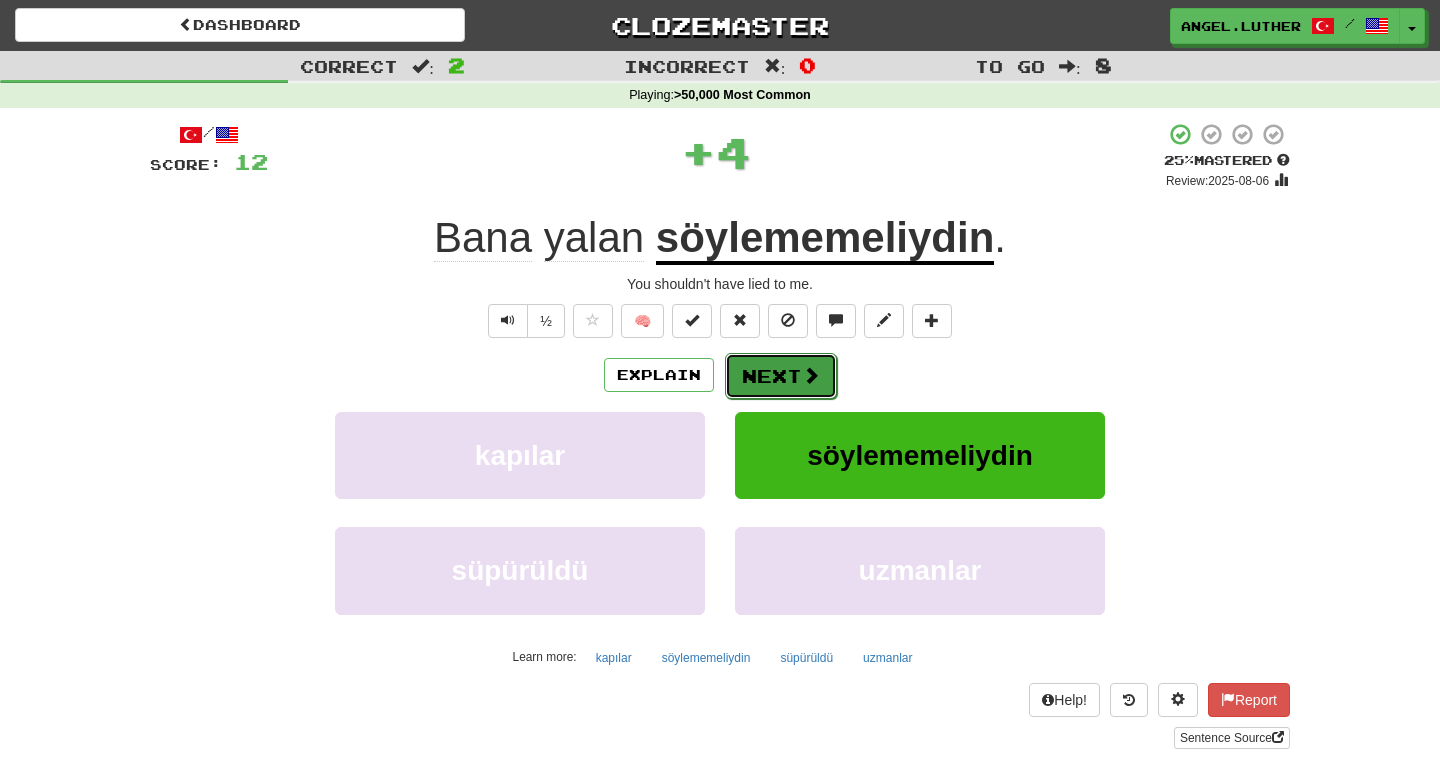 click on "Next" at bounding box center [781, 376] 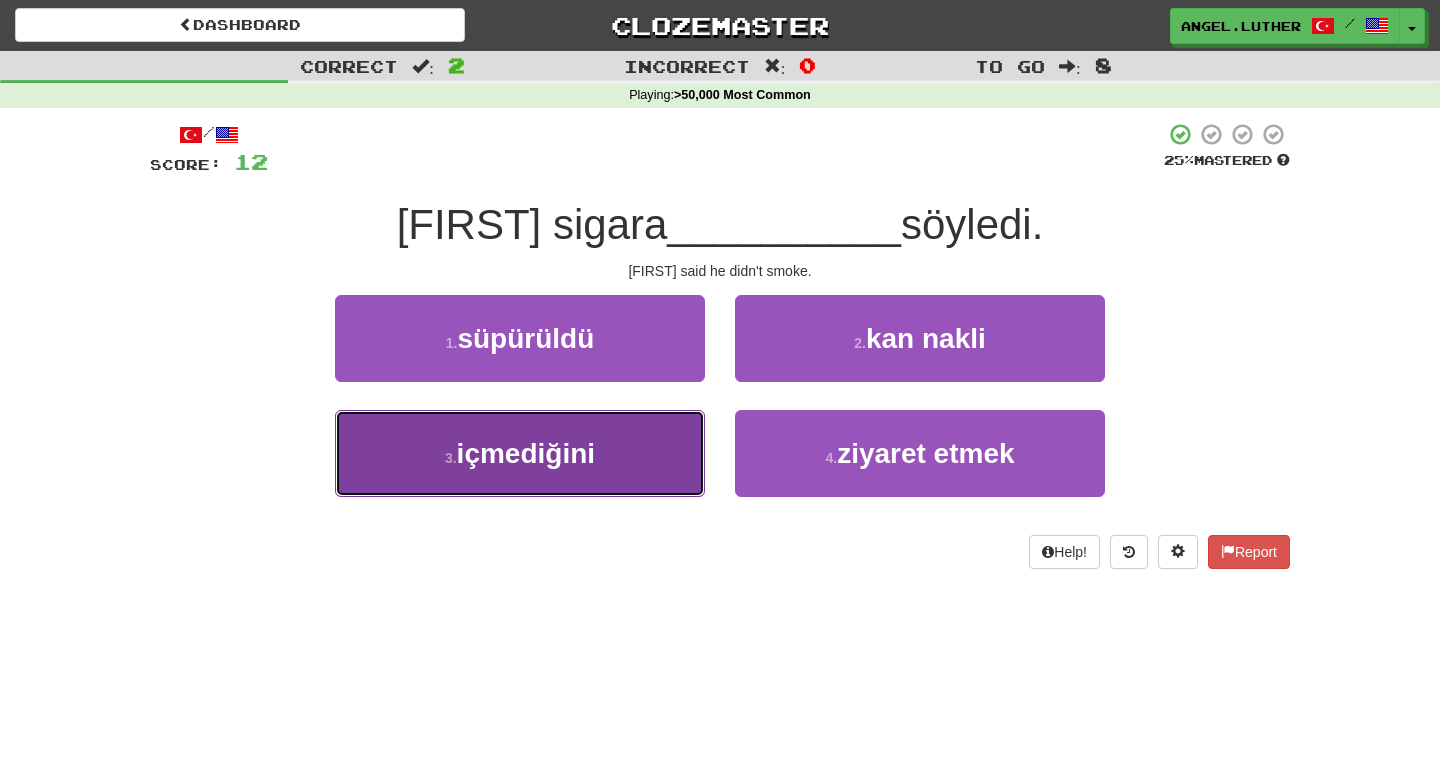 click on "3 .  içmediğini" at bounding box center (520, 453) 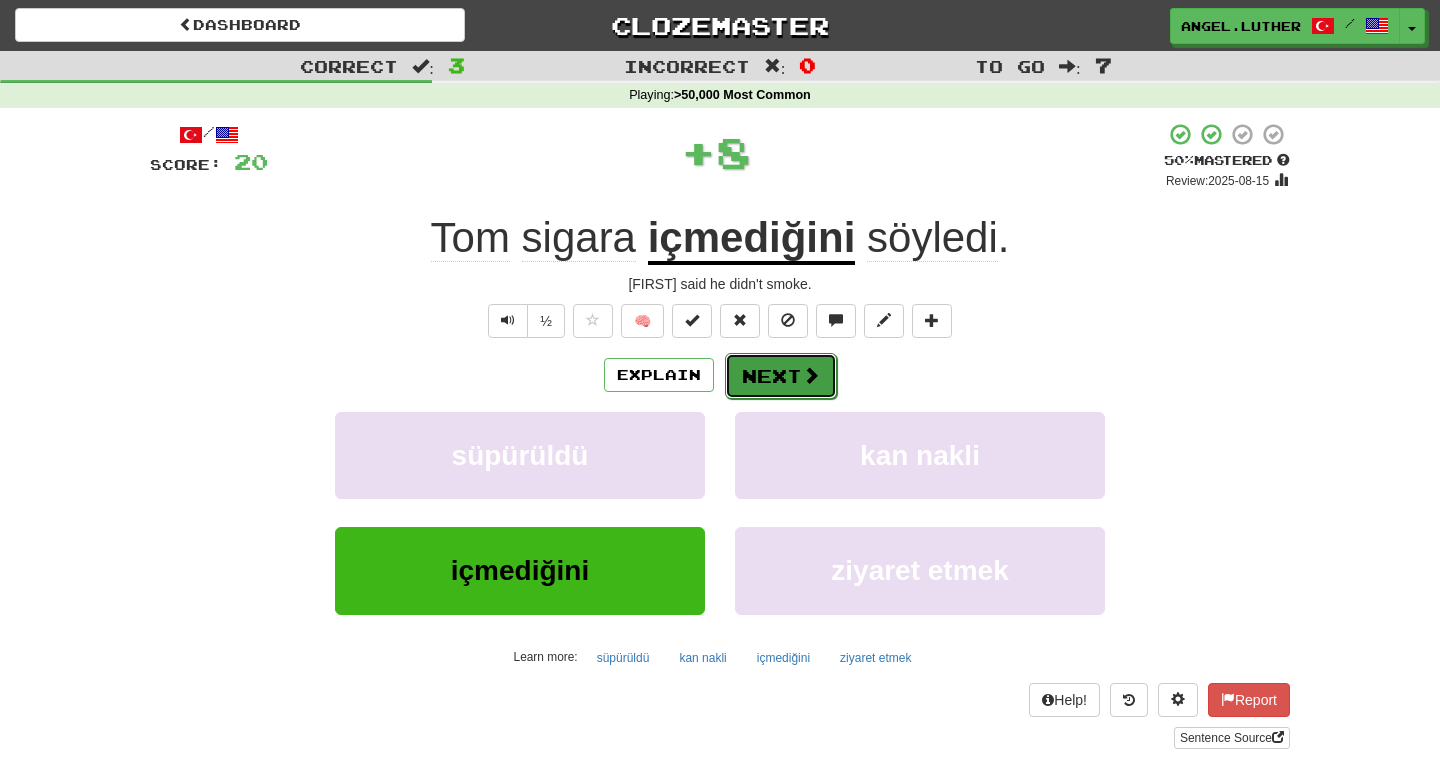 click on "Next" at bounding box center [781, 376] 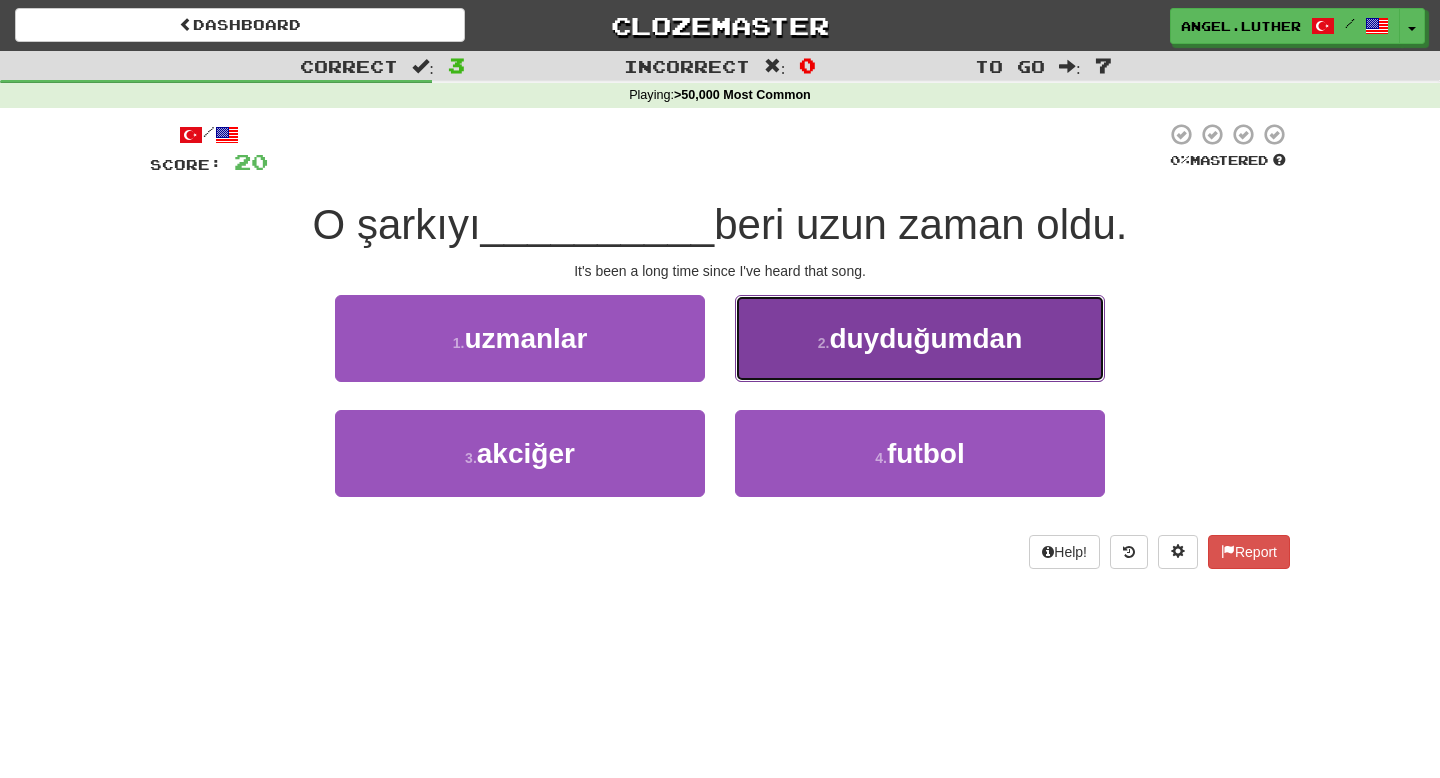 click on "duyduğumdan" at bounding box center [925, 338] 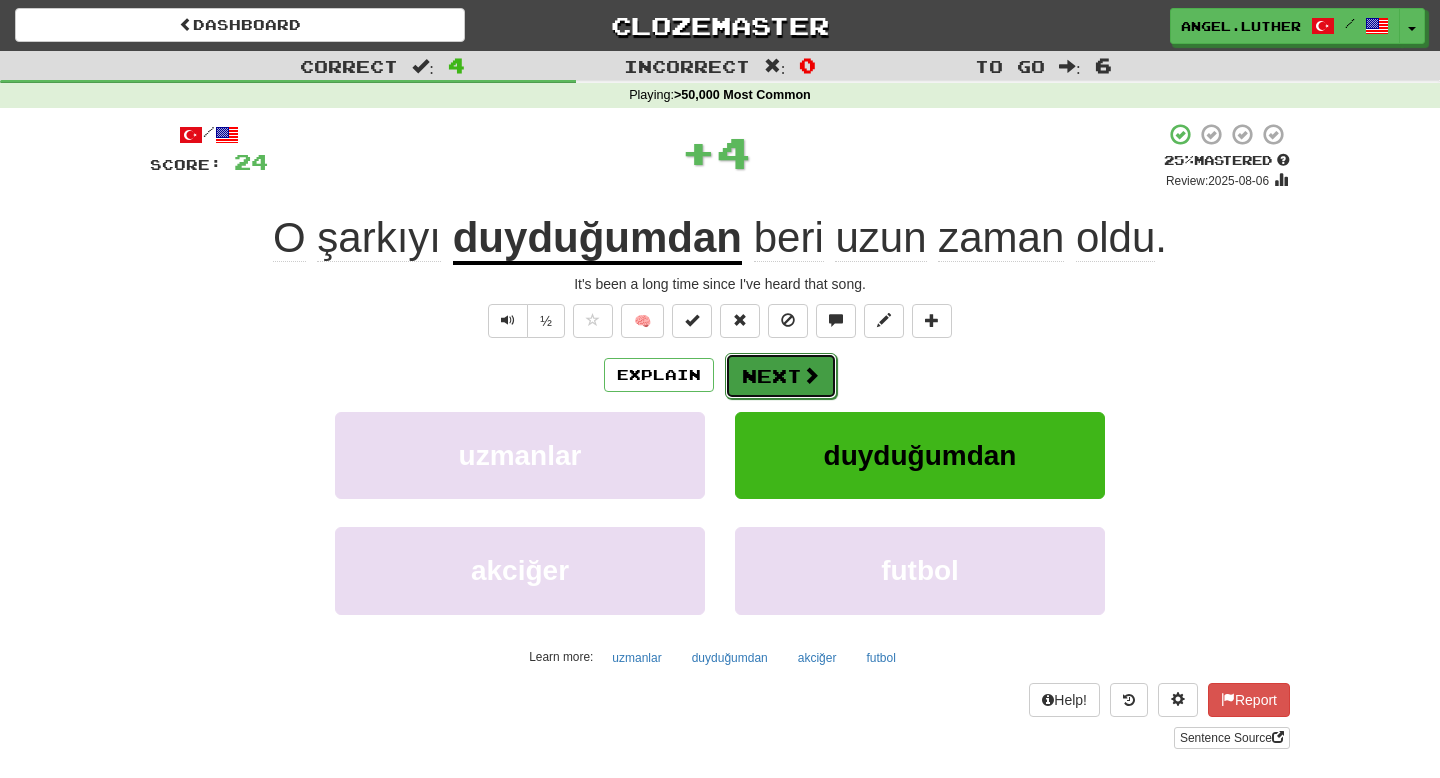 click on "Next" at bounding box center (781, 376) 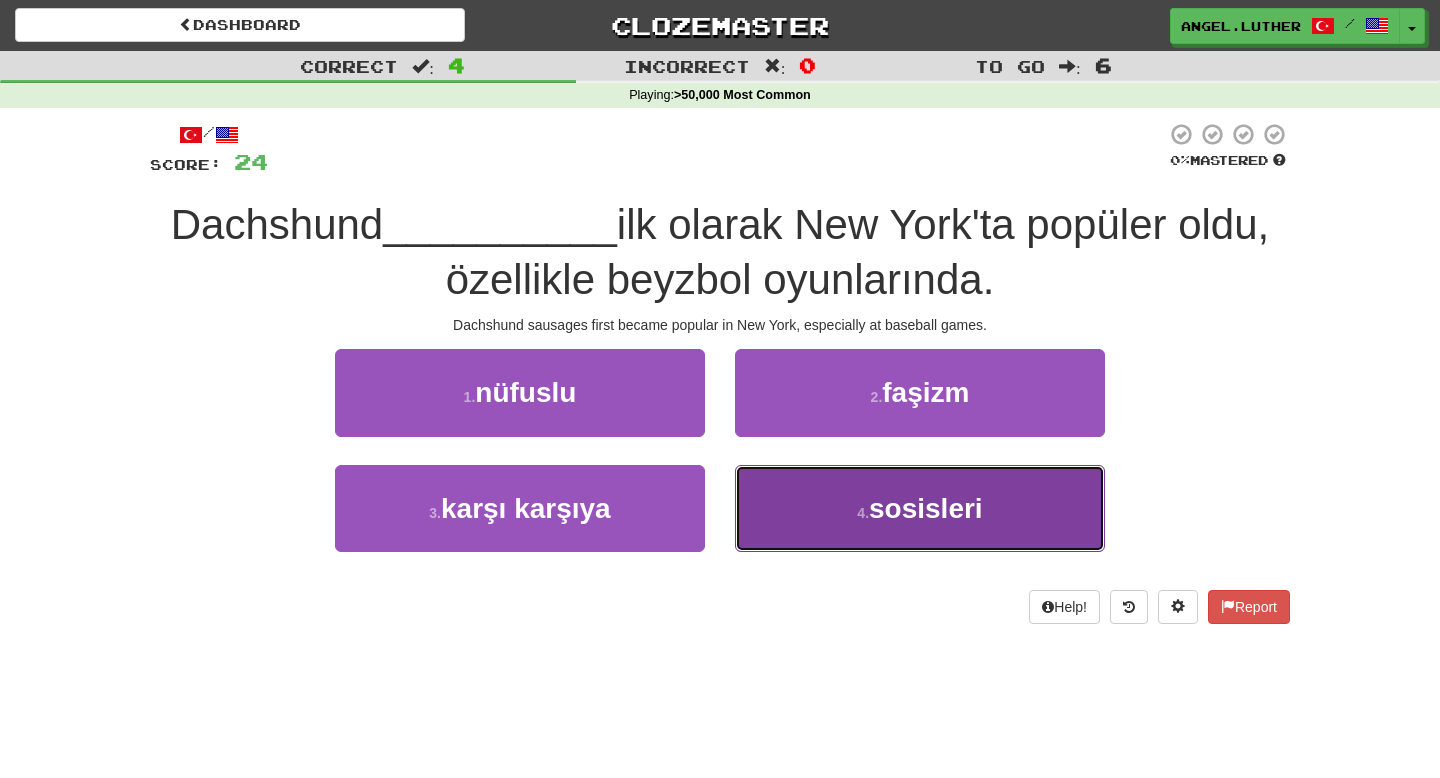 click on "4 .  sosisleri" at bounding box center (920, 508) 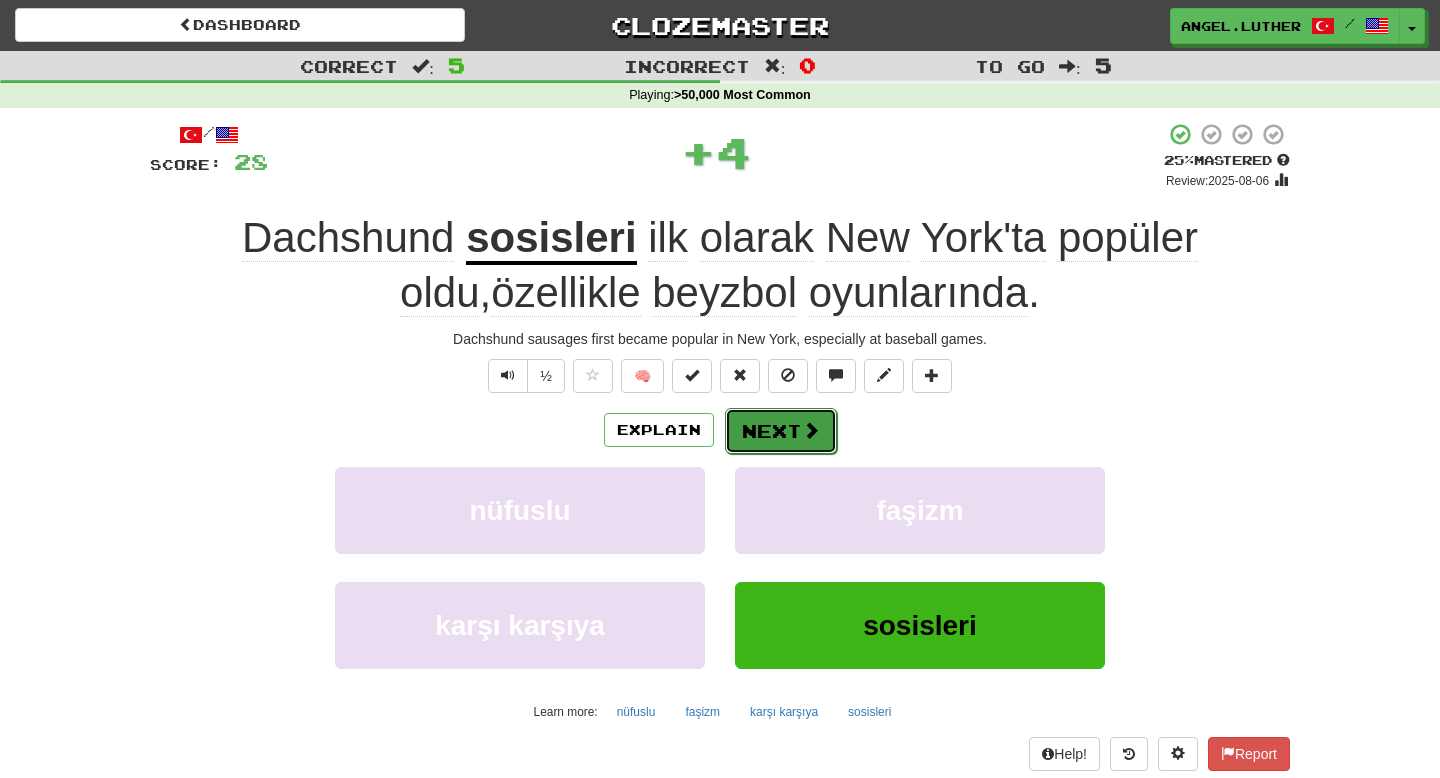 click on "Next" at bounding box center (781, 431) 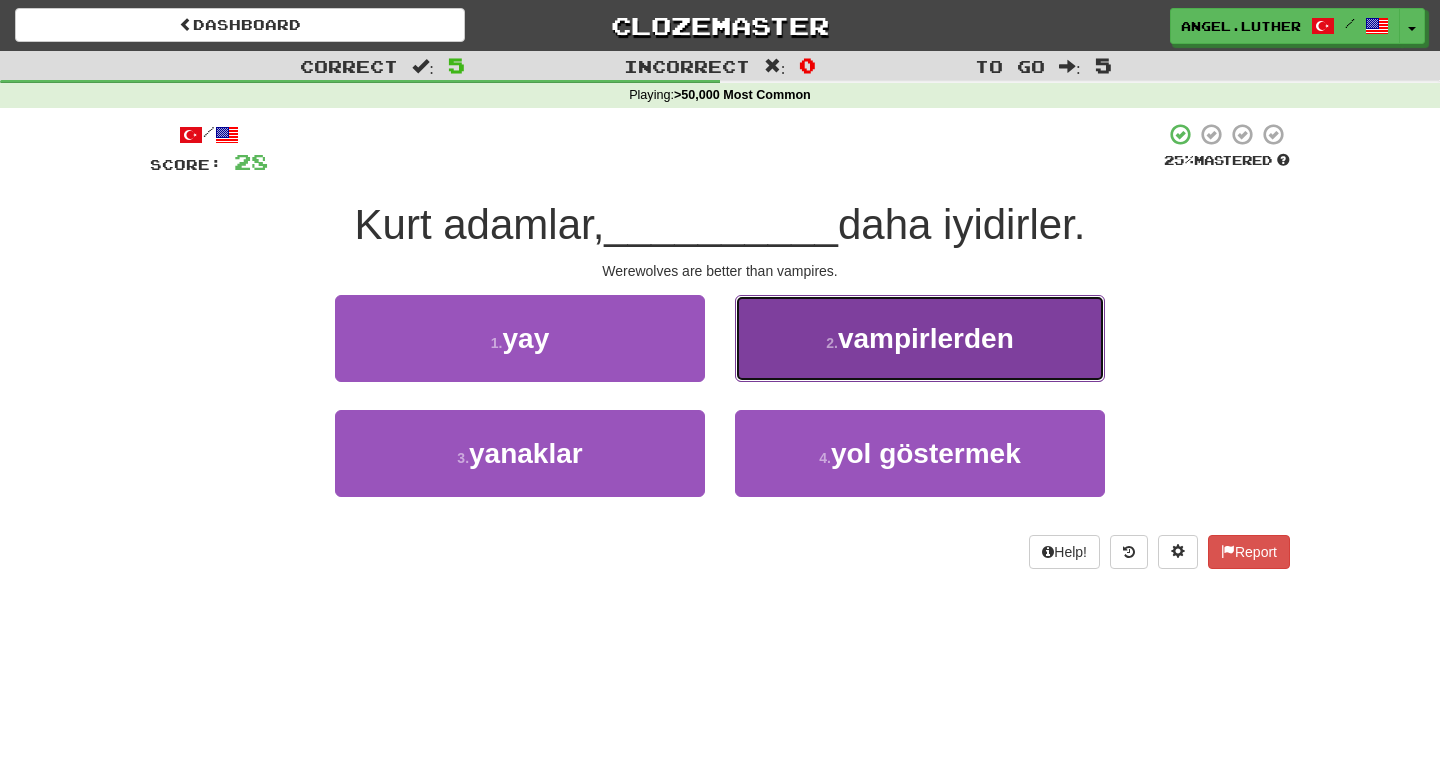 click on "2 .  vampirlerden" at bounding box center [920, 338] 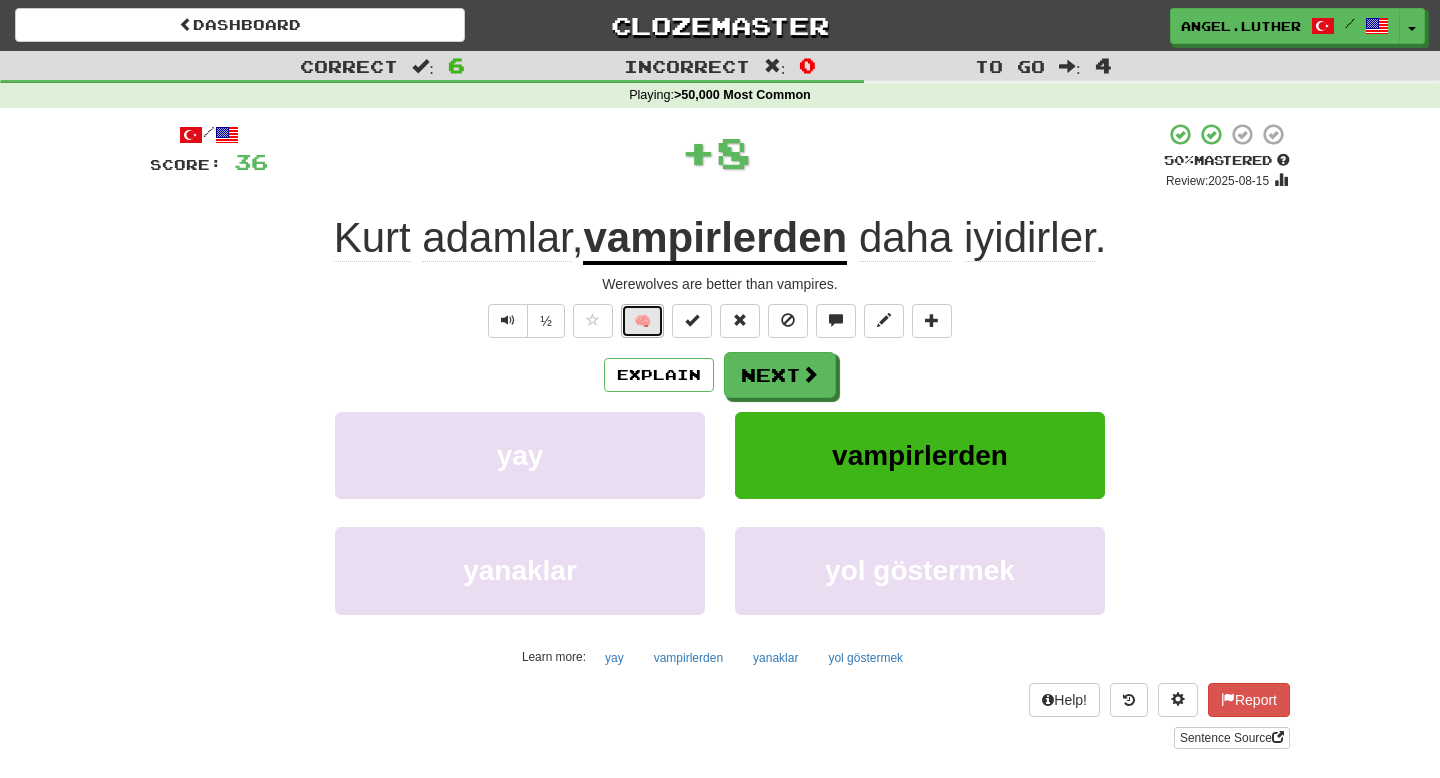 click on "🧠" at bounding box center (642, 321) 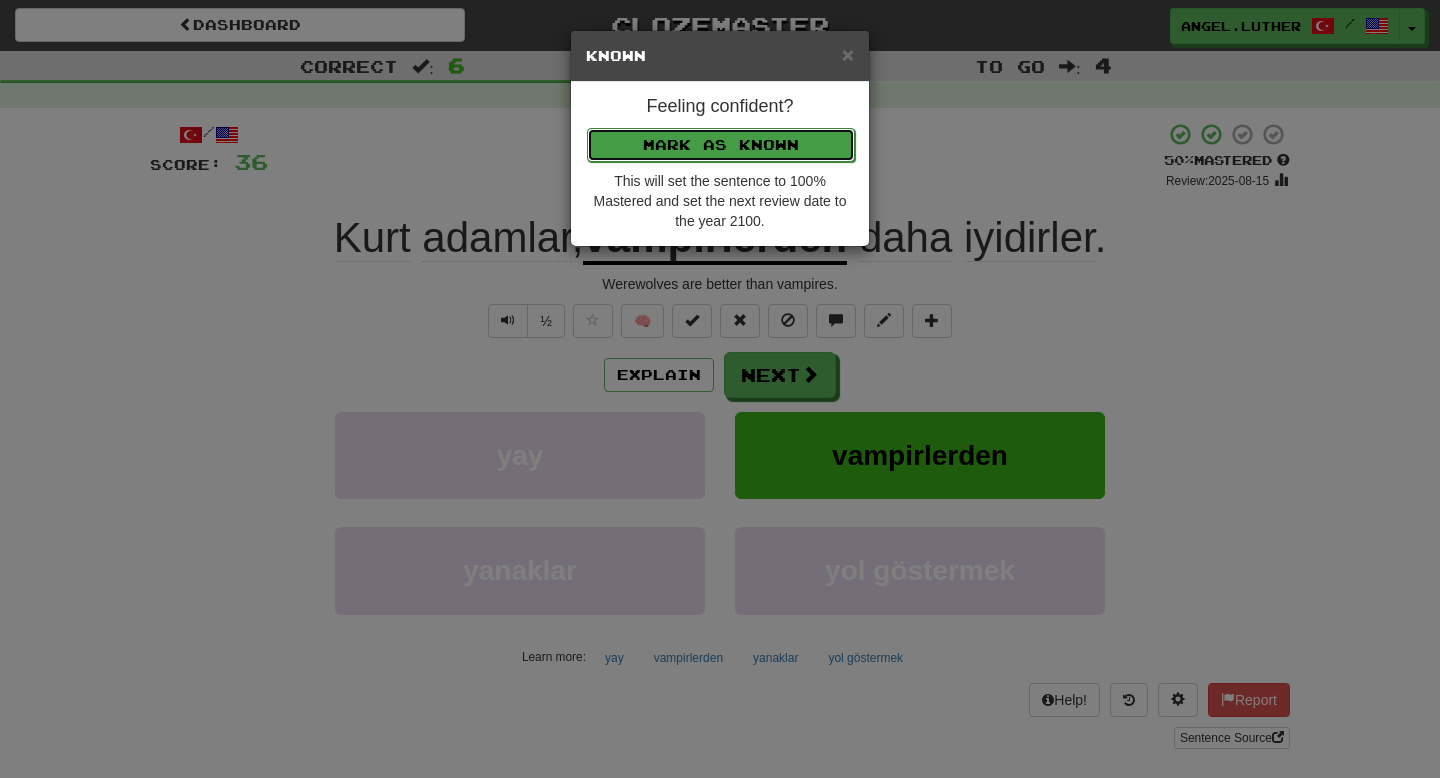 click on "Mark as Known" at bounding box center [721, 145] 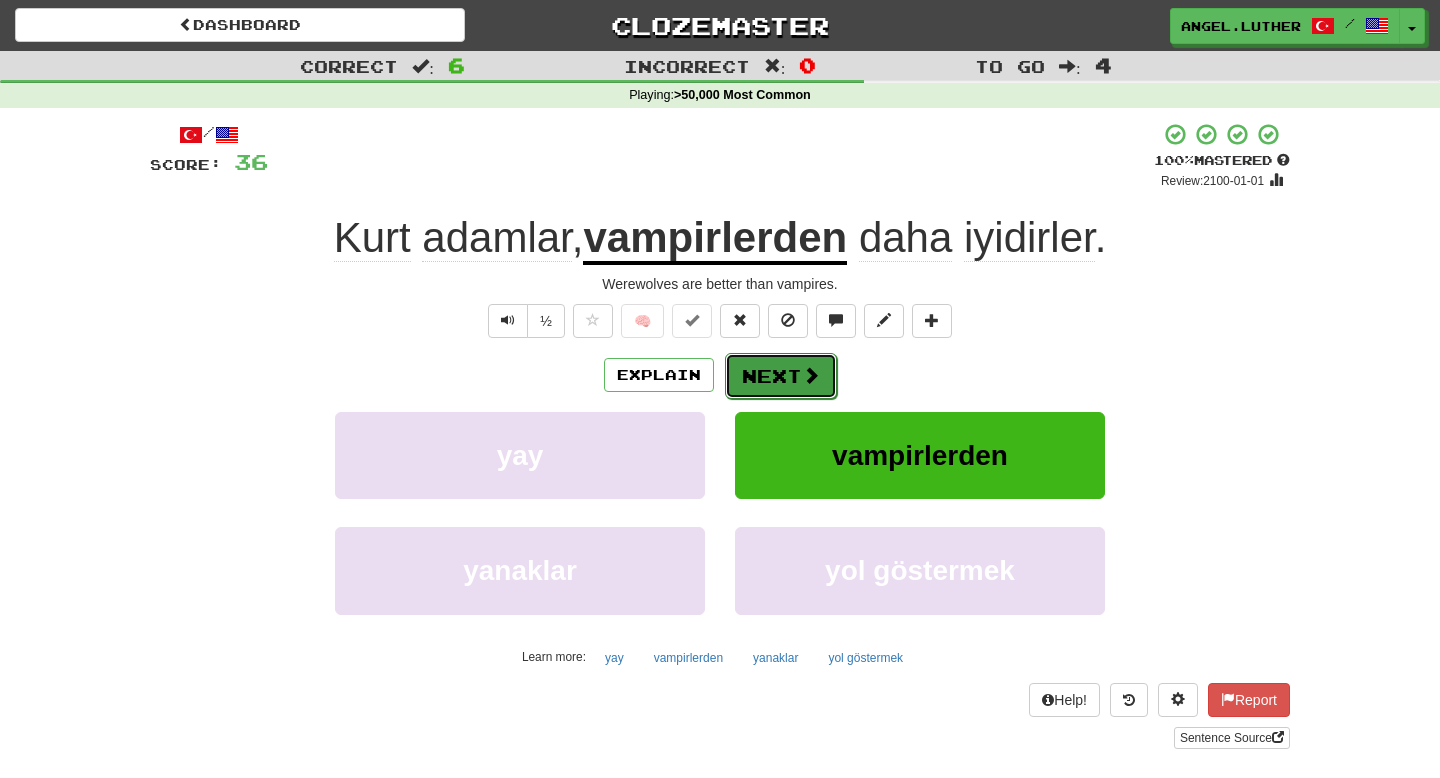 click on "Next" at bounding box center [781, 376] 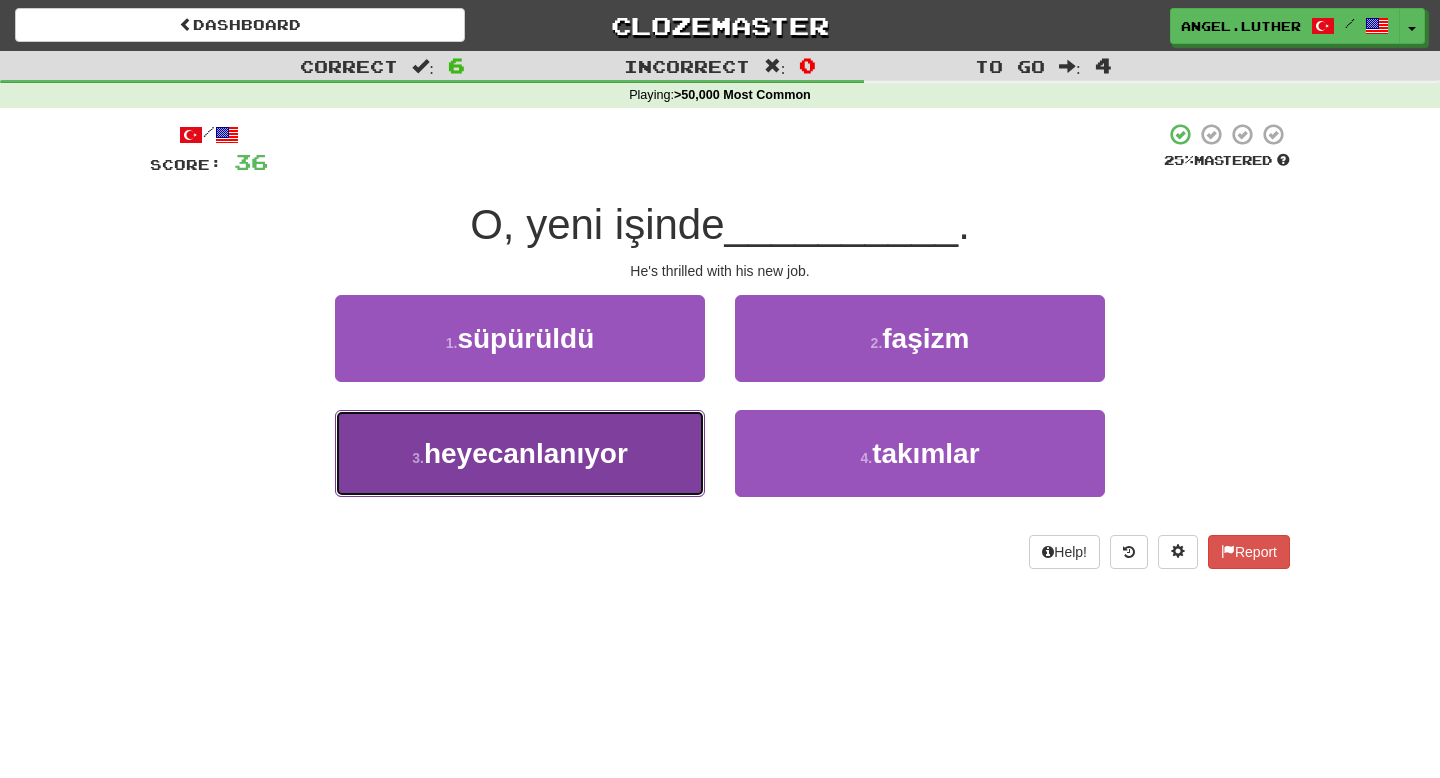 click on "heyecanlanıyor" at bounding box center (526, 453) 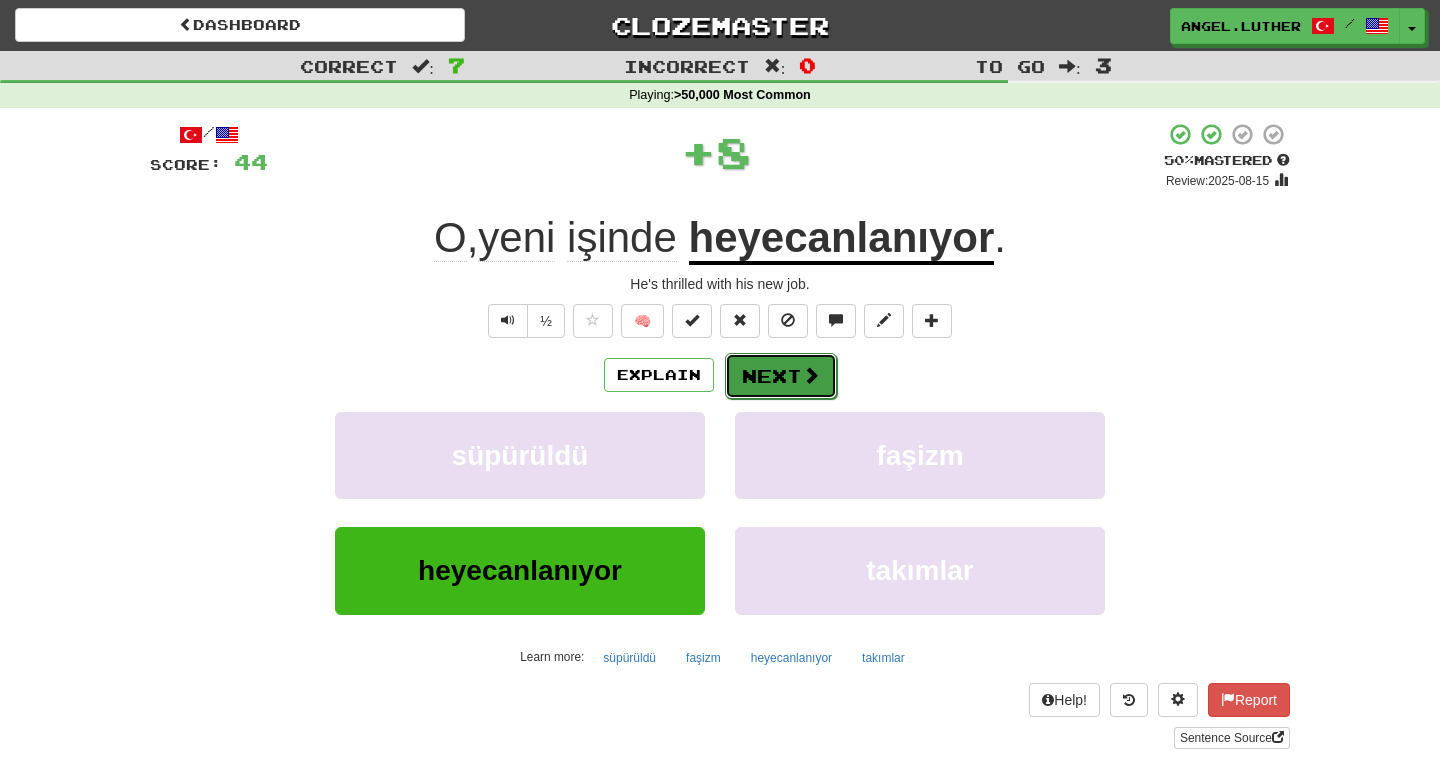click on "Next" at bounding box center [781, 376] 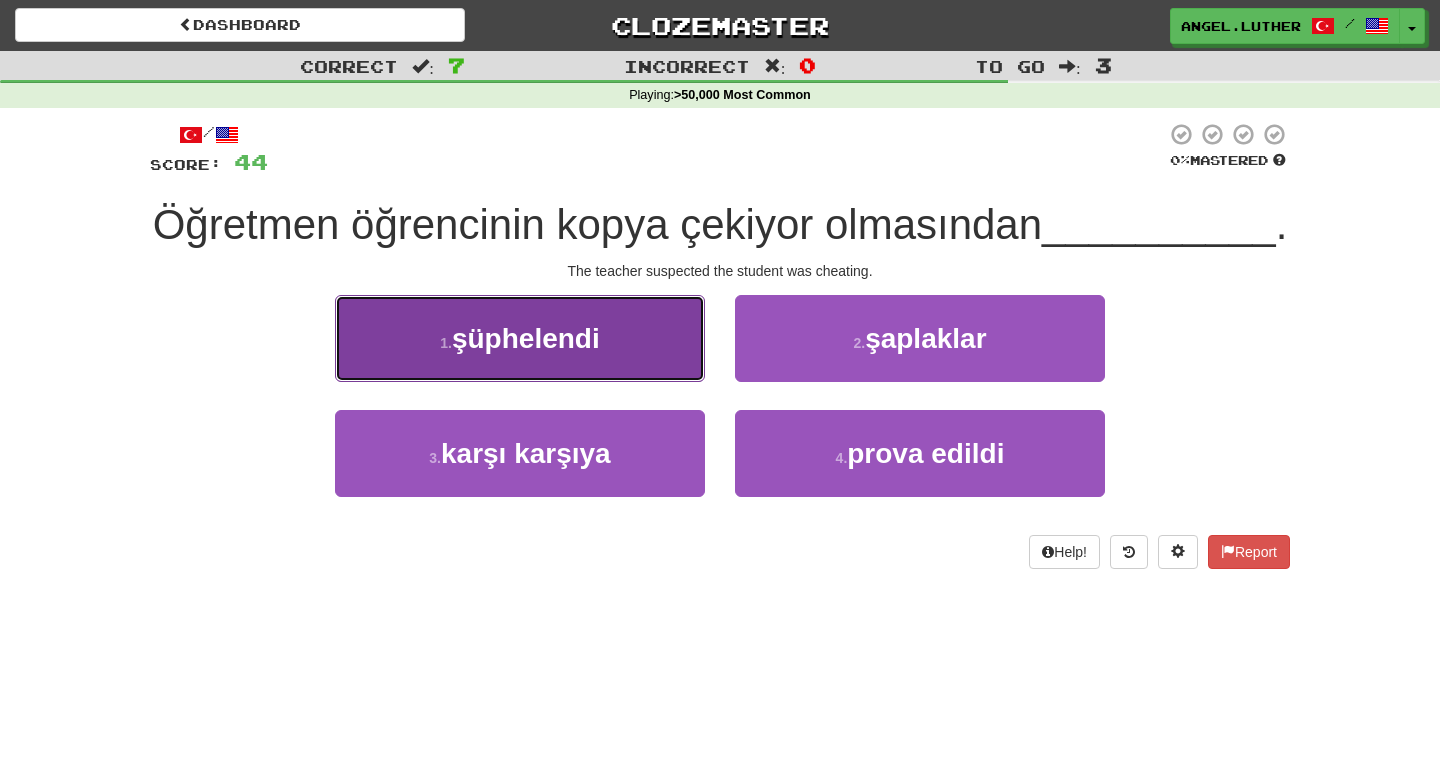 click on "1 .  şüphelendi" at bounding box center (520, 338) 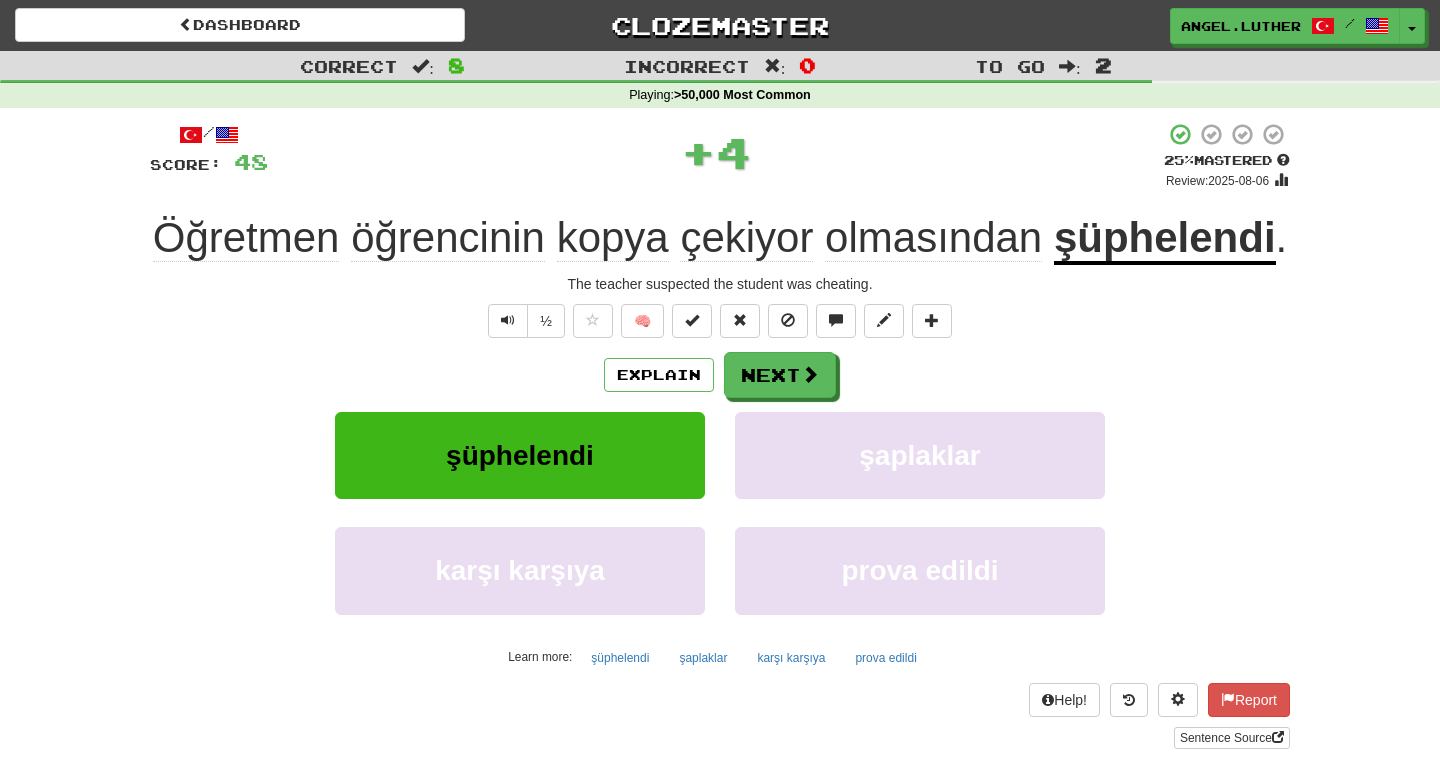 click on "Explain Next" at bounding box center [720, 375] 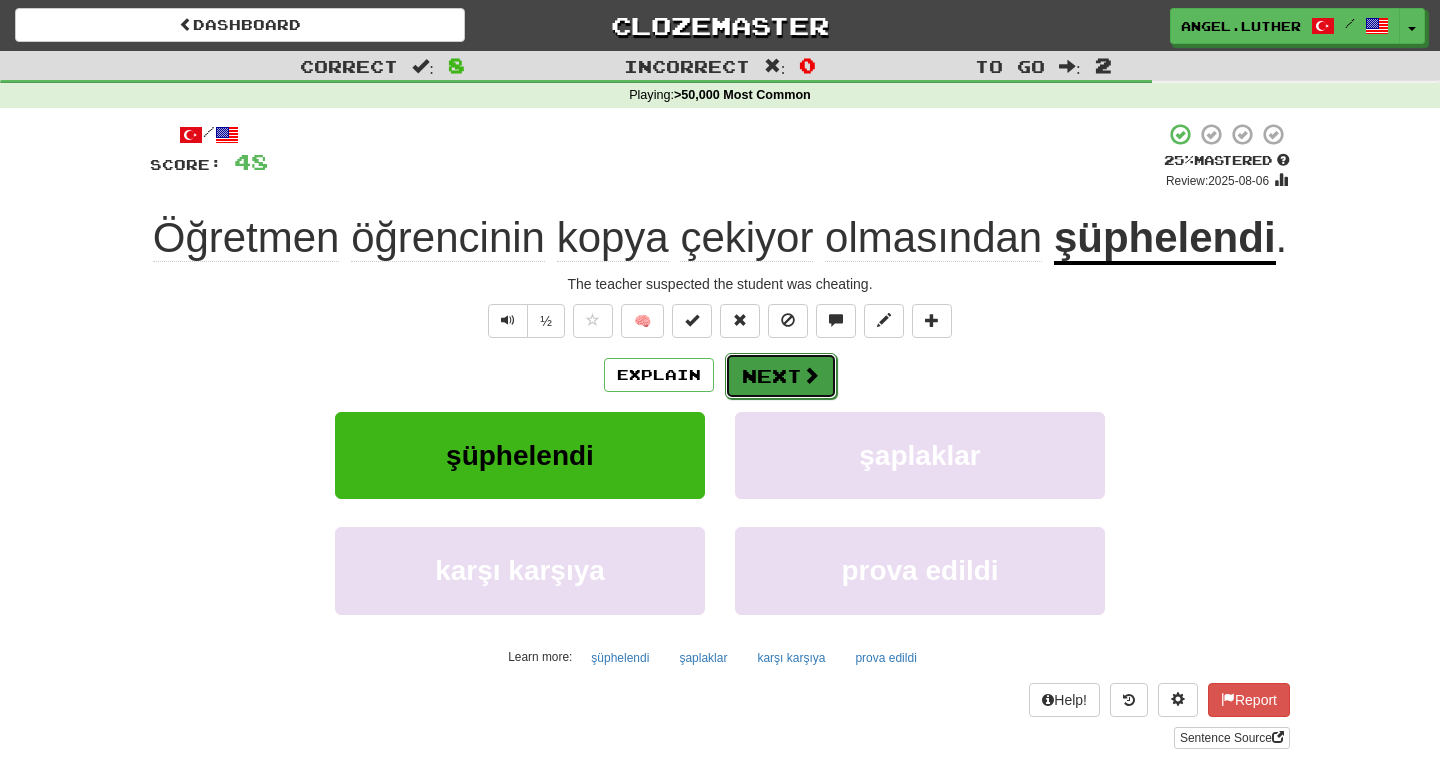 click on "Next" at bounding box center [781, 376] 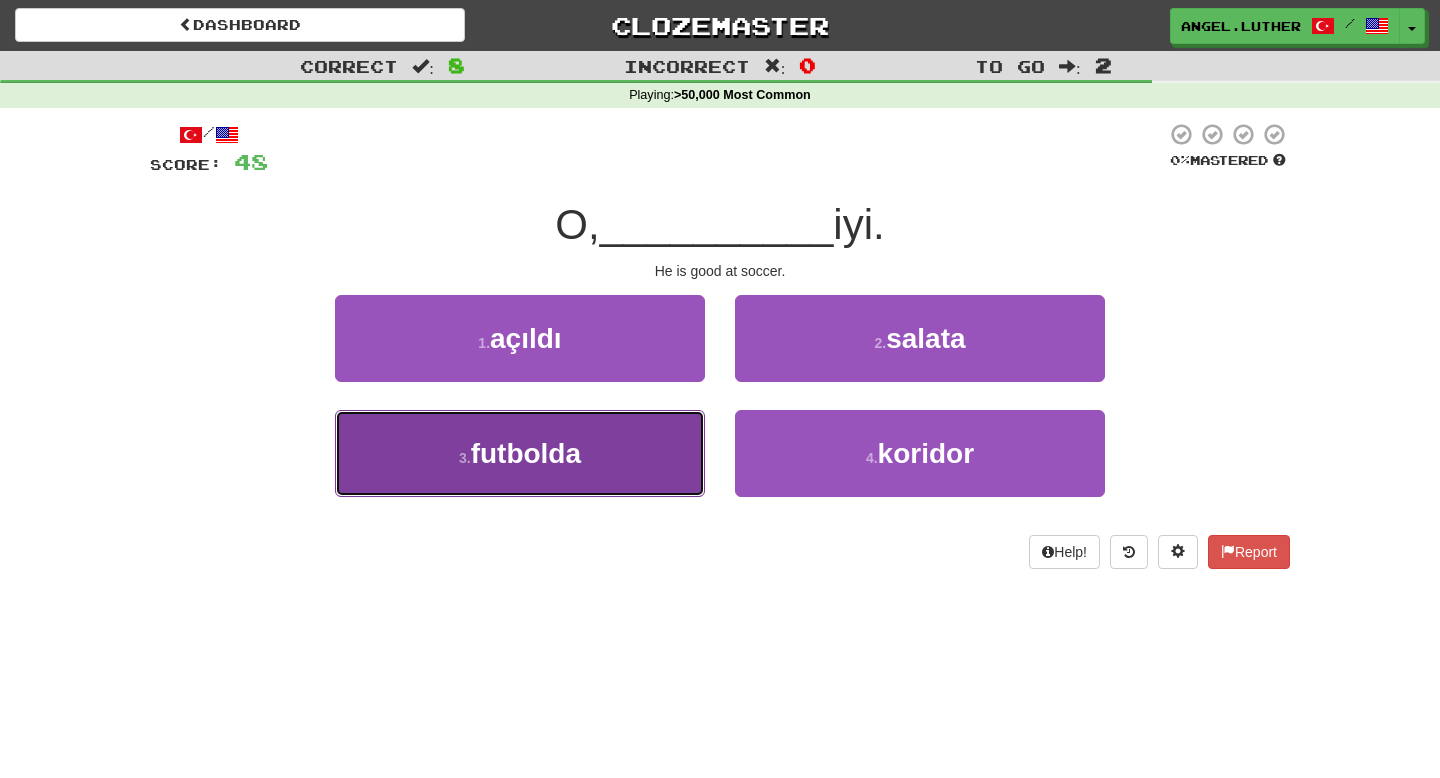 click on "3 .  futbolda" at bounding box center (520, 453) 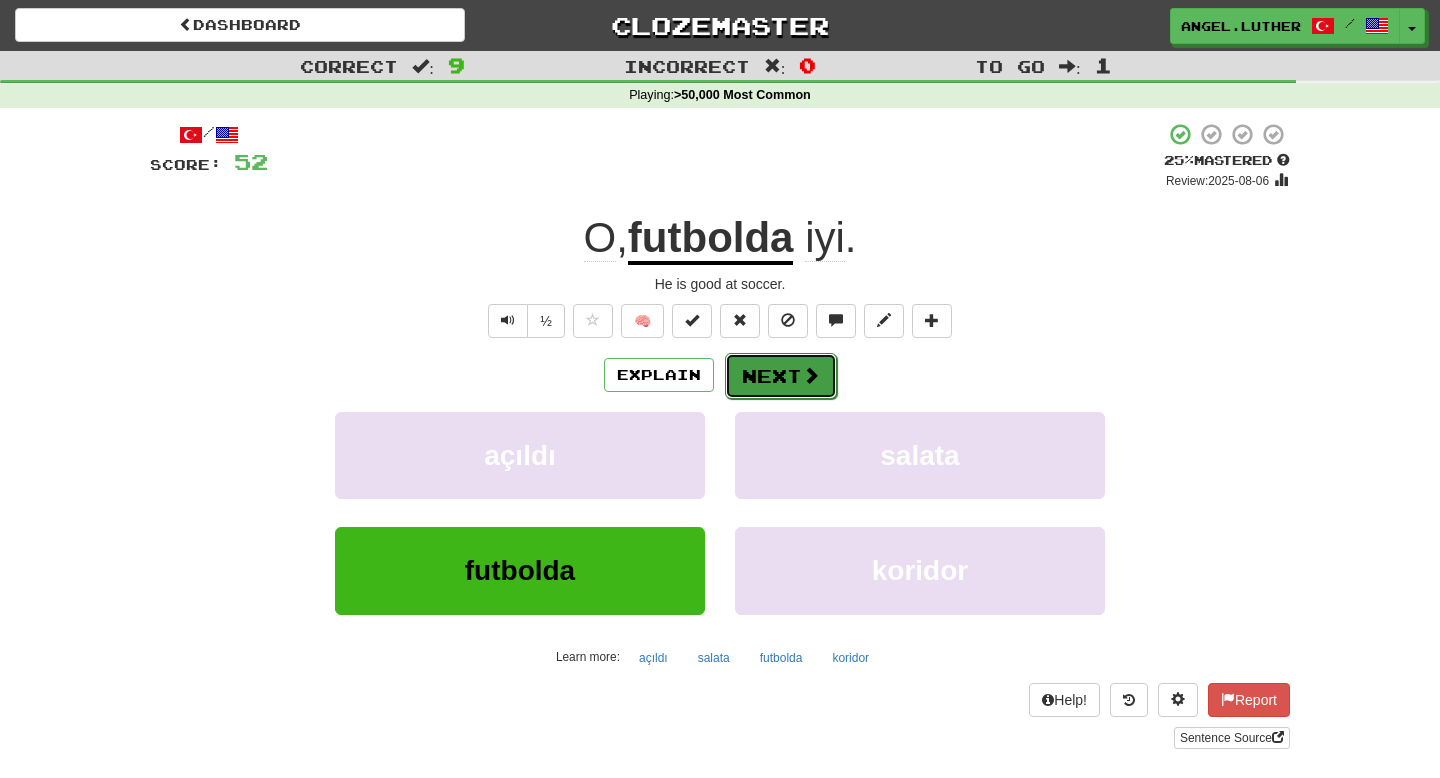 click at bounding box center [811, 375] 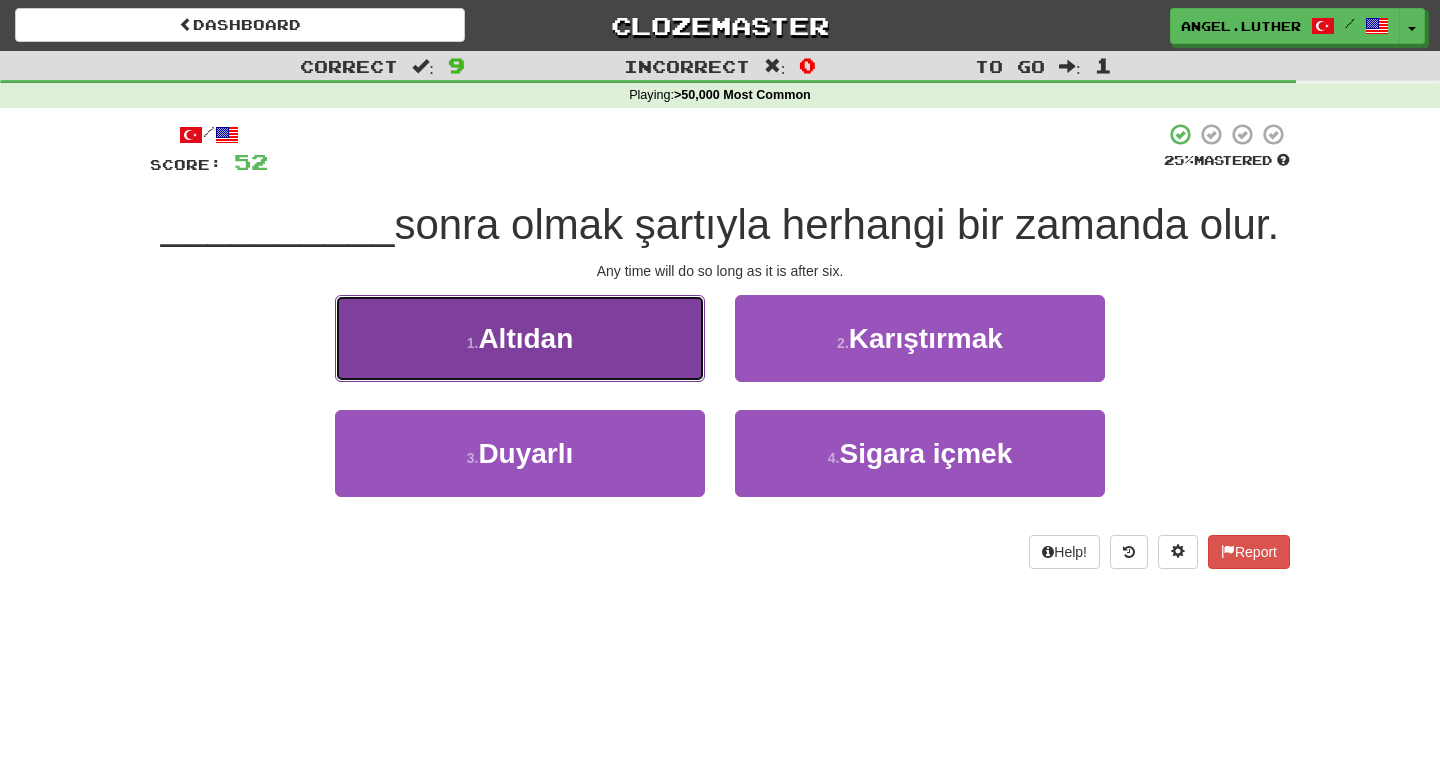 click on "1 .  Altıdan" at bounding box center [520, 338] 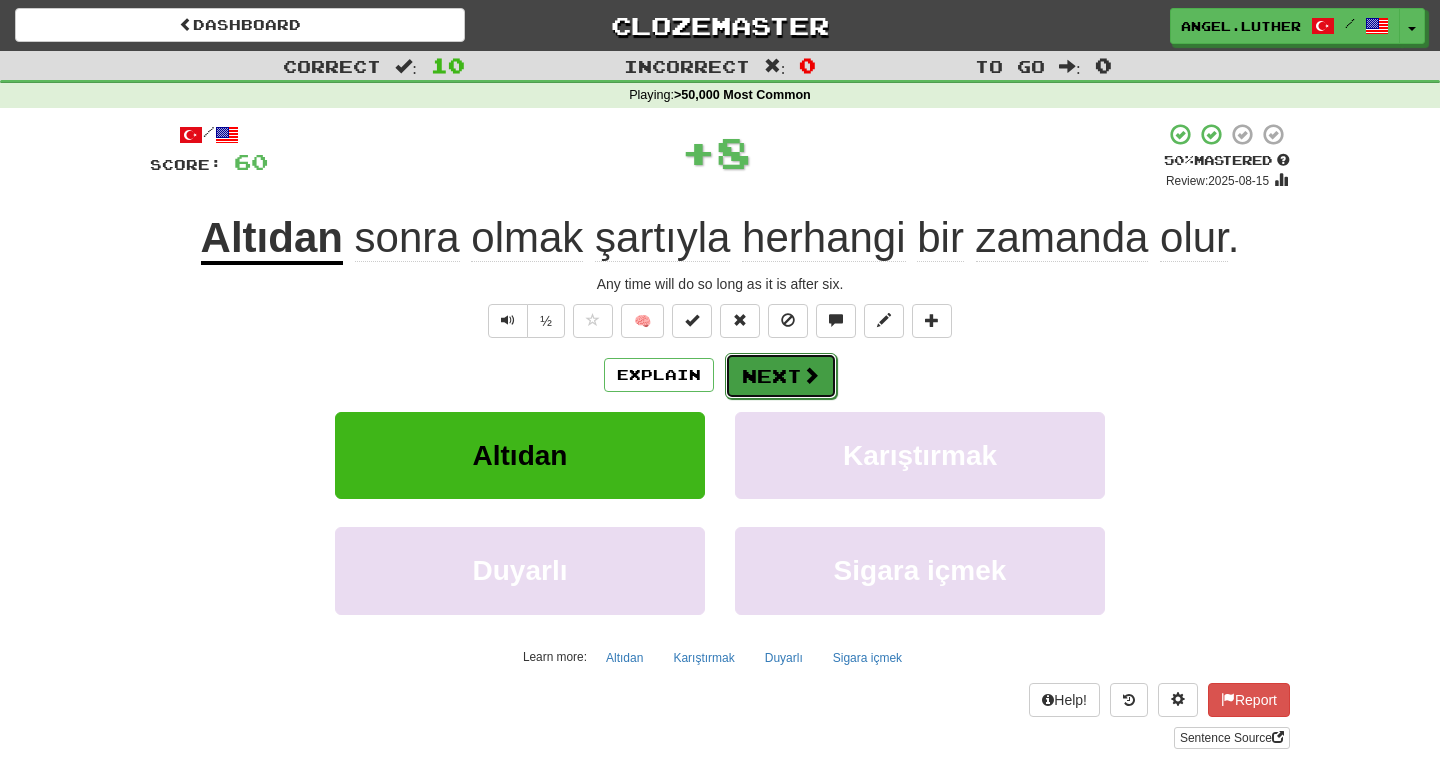 click on "Next" at bounding box center (781, 376) 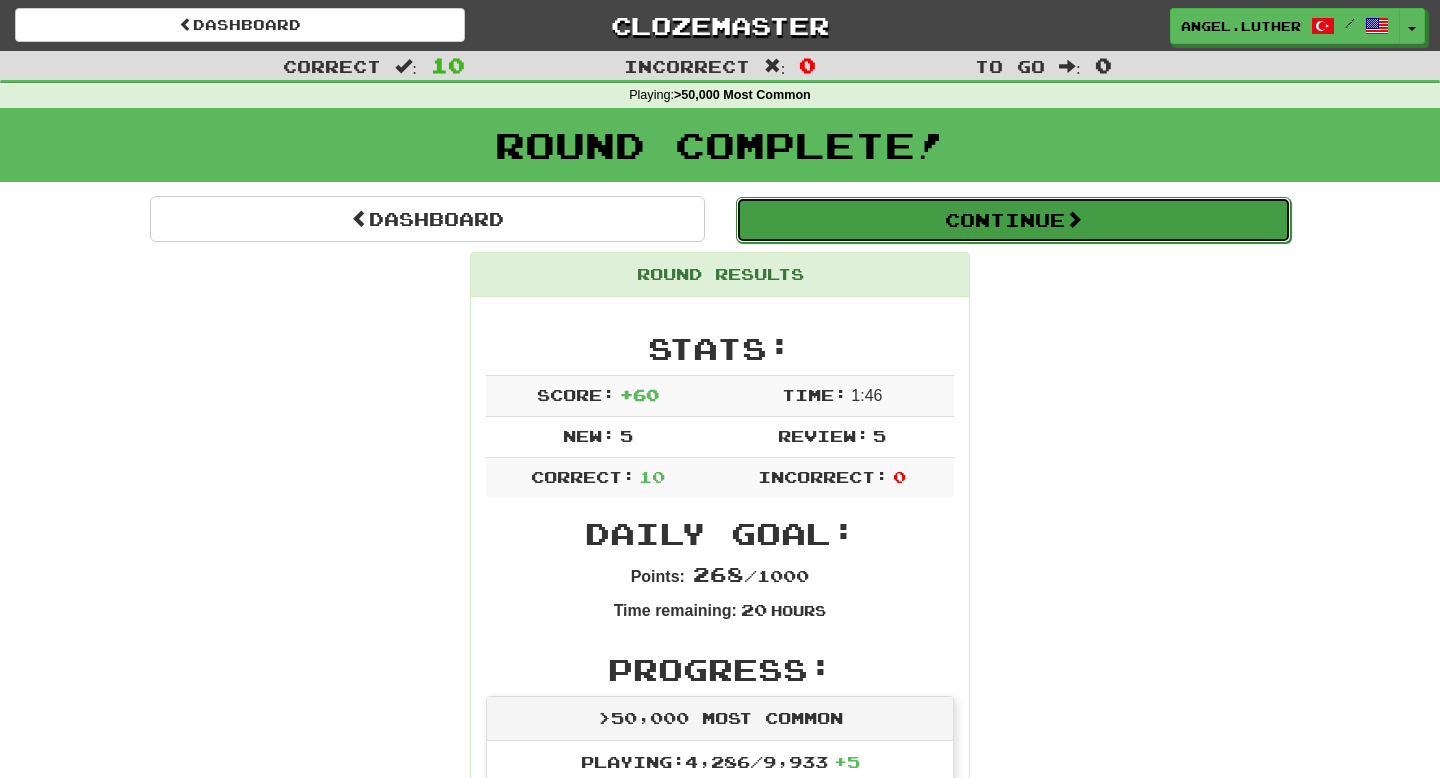 click on "Continue" at bounding box center (1013, 220) 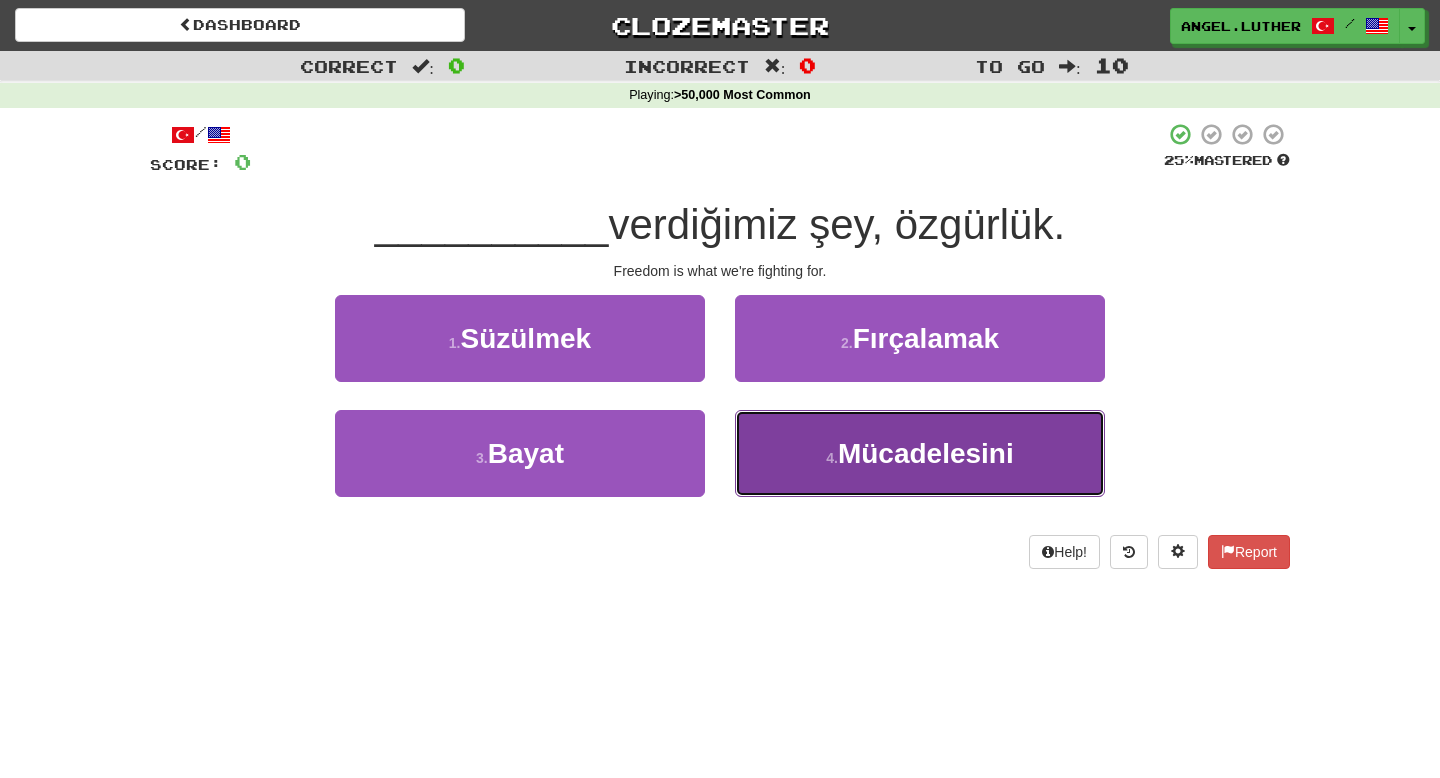 click on "4 .  Mücadelesini" at bounding box center [920, 453] 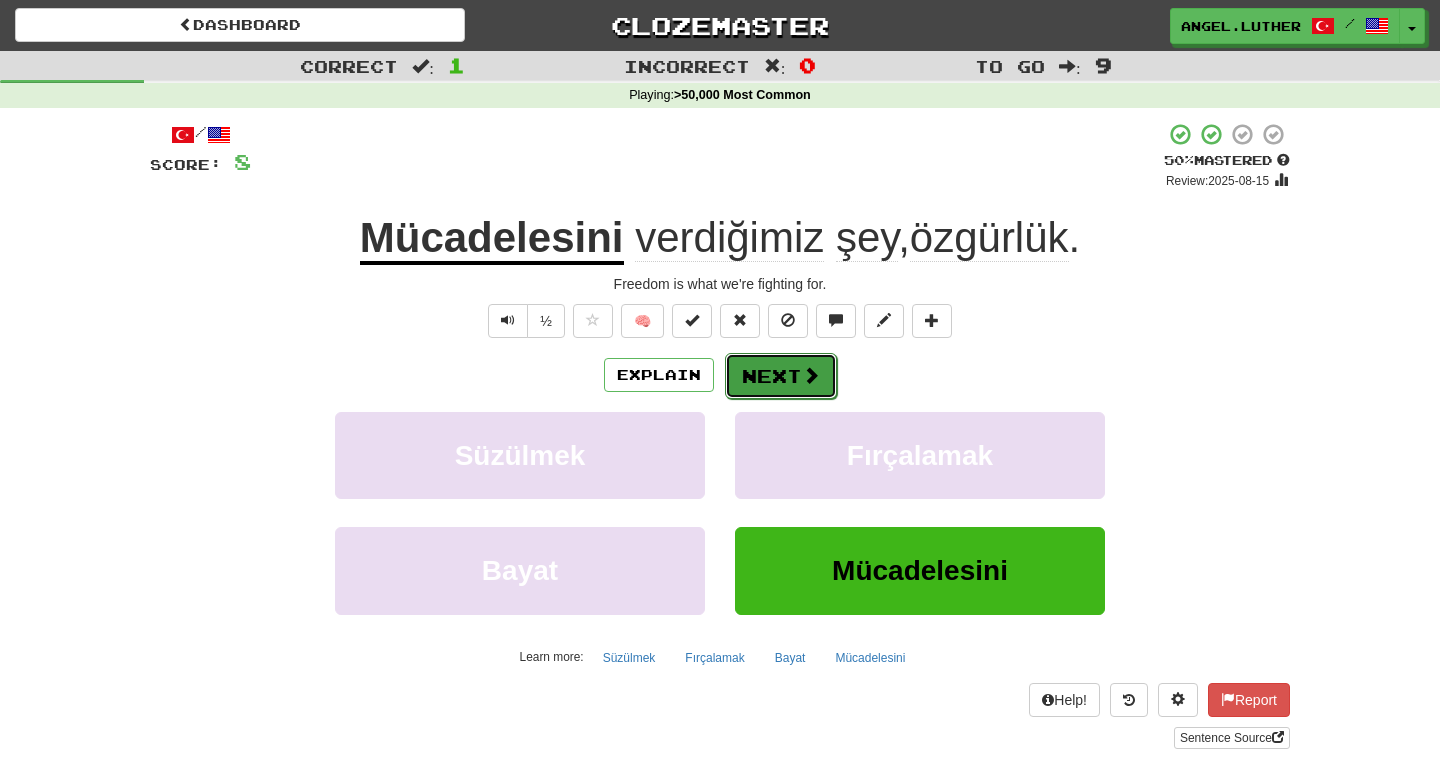 click on "Next" at bounding box center (781, 376) 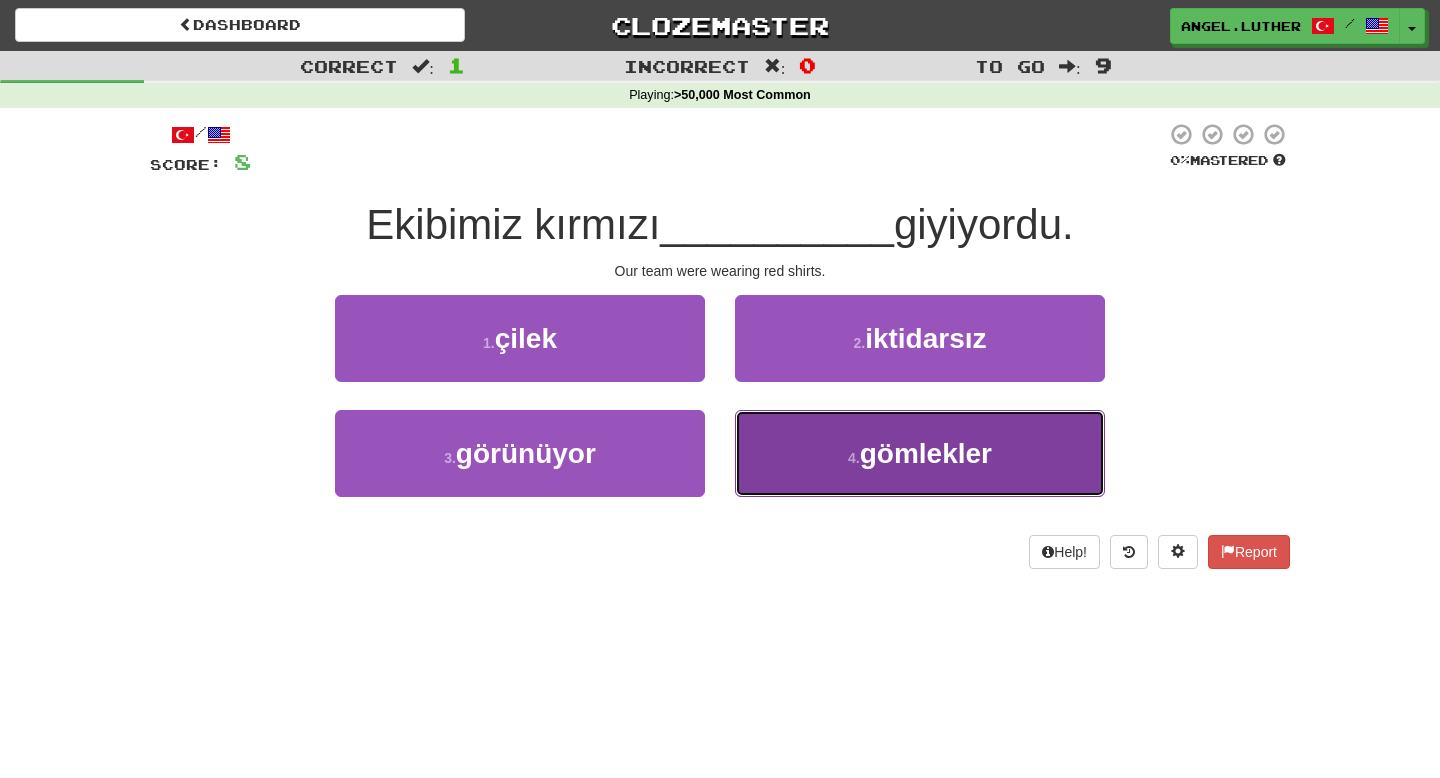 click on "4 .  gömlekler" at bounding box center [920, 453] 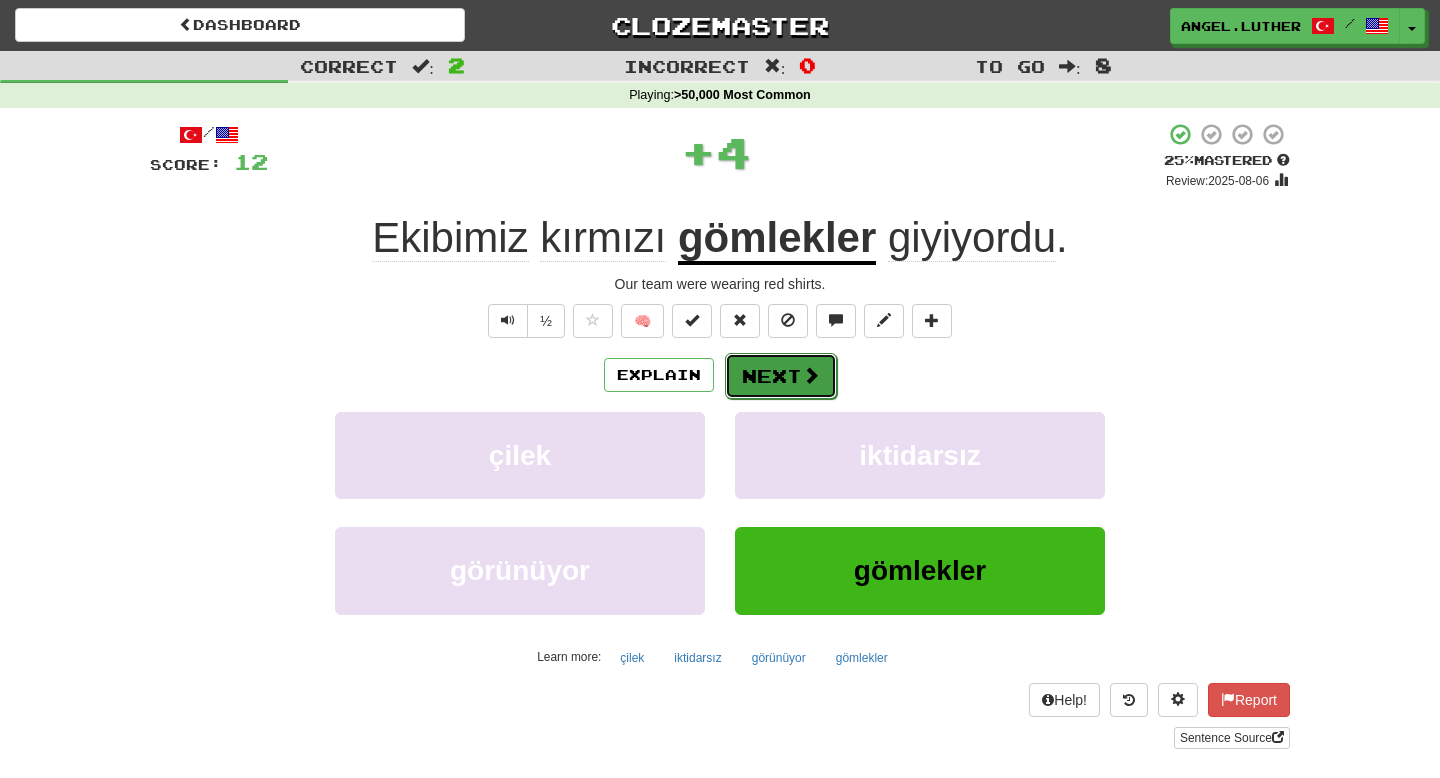 click on "Next" at bounding box center (781, 376) 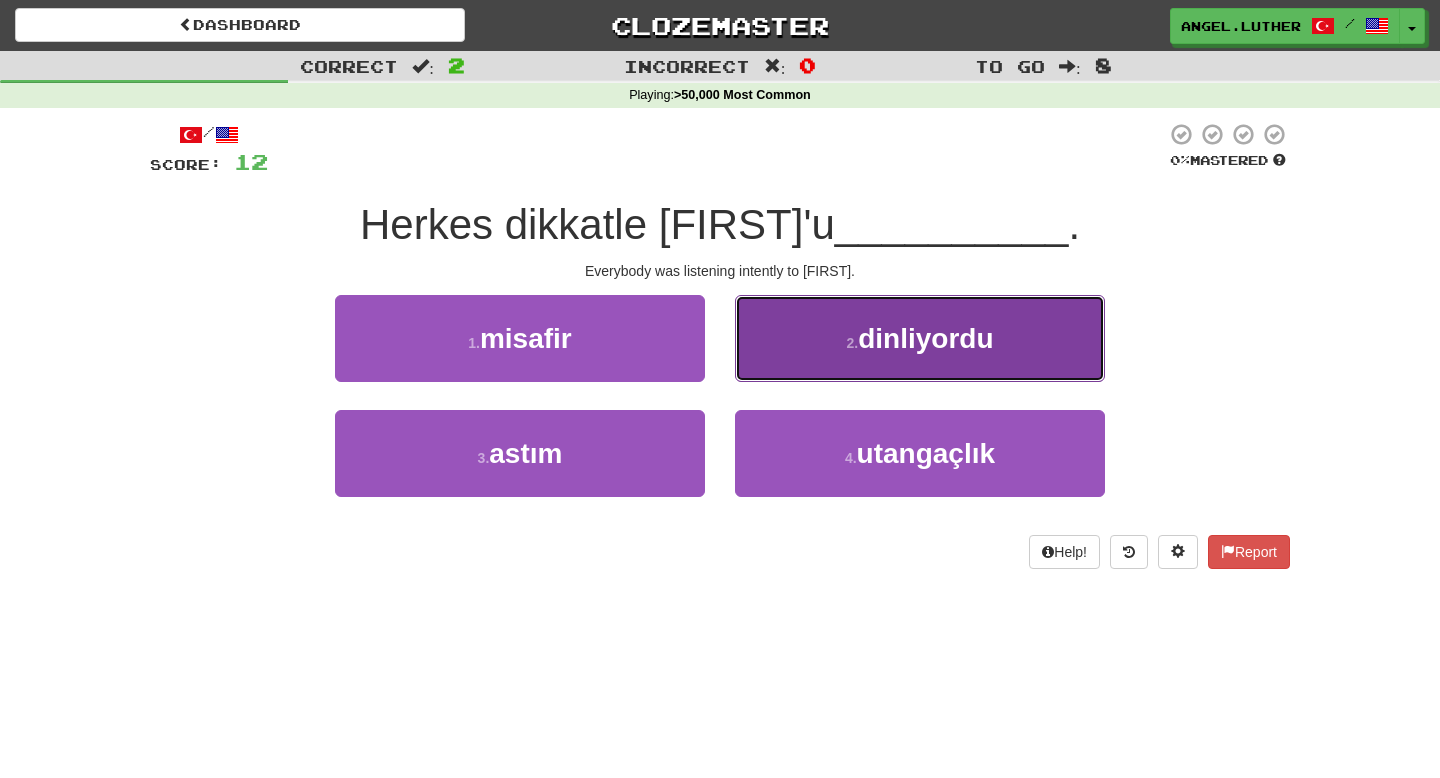 click on "dinliyordu" at bounding box center (925, 338) 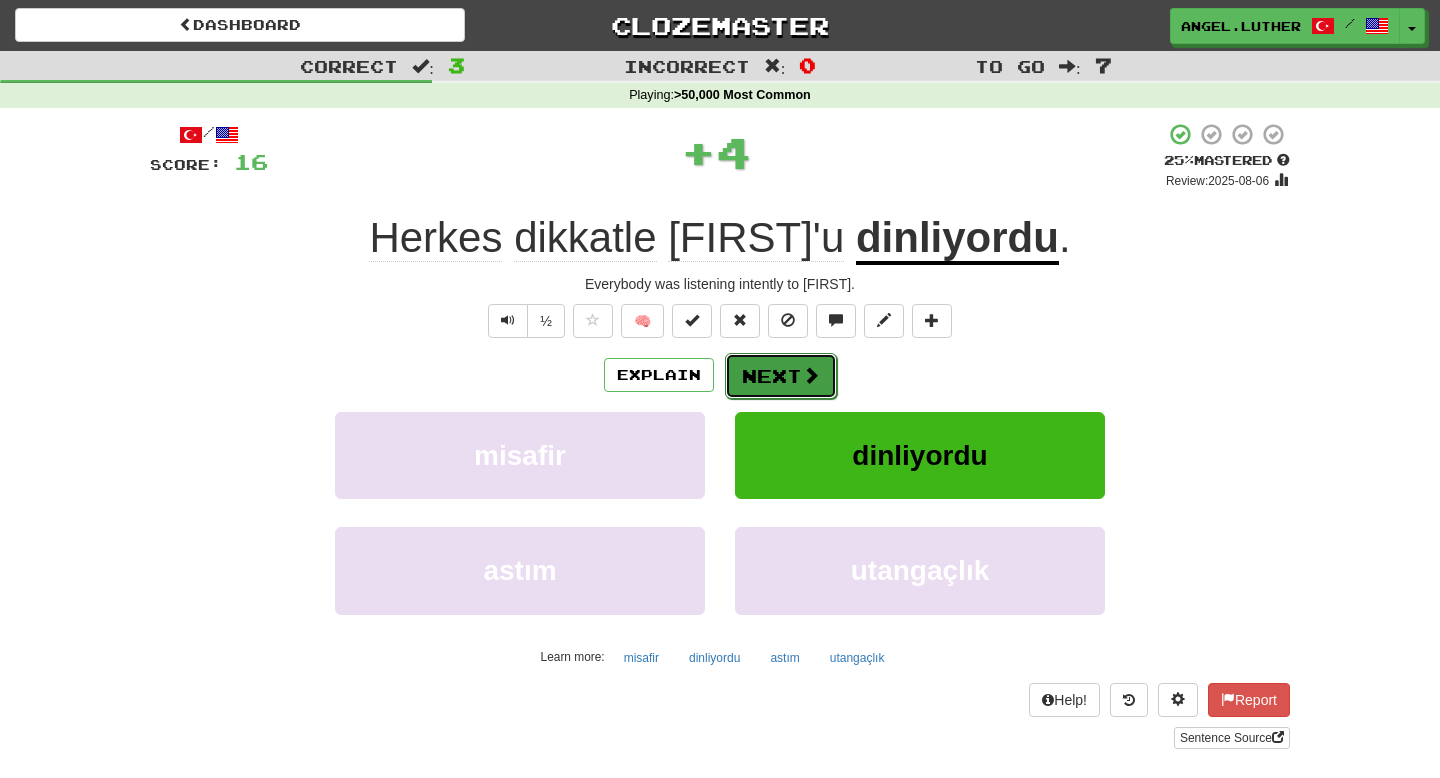 click on "Next" at bounding box center [781, 376] 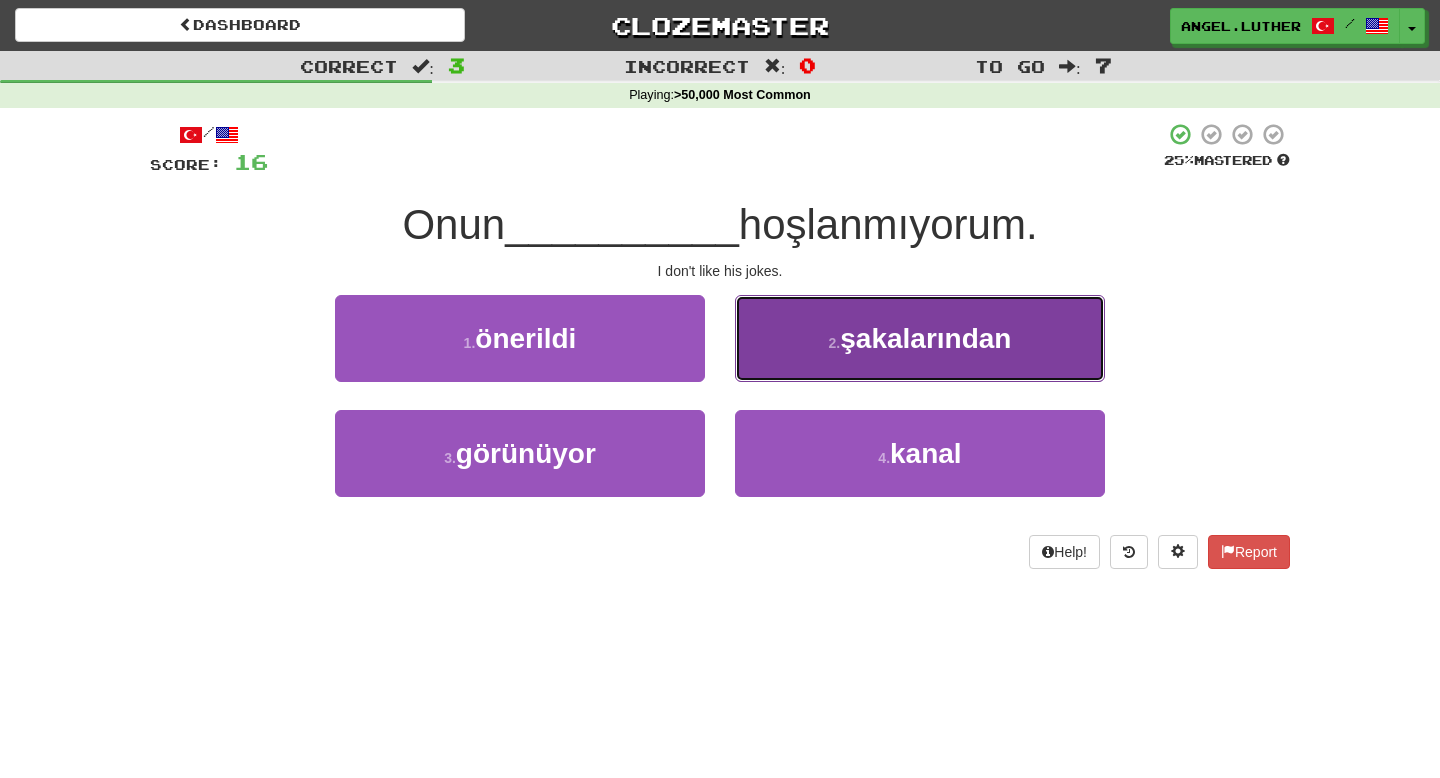click on "2 ." at bounding box center [835, 343] 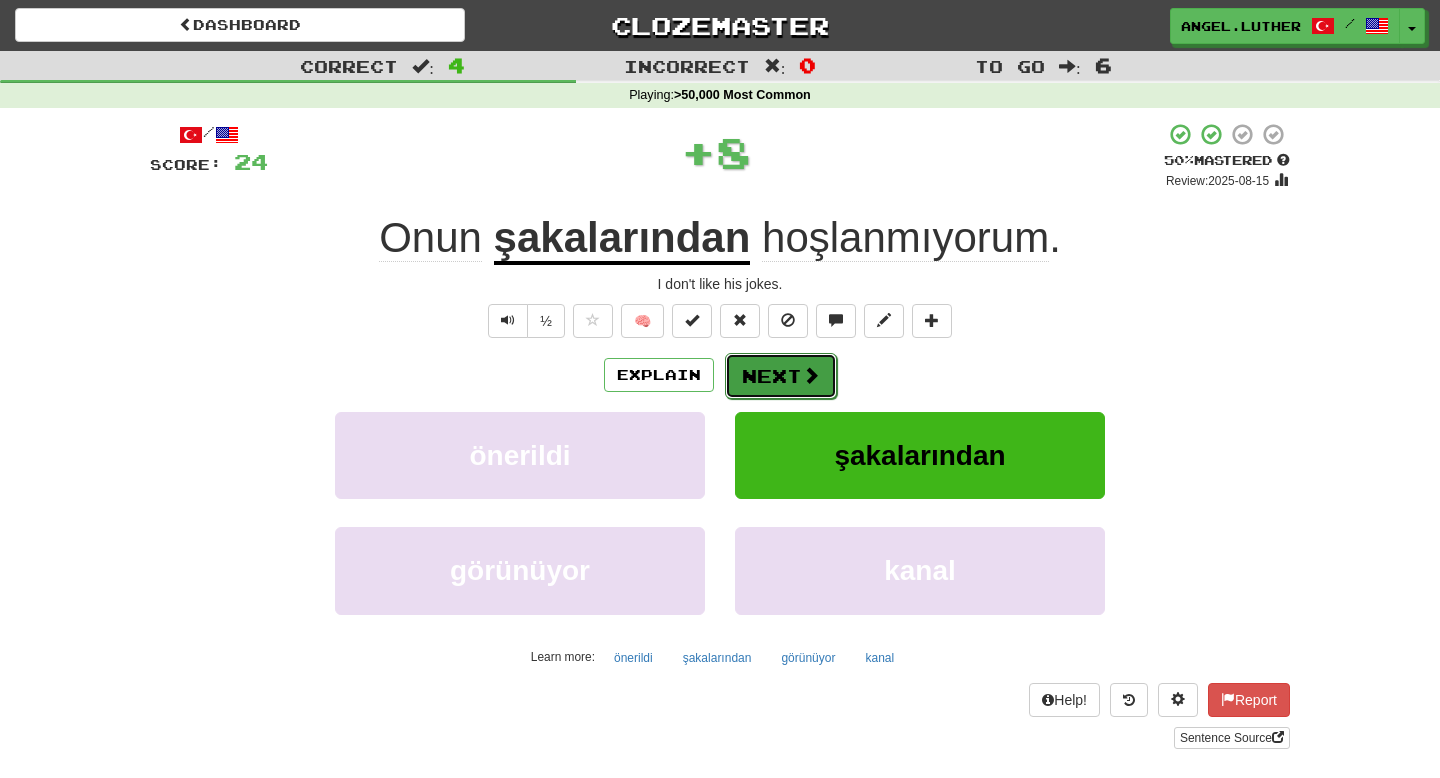 click on "Next" at bounding box center [781, 376] 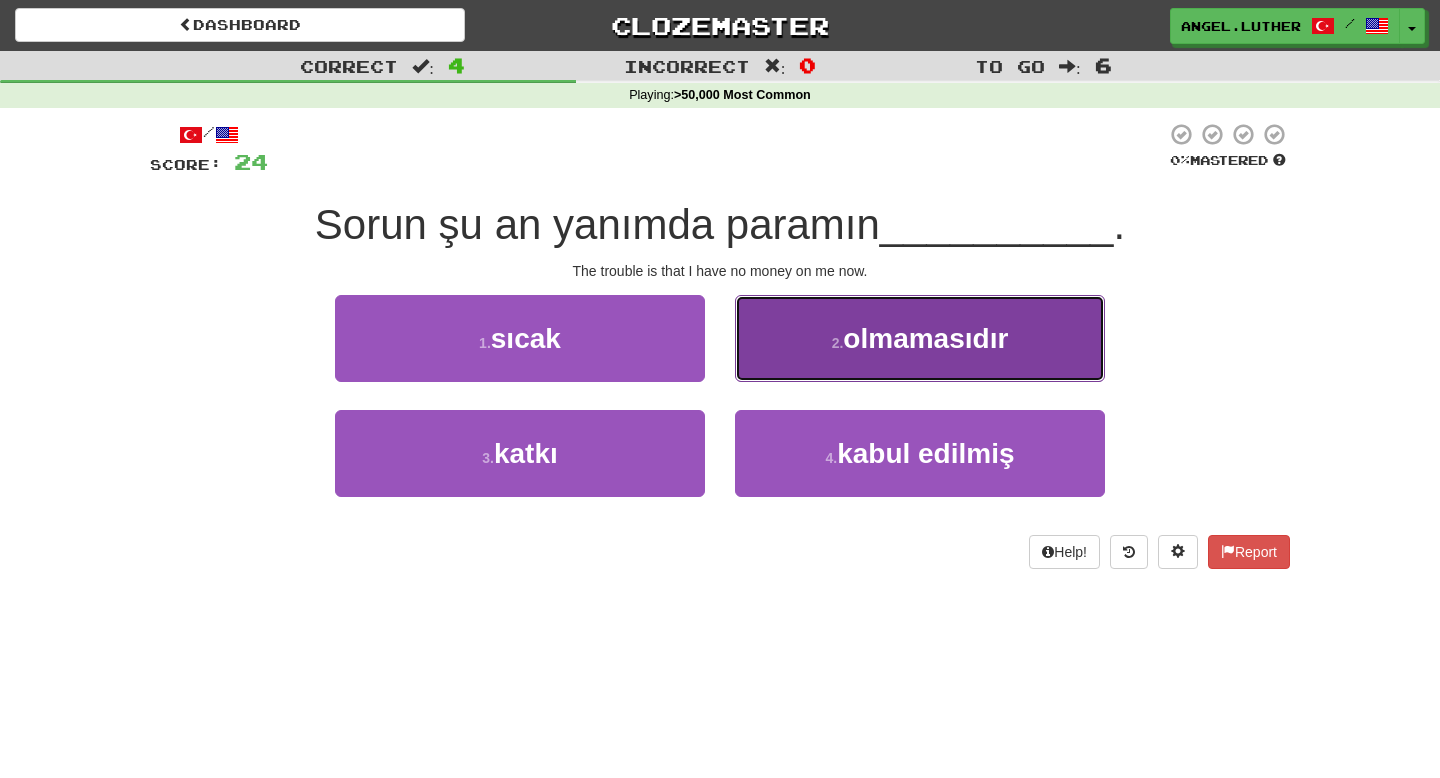 click on "2 .  olmamasıdır" at bounding box center (920, 338) 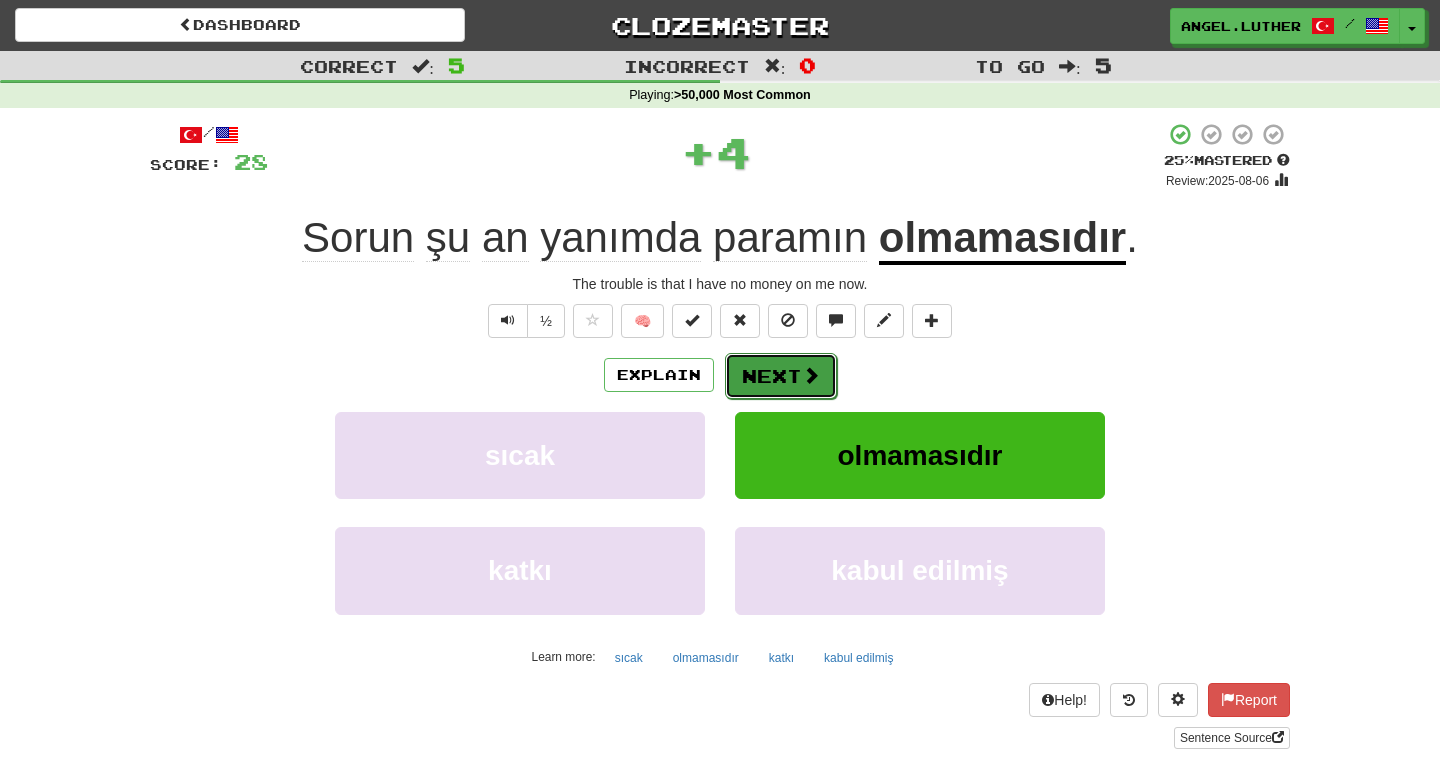 click on "Next" at bounding box center (781, 376) 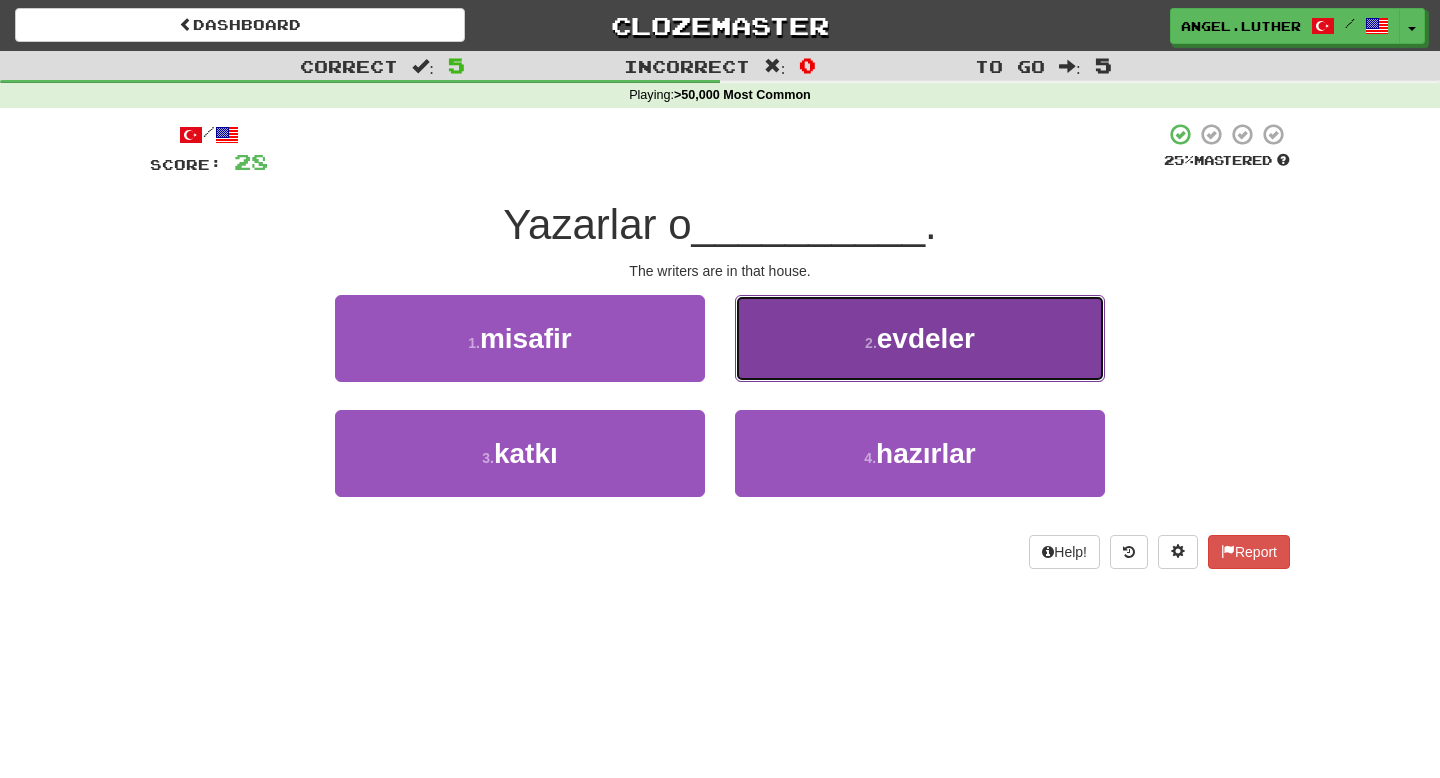 click on "2 .  evdeler" at bounding box center [920, 338] 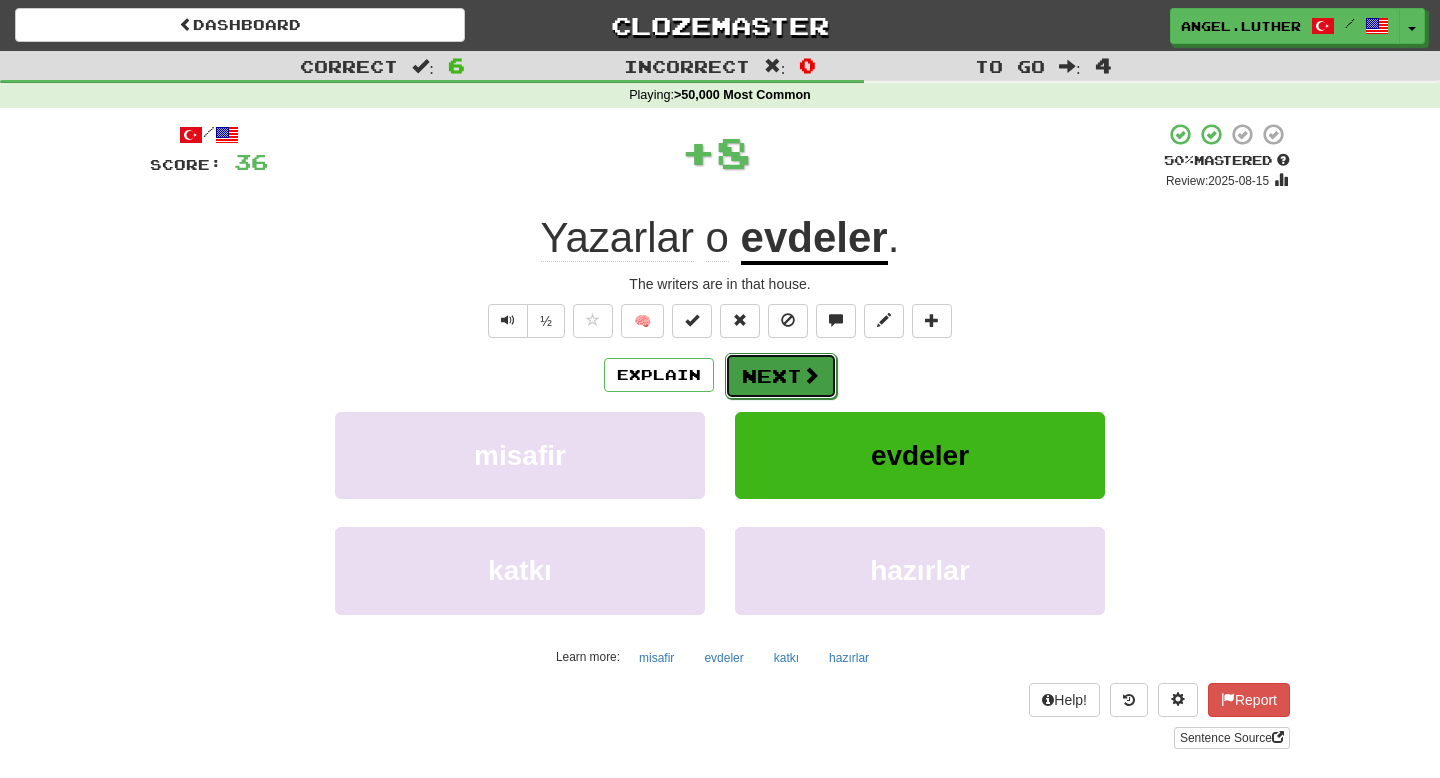 click on "Next" at bounding box center [781, 376] 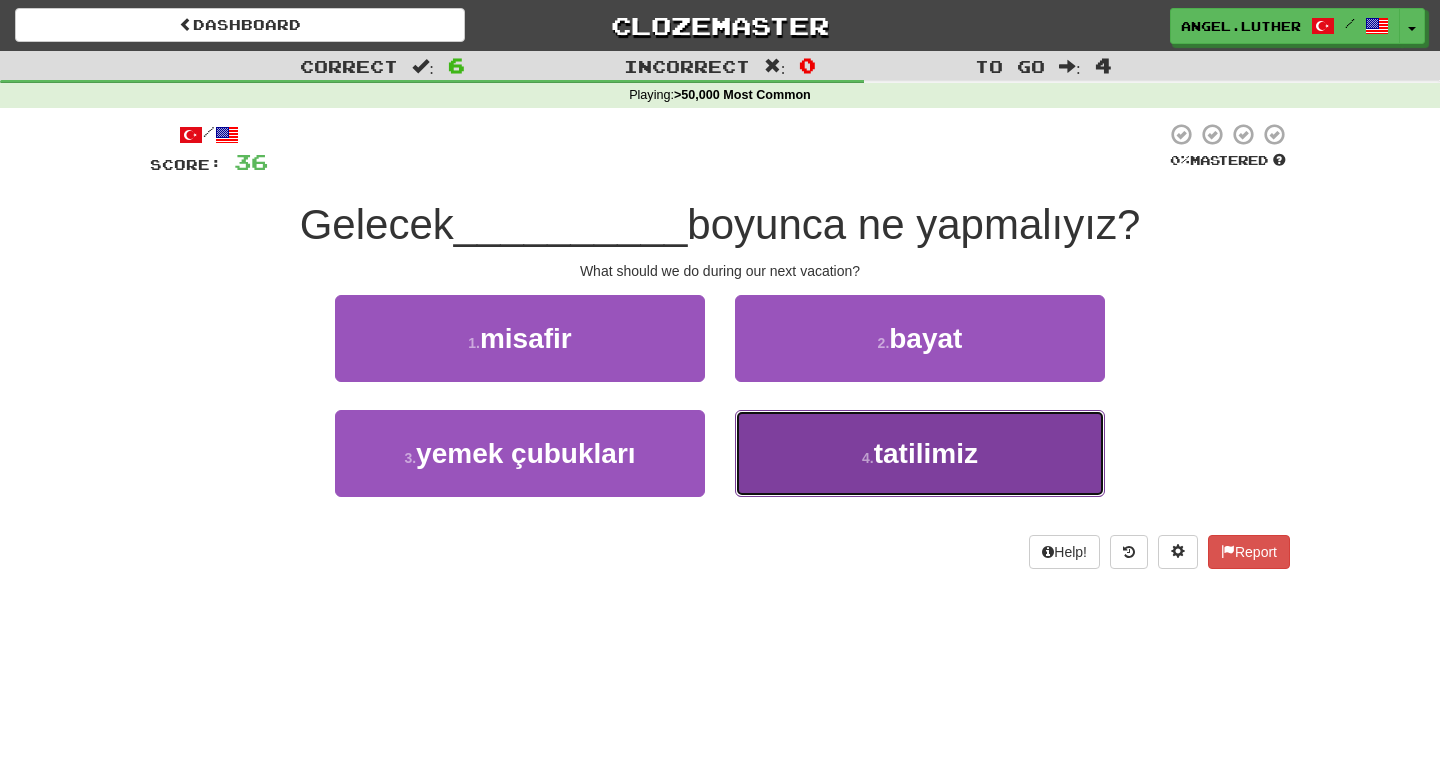 click on "4 .  tatilimiz" at bounding box center (920, 453) 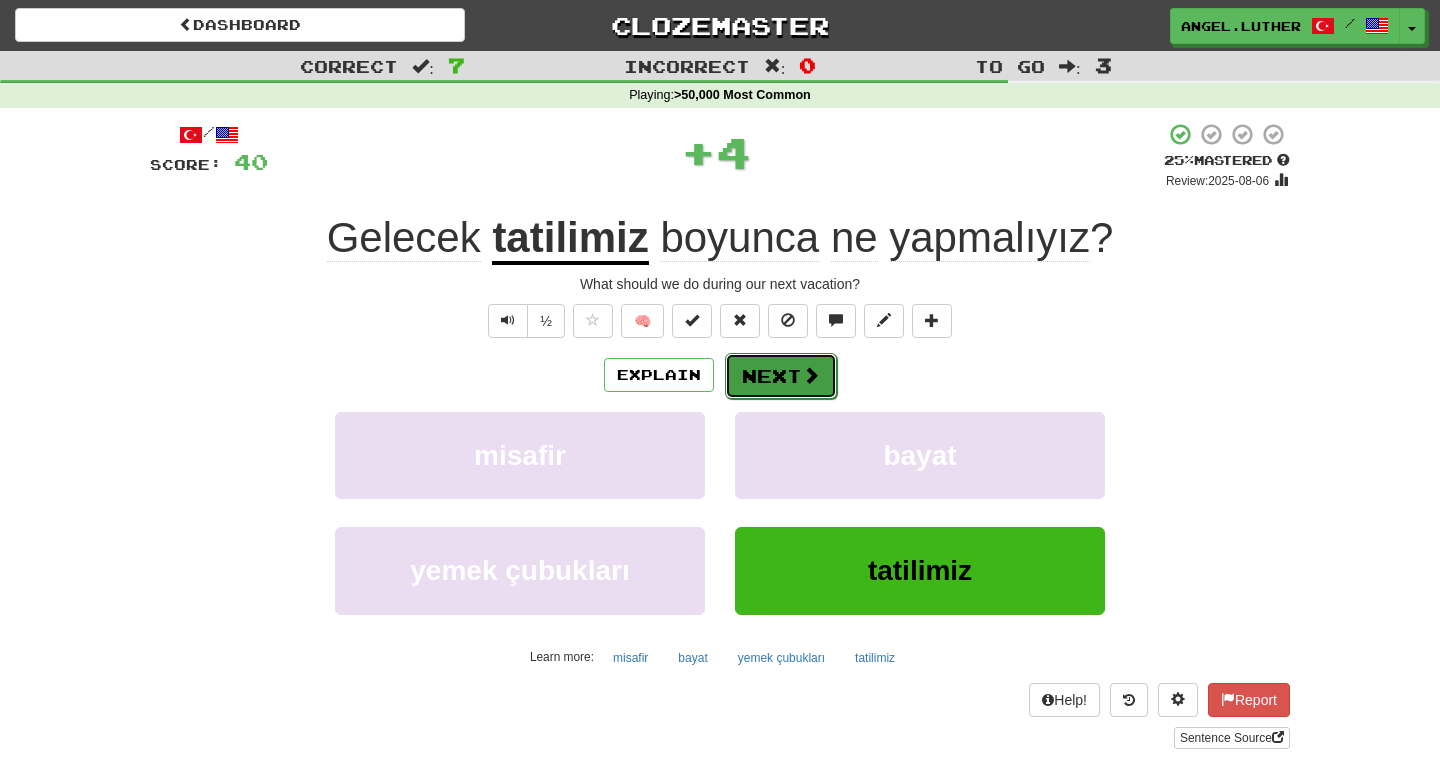 click on "Next" at bounding box center [781, 376] 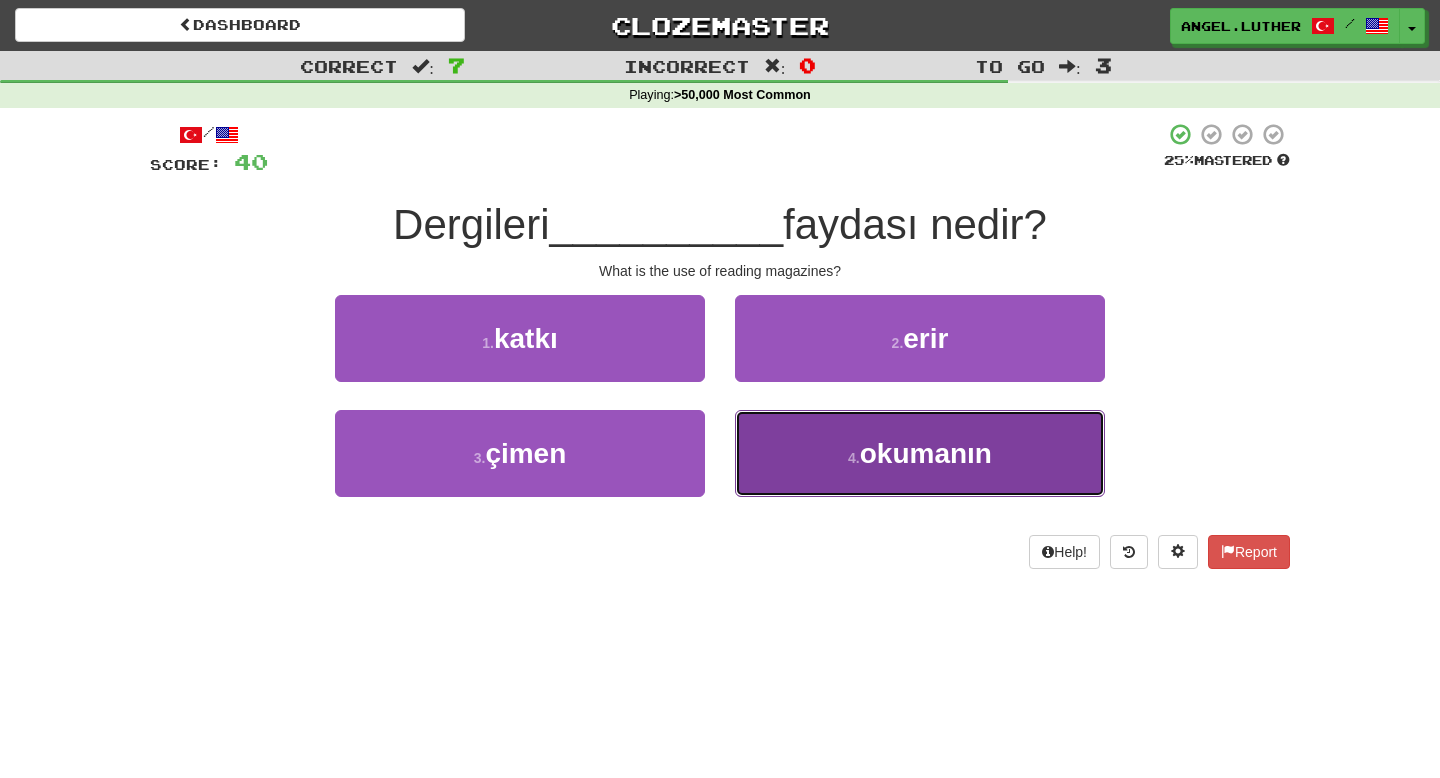 click on "4 .  okumanın" at bounding box center (920, 453) 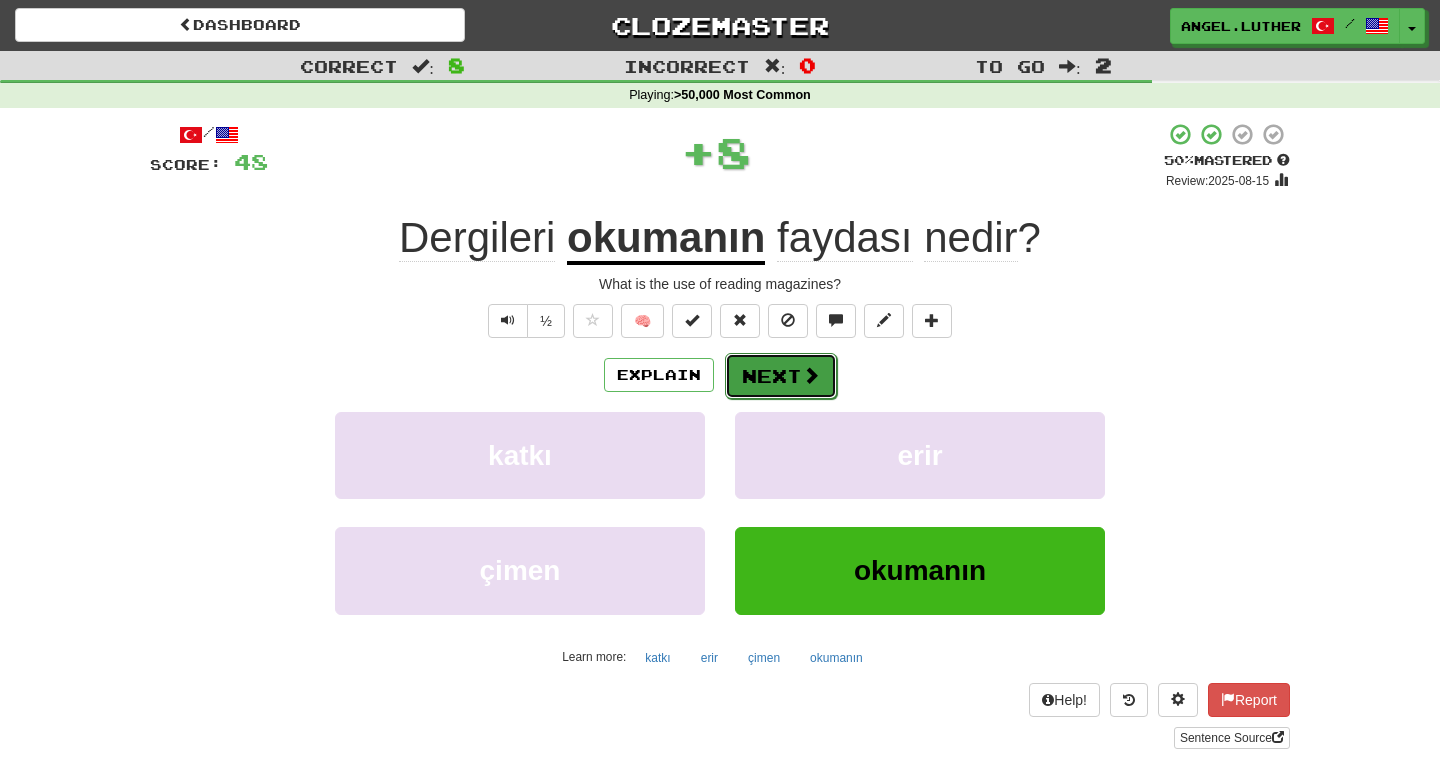 click on "Next" at bounding box center [781, 376] 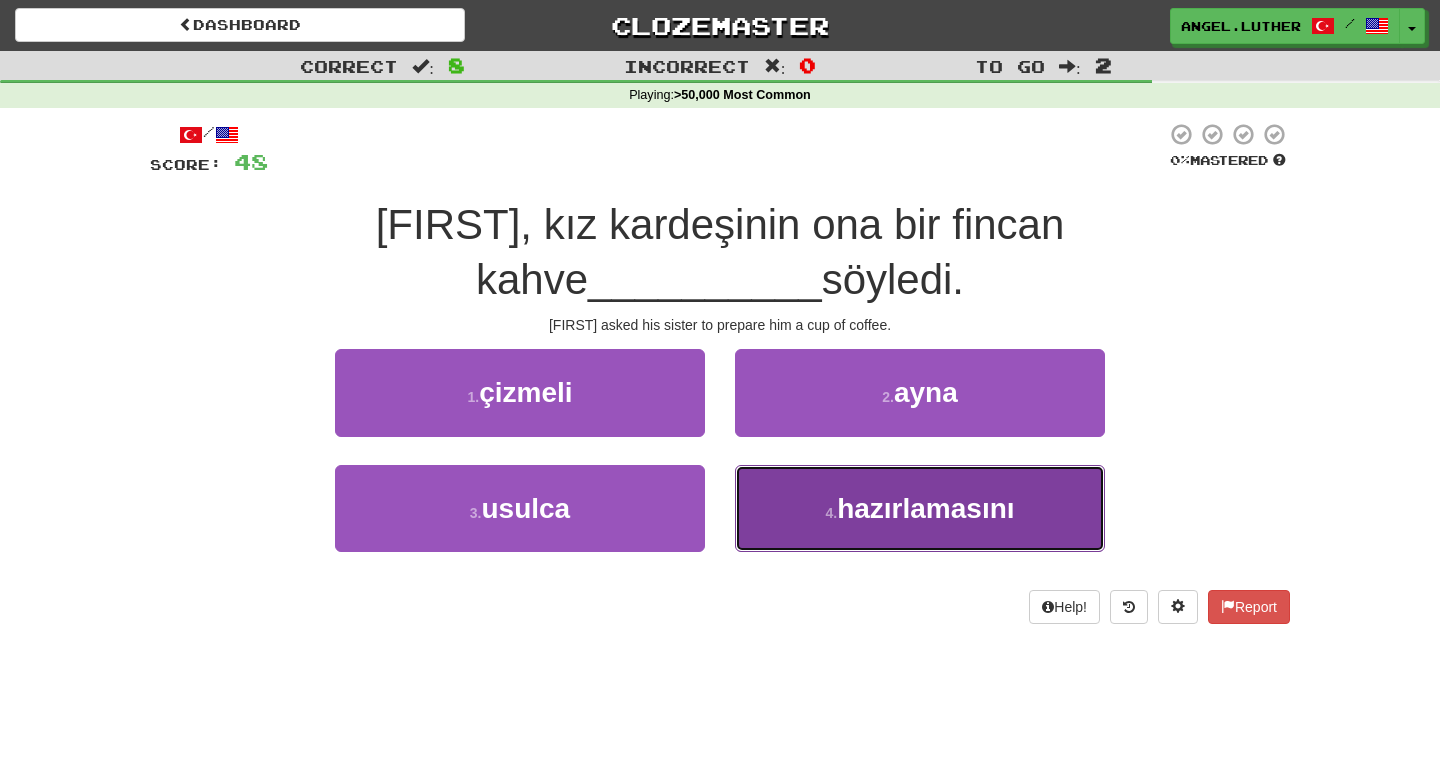 click on "hazırlamasını" at bounding box center [925, 508] 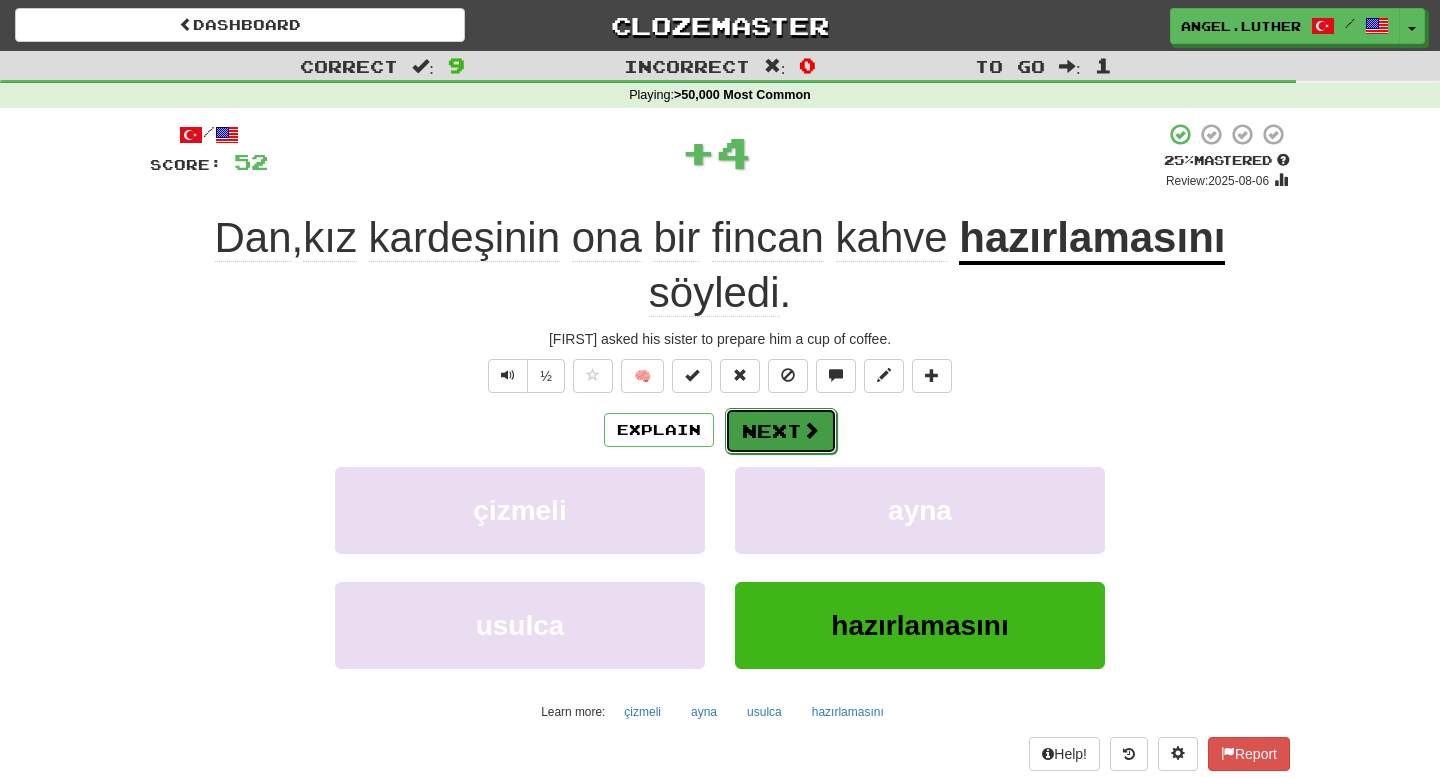 click on "Next" at bounding box center [781, 431] 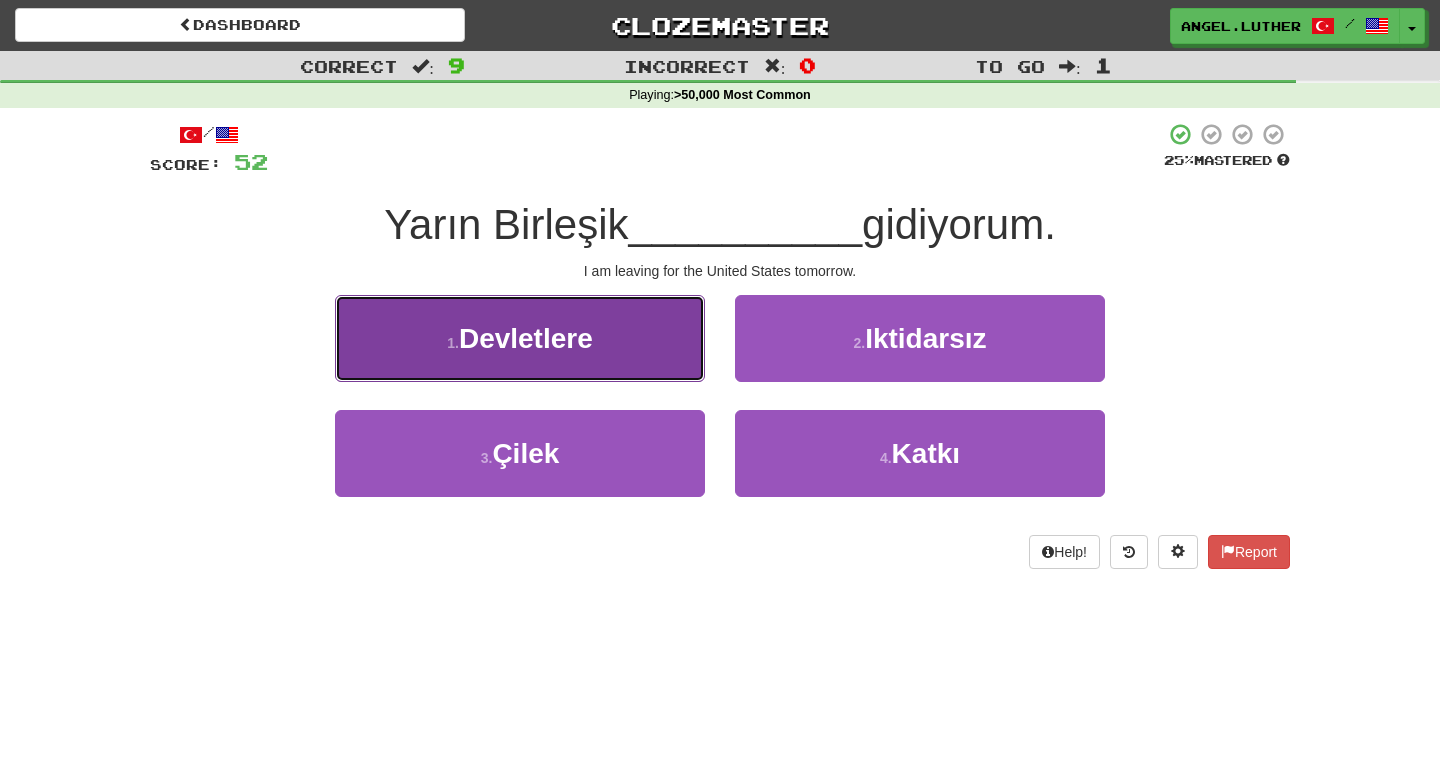 click on "1 .  Devletlere" at bounding box center (520, 338) 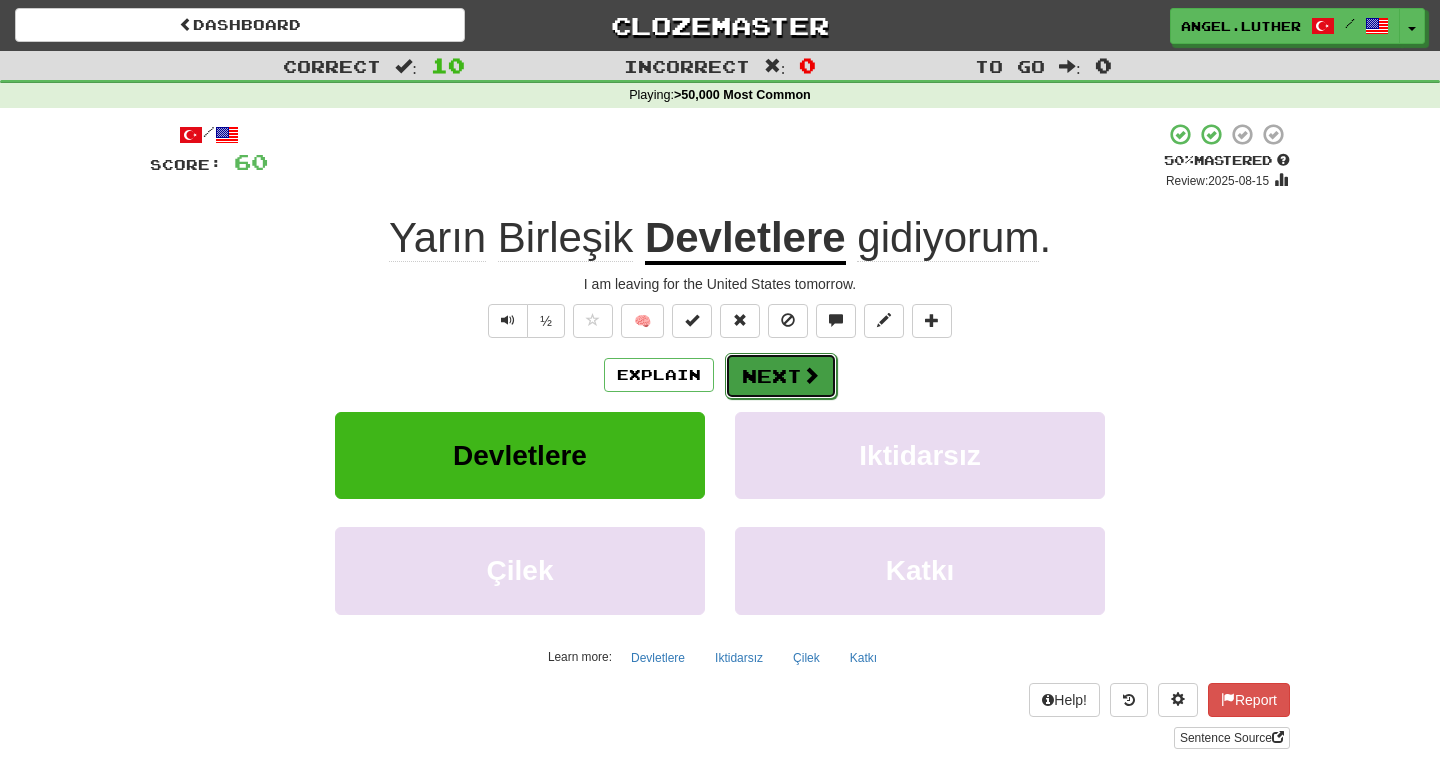 click on "Next" at bounding box center [781, 376] 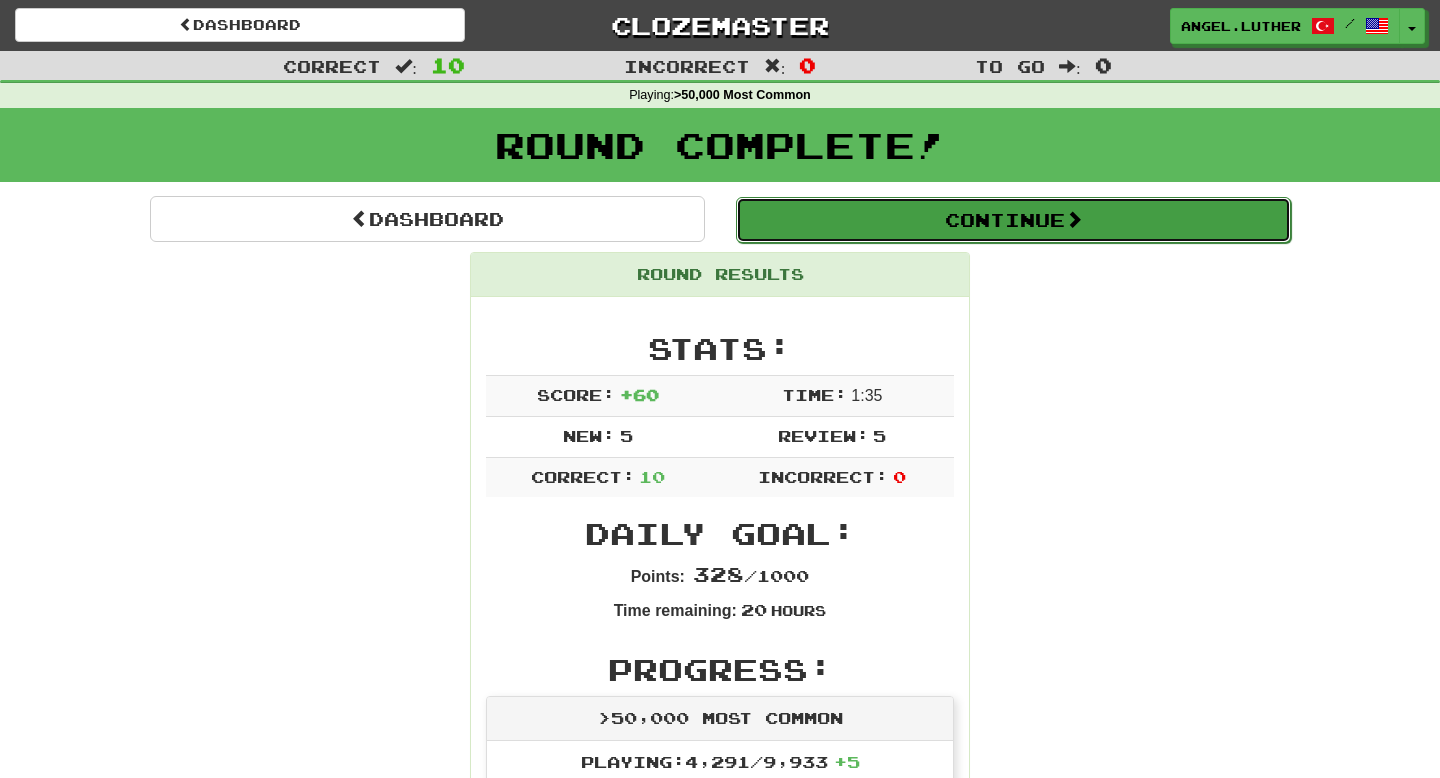 click on "Continue" at bounding box center (1013, 220) 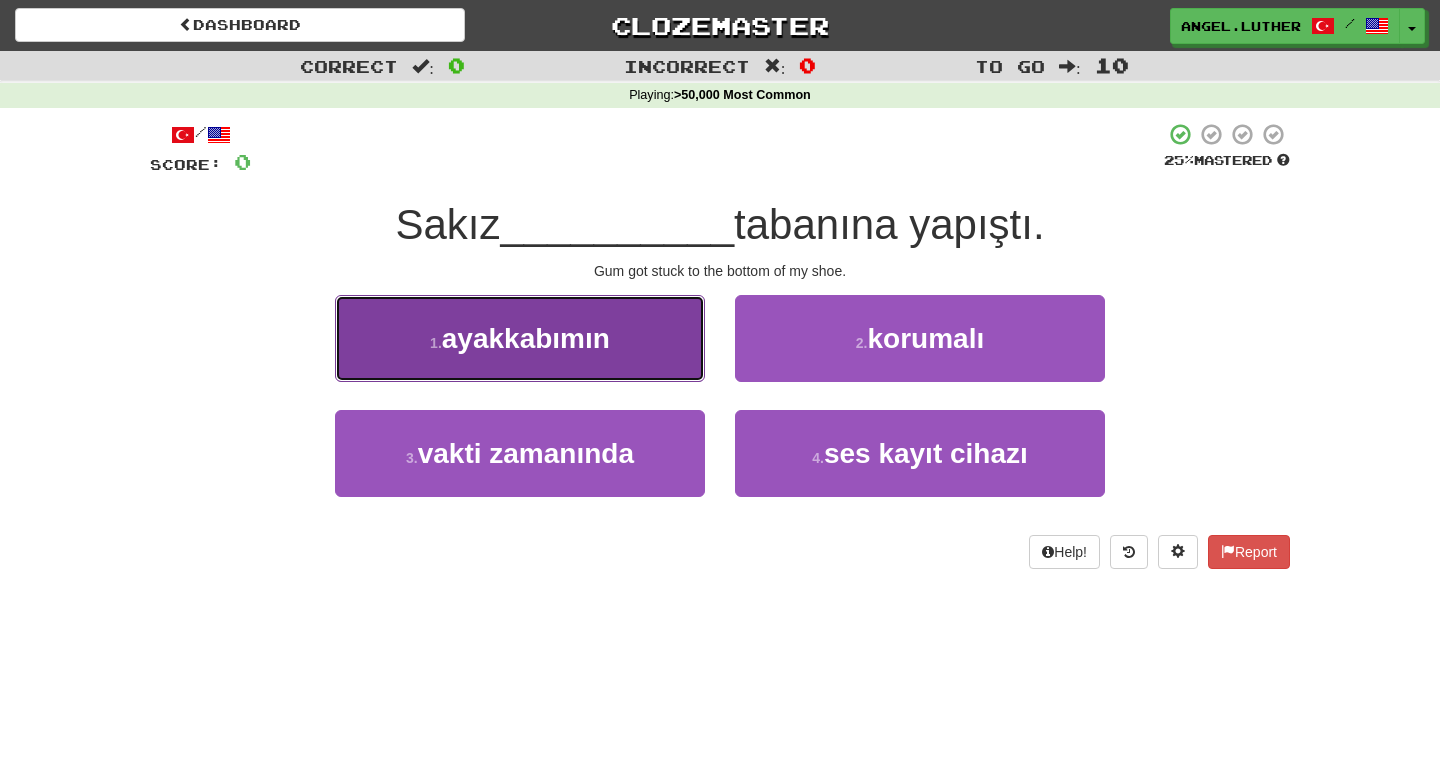 click on "1 .  ayakkabımın" at bounding box center [520, 338] 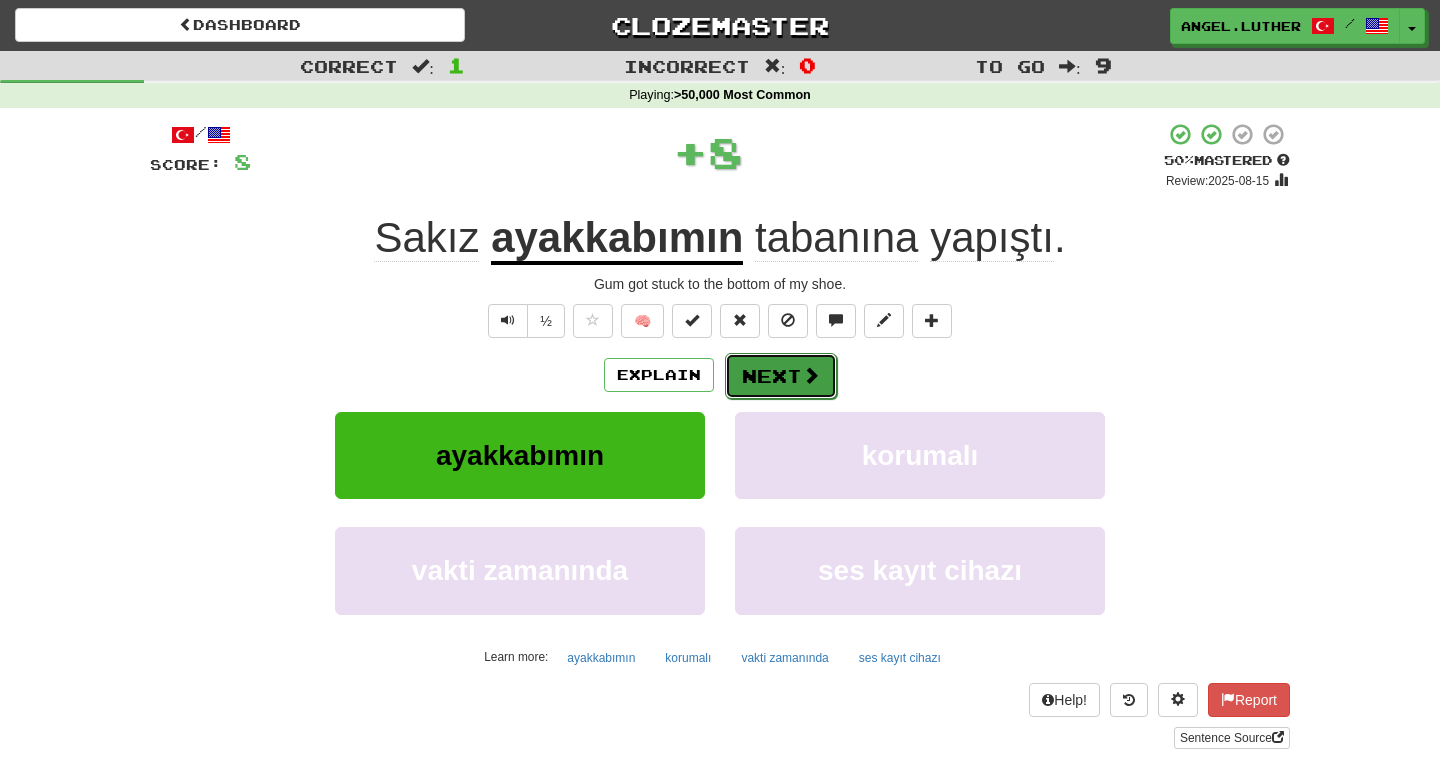 click on "Next" at bounding box center [781, 376] 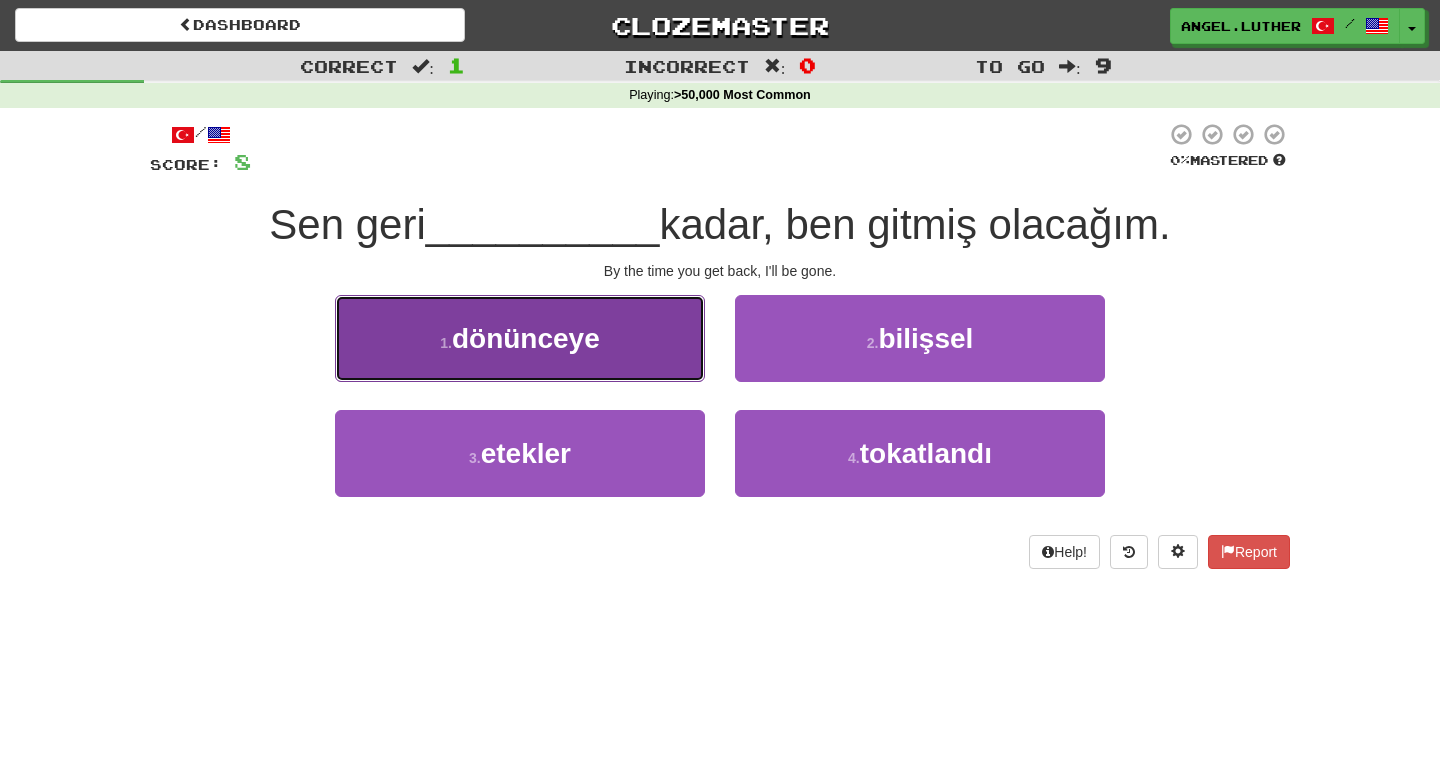 click on "1 .  dönünceye" at bounding box center (520, 338) 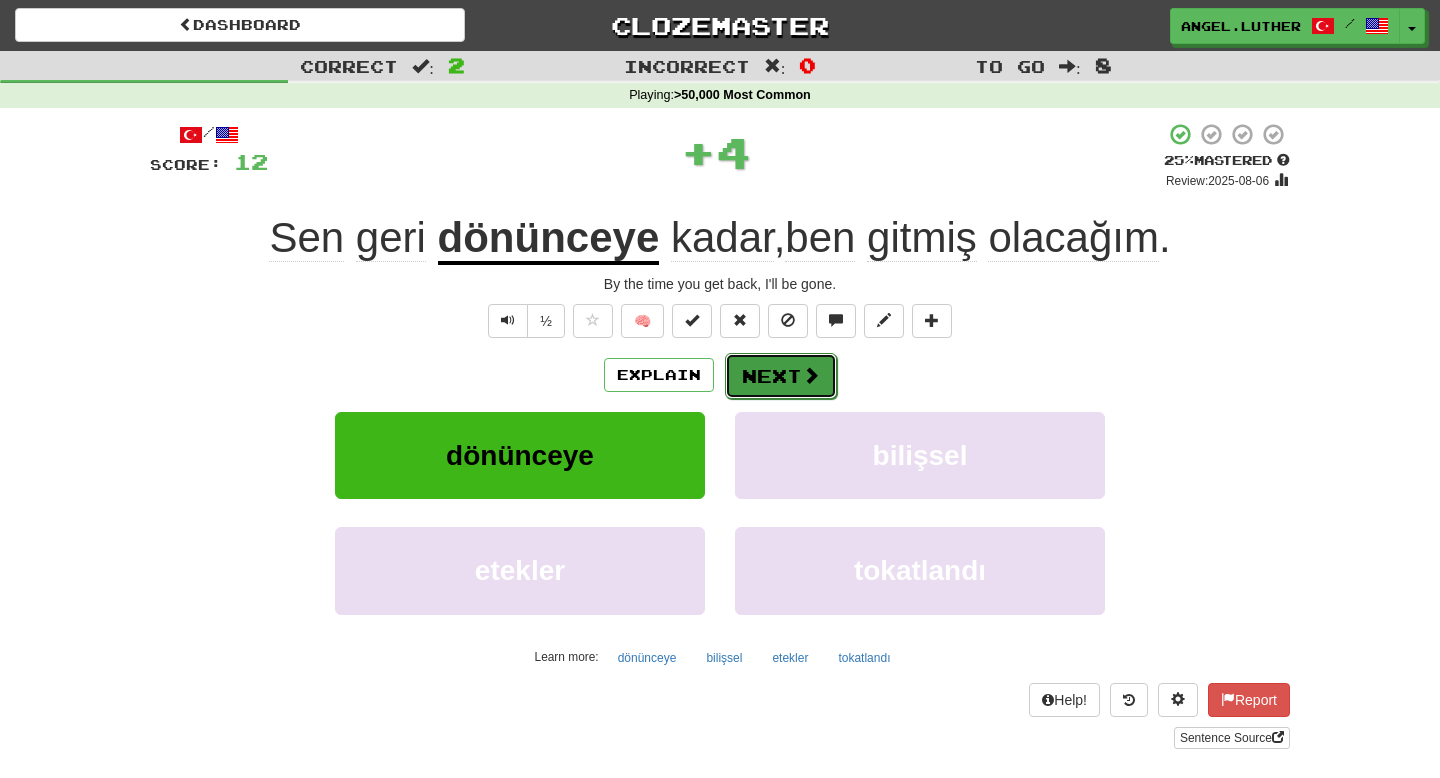 click on "Next" at bounding box center (781, 376) 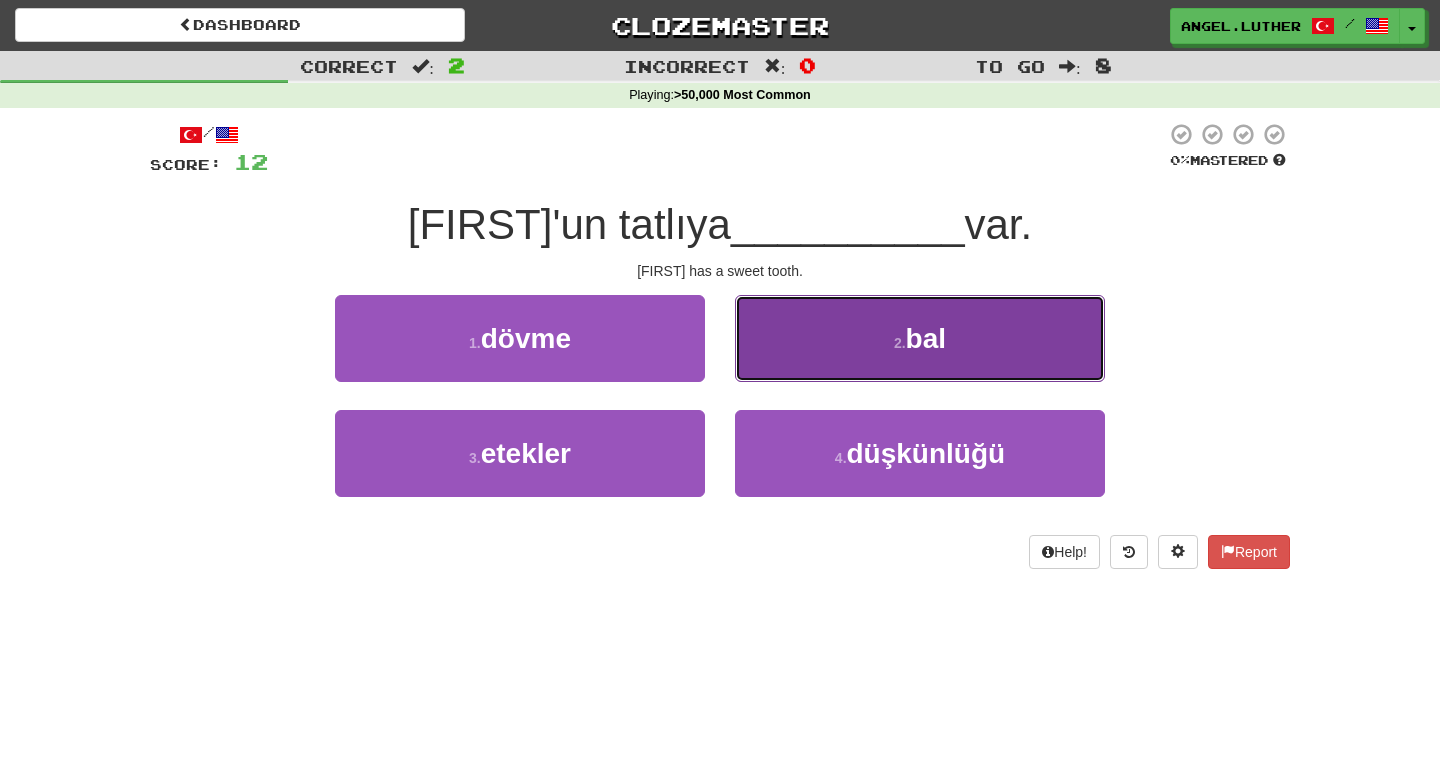click on "2 .  bal" at bounding box center [920, 338] 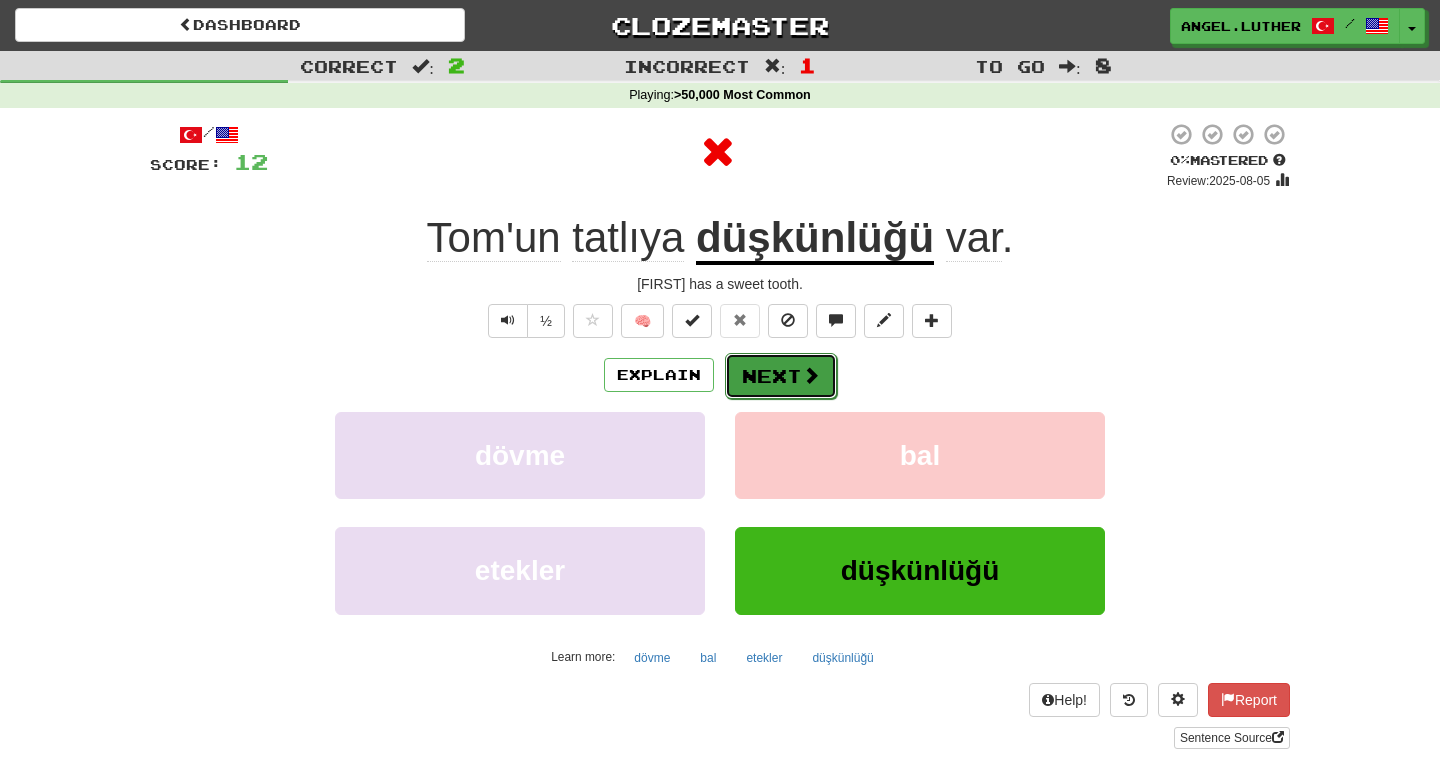 click on "Next" at bounding box center (781, 376) 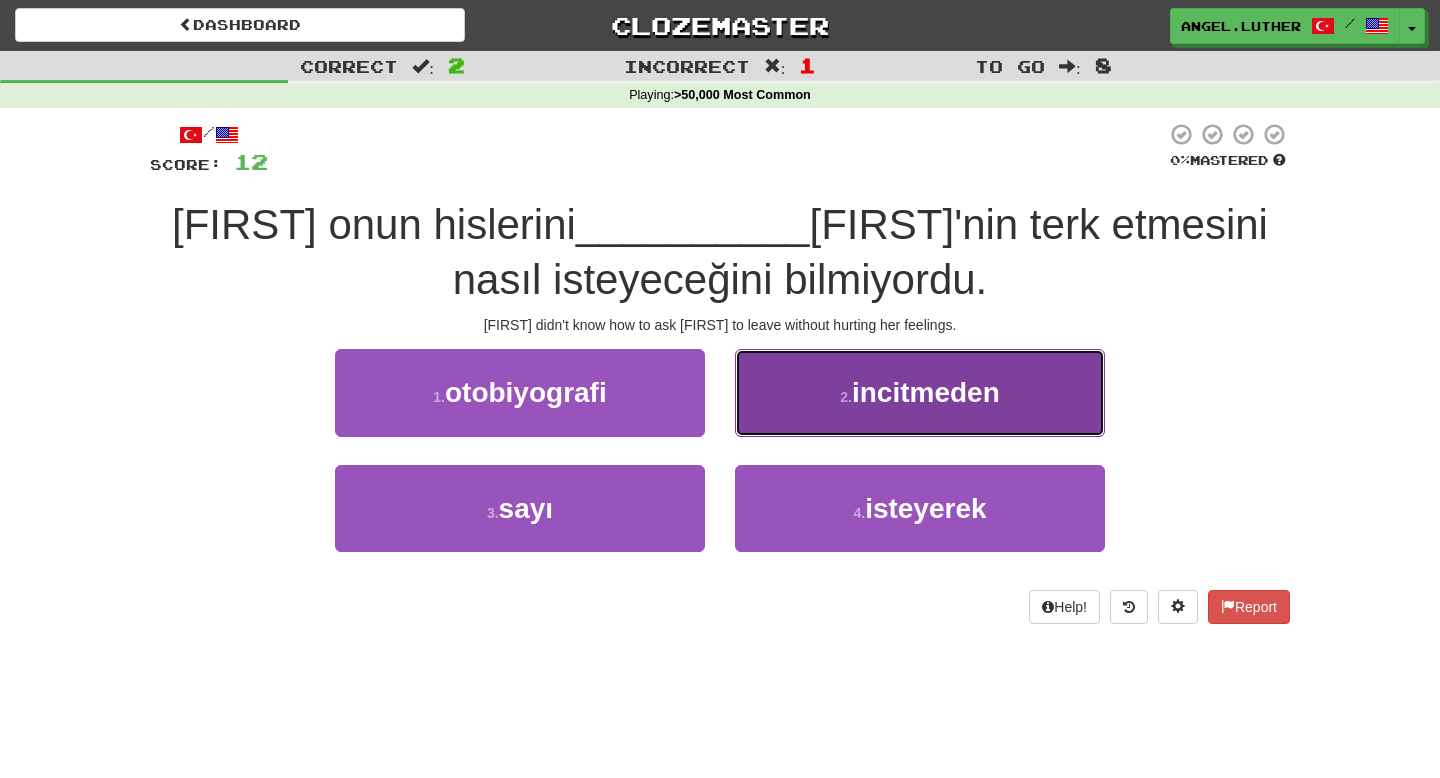 click on "incitmeden" at bounding box center (926, 392) 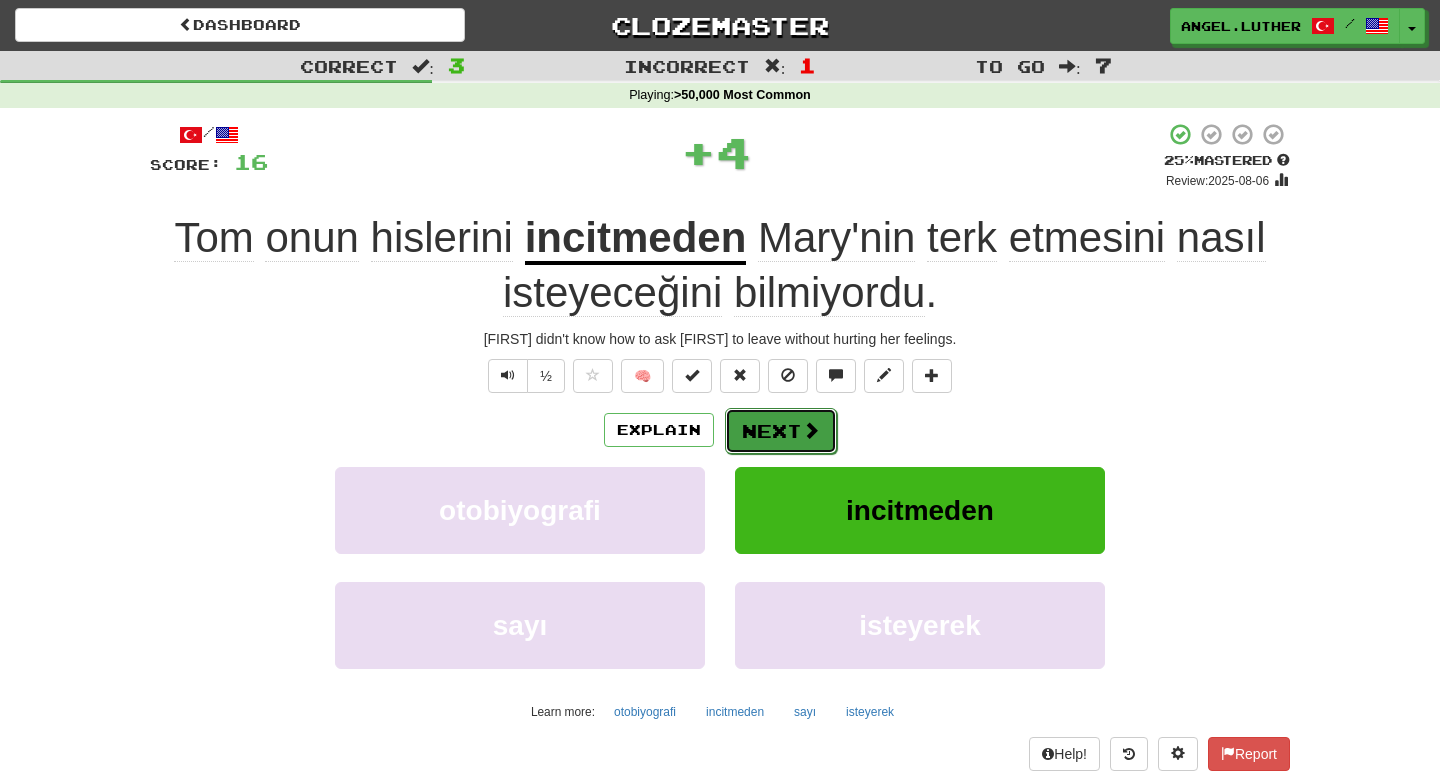 click on "Next" at bounding box center [781, 431] 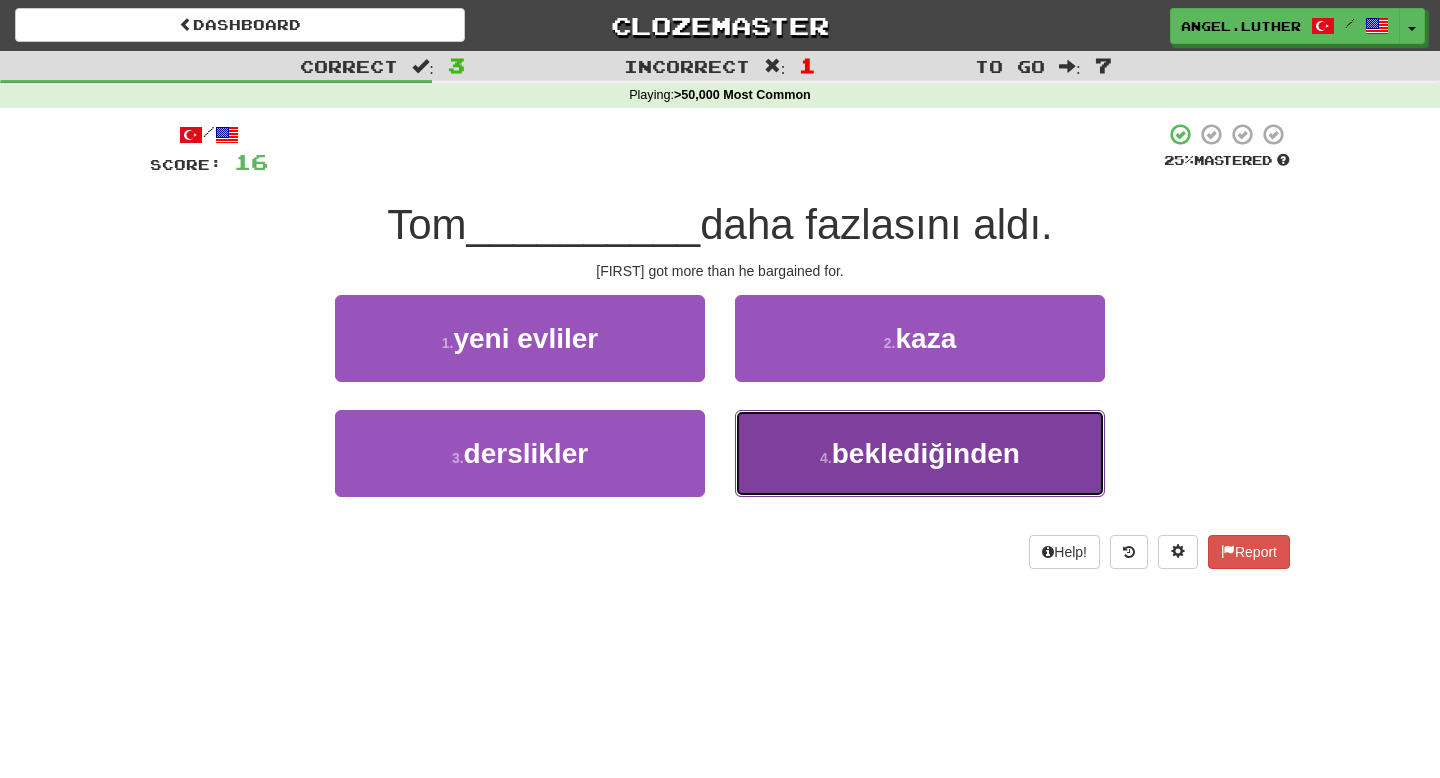click on "beklediğinden" at bounding box center (926, 453) 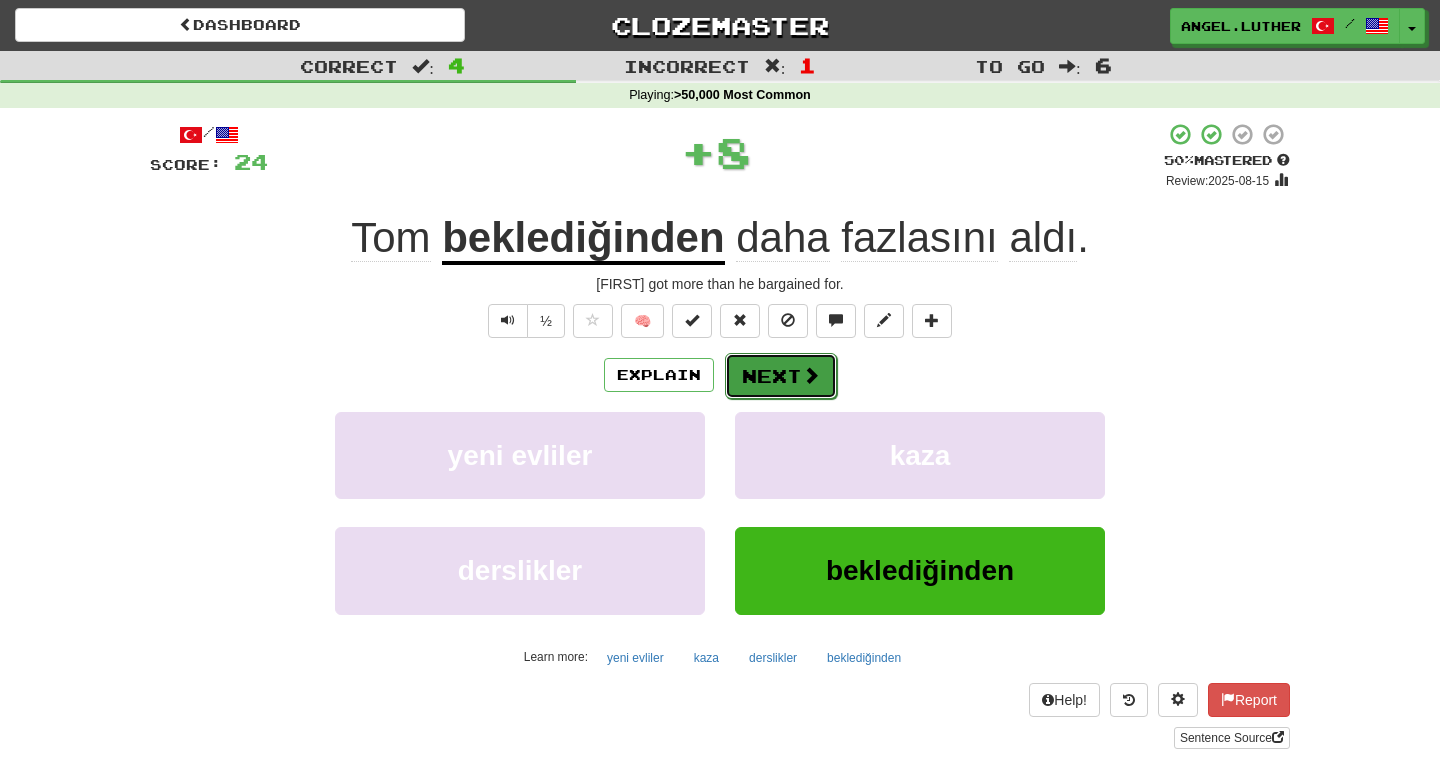 click on "Next" at bounding box center (781, 376) 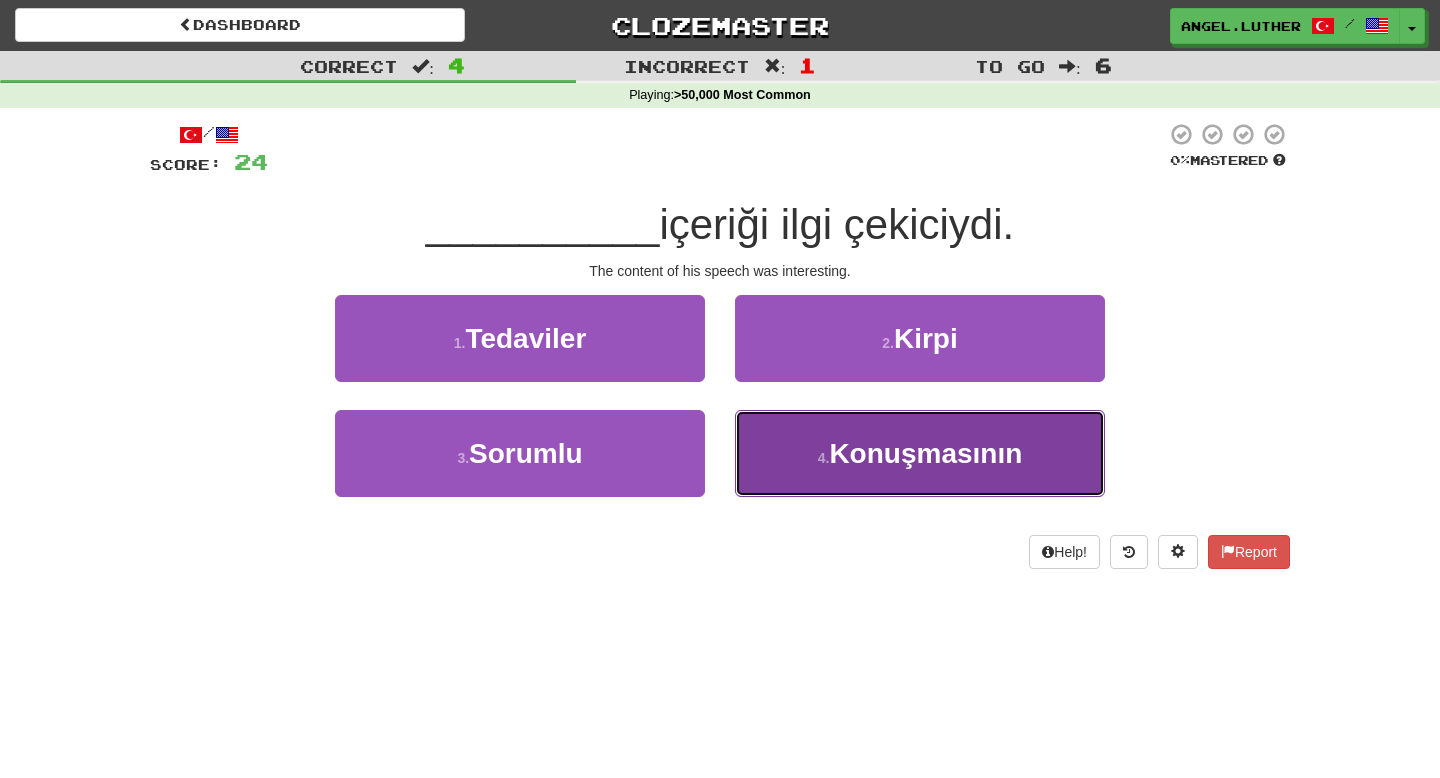 click on "Konuşmasının" at bounding box center [925, 453] 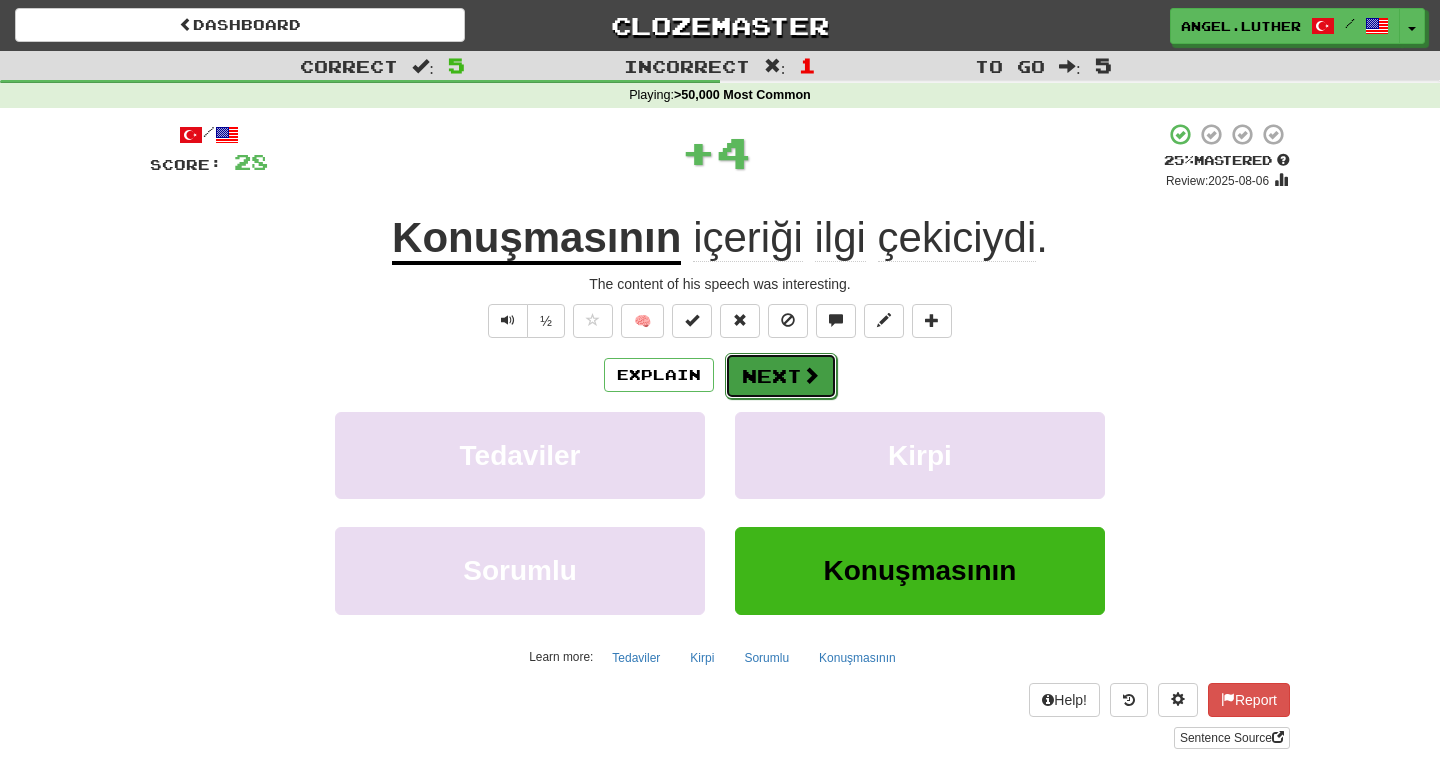 click on "Next" at bounding box center (781, 376) 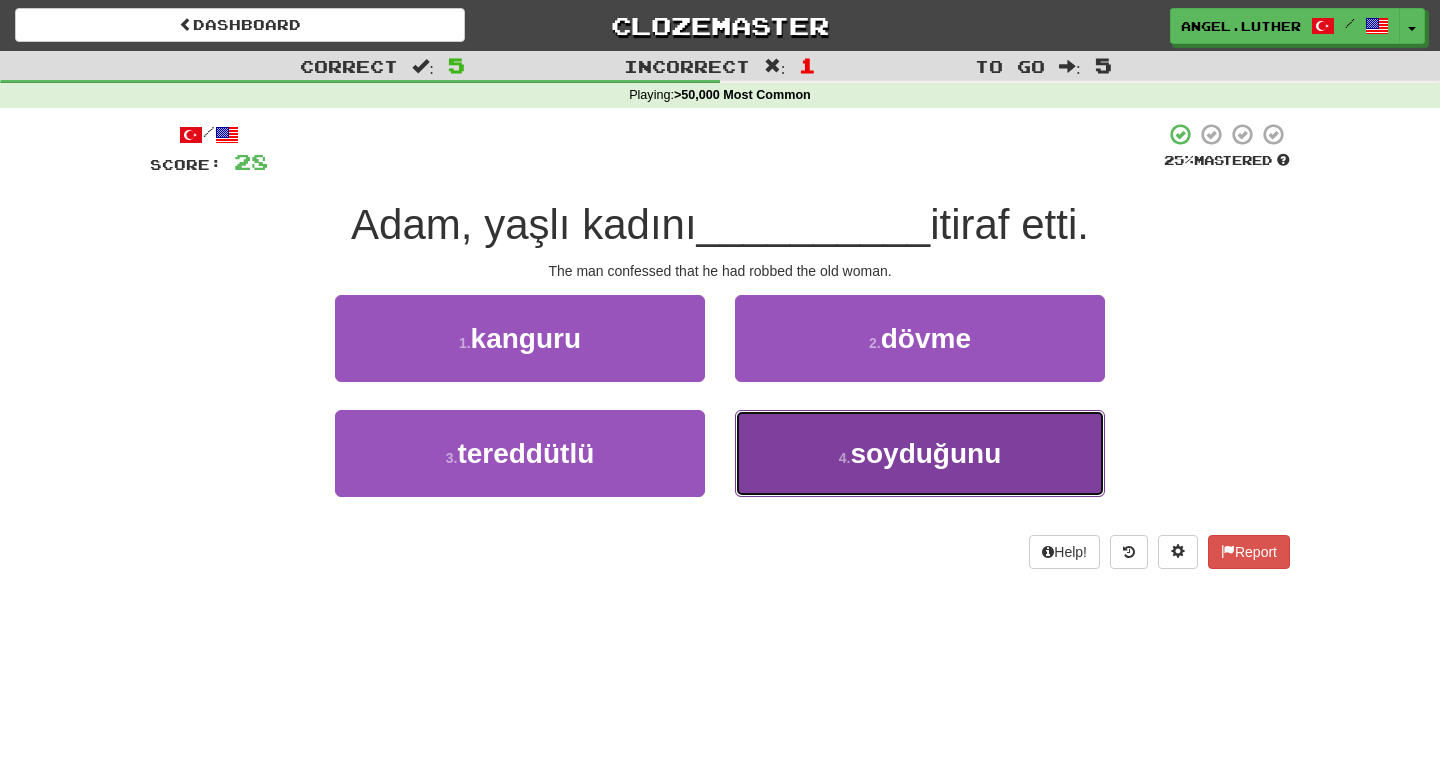 click on "4 .  soyduğunu" at bounding box center [920, 453] 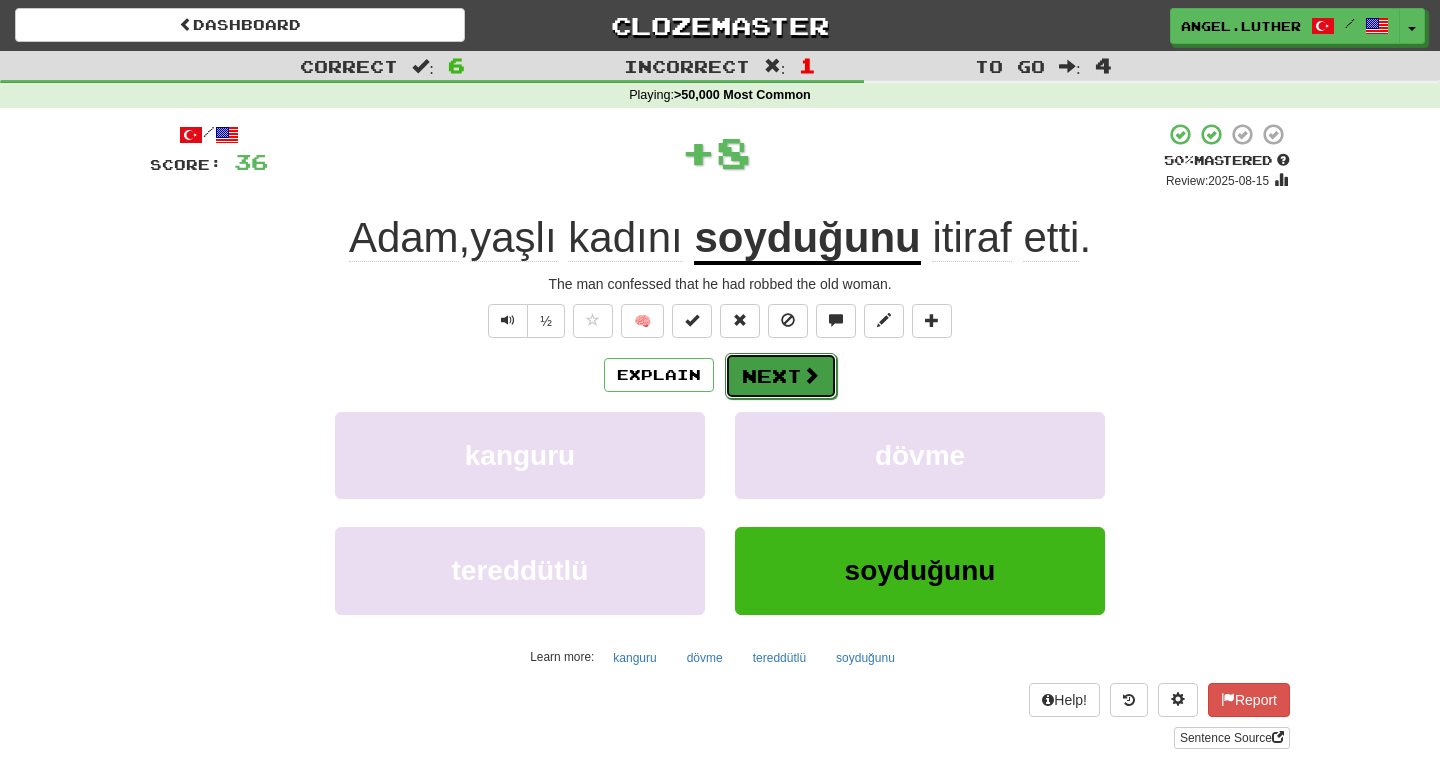 click on "Next" at bounding box center (781, 376) 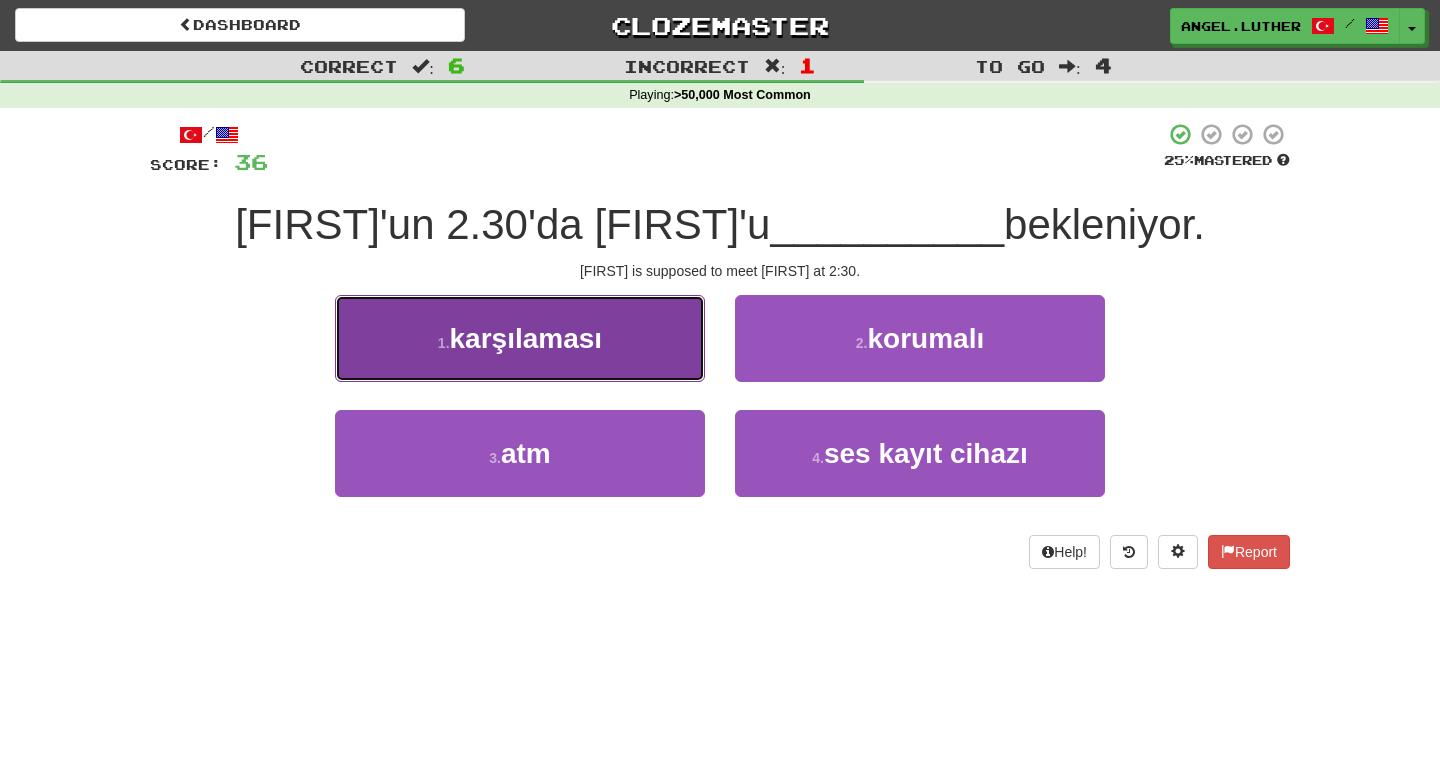 click on "1 .  karşılaması" at bounding box center [520, 338] 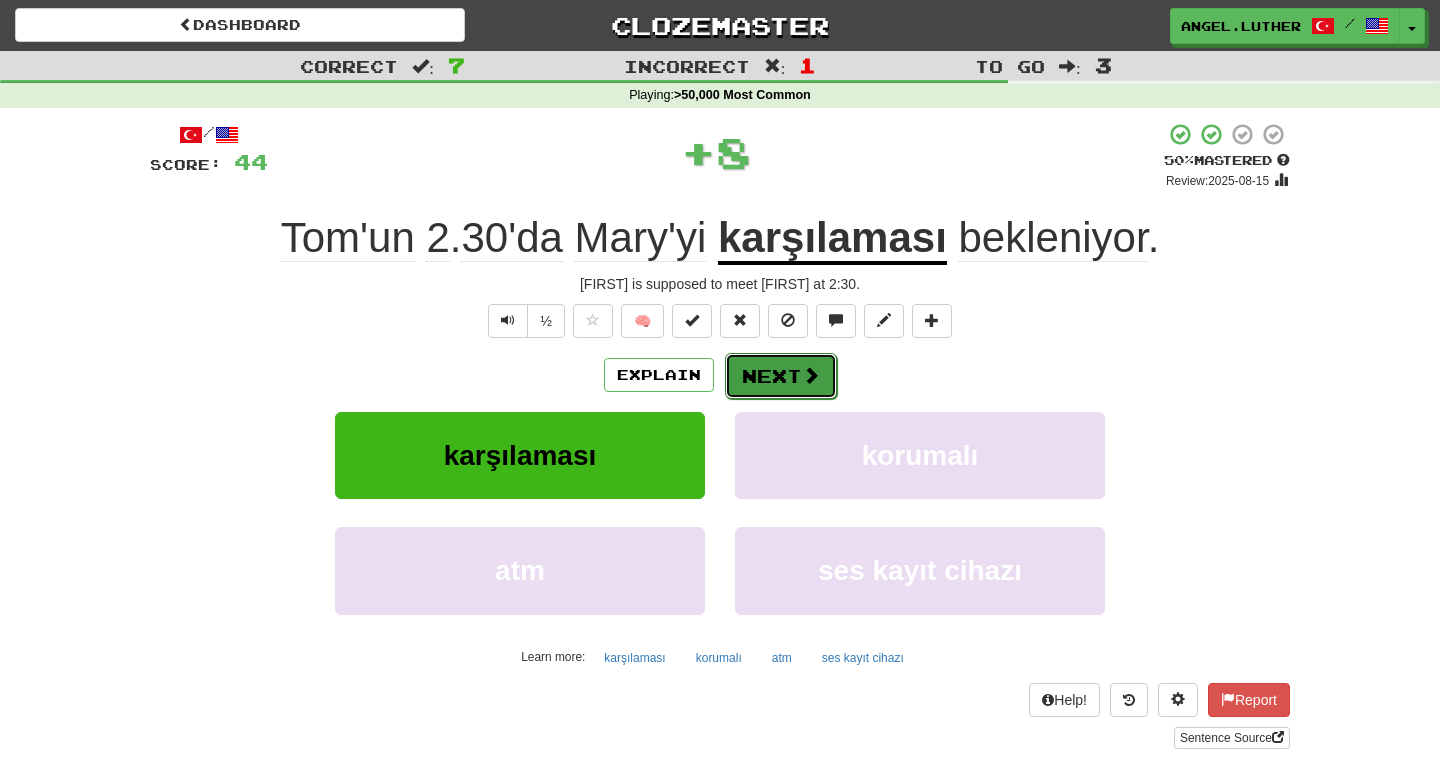 click on "Next" at bounding box center [781, 376] 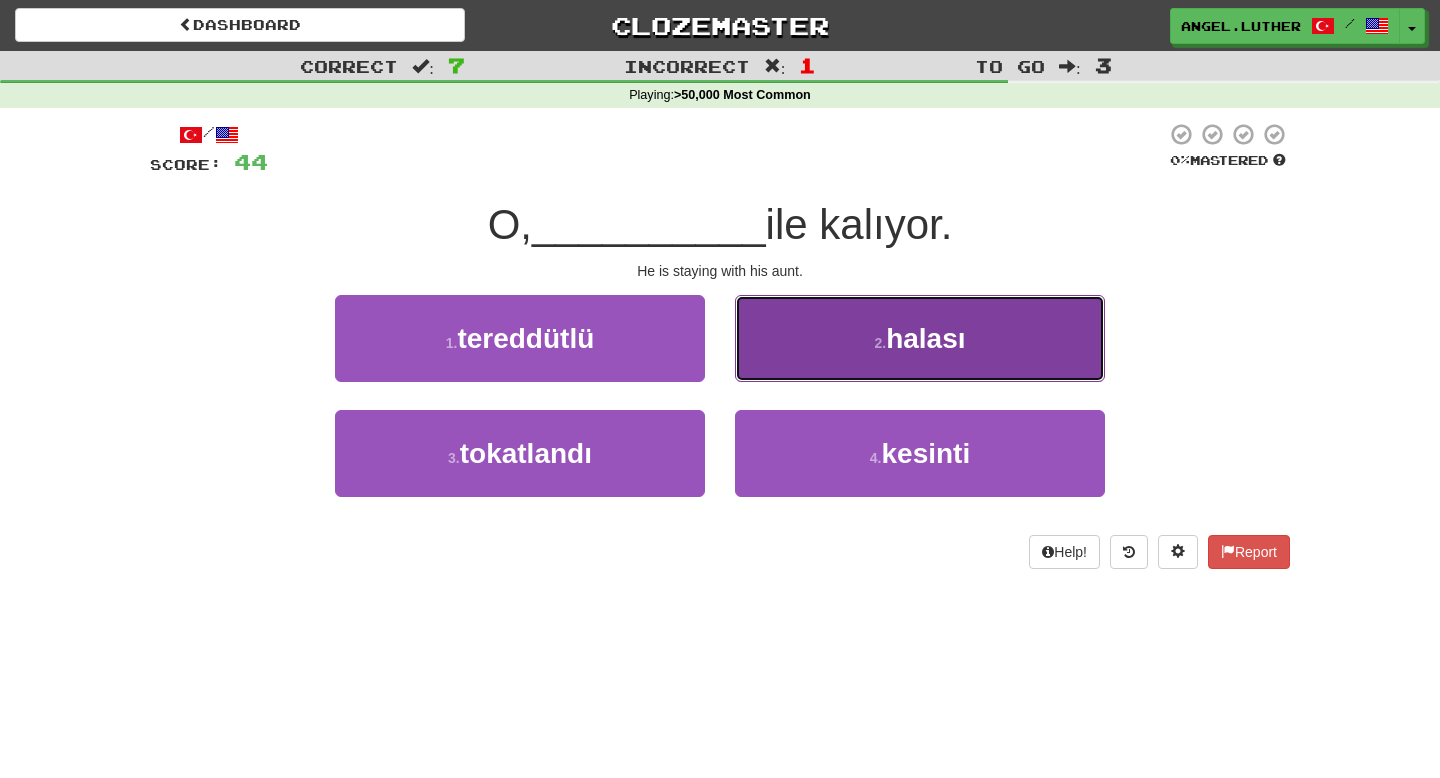 click on "2 .  halası" at bounding box center (920, 338) 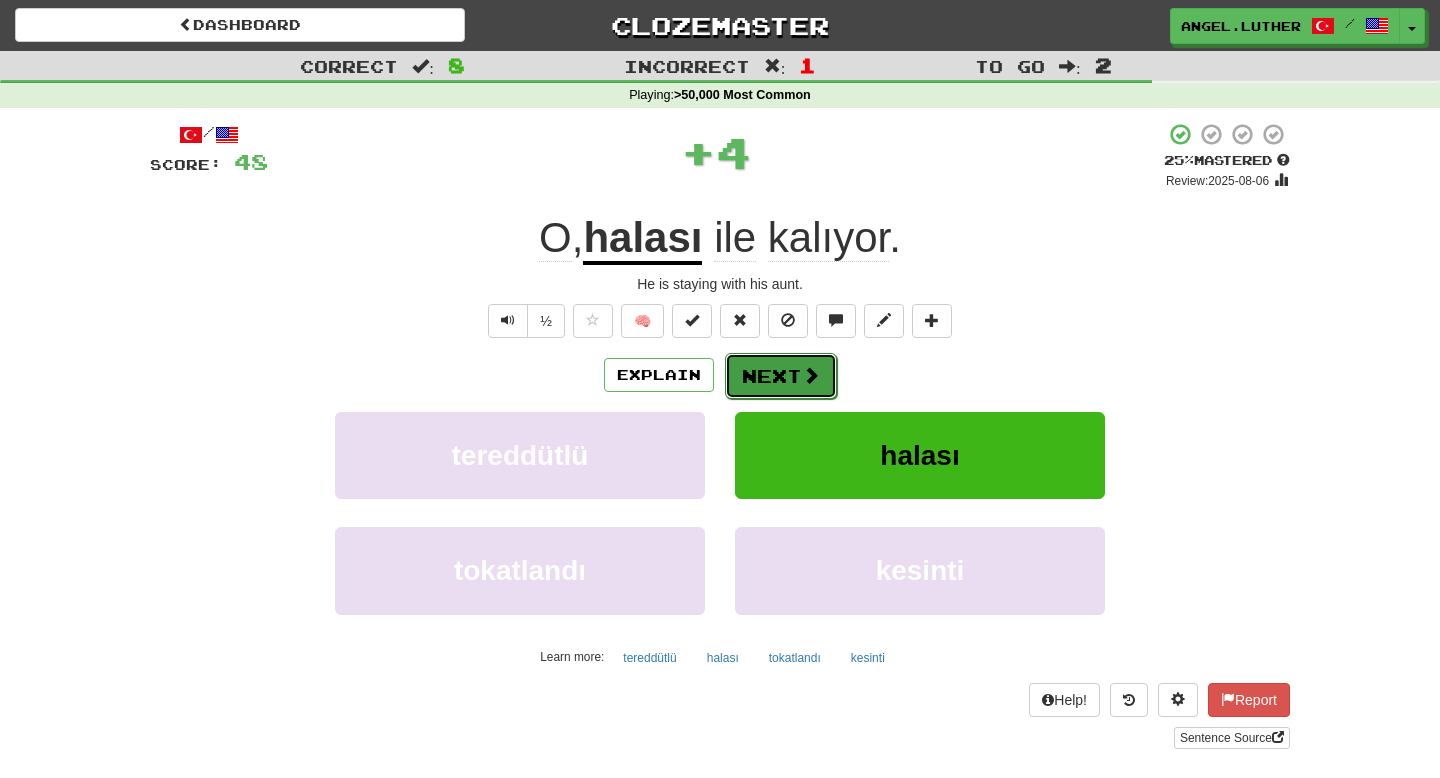 click on "Next" at bounding box center (781, 376) 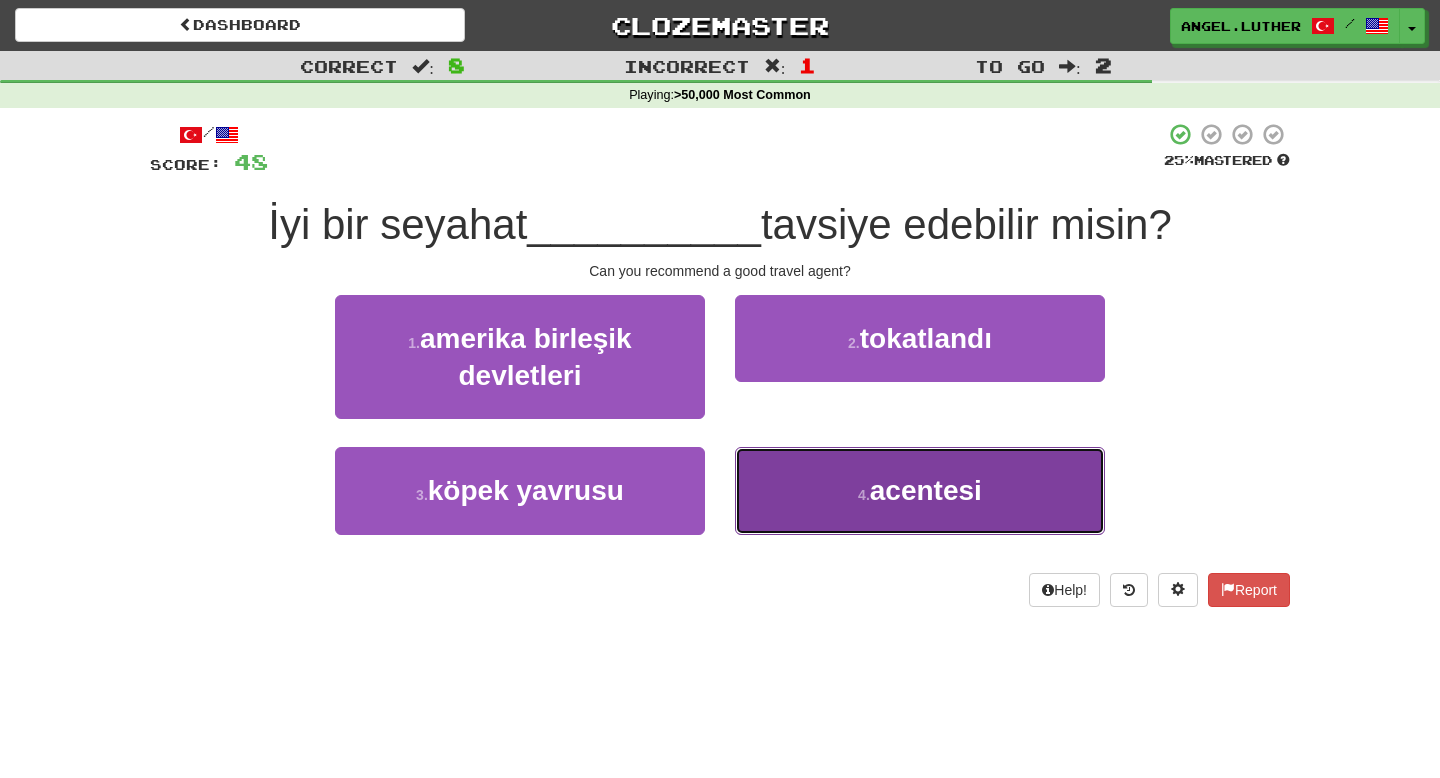click on "acentesi" at bounding box center (926, 490) 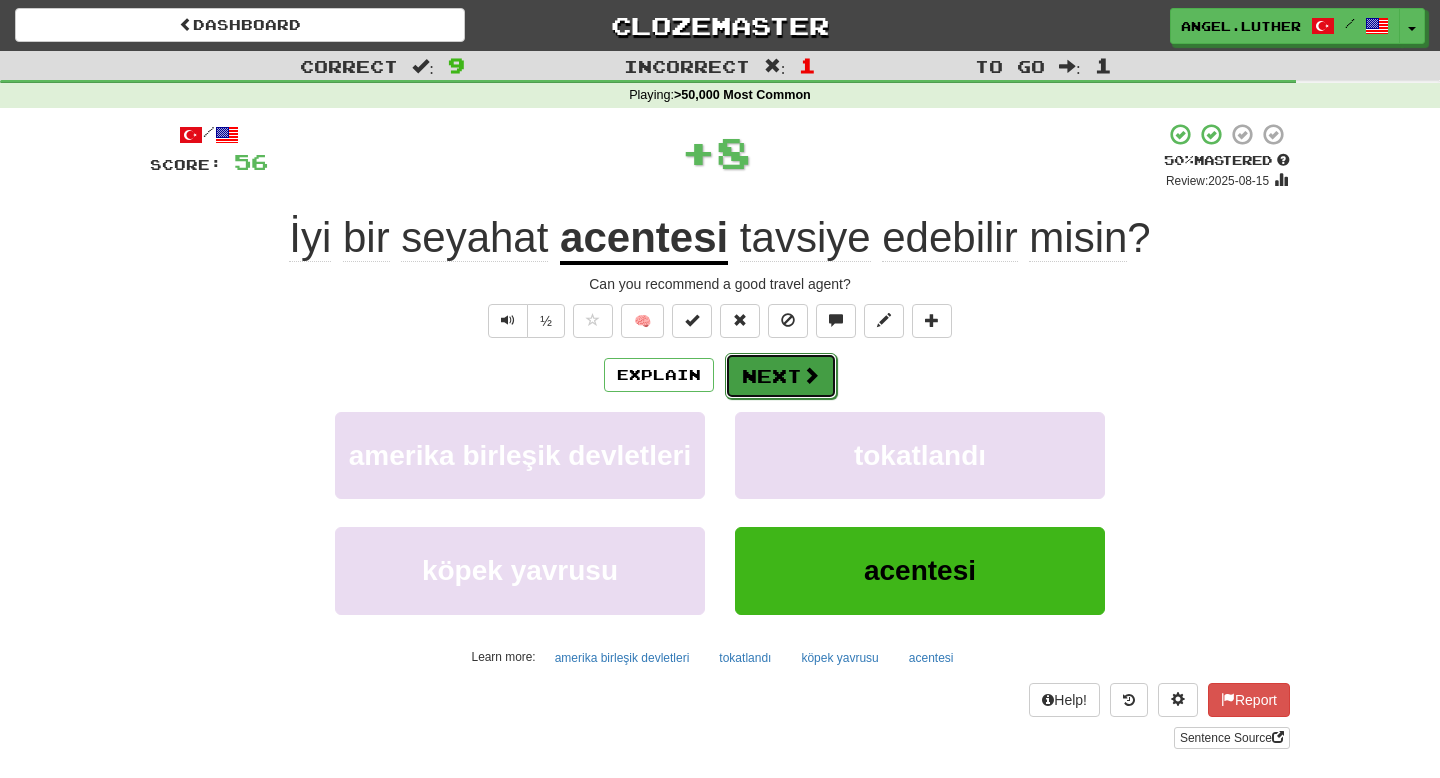 click on "Next" at bounding box center (781, 376) 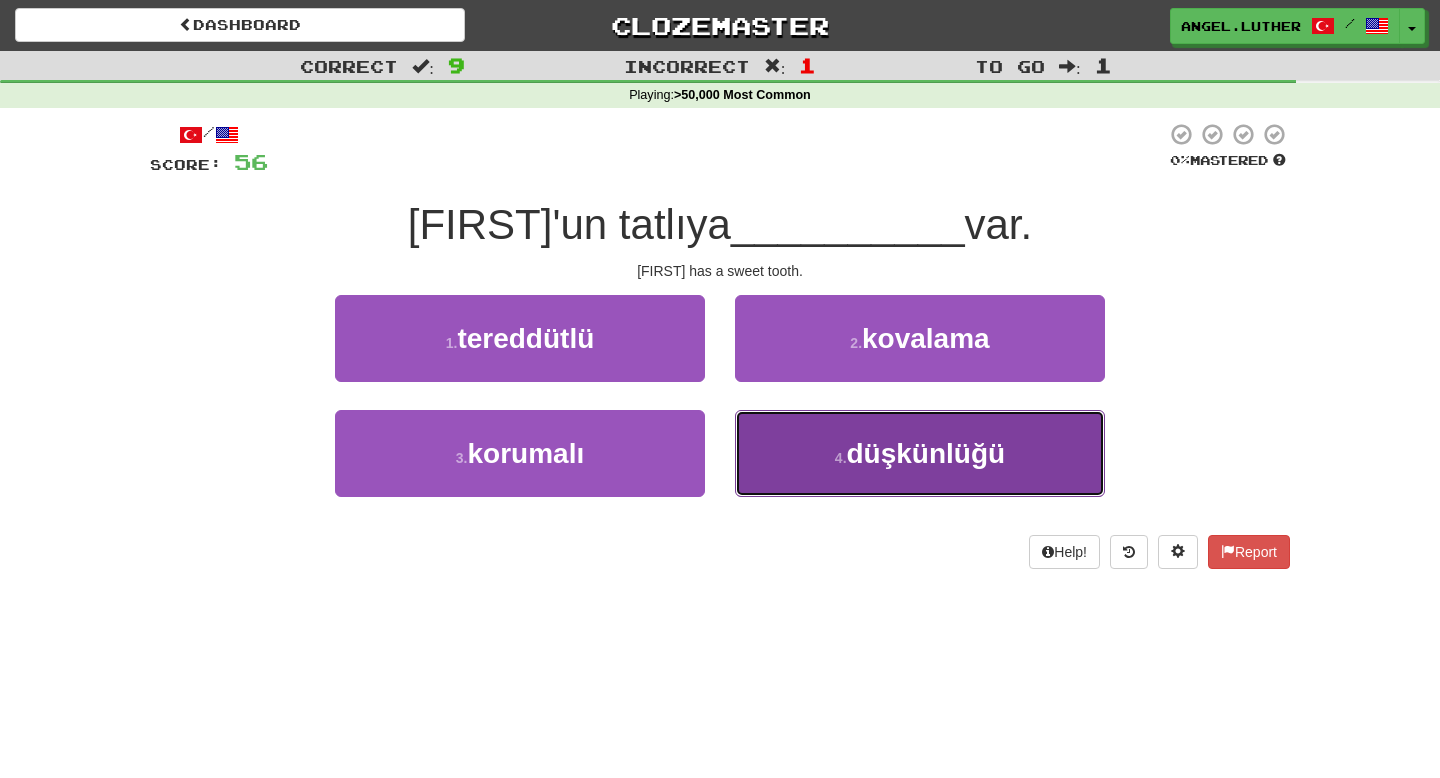 click on "düşkünlüğü" at bounding box center (926, 453) 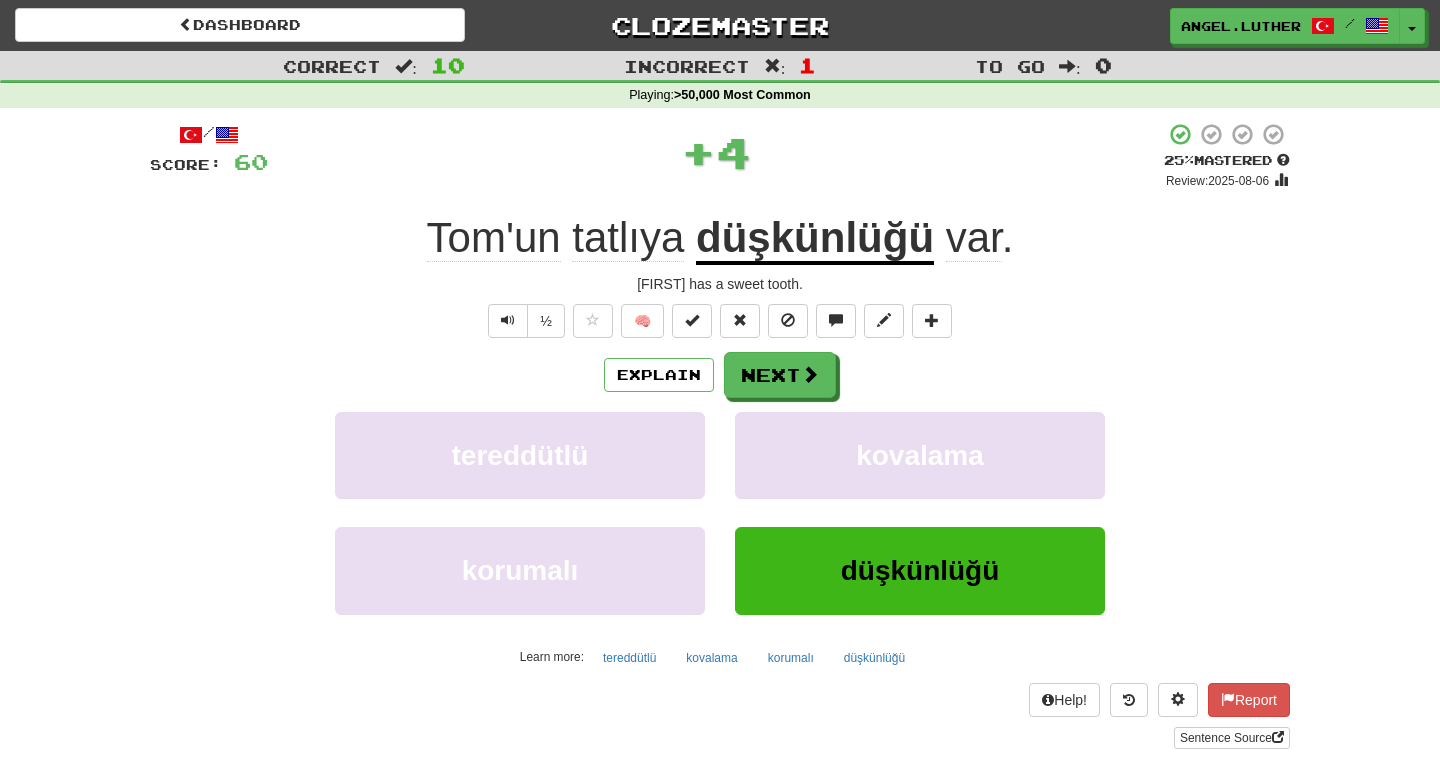 click on "düşkünlüğü" at bounding box center [815, 239] 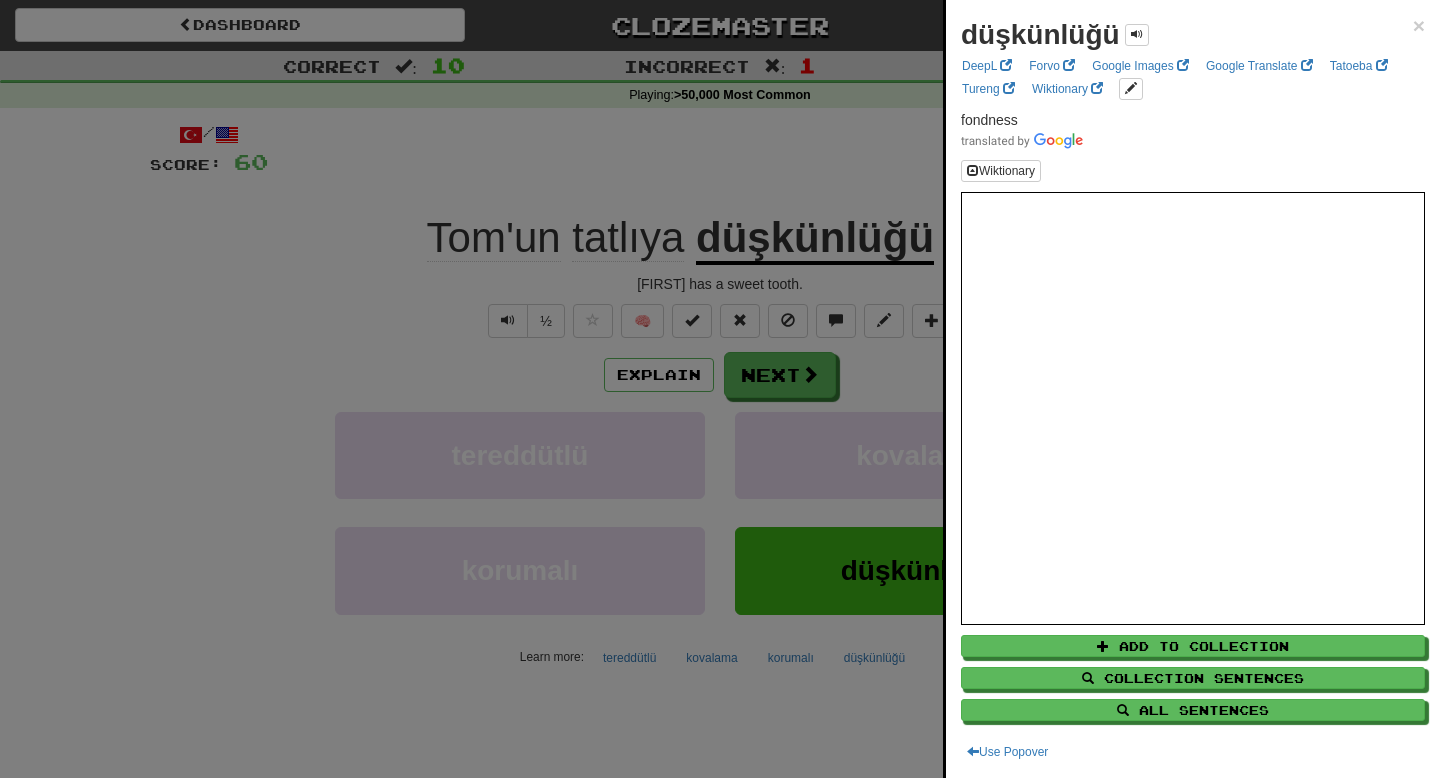 click on "düşkünlüğü × DeepL   Forvo   Google Images   Google Translate   Tatoeba   Tureng   Wiktionary   fondness  Wiktionary   Add to Collection   Collection Sentences   All Sentences  Use Popover" at bounding box center (1193, 389) 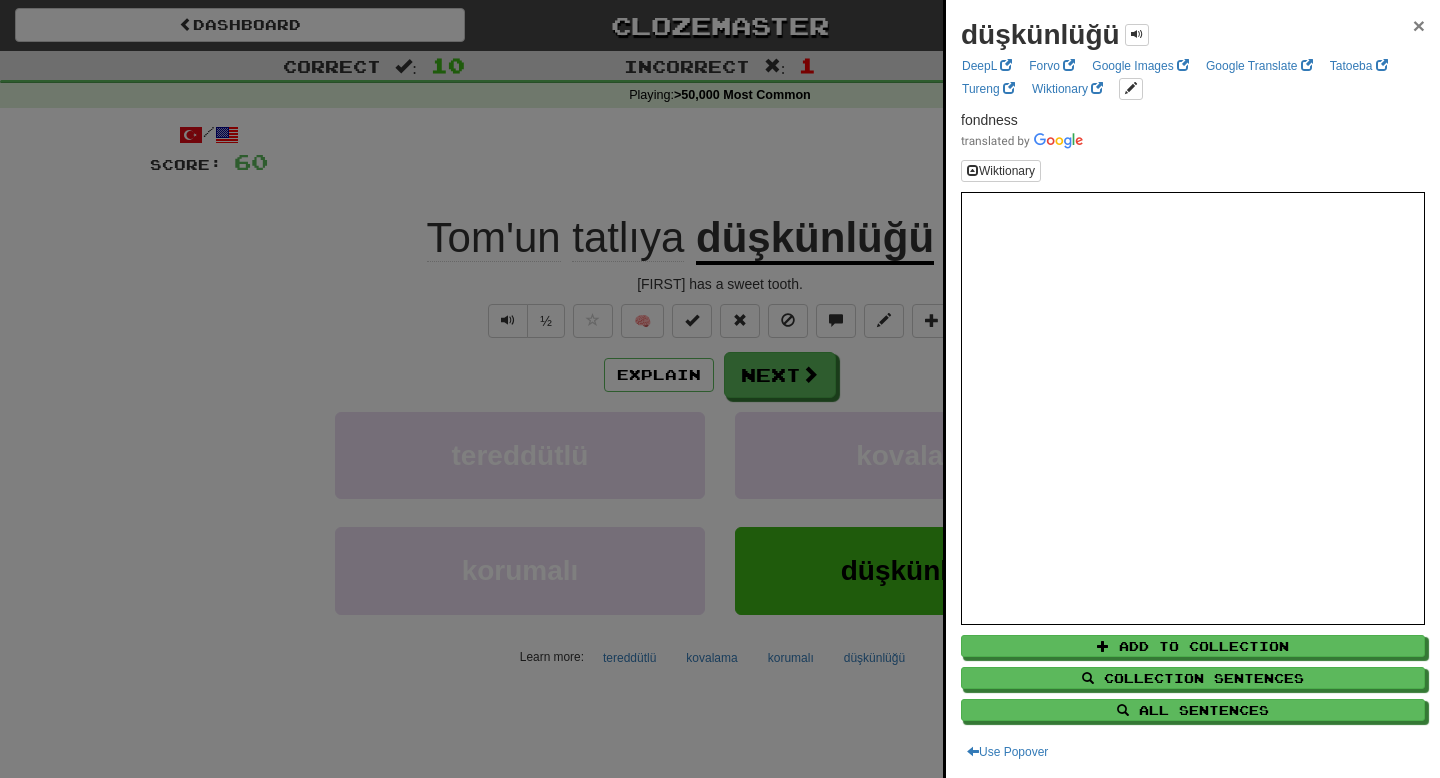 click on "×" at bounding box center [1419, 25] 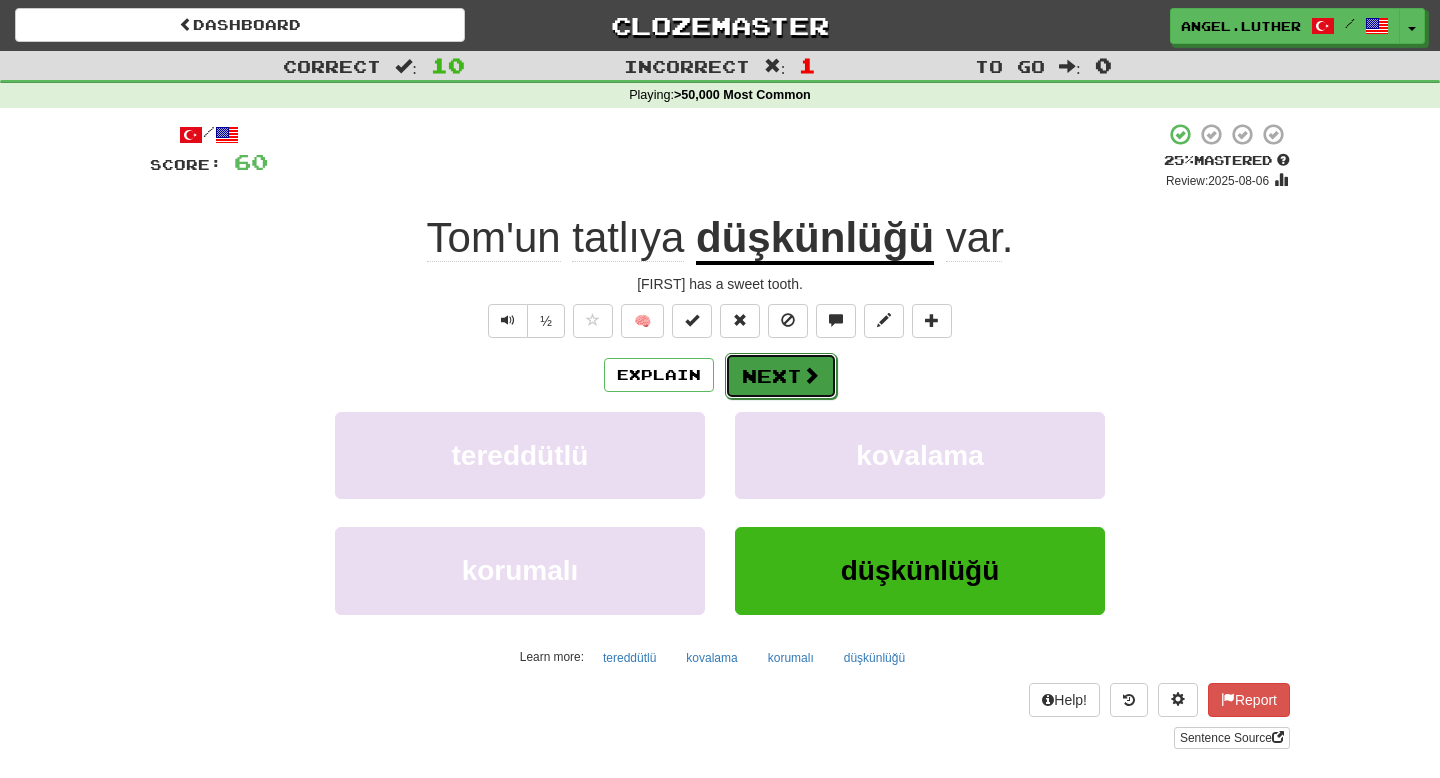 click at bounding box center [811, 375] 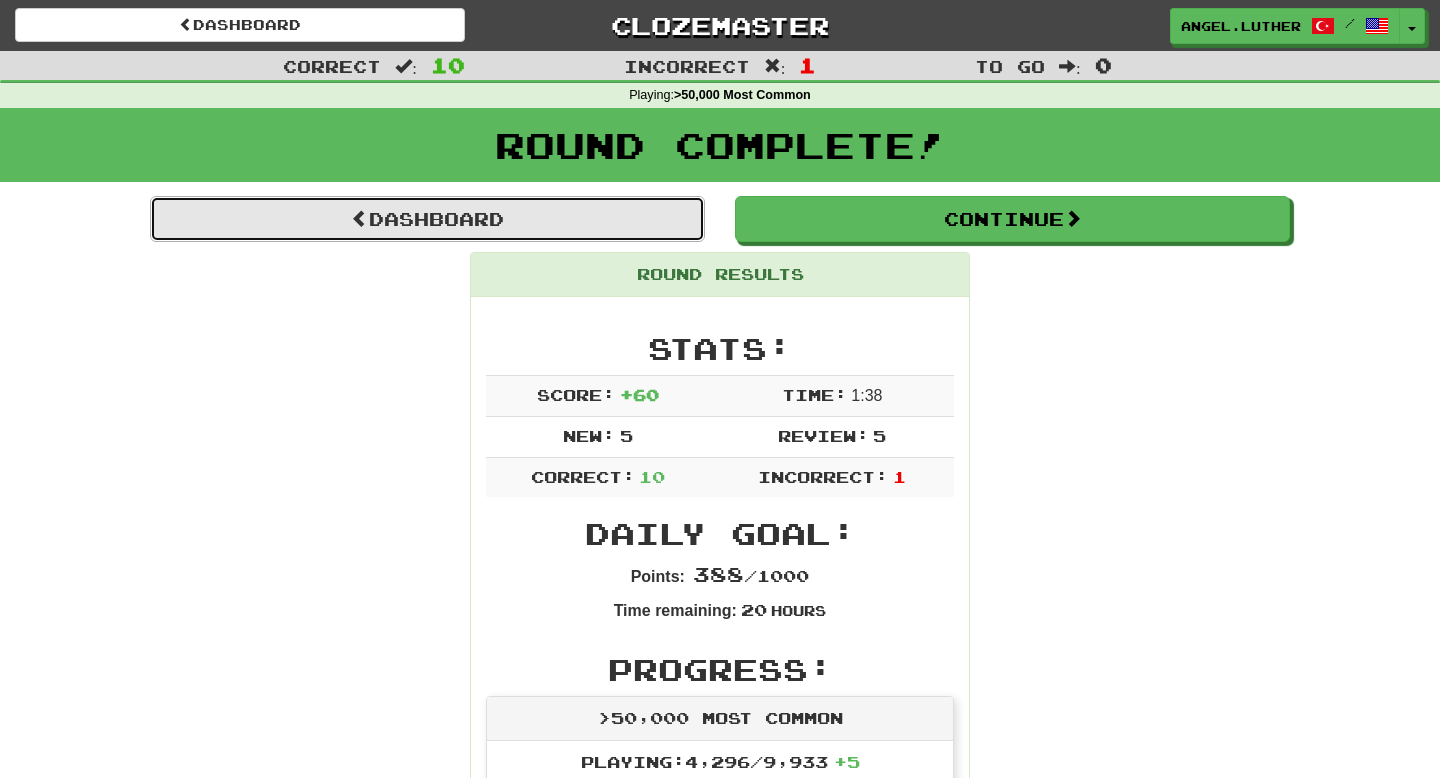 click on "Dashboard" at bounding box center [427, 219] 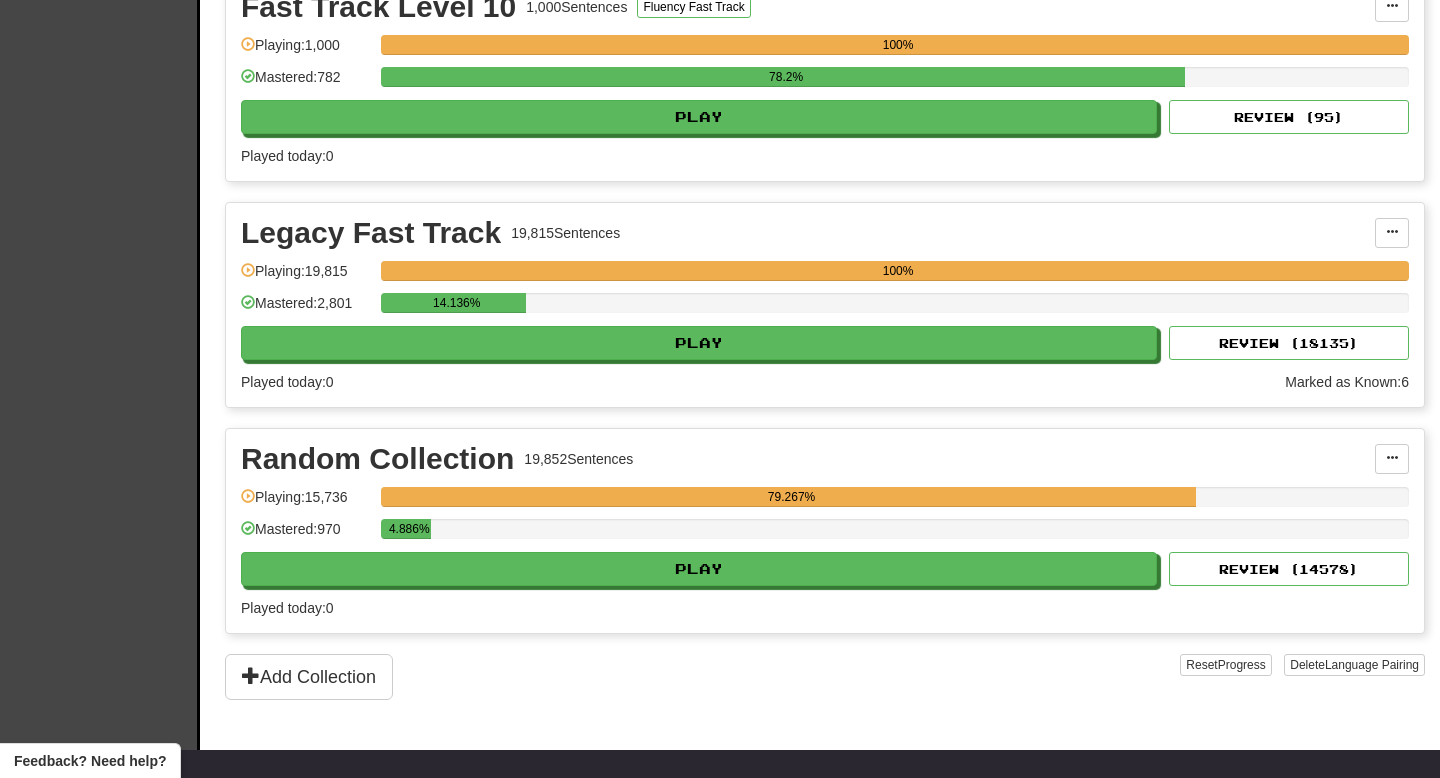scroll, scrollTop: 2884, scrollLeft: 0, axis: vertical 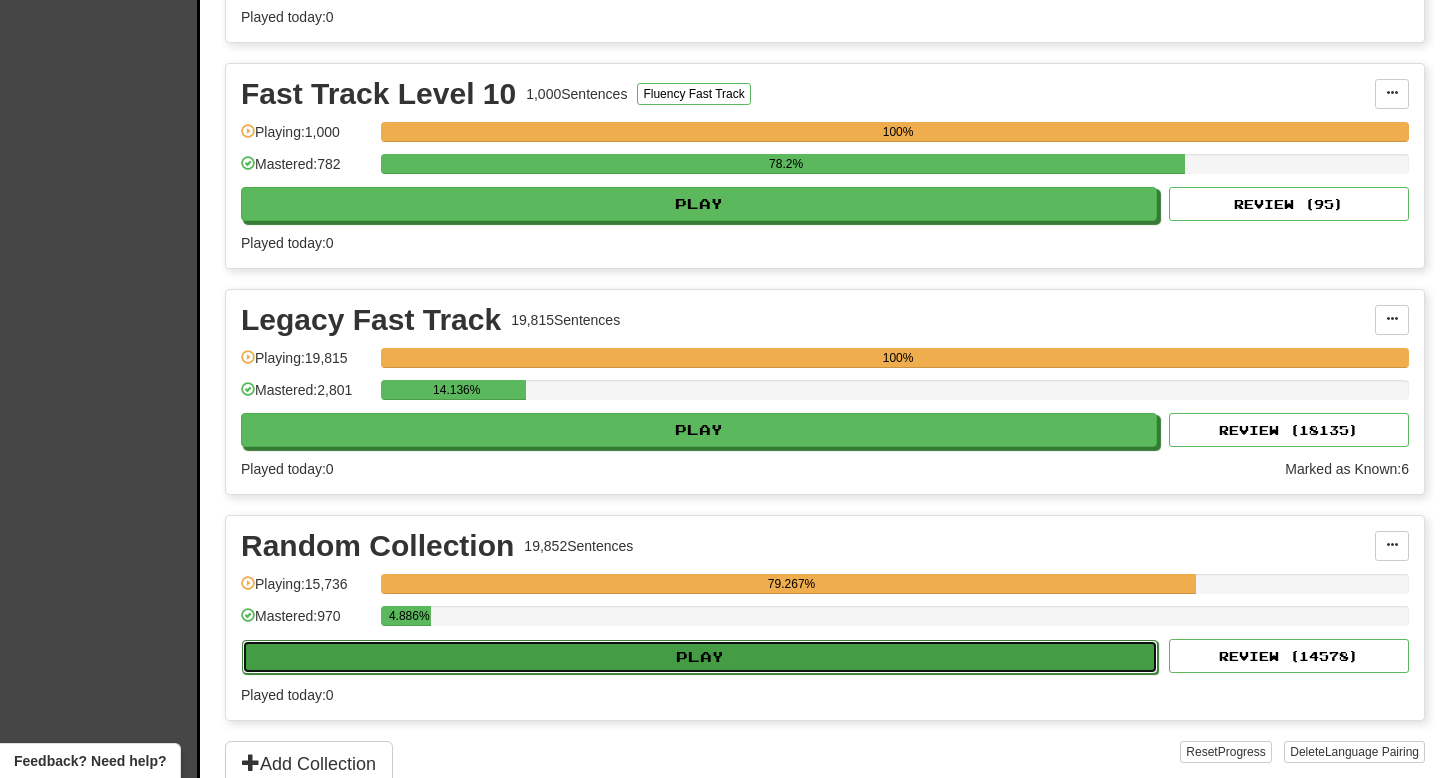 click on "Play" at bounding box center (700, 657) 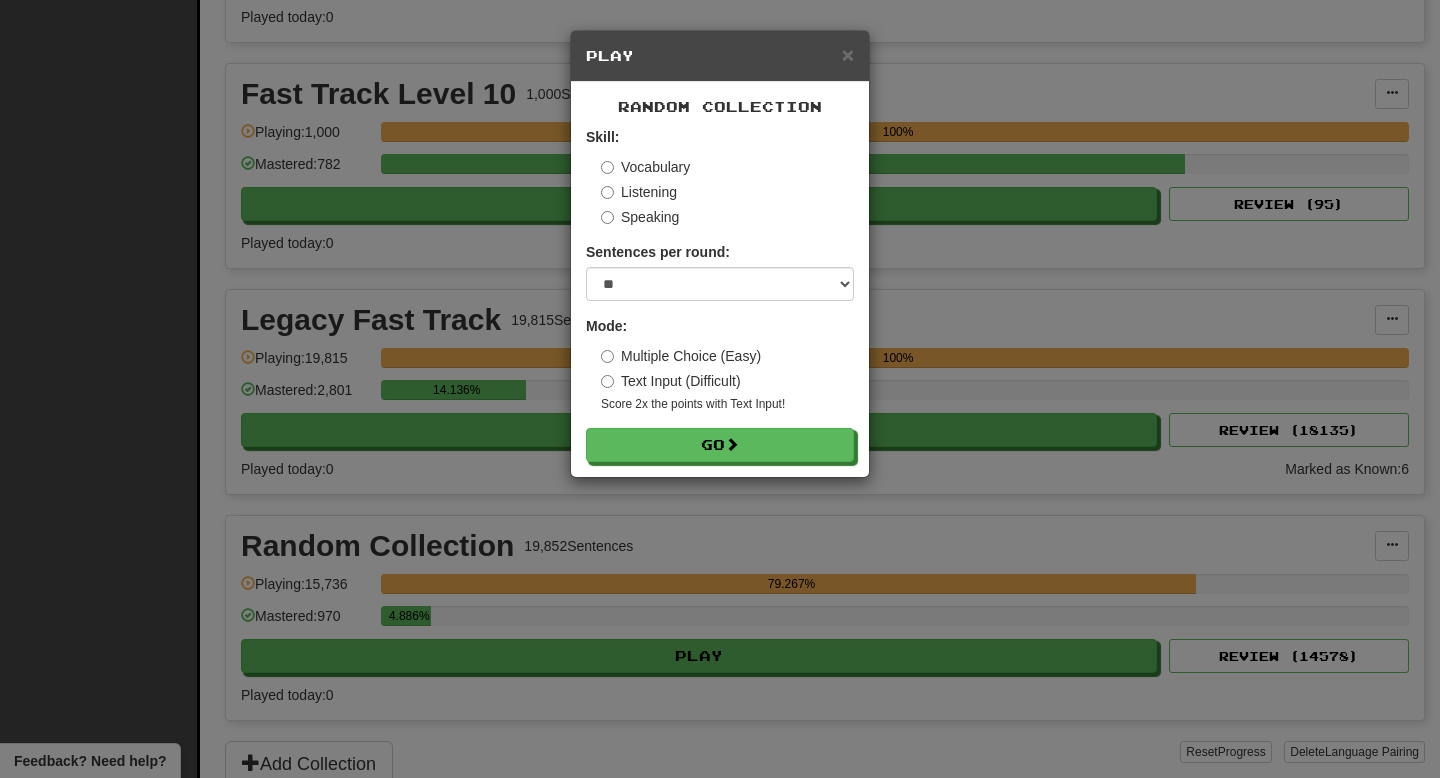click on "Random Collection Skill: Vocabulary Listening Speaking Sentences per round: * ** ** ** ** ** *** ******** Mode: Multiple Choice (Easy) Text Input (Difficult) Score 2x the points with Text Input ! Go" at bounding box center [720, 279] 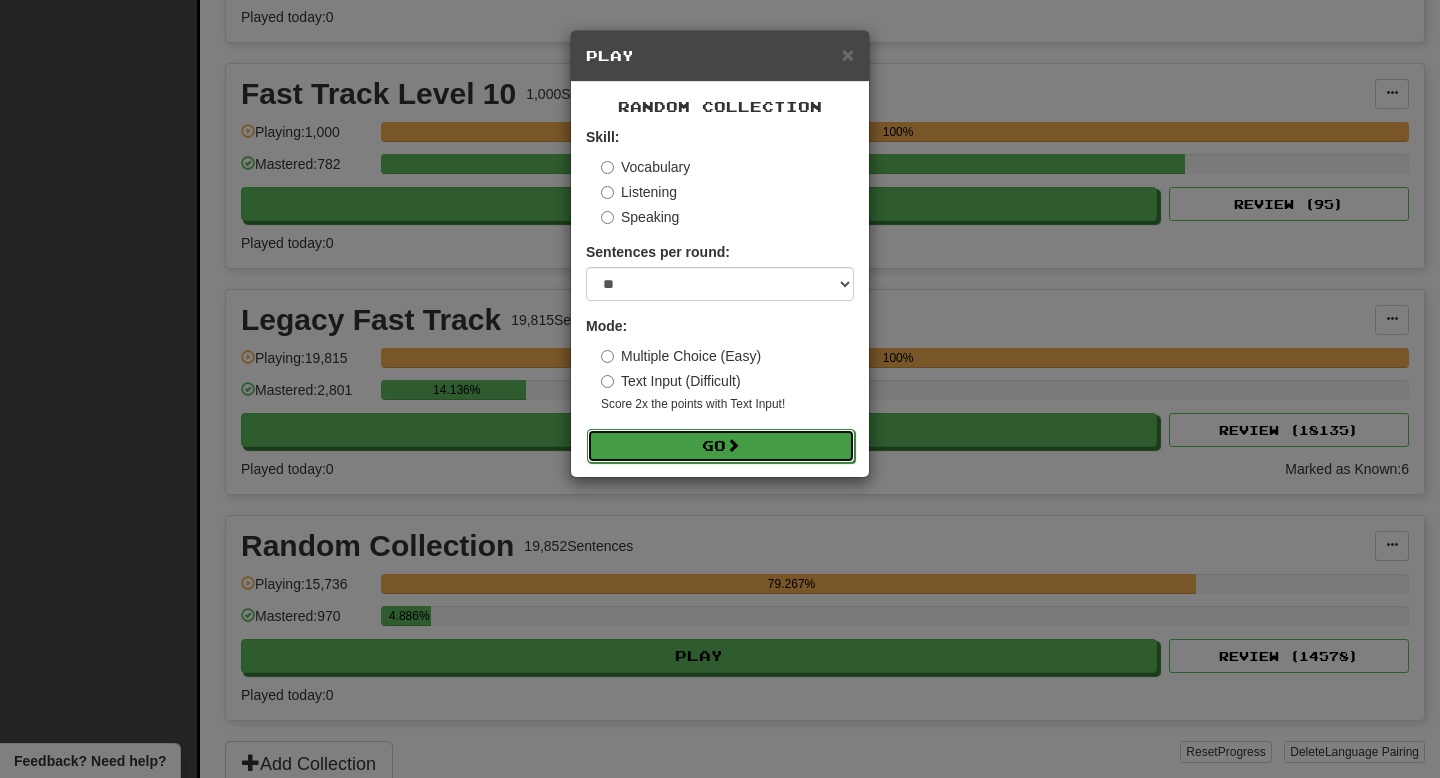 click at bounding box center [733, 445] 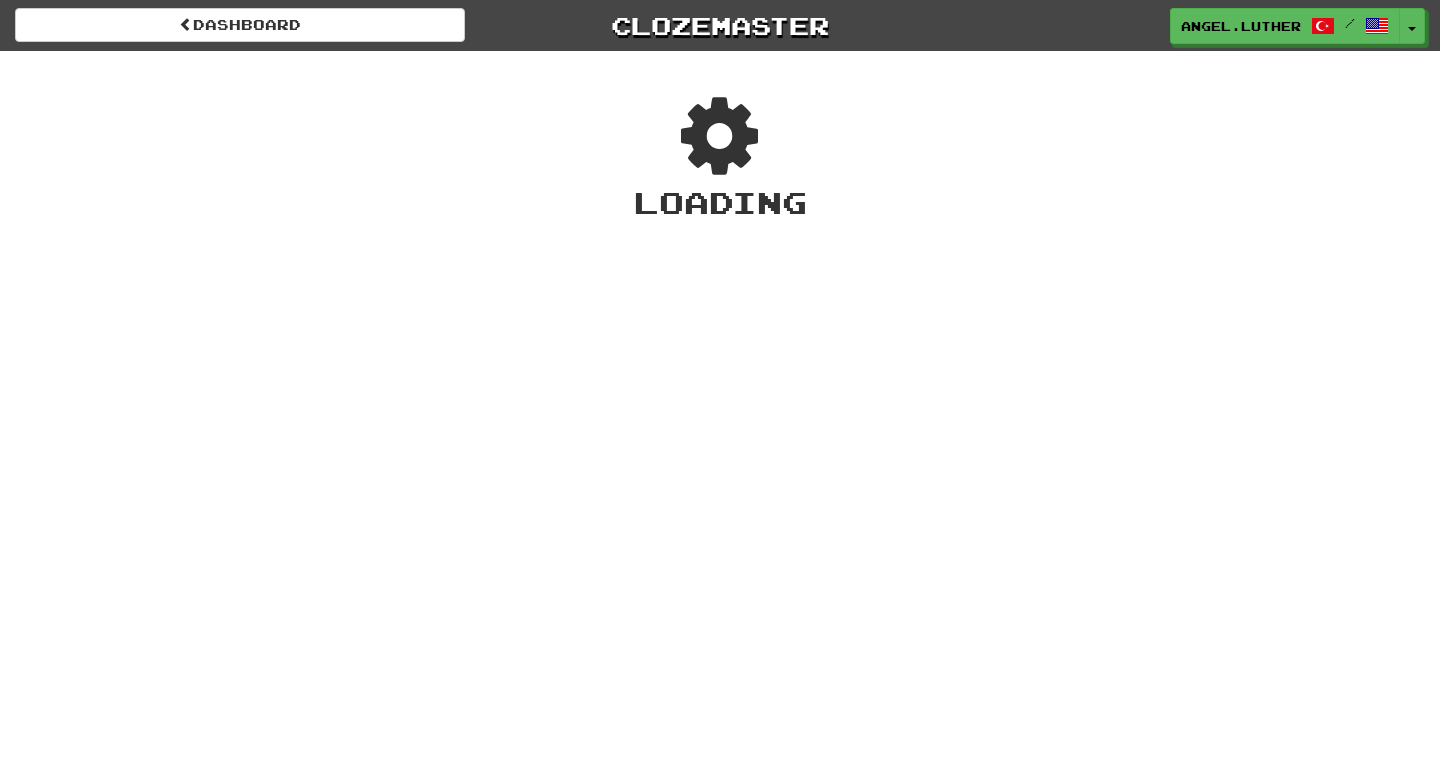 scroll, scrollTop: 0, scrollLeft: 0, axis: both 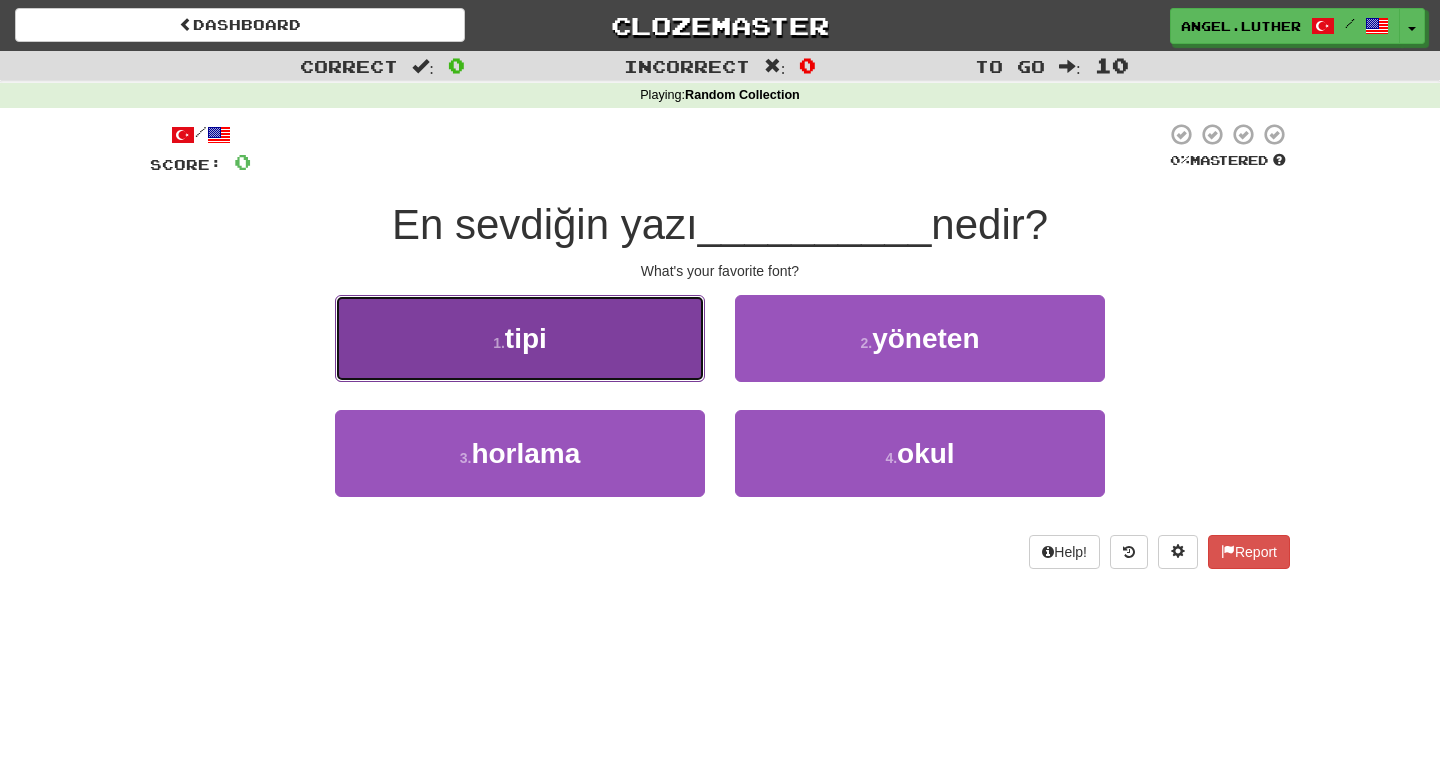 click on "1 .  tipi" at bounding box center (520, 338) 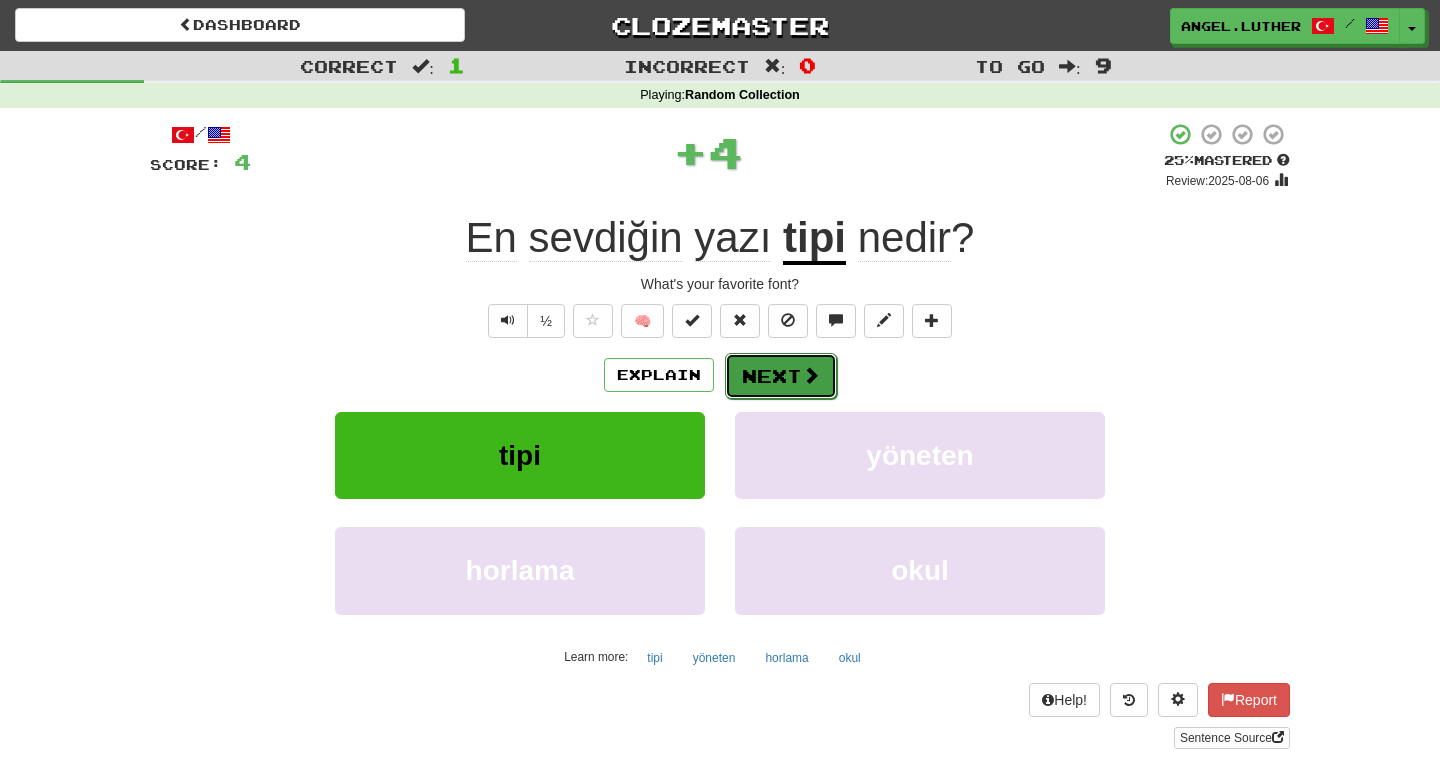 click on "Next" at bounding box center (781, 376) 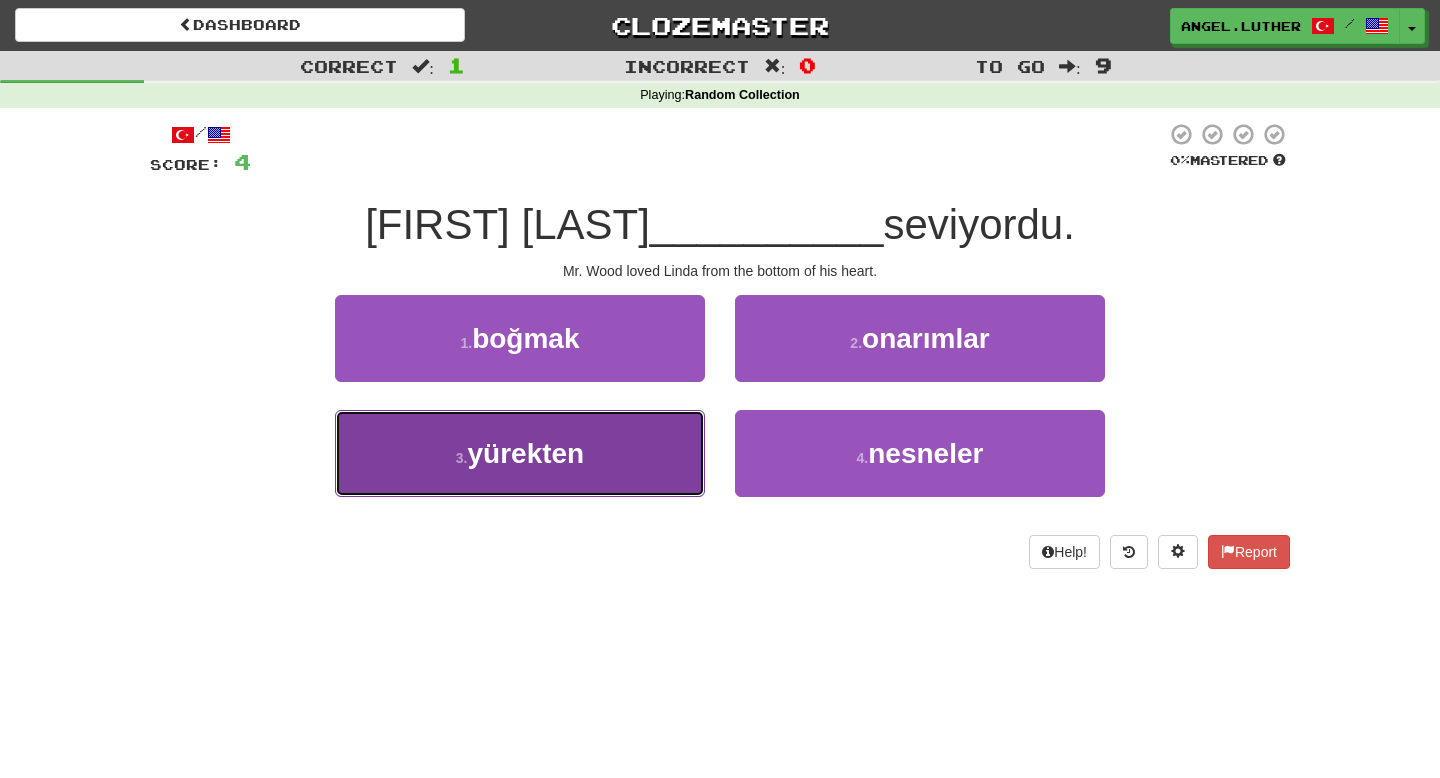 click on "3 .  yürekten" at bounding box center [520, 453] 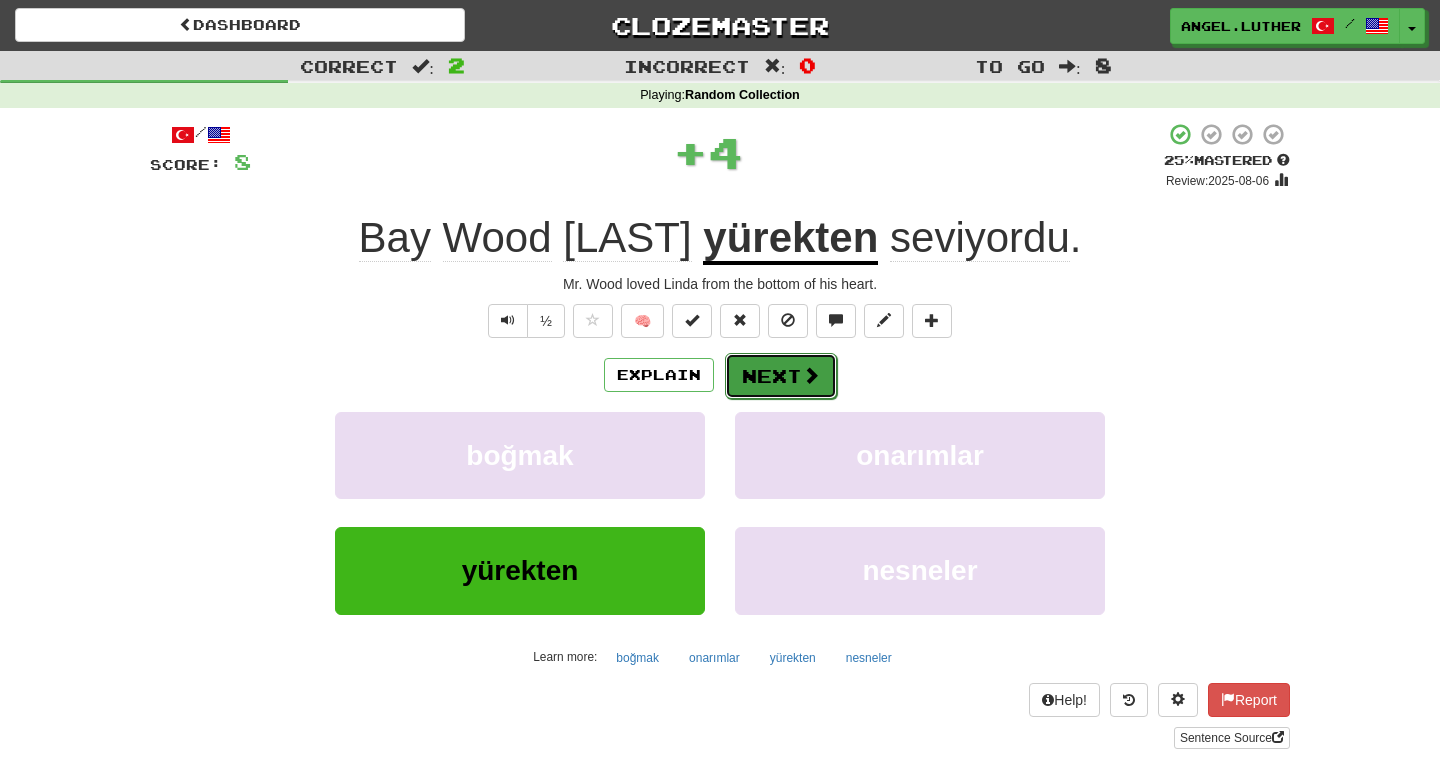 click on "Next" at bounding box center (781, 376) 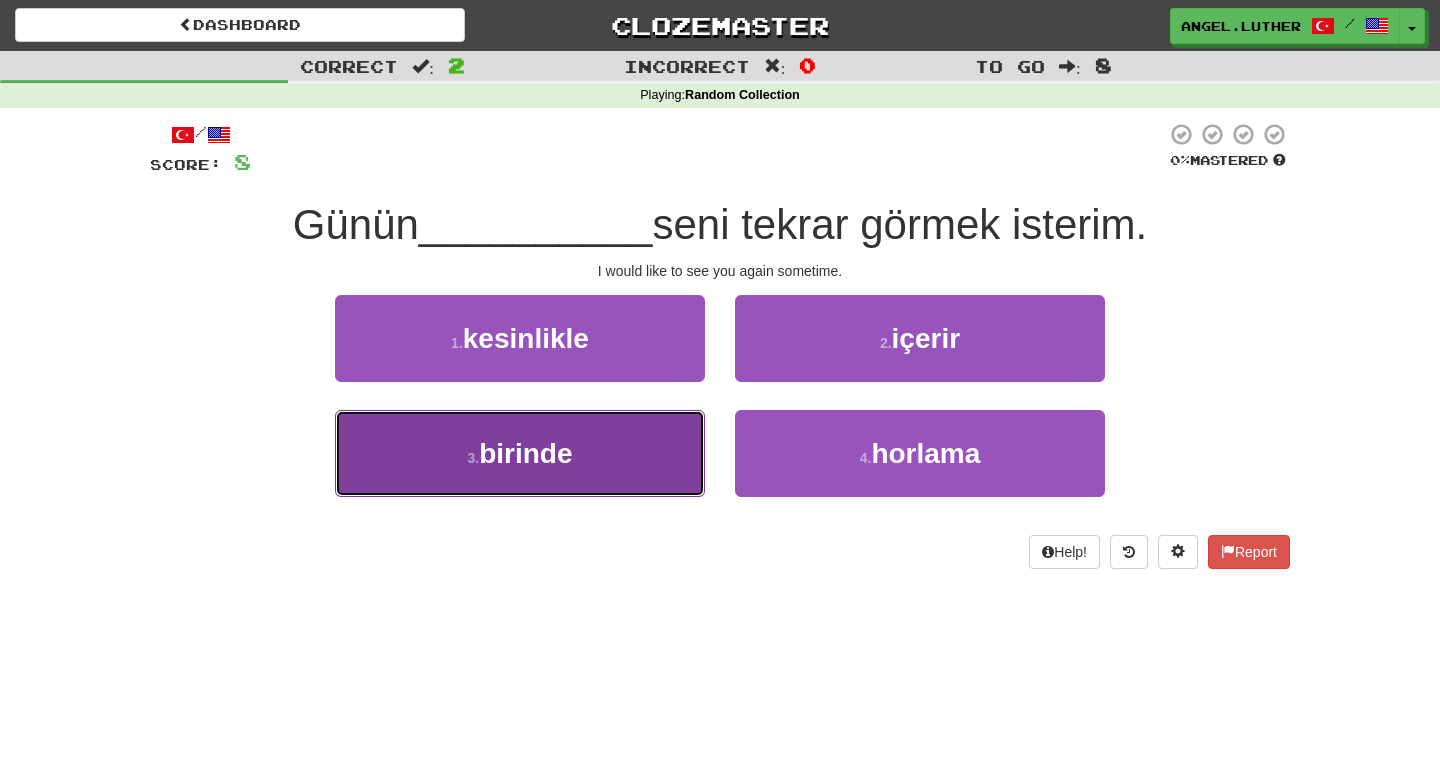 click on "3 .  birinde" at bounding box center (520, 453) 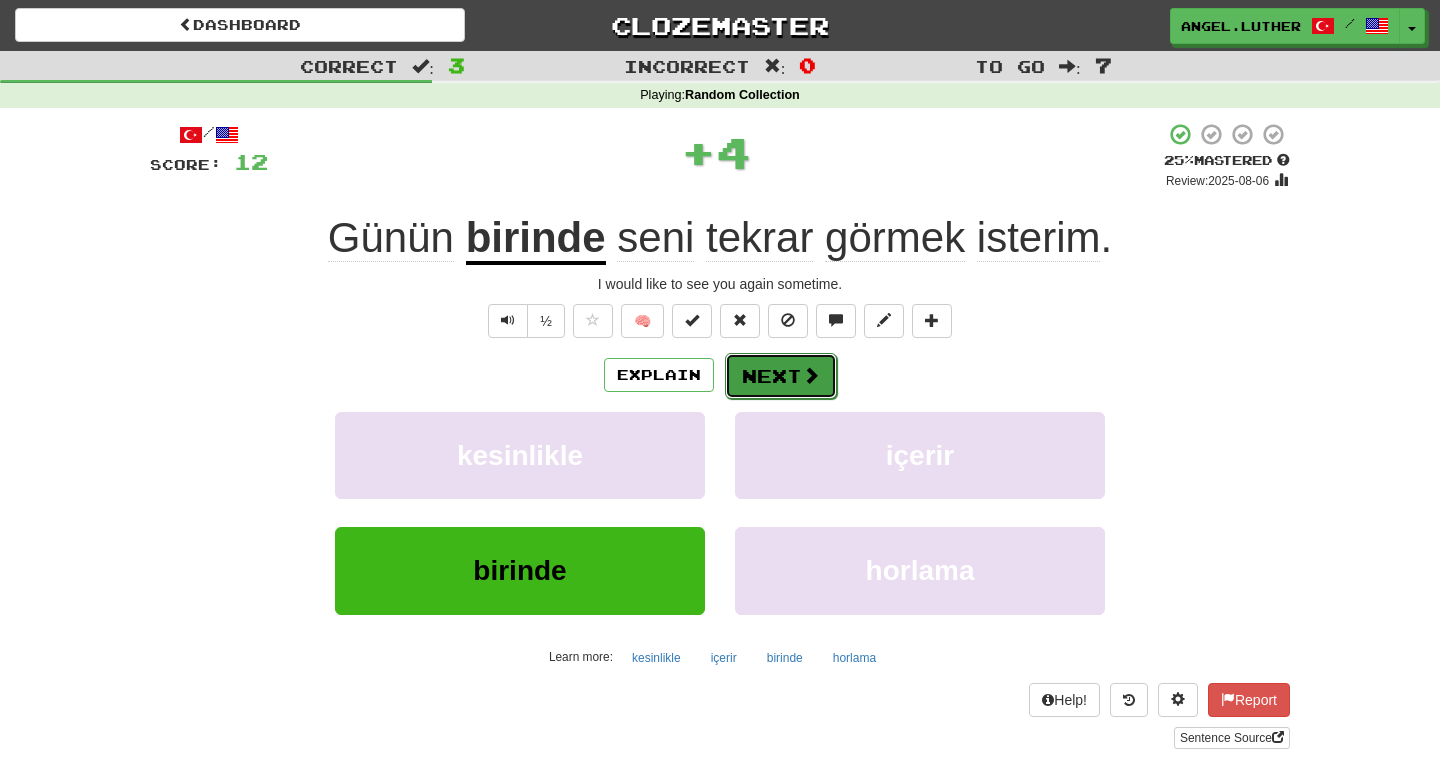 click on "Next" at bounding box center [781, 376] 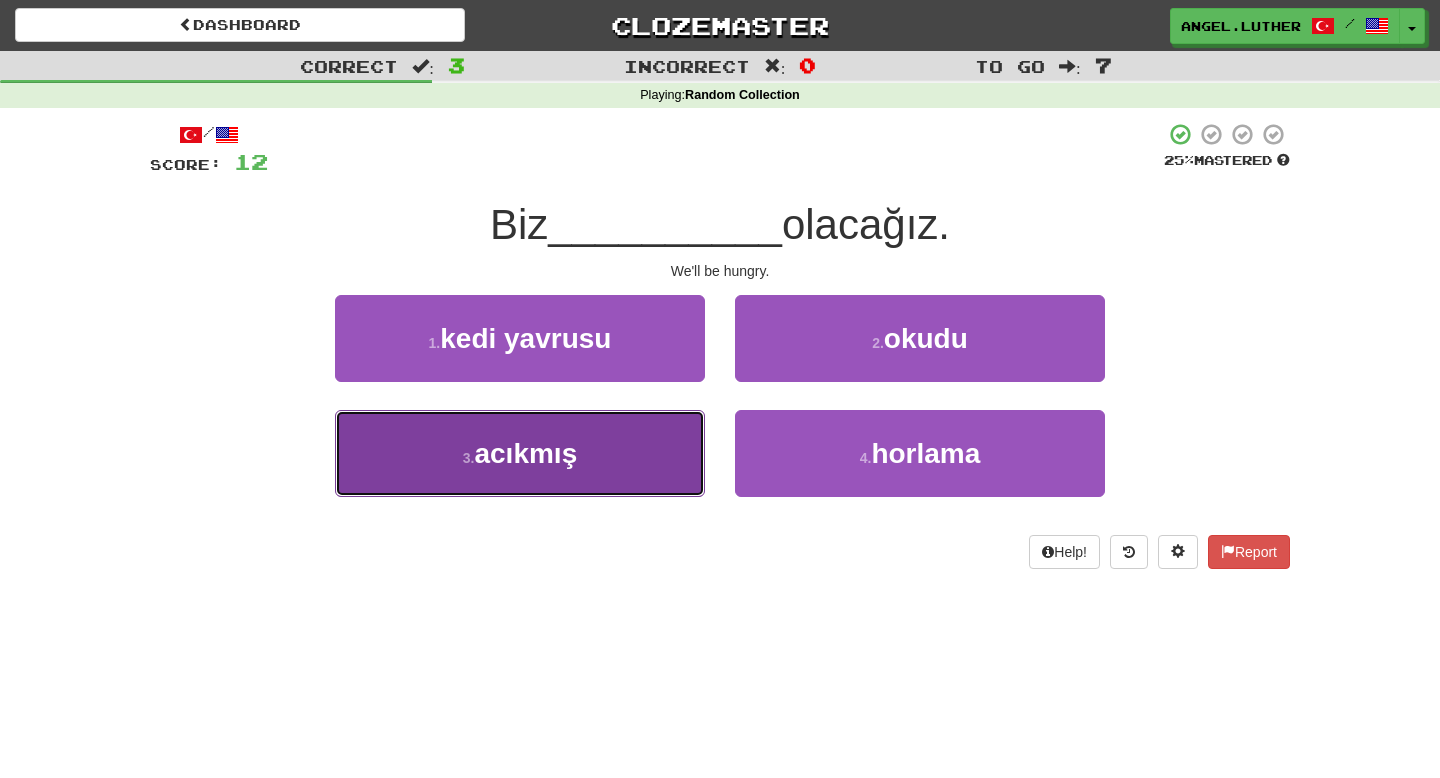 click on "3 .  acıkmış" at bounding box center [520, 453] 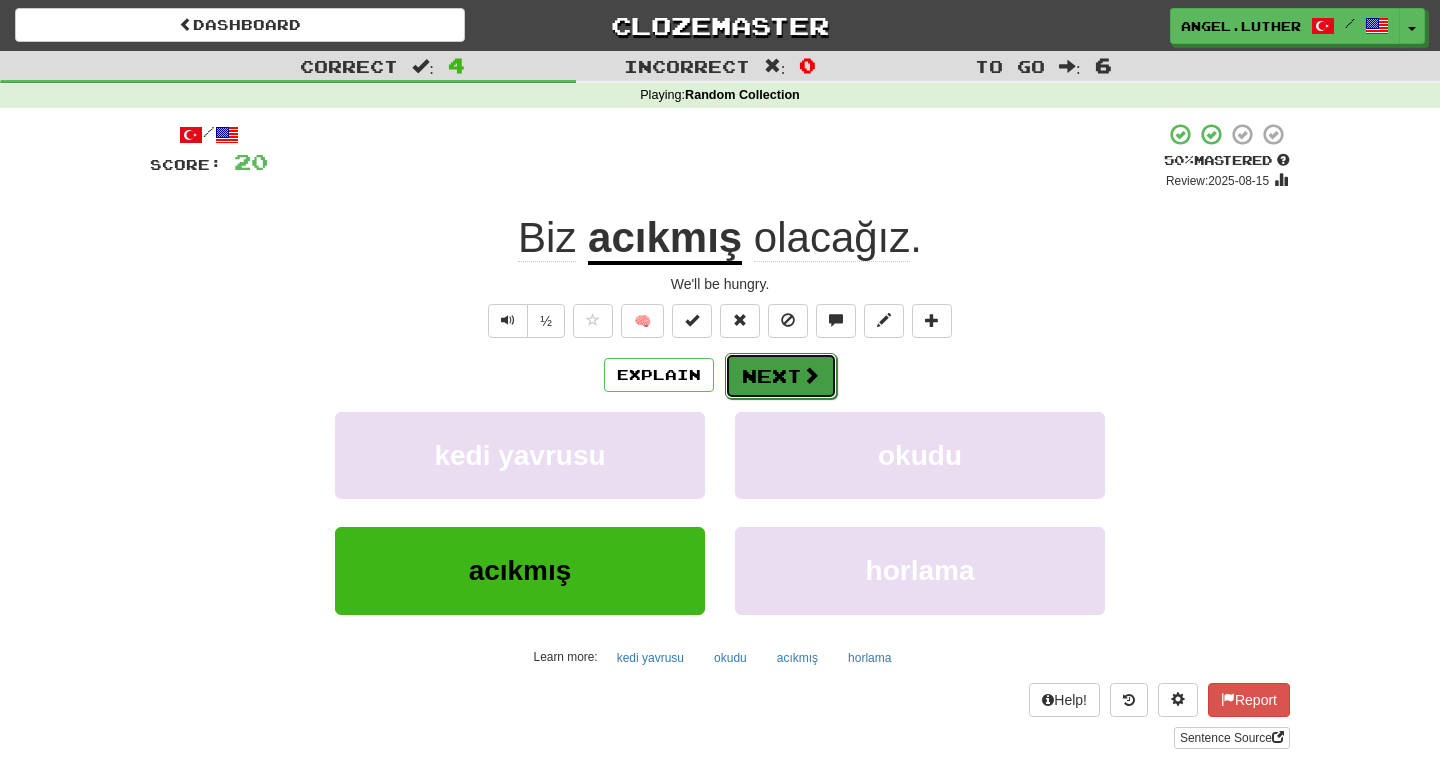 click on "Next" at bounding box center [781, 376] 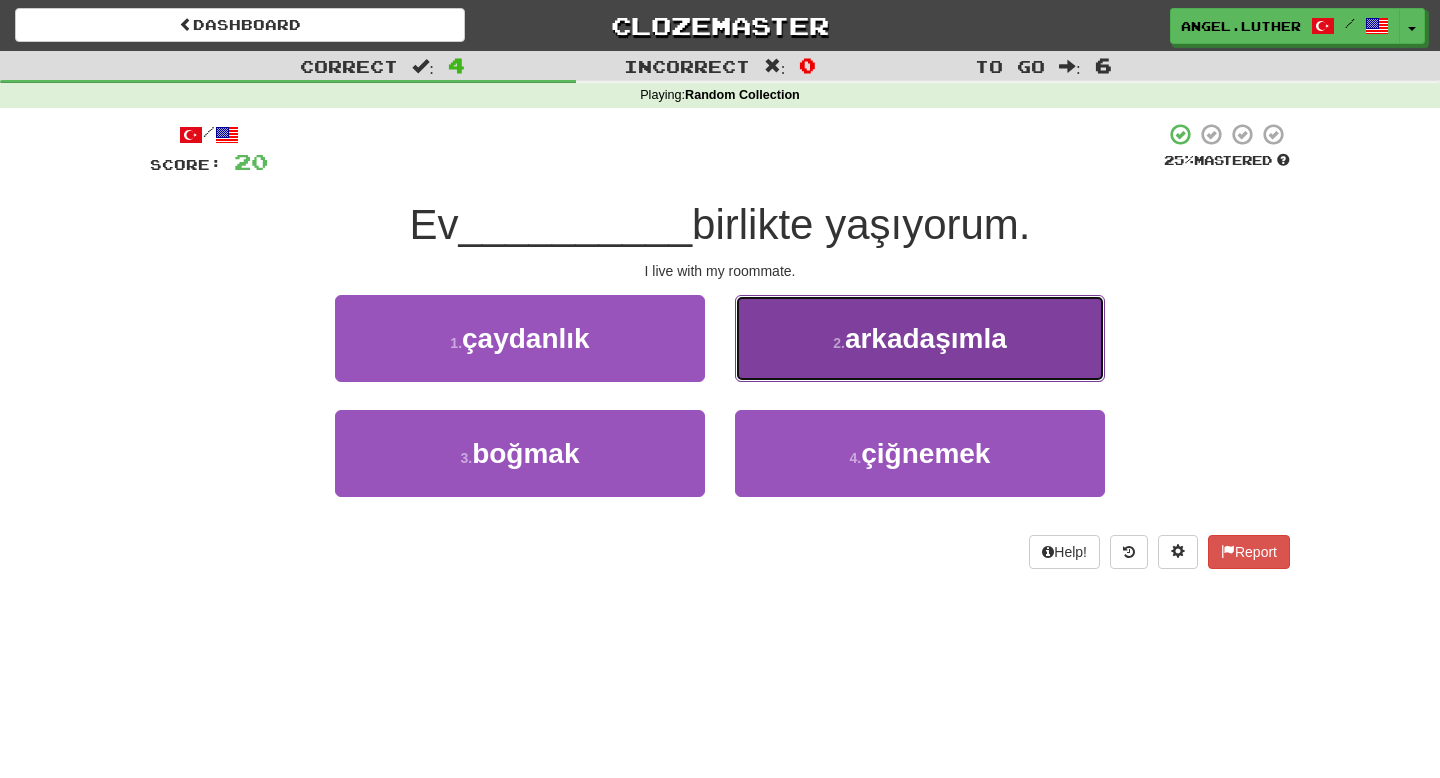 click on "2 .  arkadaşımla" at bounding box center [920, 338] 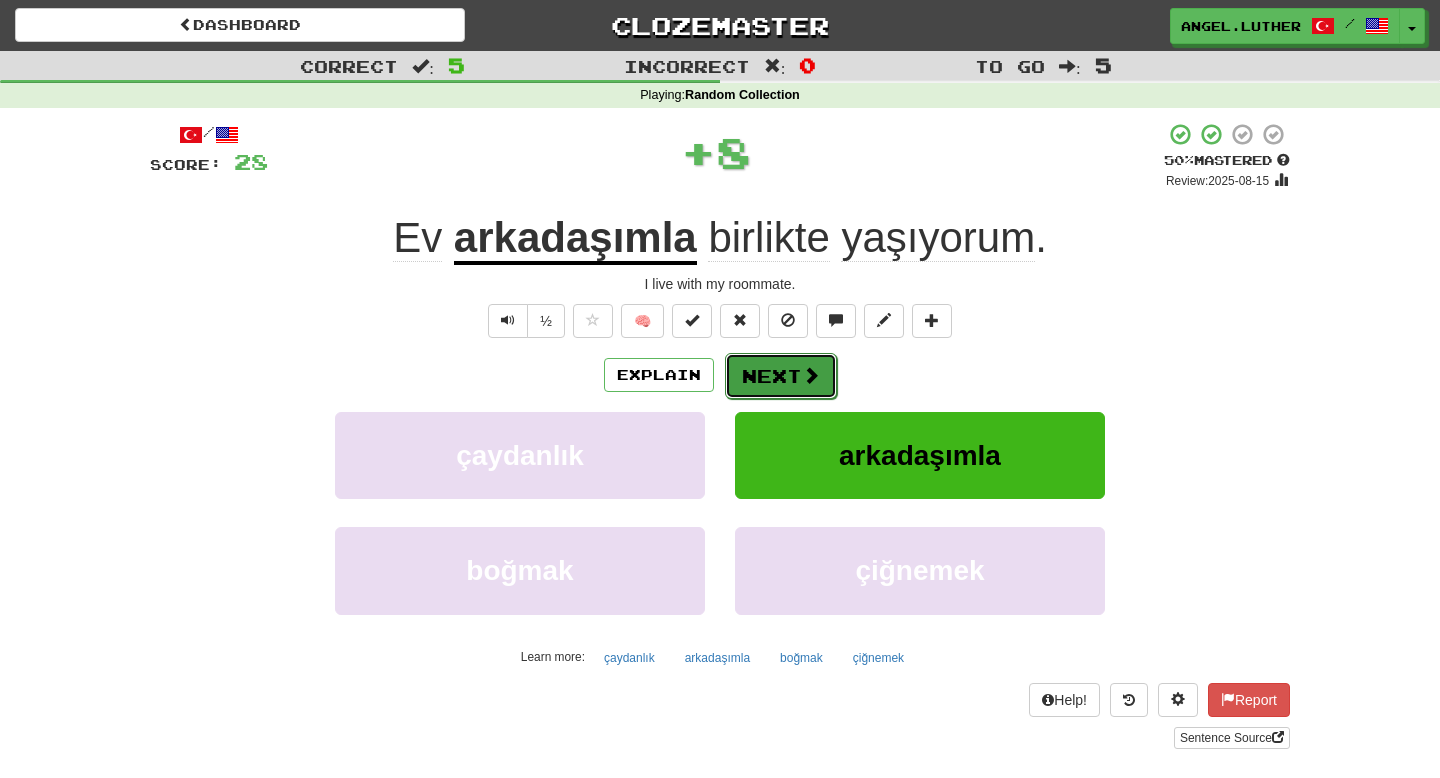 click on "Next" at bounding box center (781, 376) 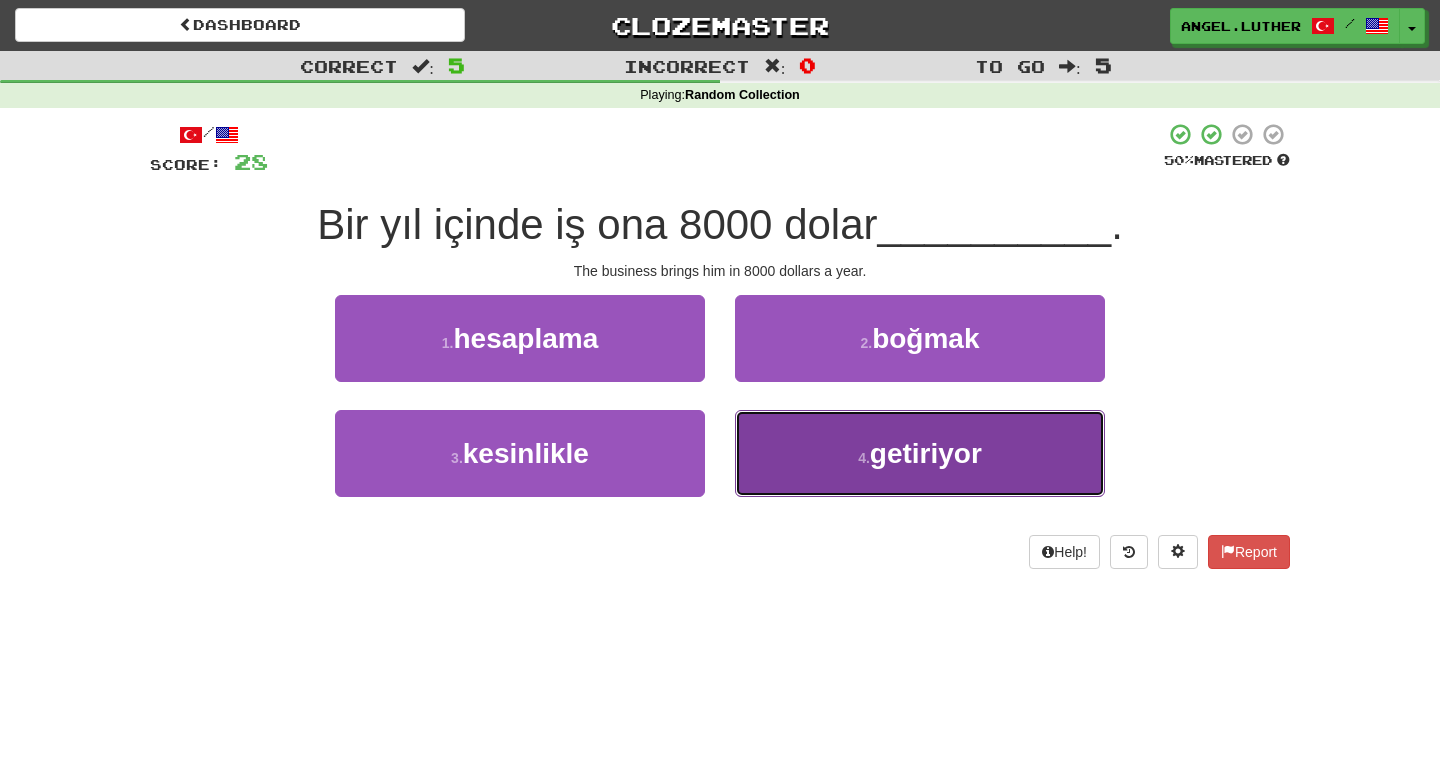 click on "4 .  getiriyor" at bounding box center (920, 453) 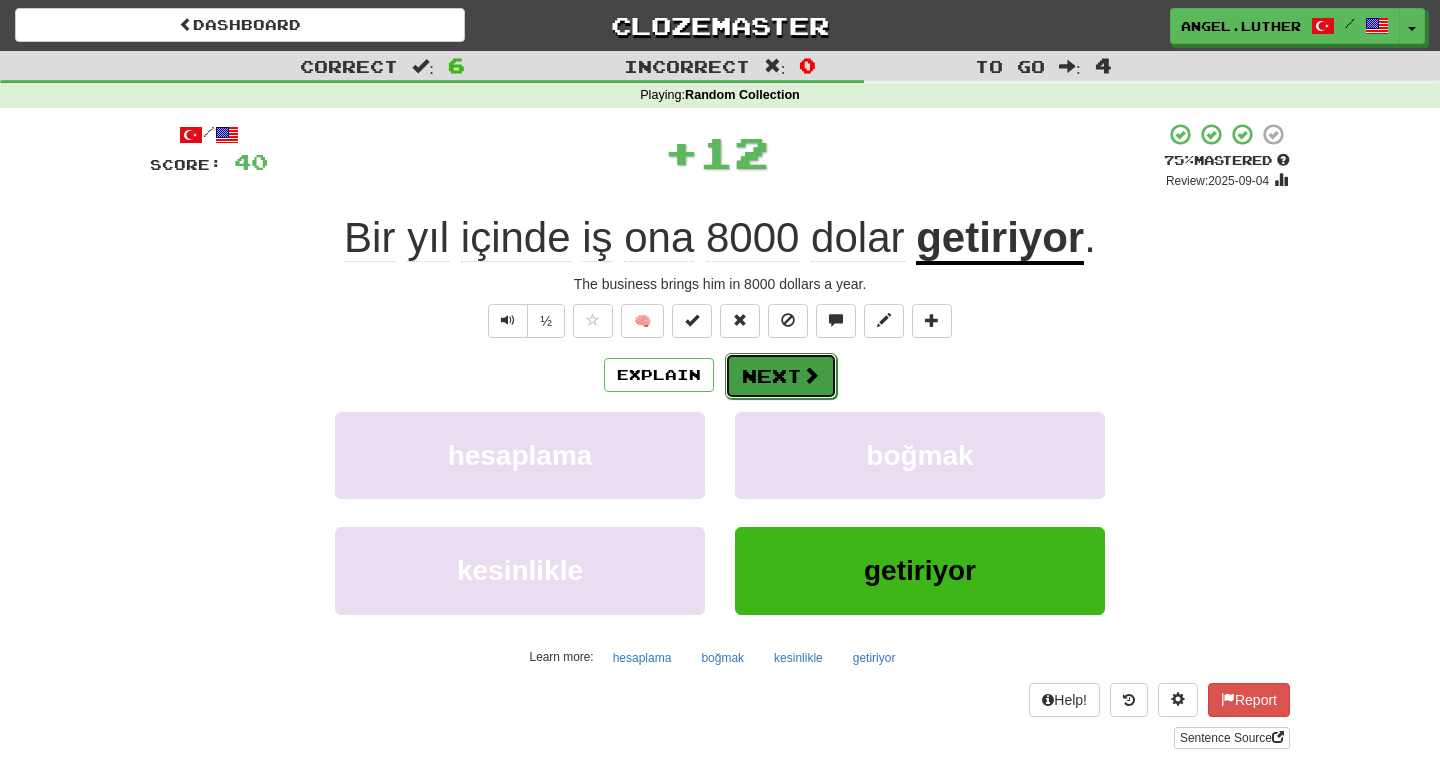 click on "Next" at bounding box center [781, 376] 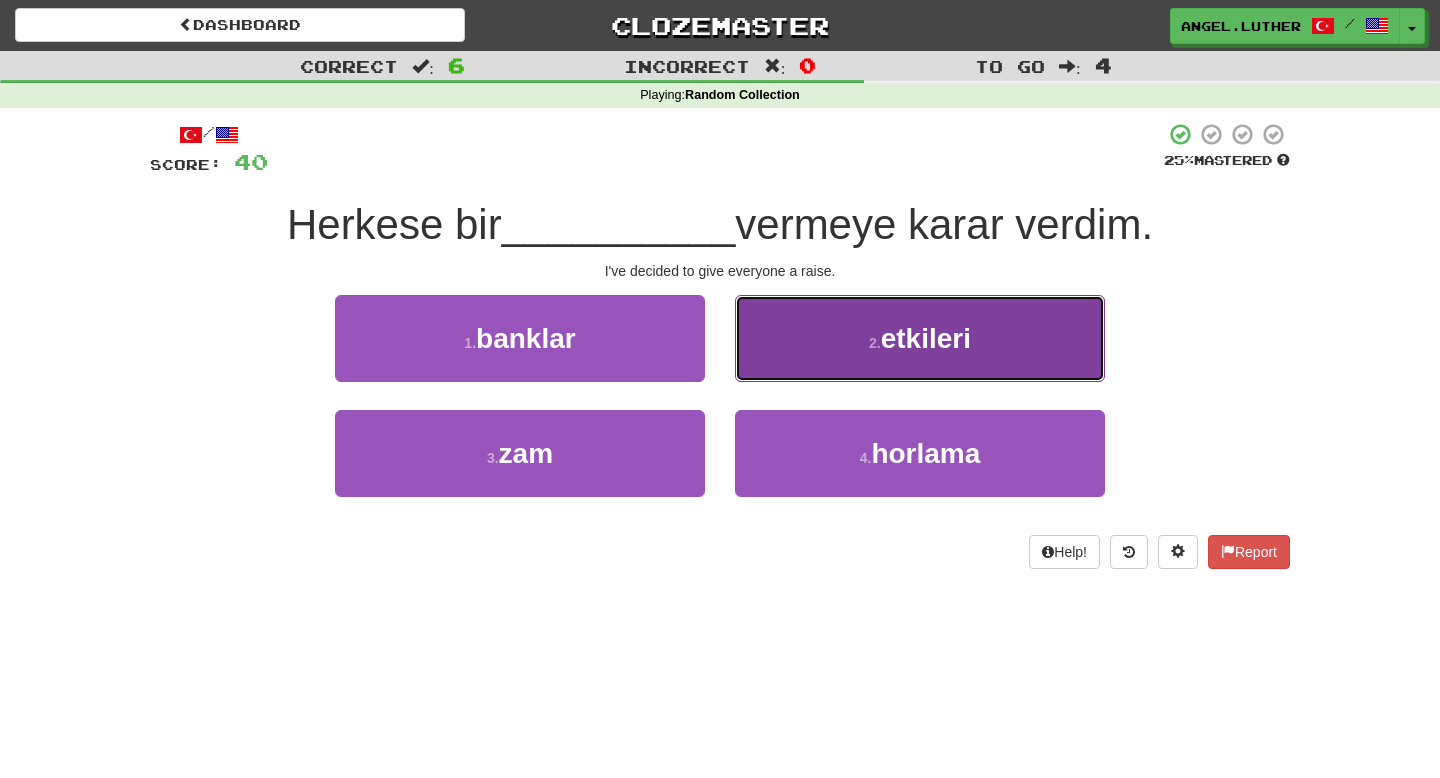 click on "2 .  etkileri" at bounding box center (920, 338) 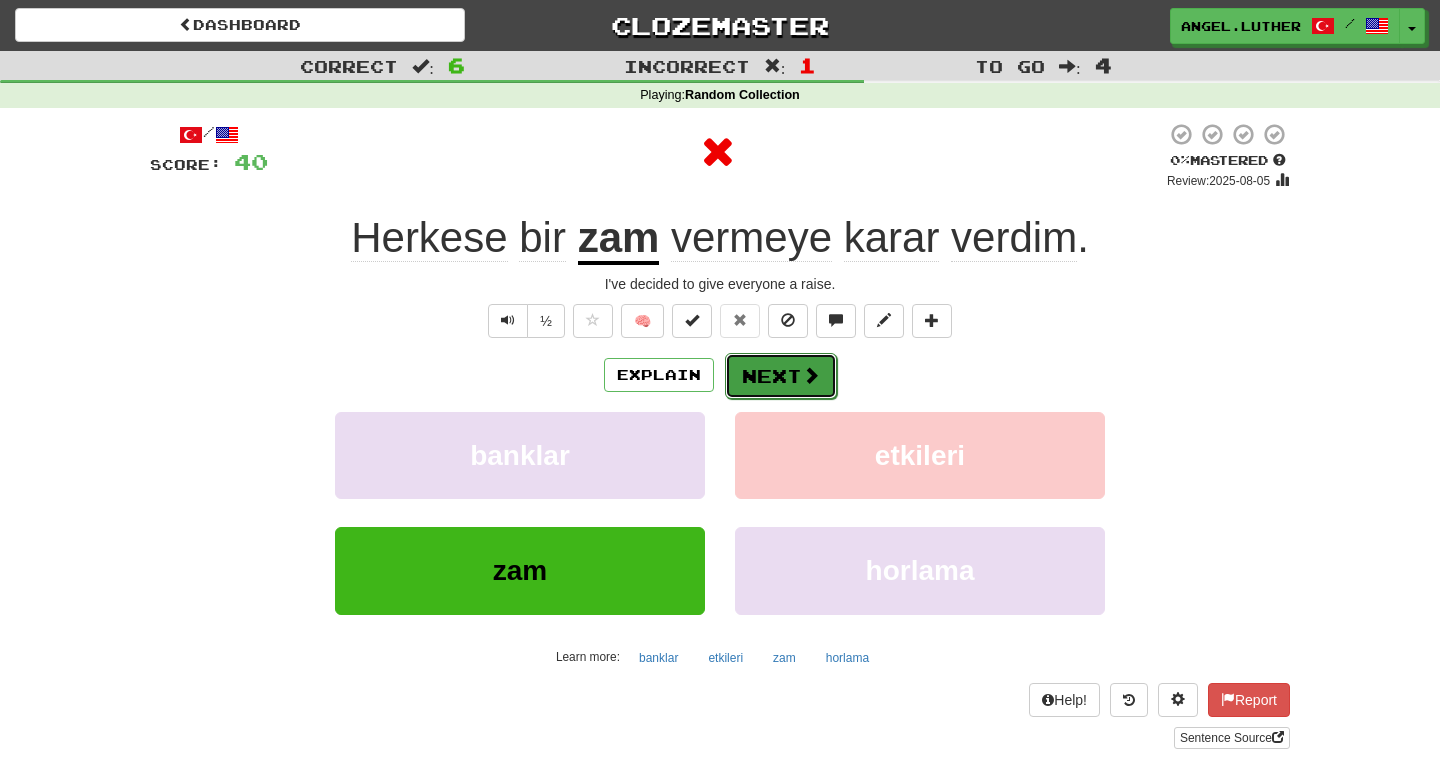 click on "Next" at bounding box center (781, 376) 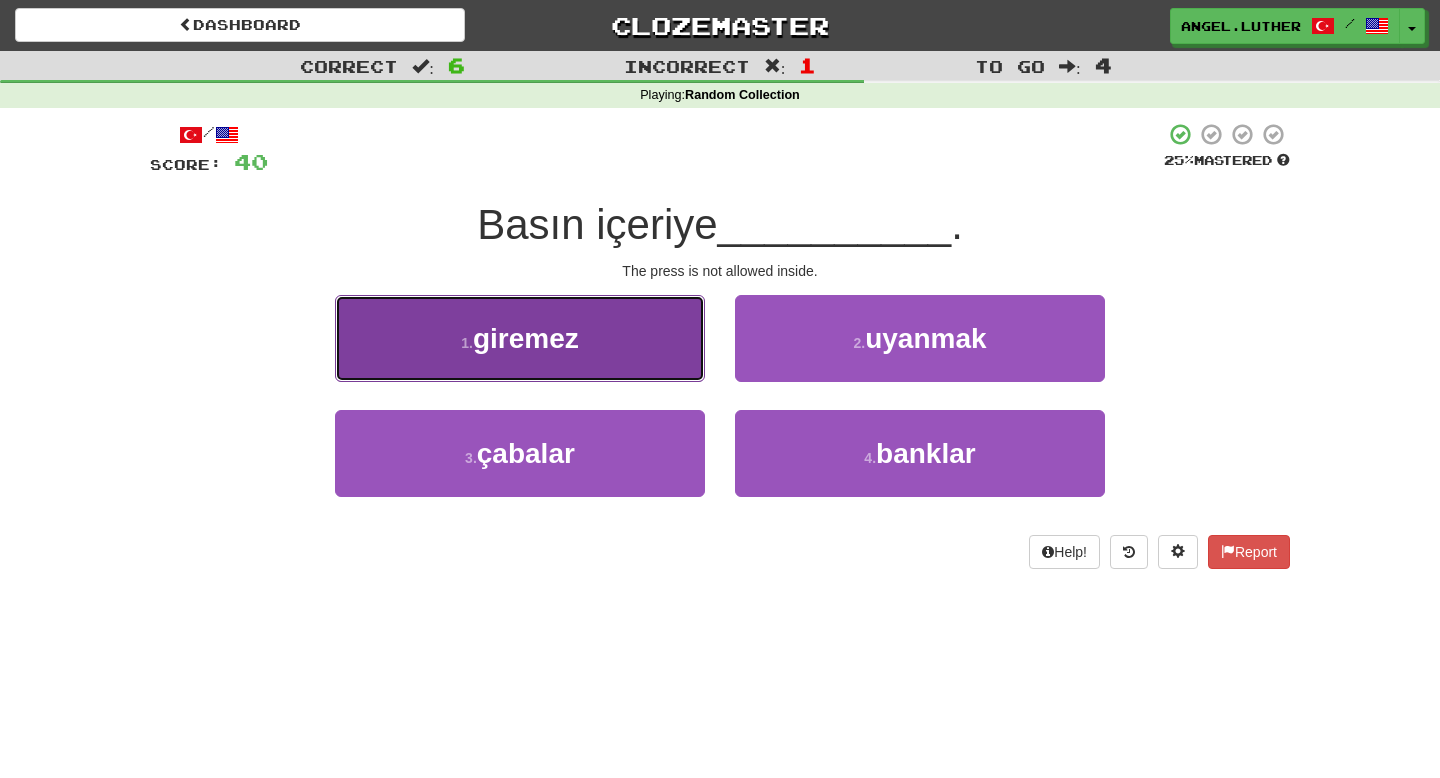 click on "1 .  giremez" at bounding box center [520, 338] 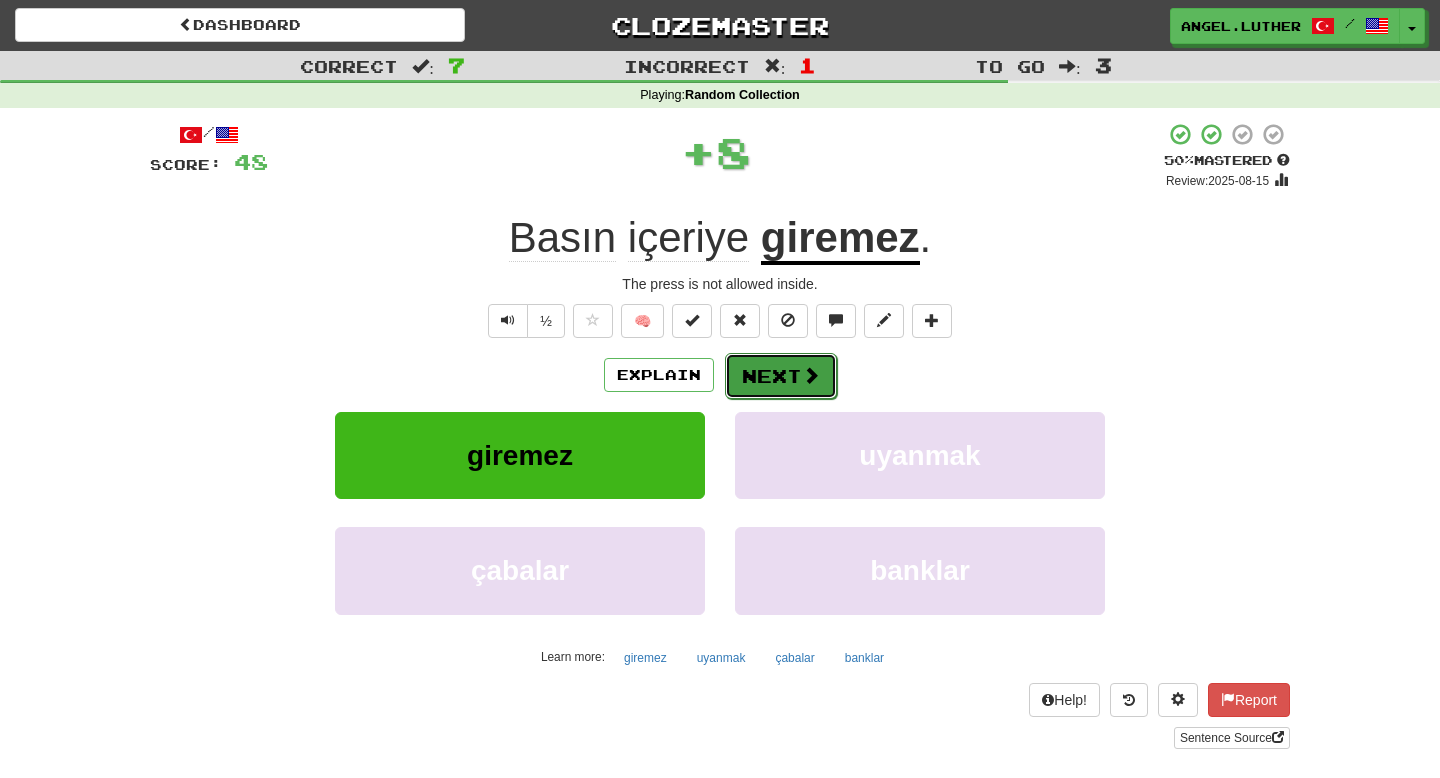 click on "Next" at bounding box center (781, 376) 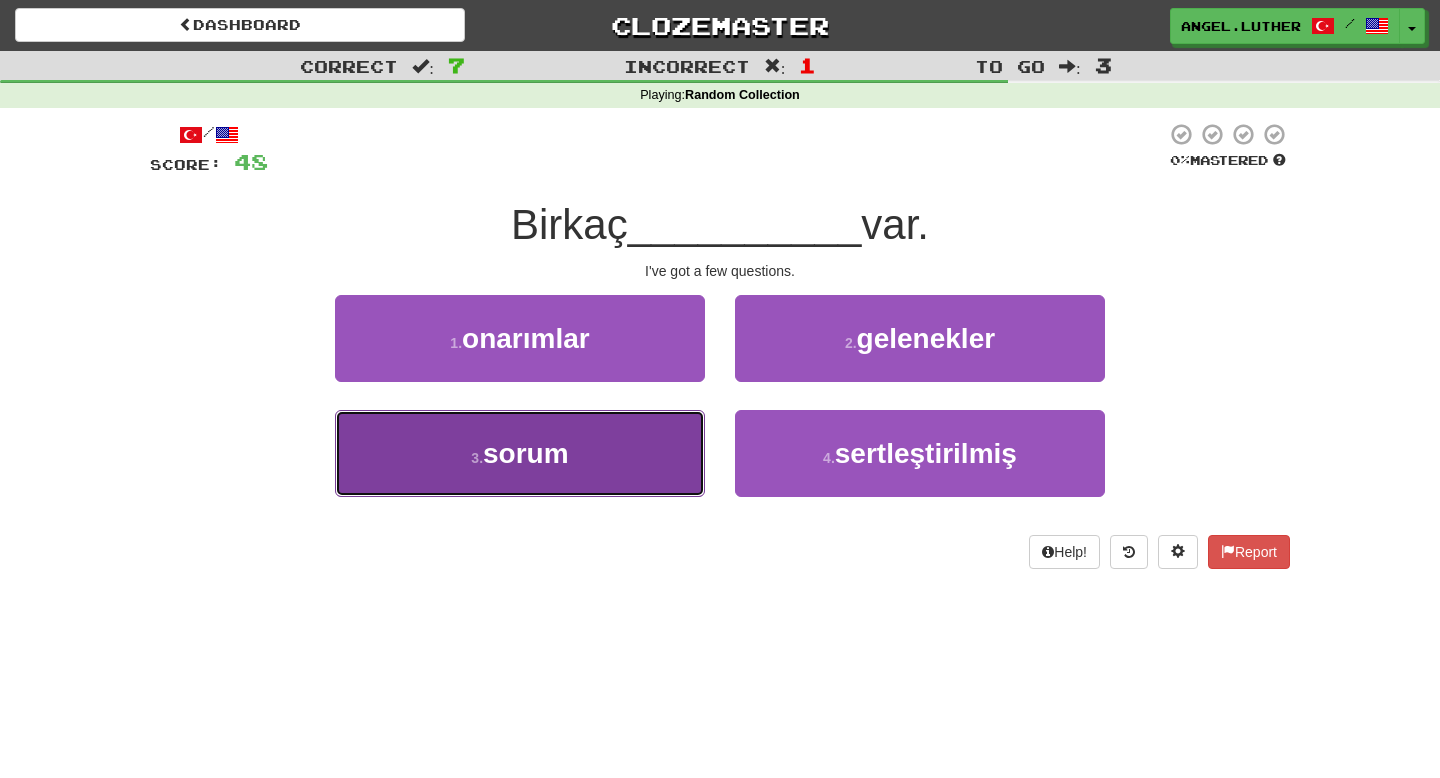 click on "sorum" at bounding box center [526, 453] 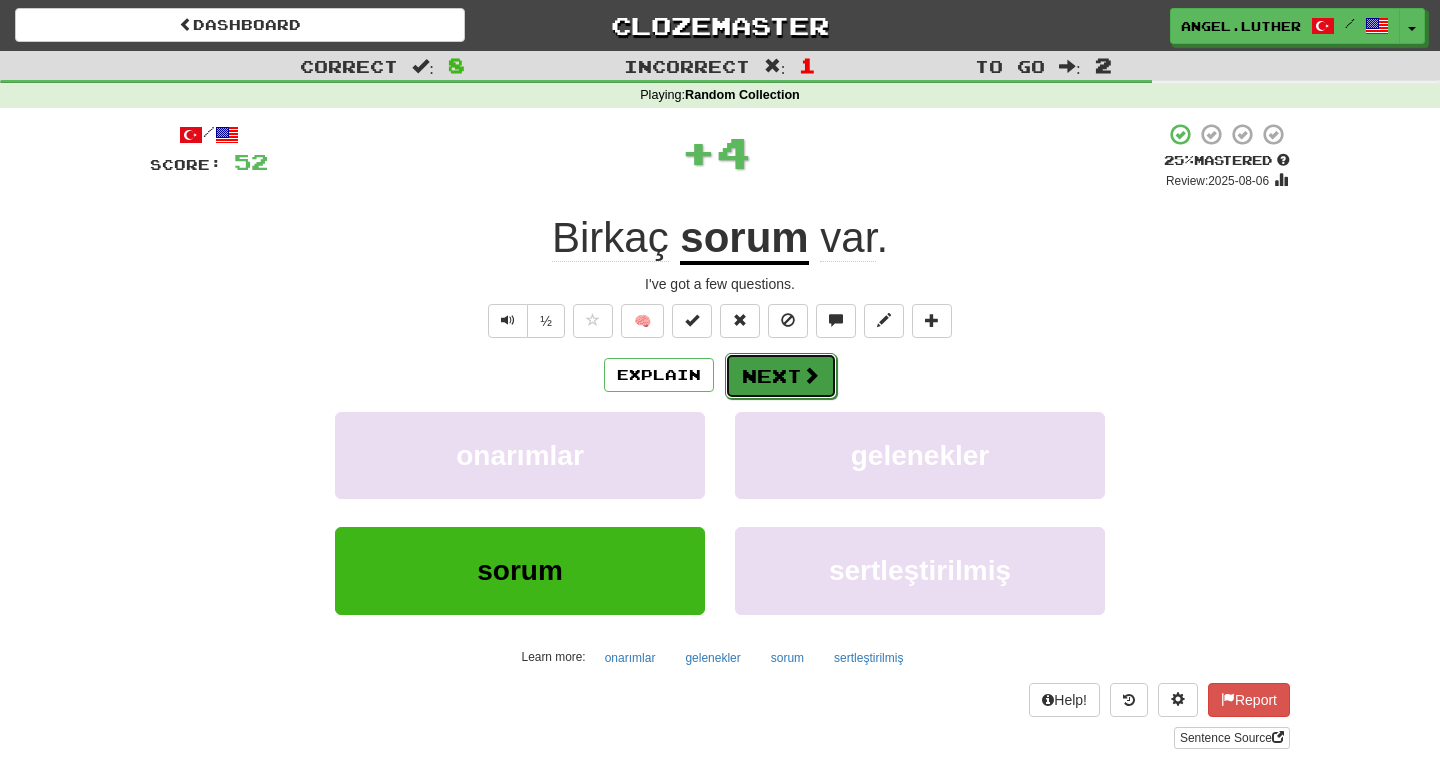 click on "Next" at bounding box center (781, 376) 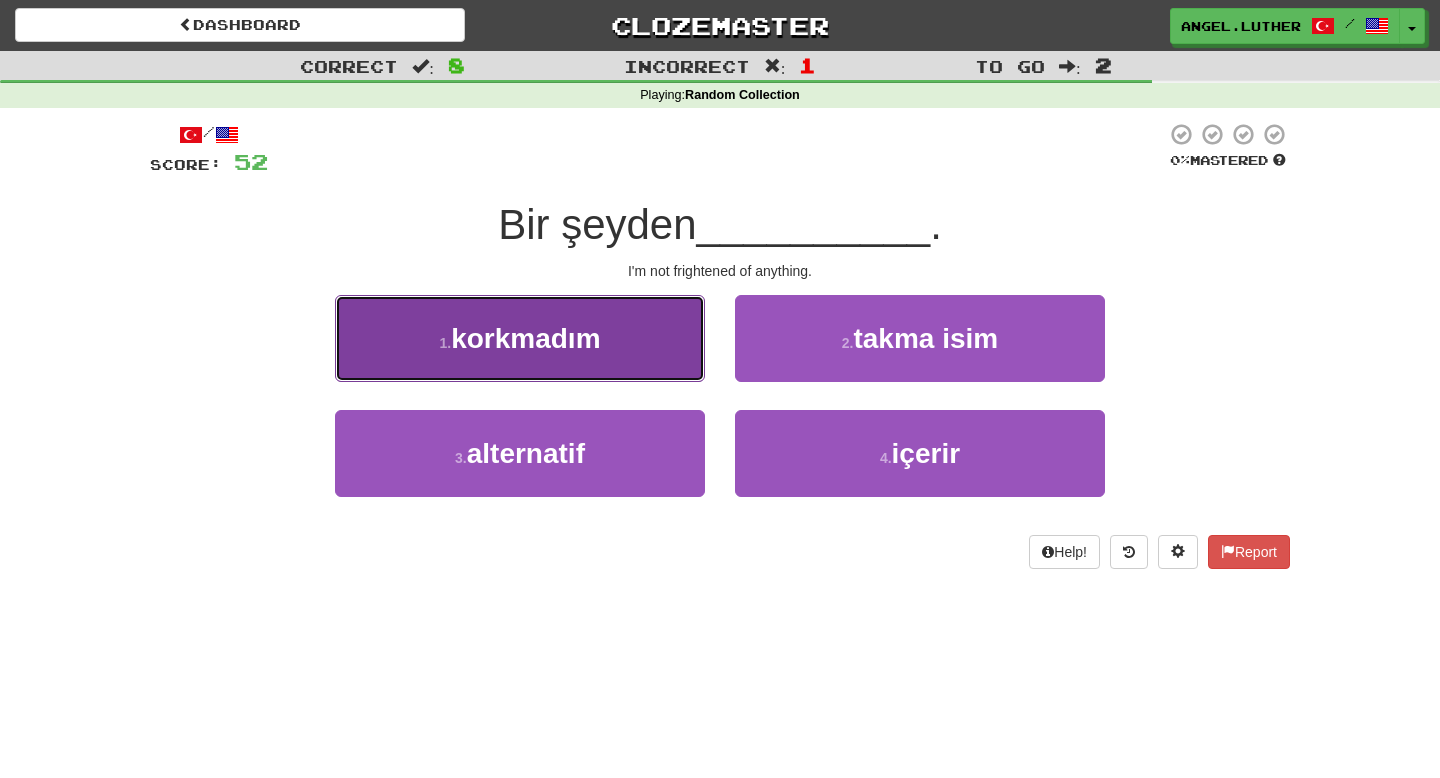 click on "1 .  korkmadım" at bounding box center [520, 338] 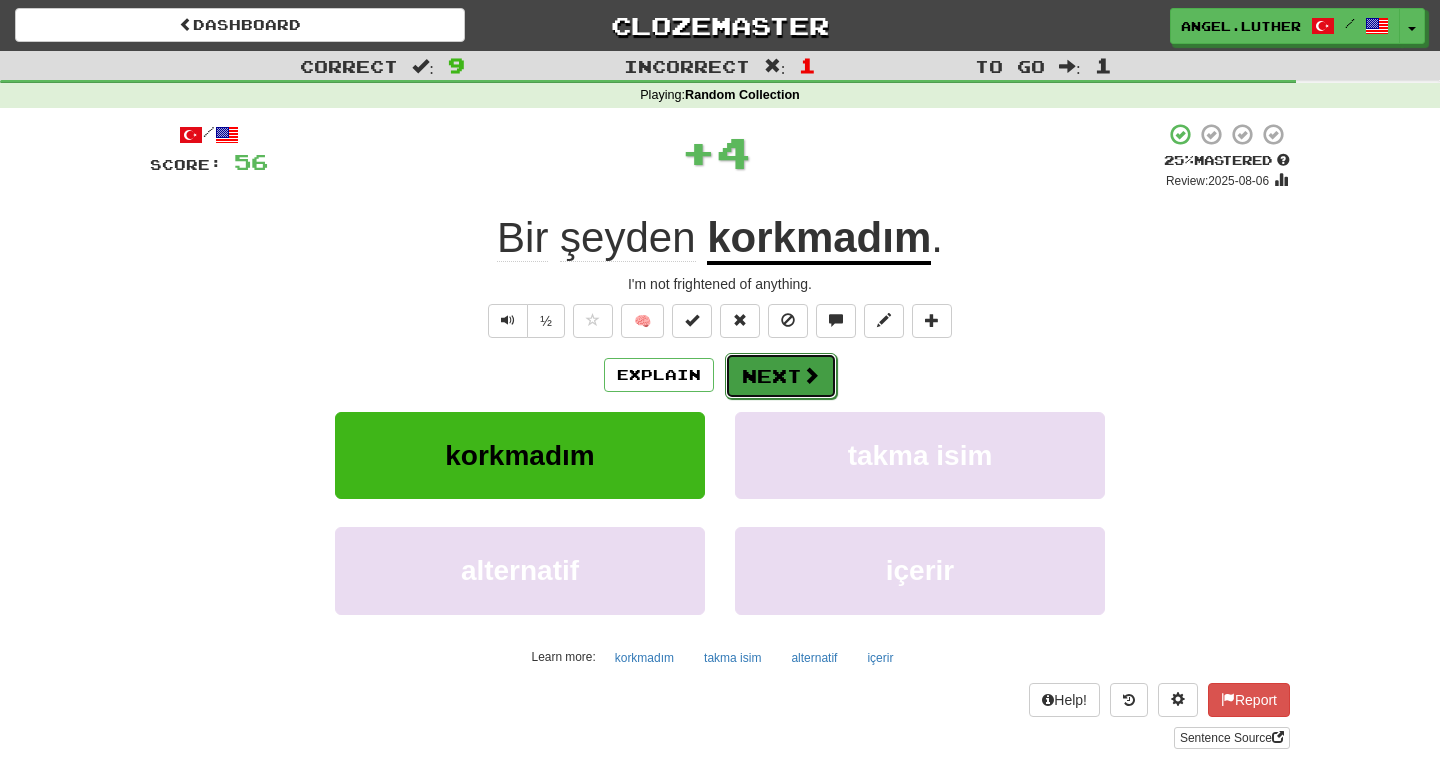 click on "Next" at bounding box center [781, 376] 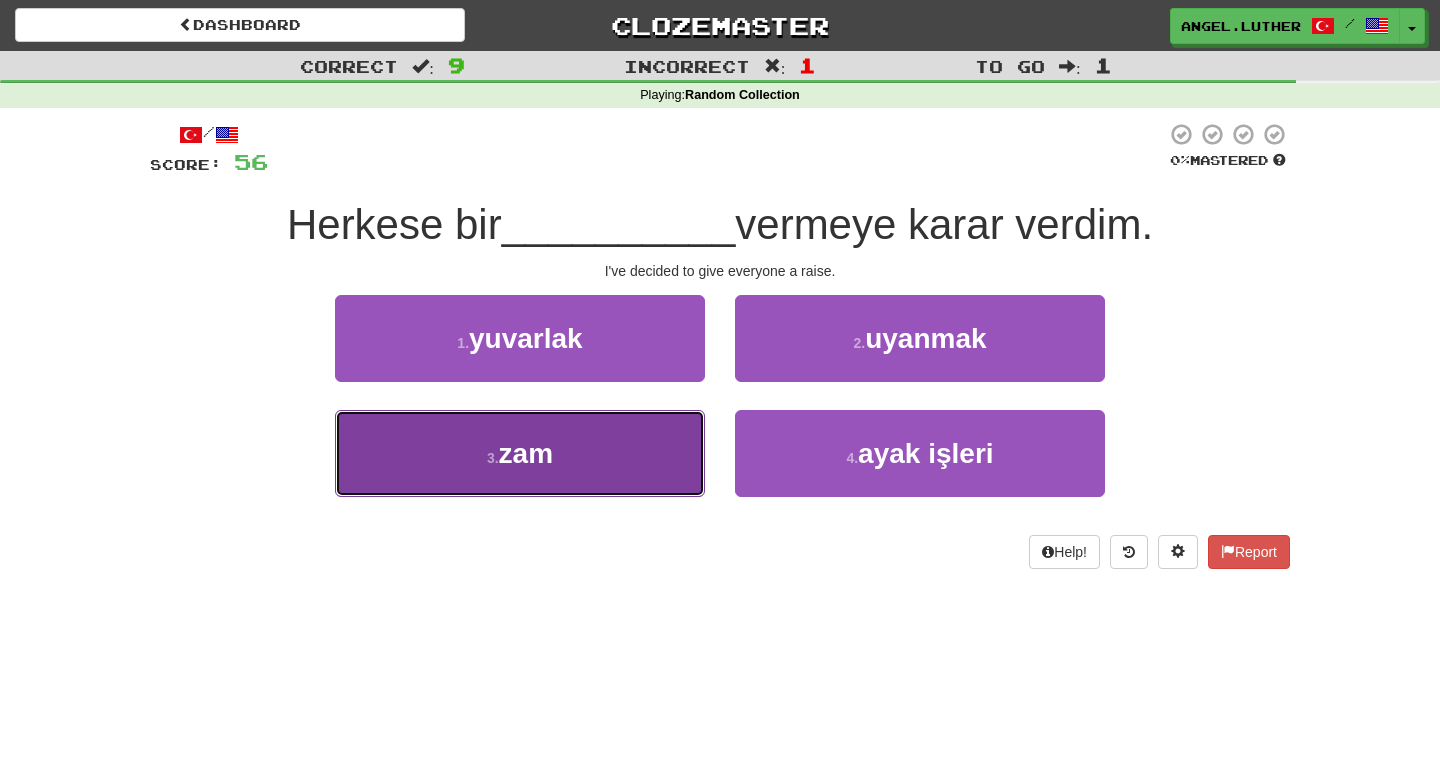 click on "3 .  zam" at bounding box center (520, 453) 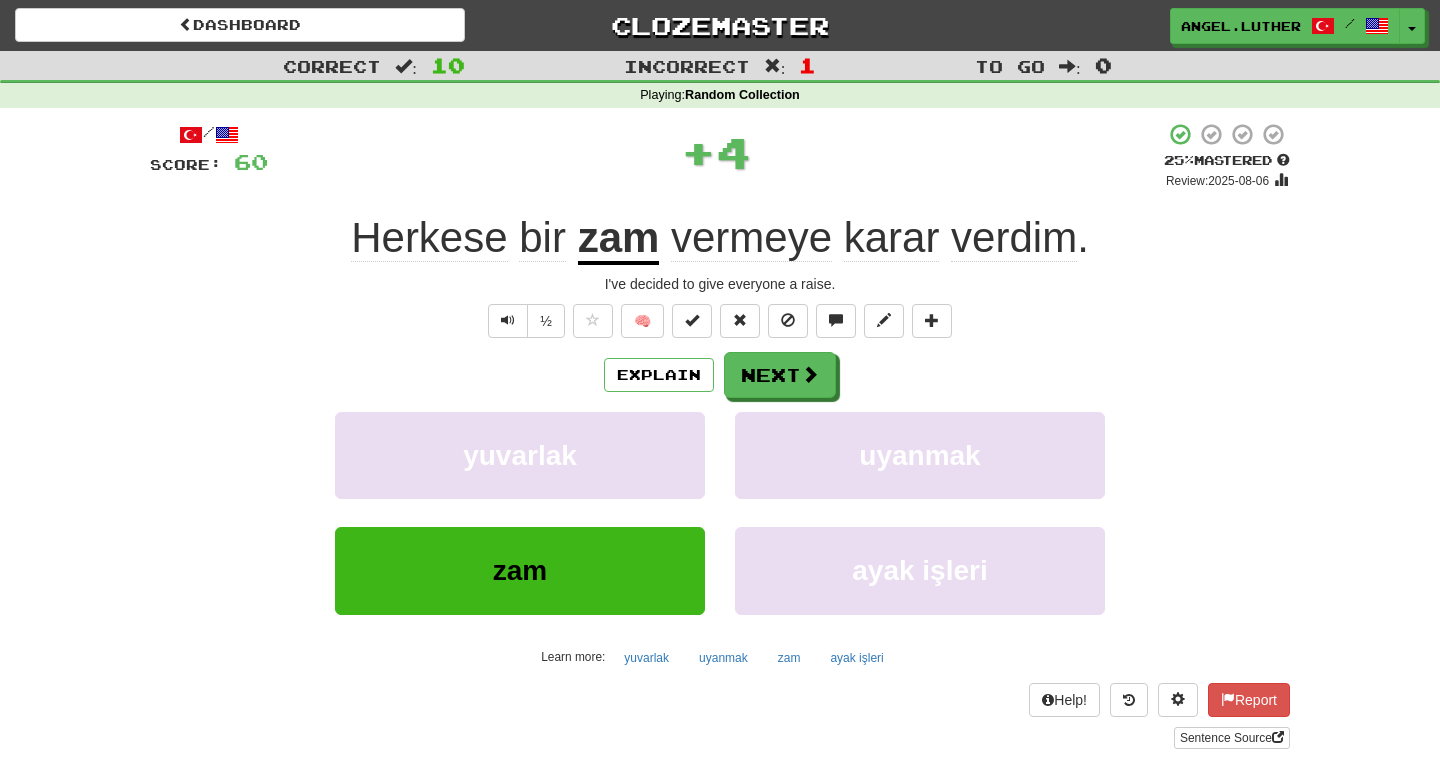 click on "zam" at bounding box center (619, 239) 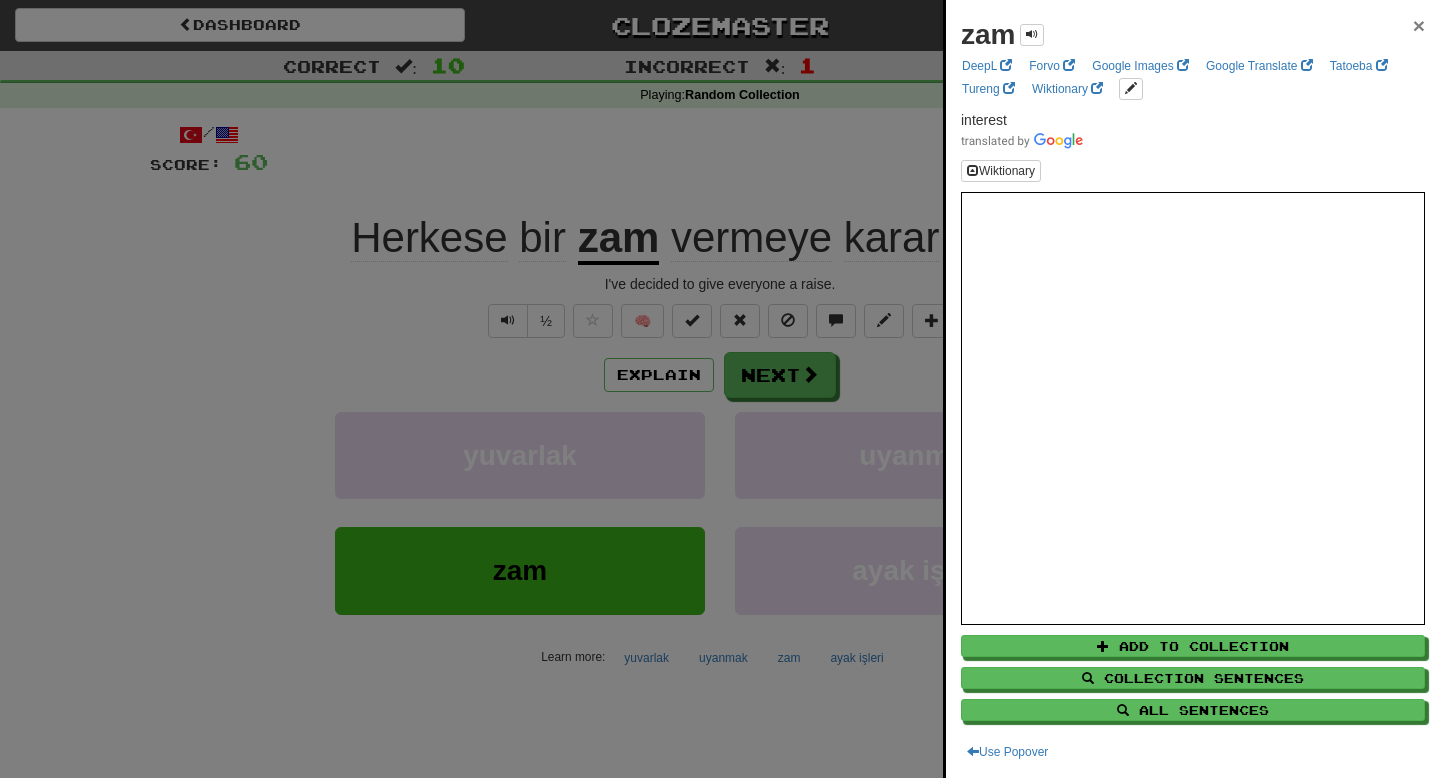 click on "×" at bounding box center [1419, 25] 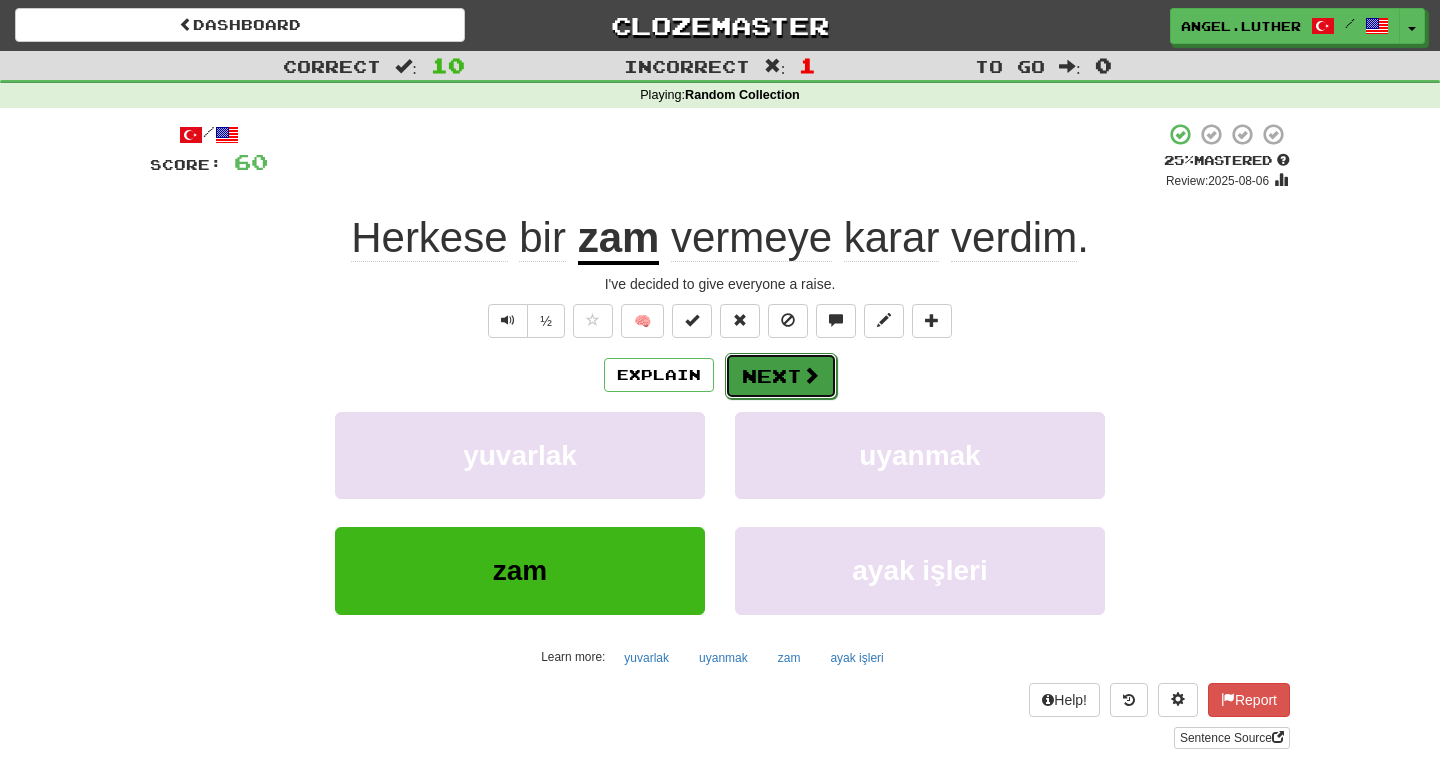 click on "Next" at bounding box center (781, 376) 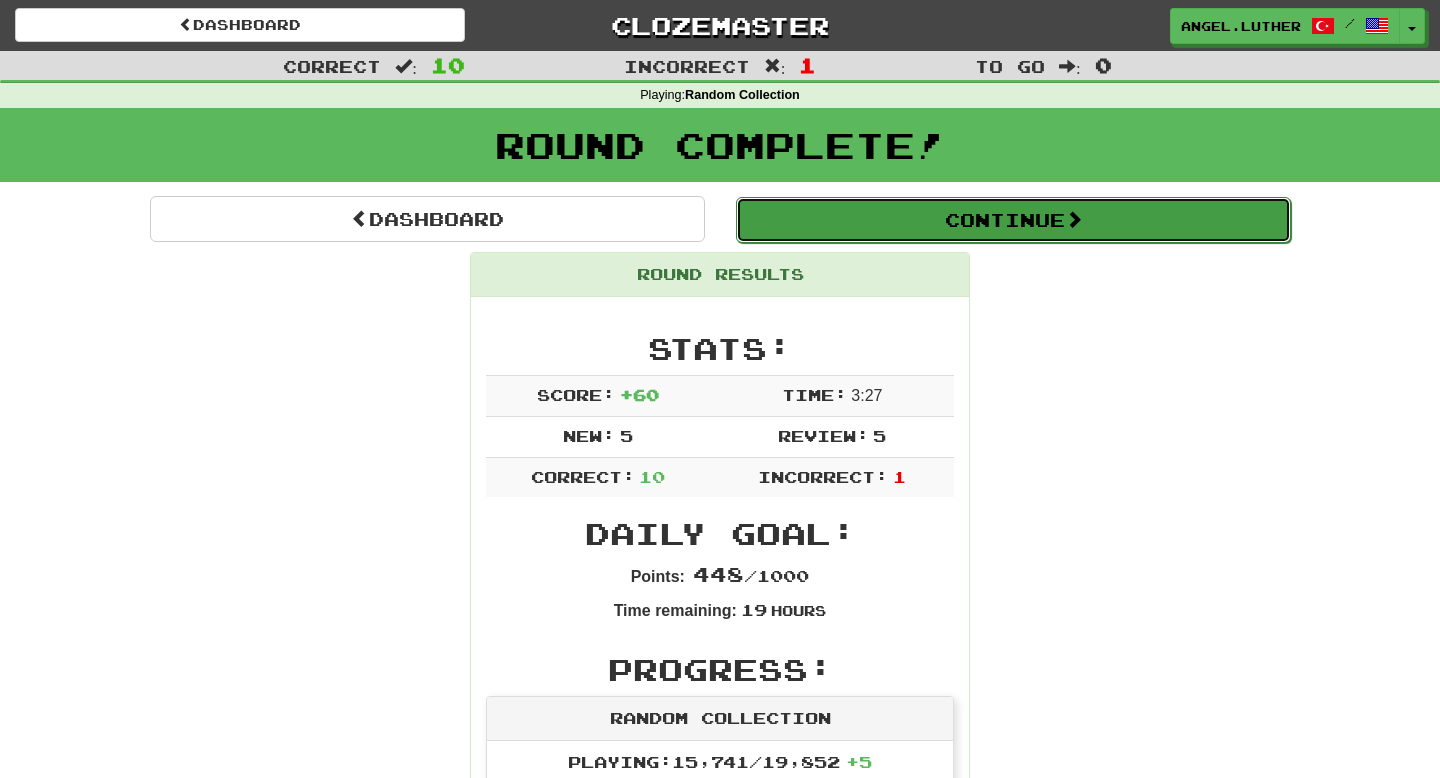 click on "Continue" at bounding box center (1013, 220) 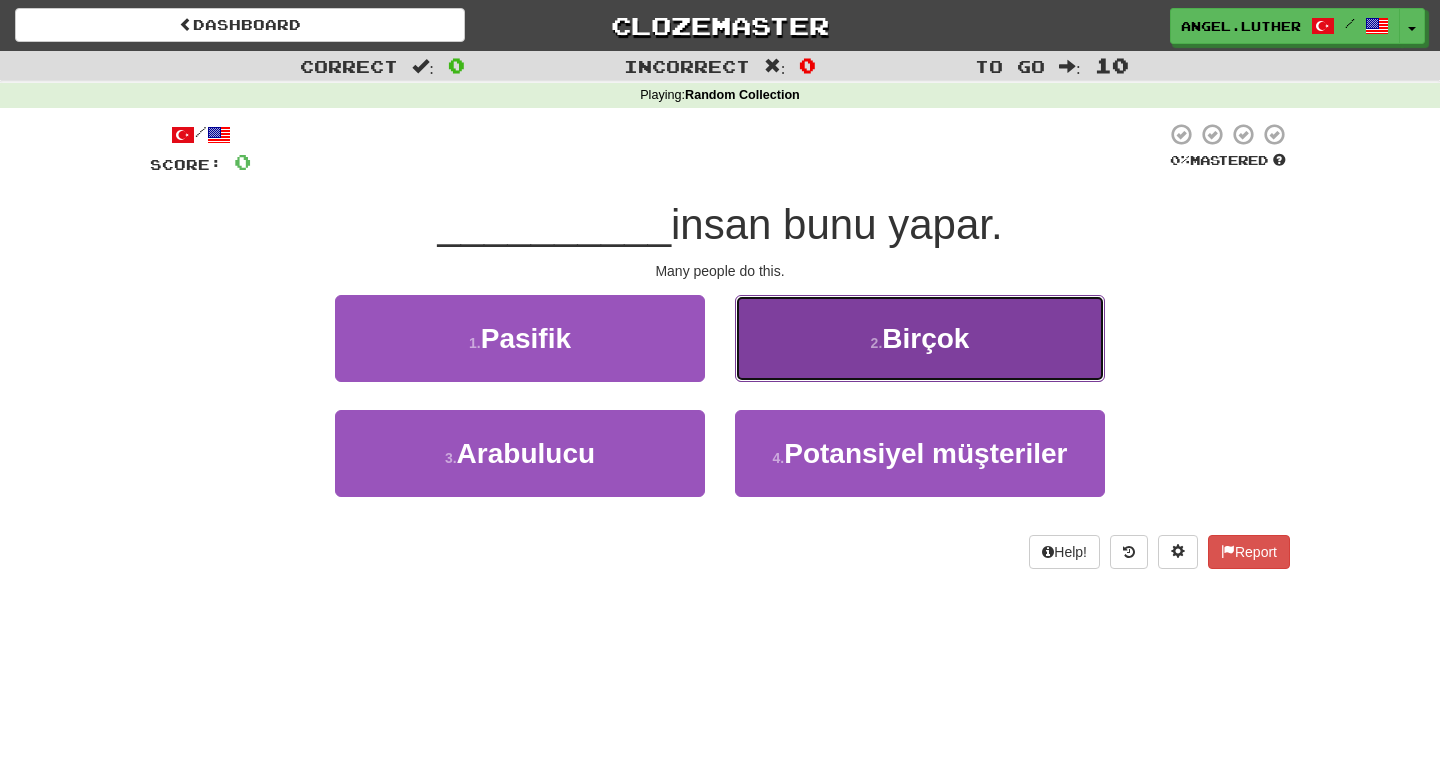 click on "2 .  Birçok" at bounding box center [920, 338] 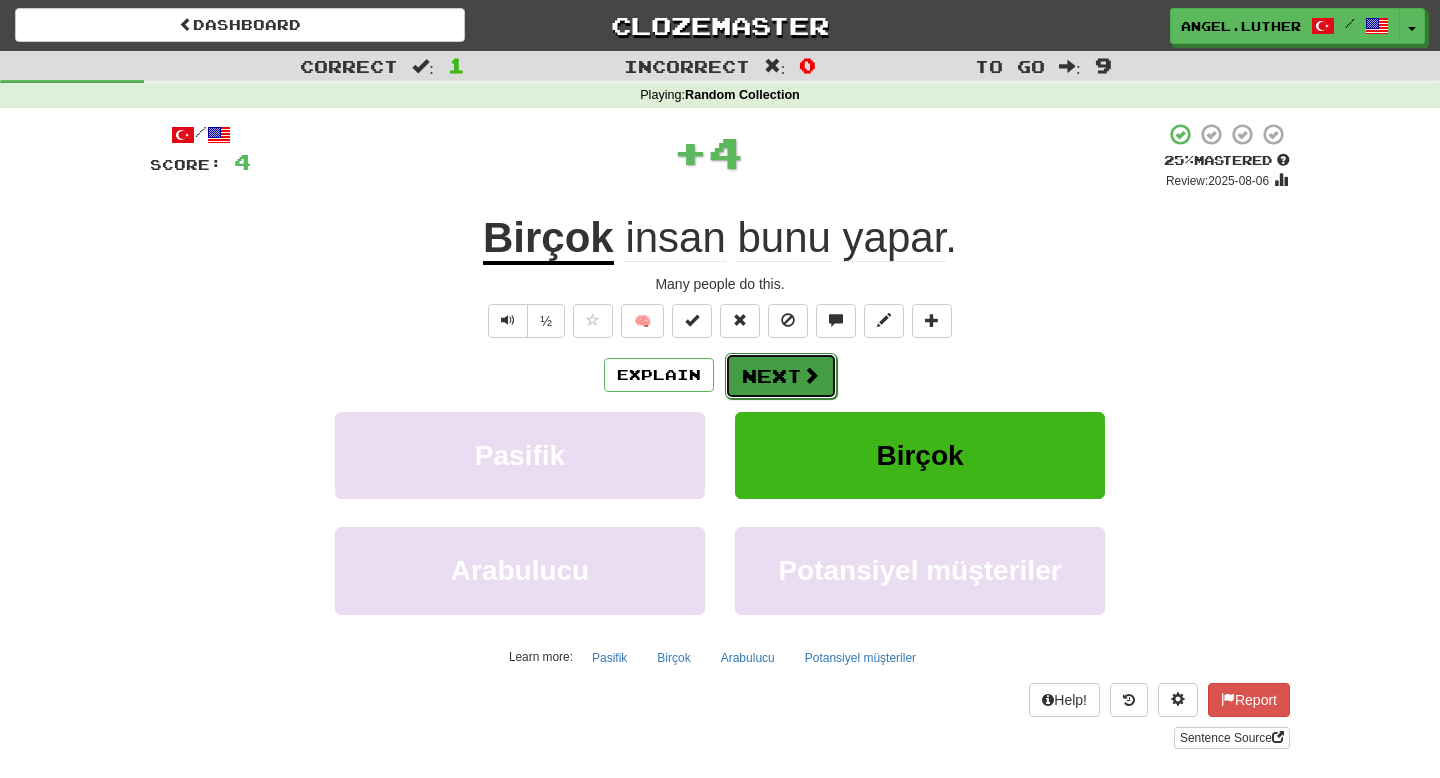click on "Next" at bounding box center [781, 376] 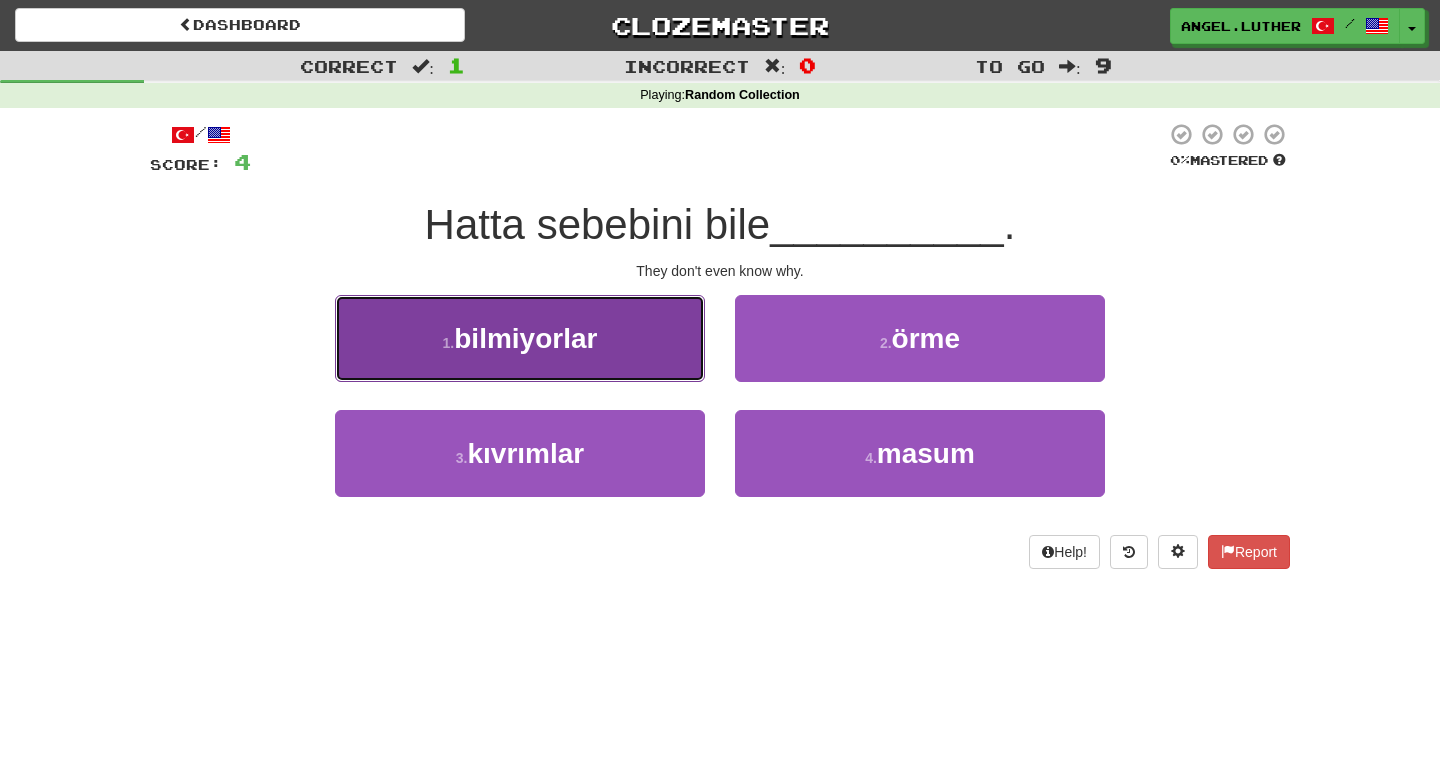 click on "bilmiyorlar" at bounding box center [525, 338] 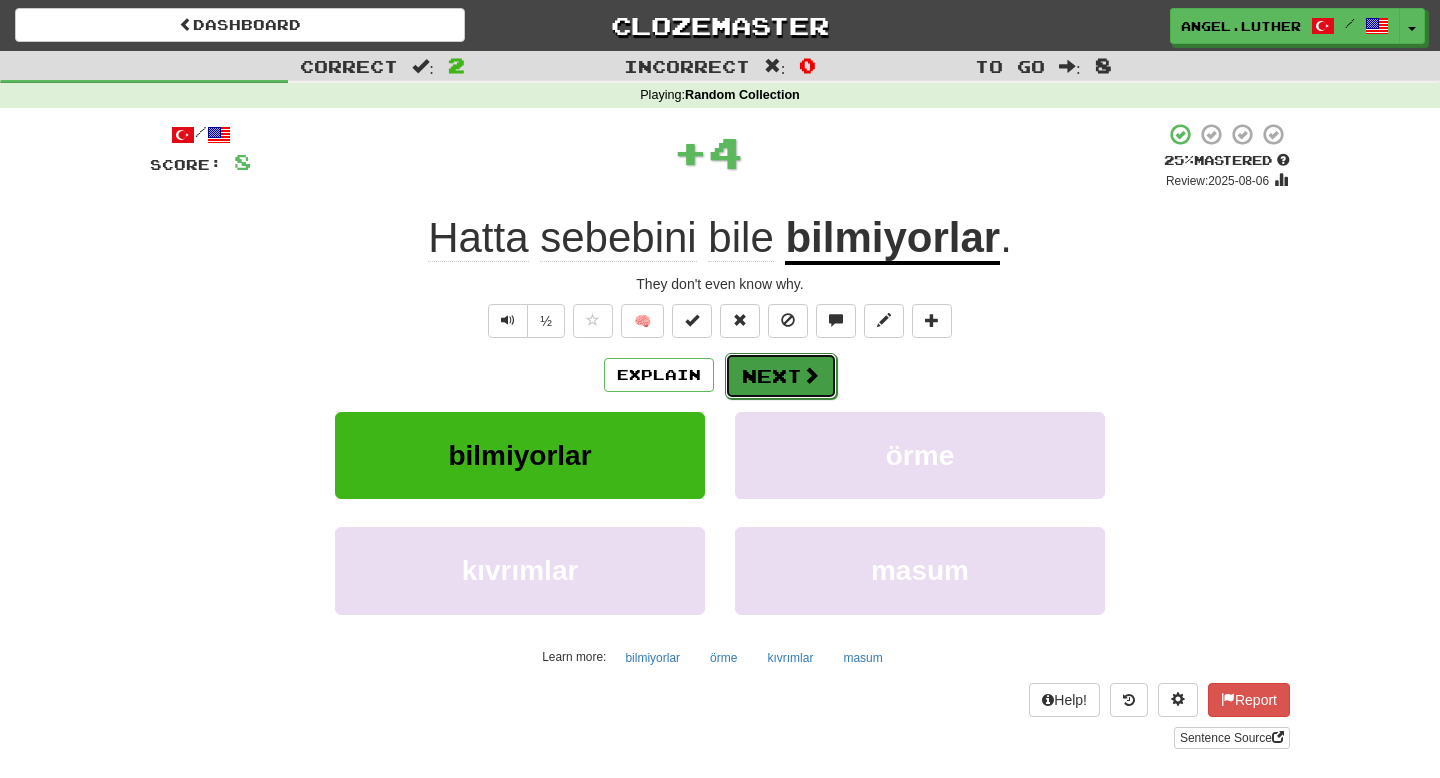 click on "Next" at bounding box center [781, 376] 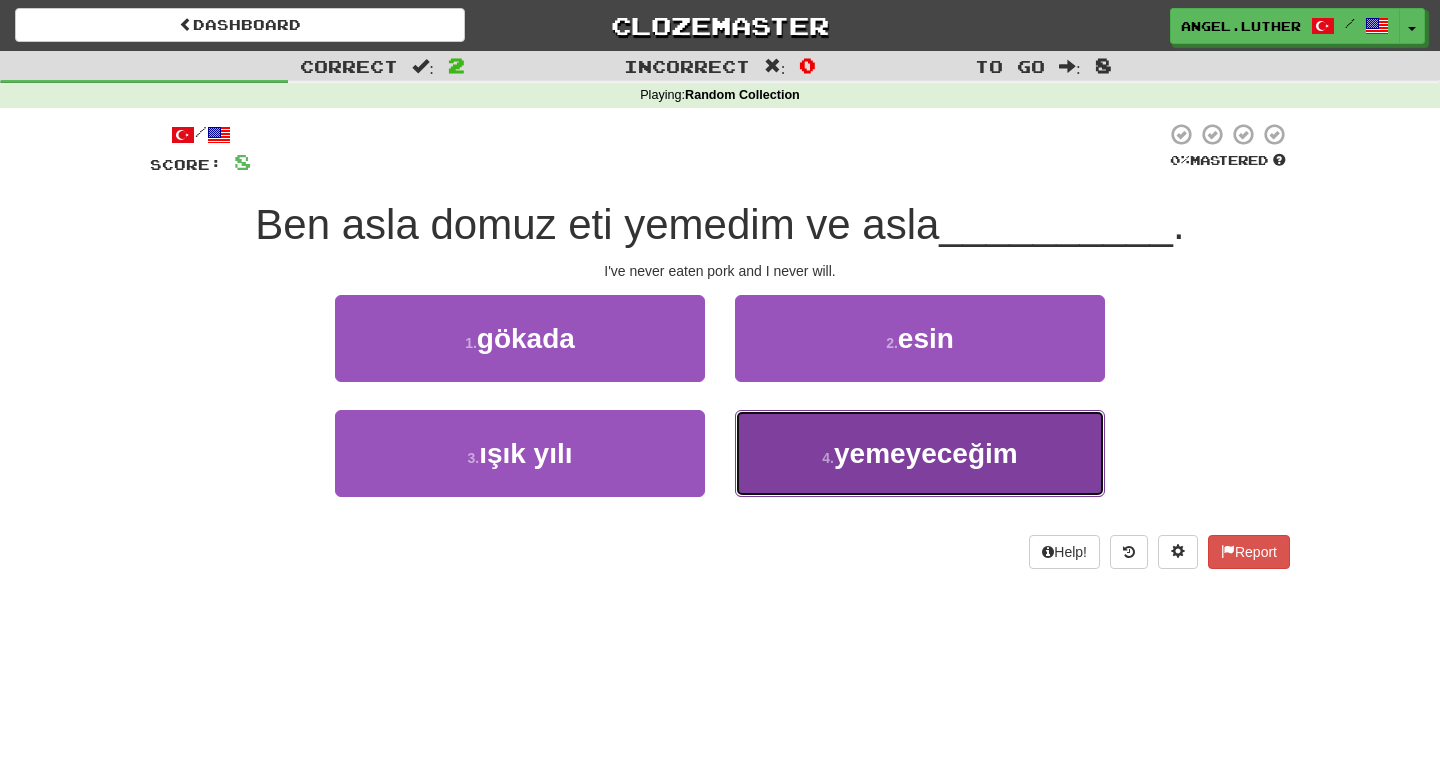click on "yemeyeceğim" at bounding box center [926, 453] 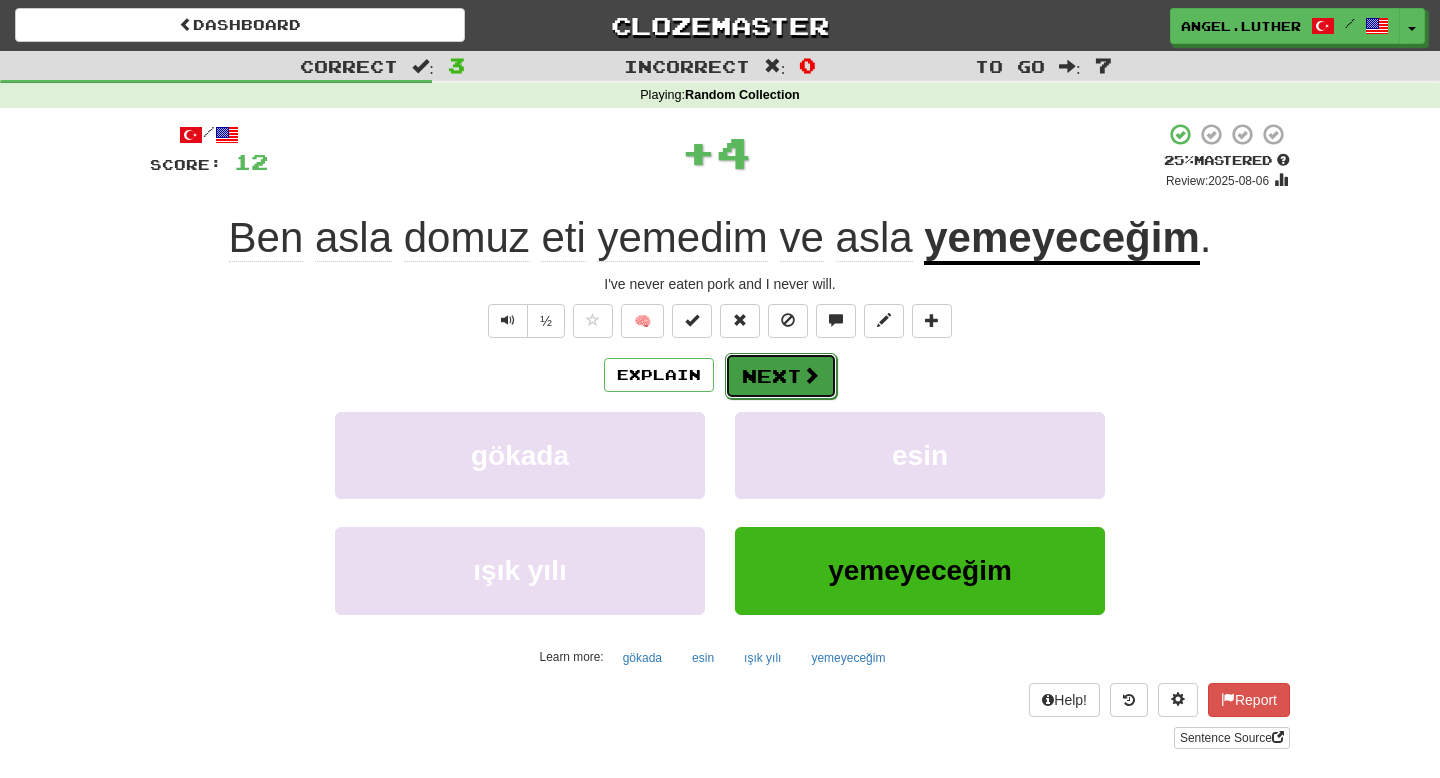 click on "Next" at bounding box center [781, 376] 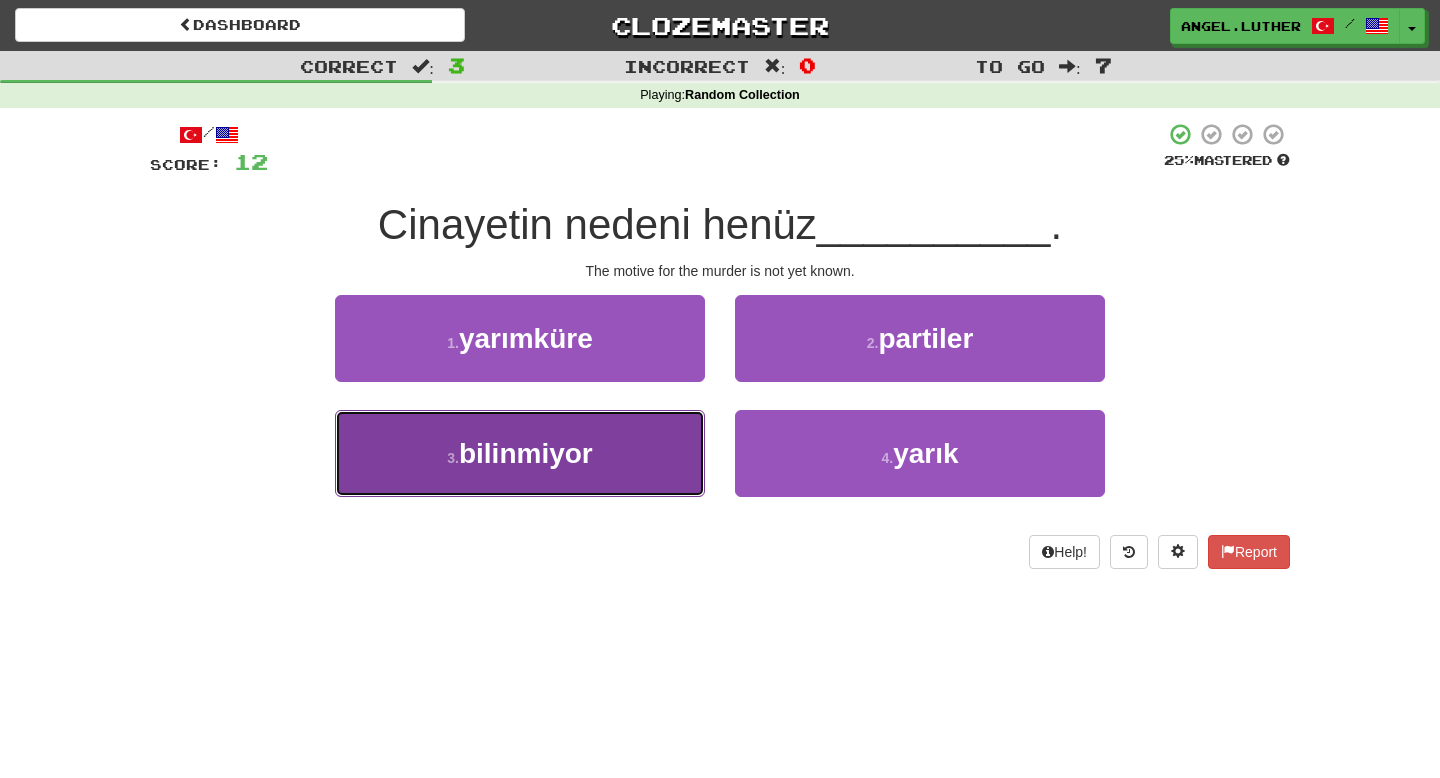 click on "3 .  bilinmiyor" at bounding box center [520, 453] 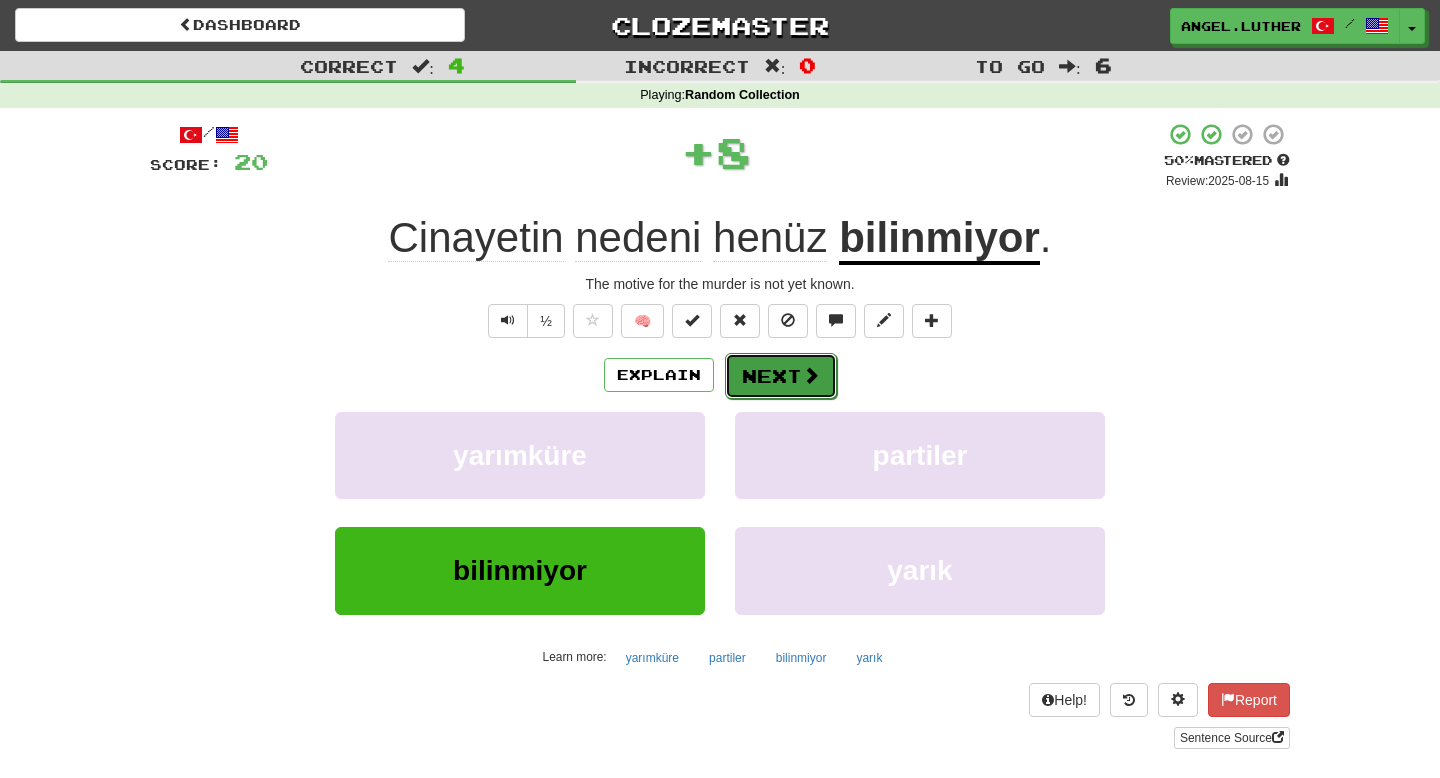 click on "Next" at bounding box center [781, 376] 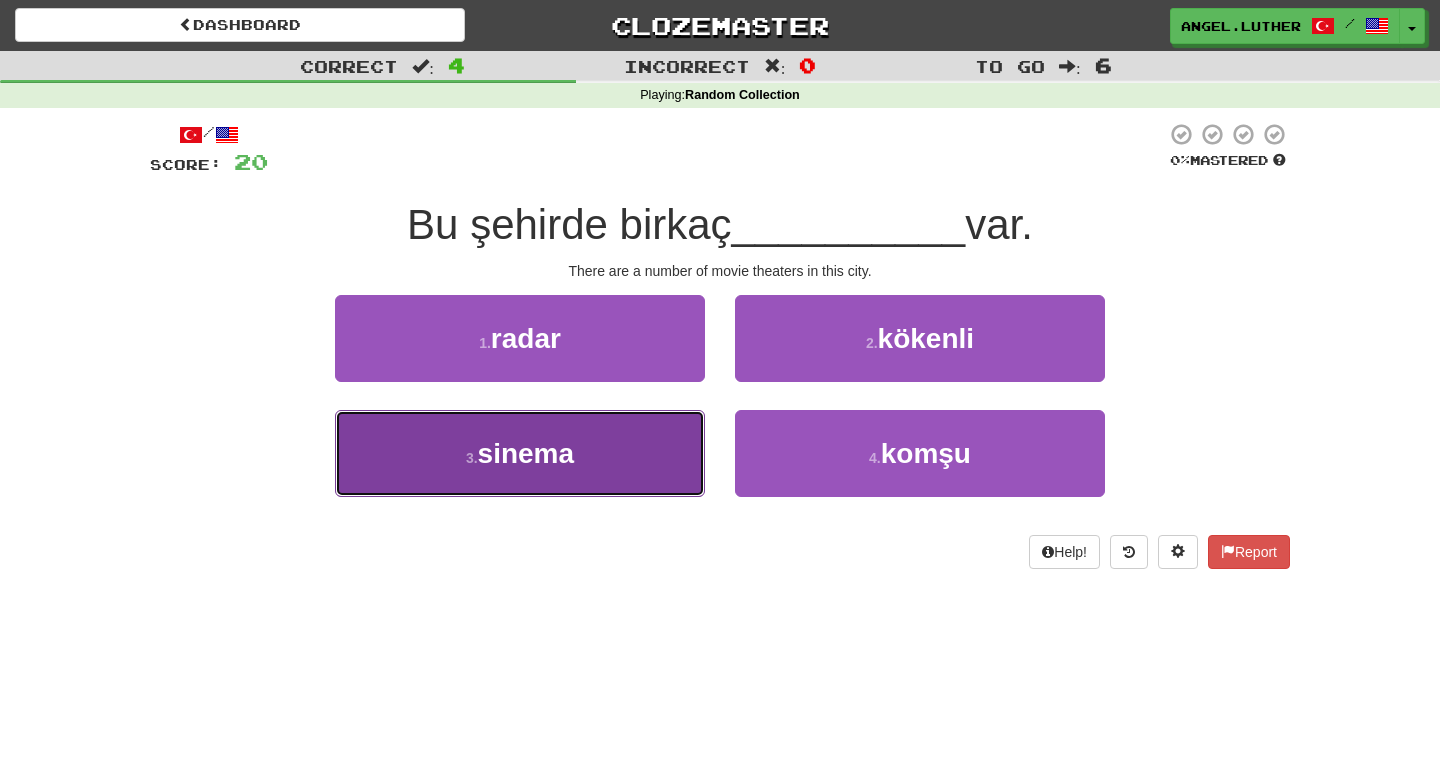 click on "3 .  sinema" at bounding box center (520, 453) 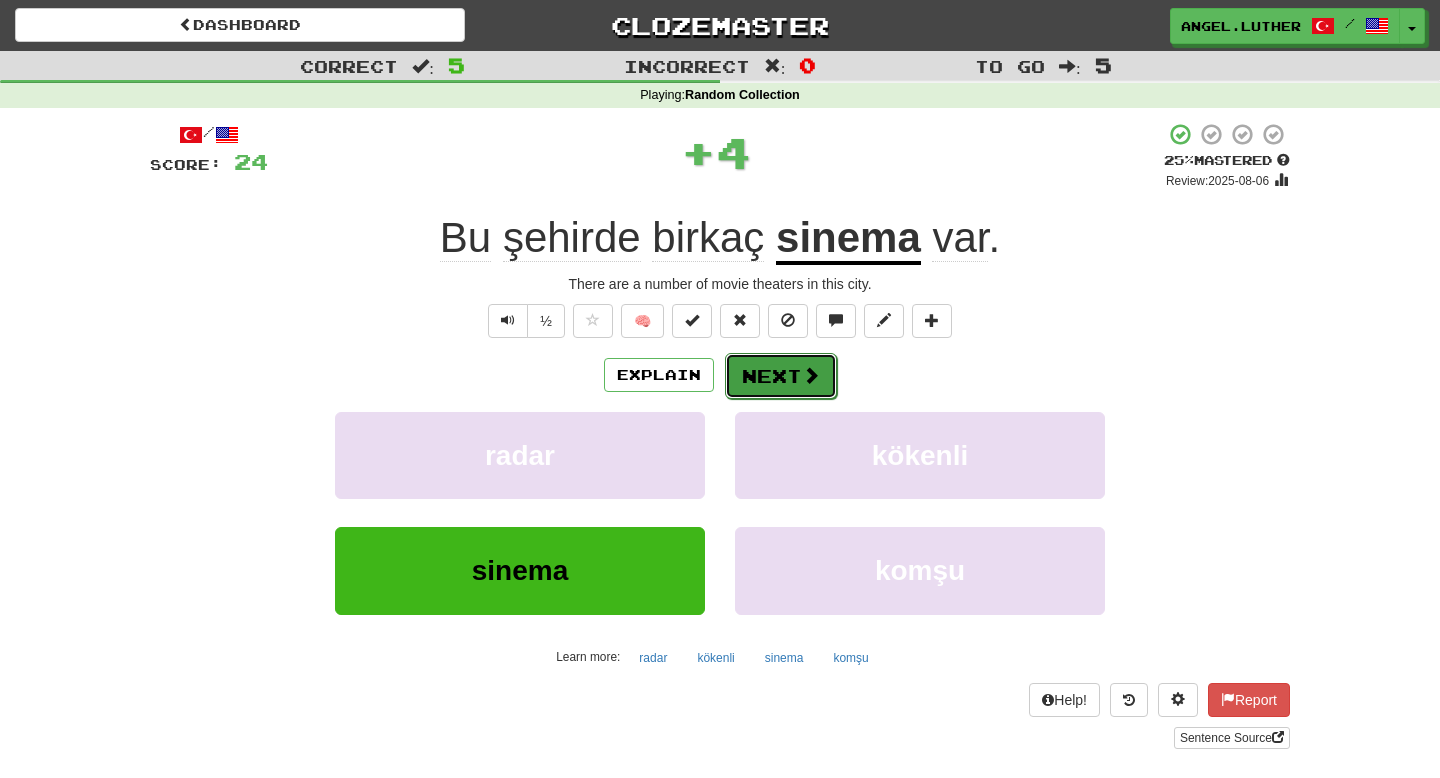 click on "Next" at bounding box center [781, 376] 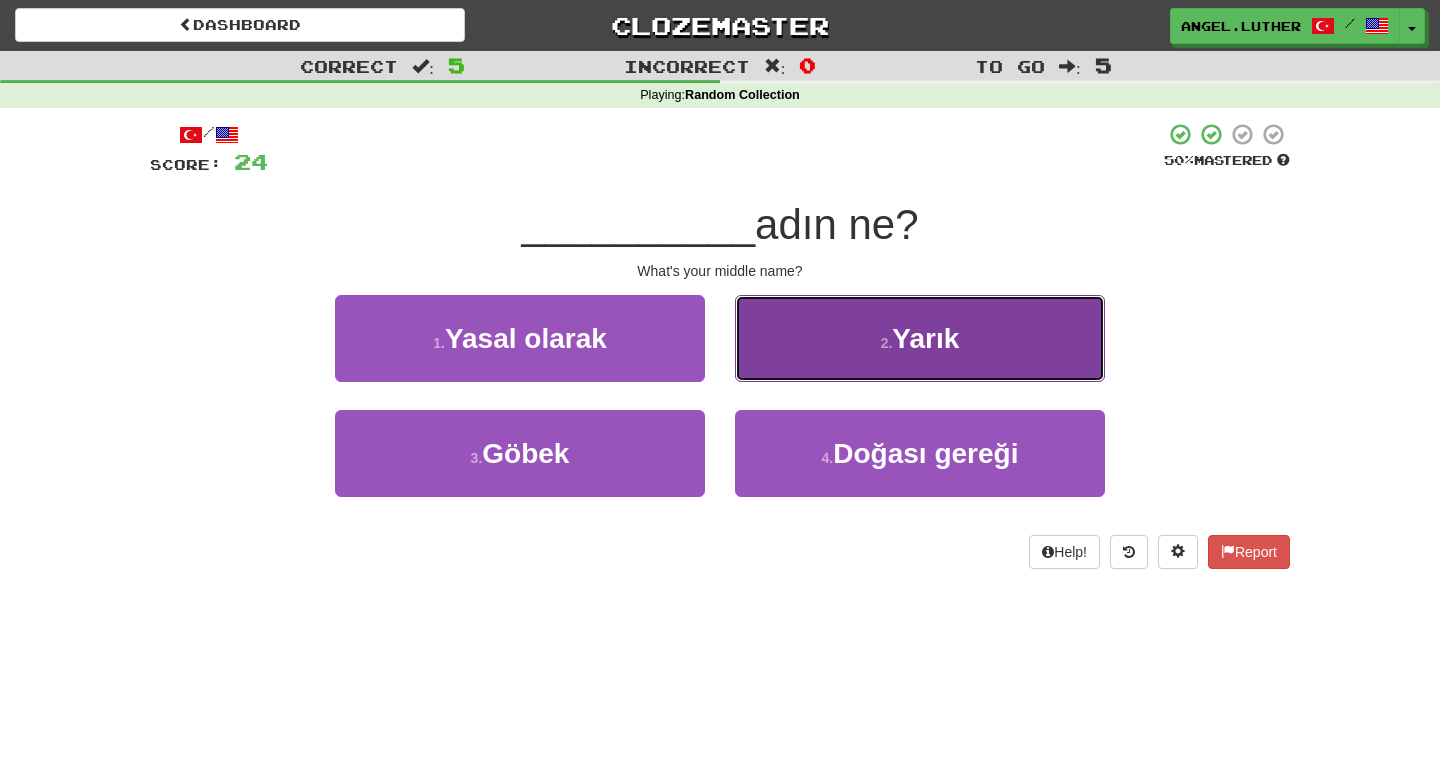 click on "2 ." at bounding box center [887, 343] 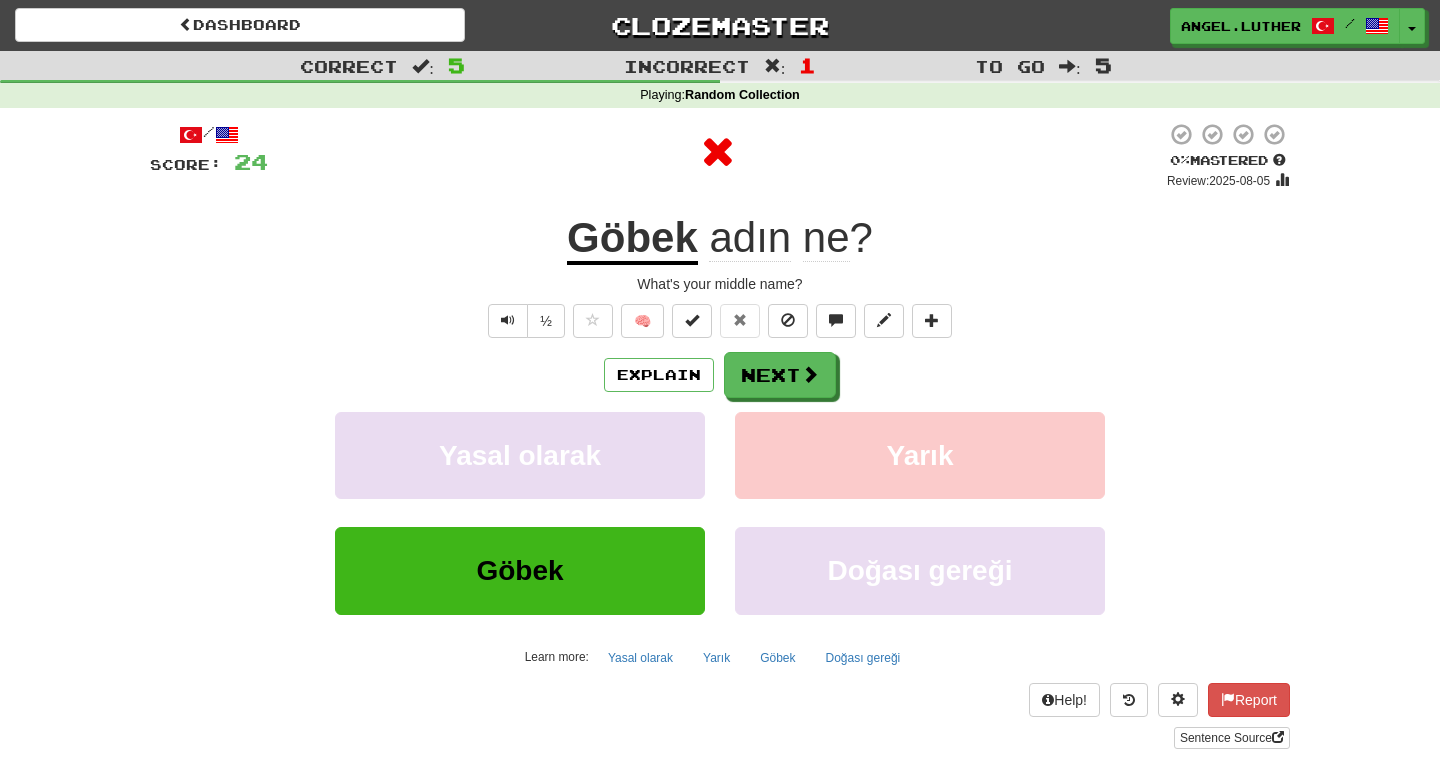 click on "Göbek" at bounding box center [632, 239] 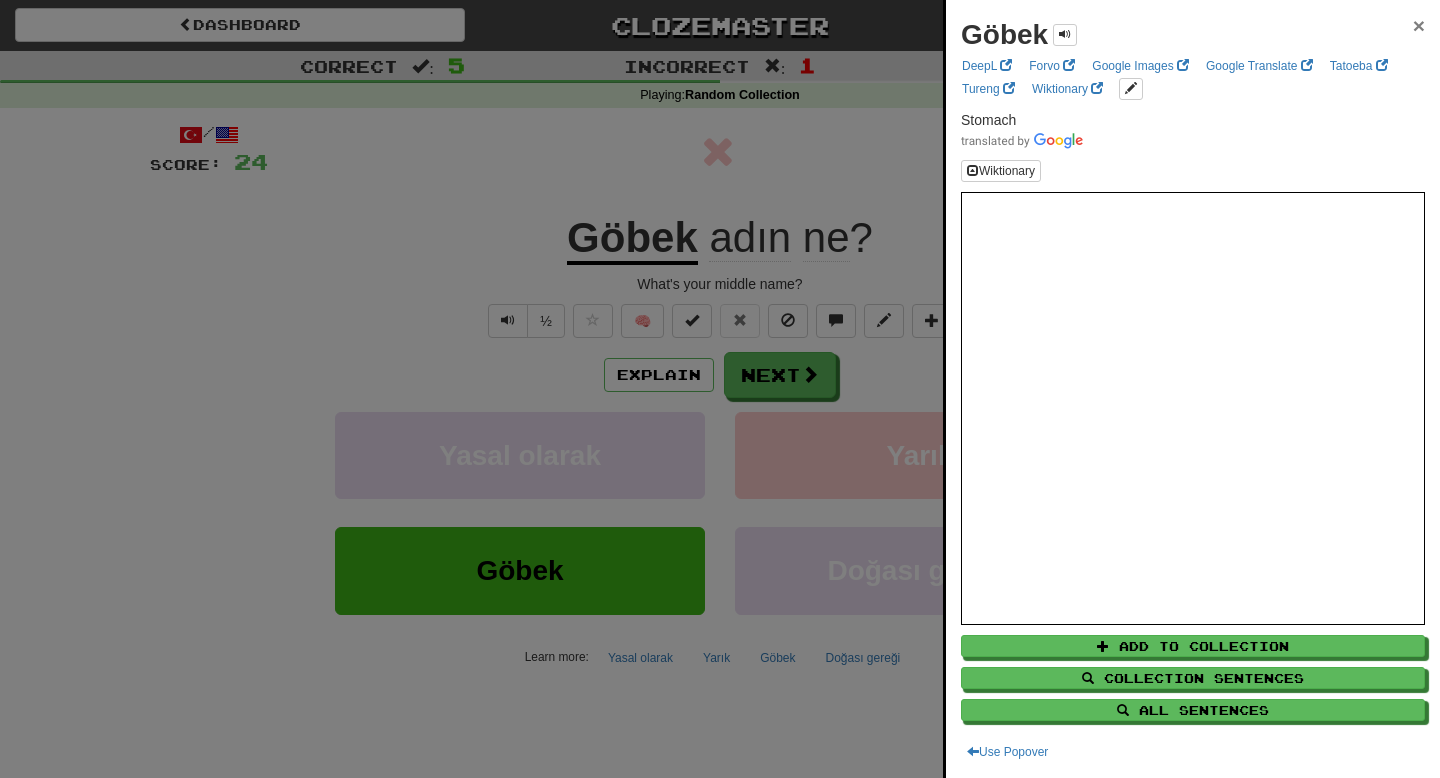 click on "×" at bounding box center [1419, 25] 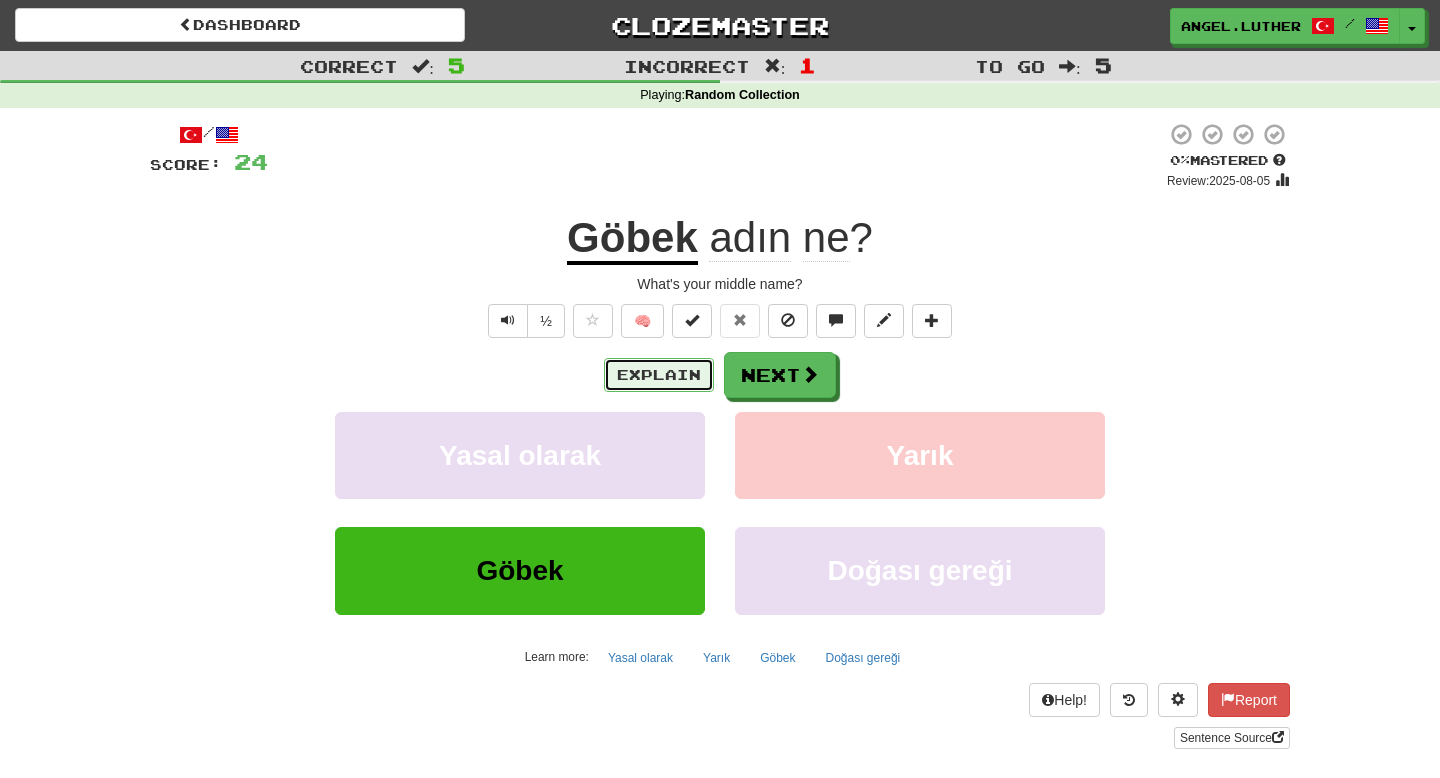 click on "Explain" at bounding box center [659, 375] 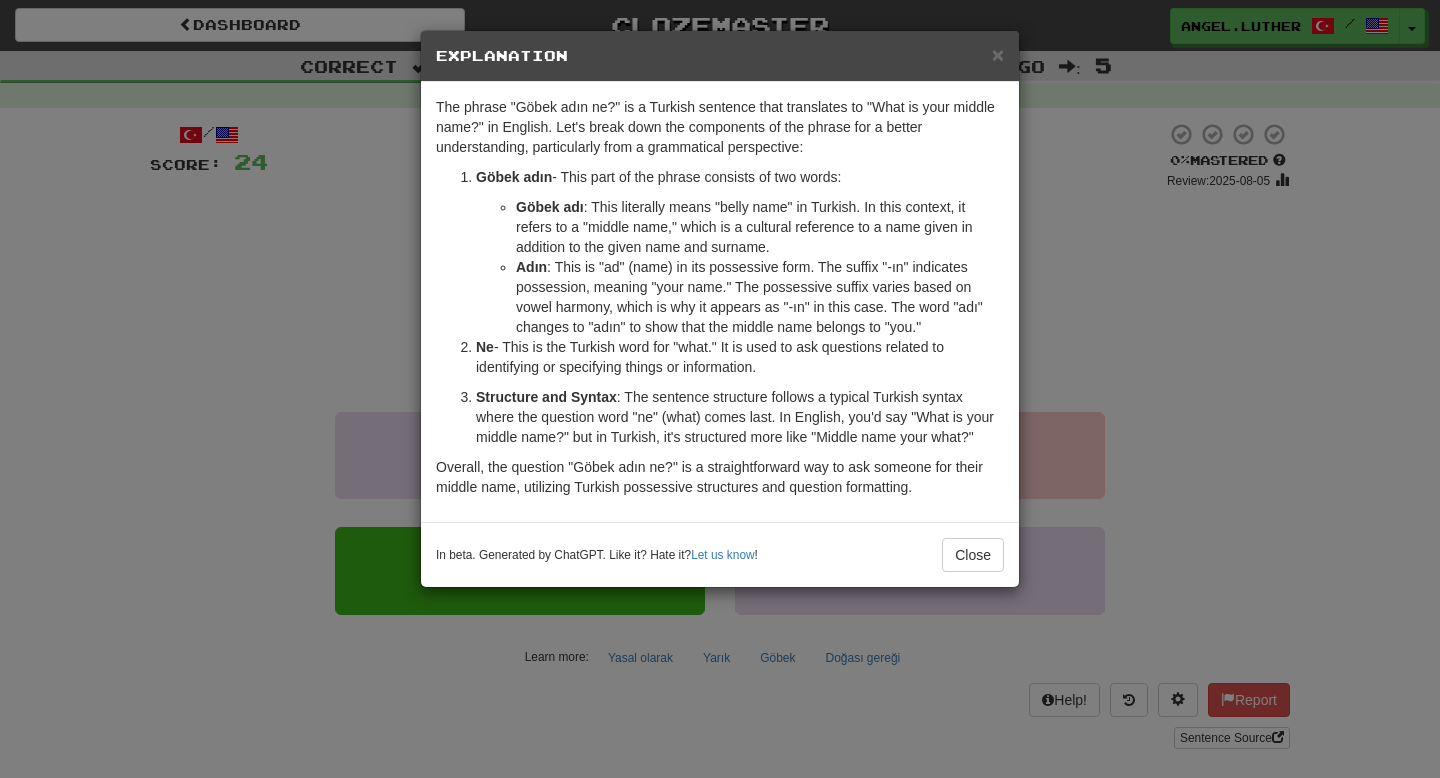 click on "× Explanation" at bounding box center (720, 56) 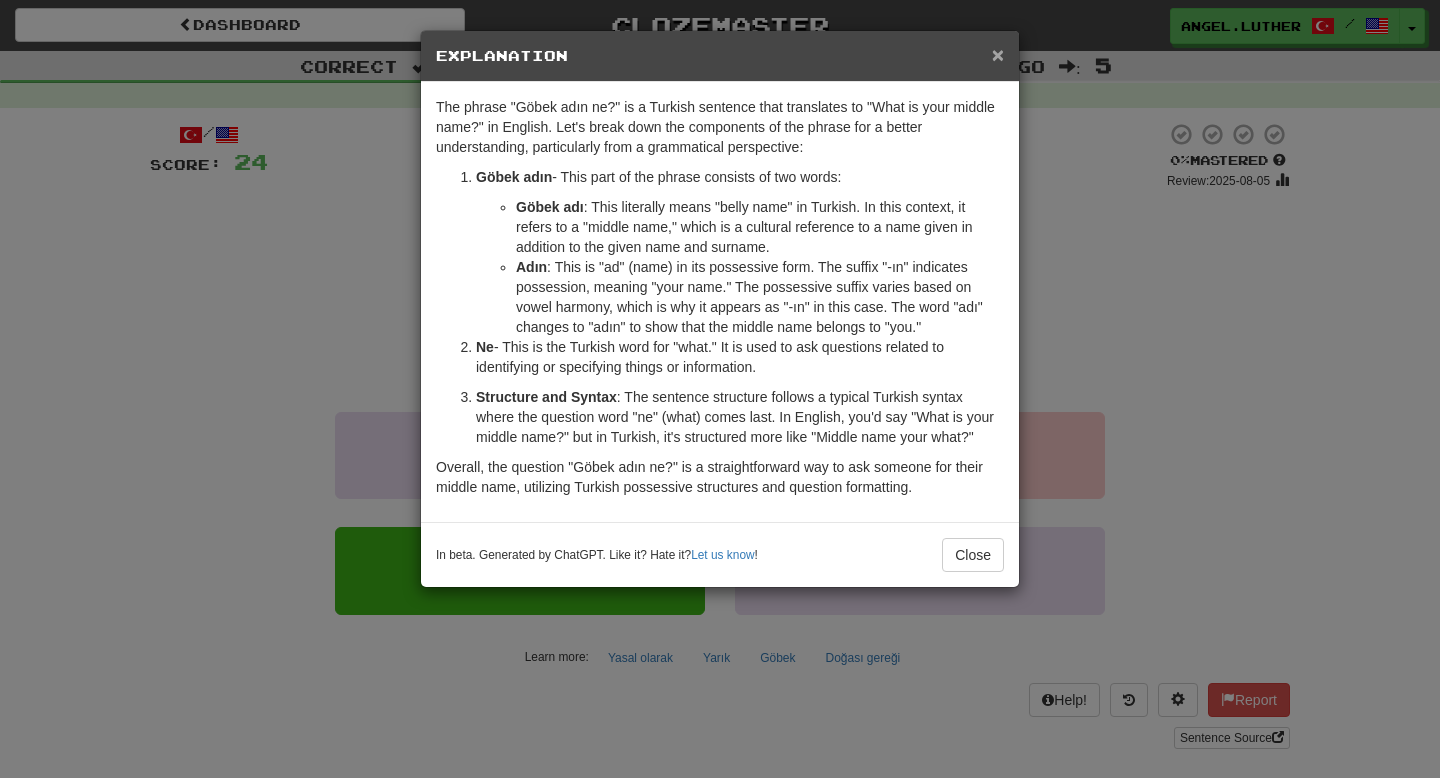 click on "×" at bounding box center [998, 54] 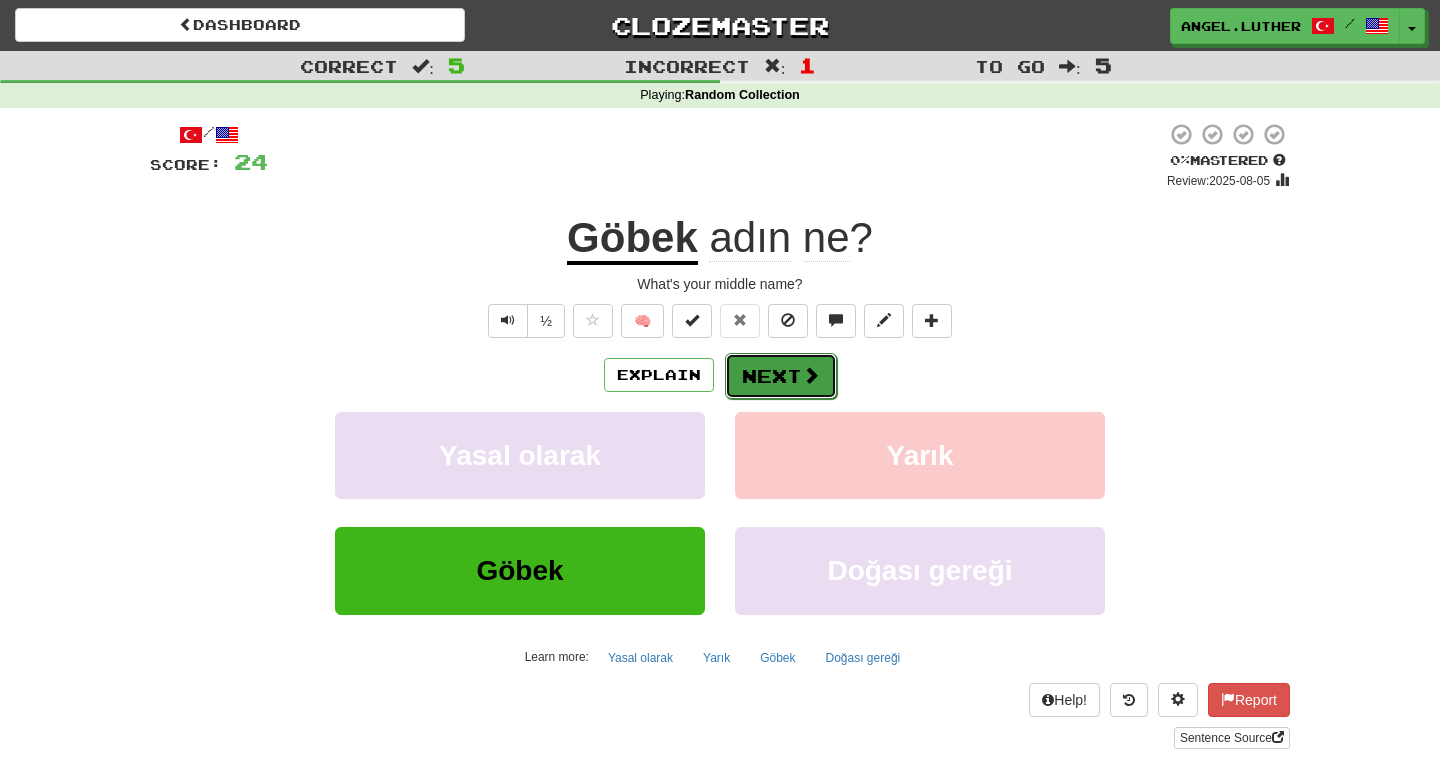 click on "Next" at bounding box center [781, 376] 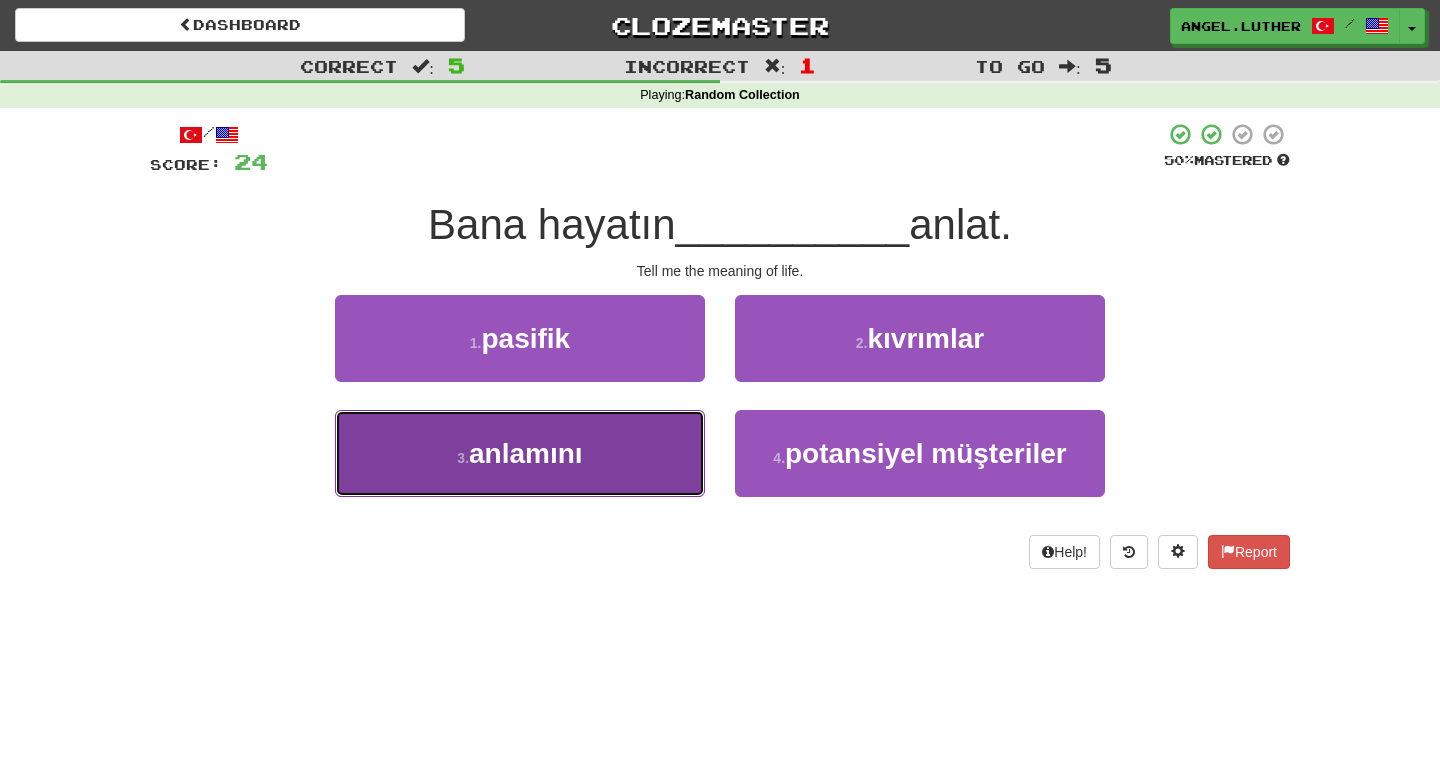 click on "3 .  anlamını" at bounding box center (520, 453) 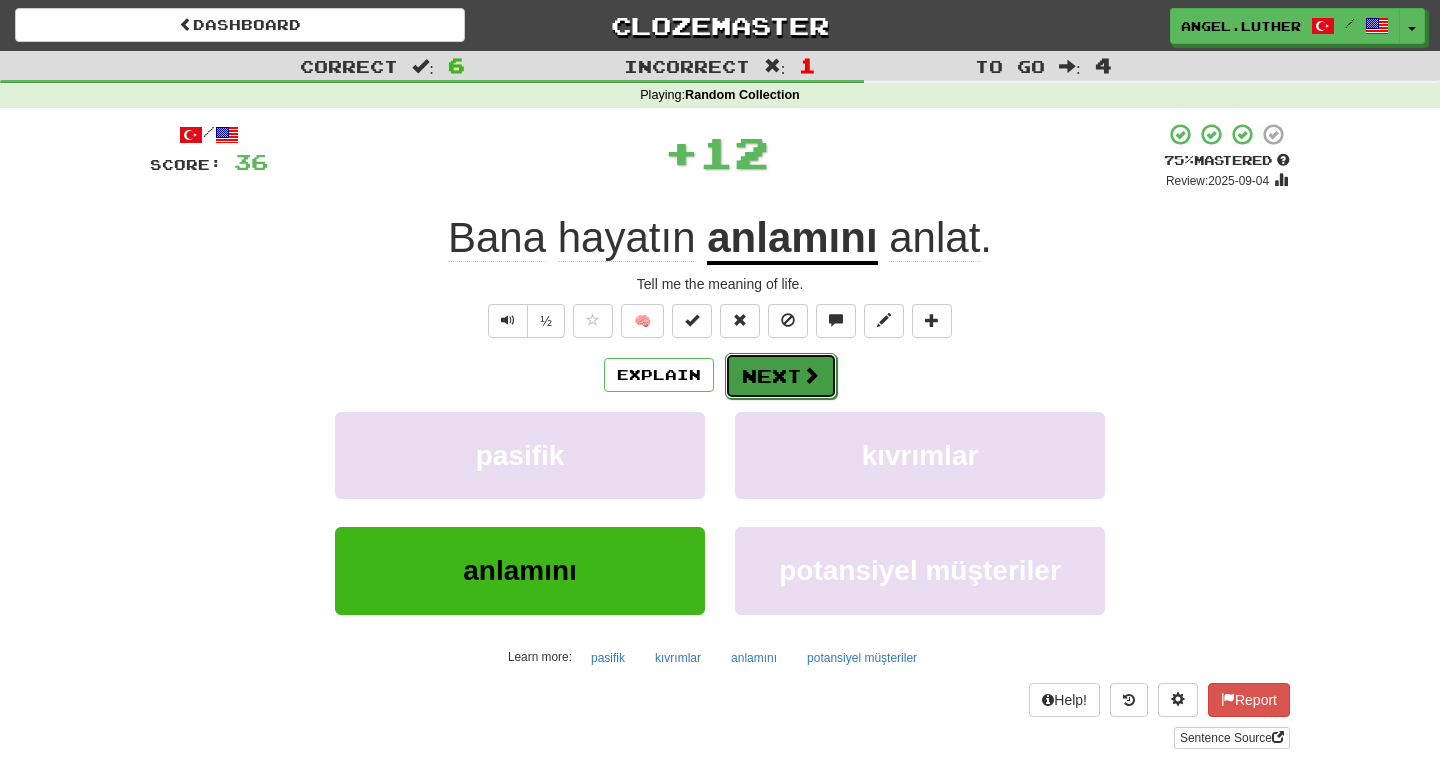 click on "Next" at bounding box center [781, 376] 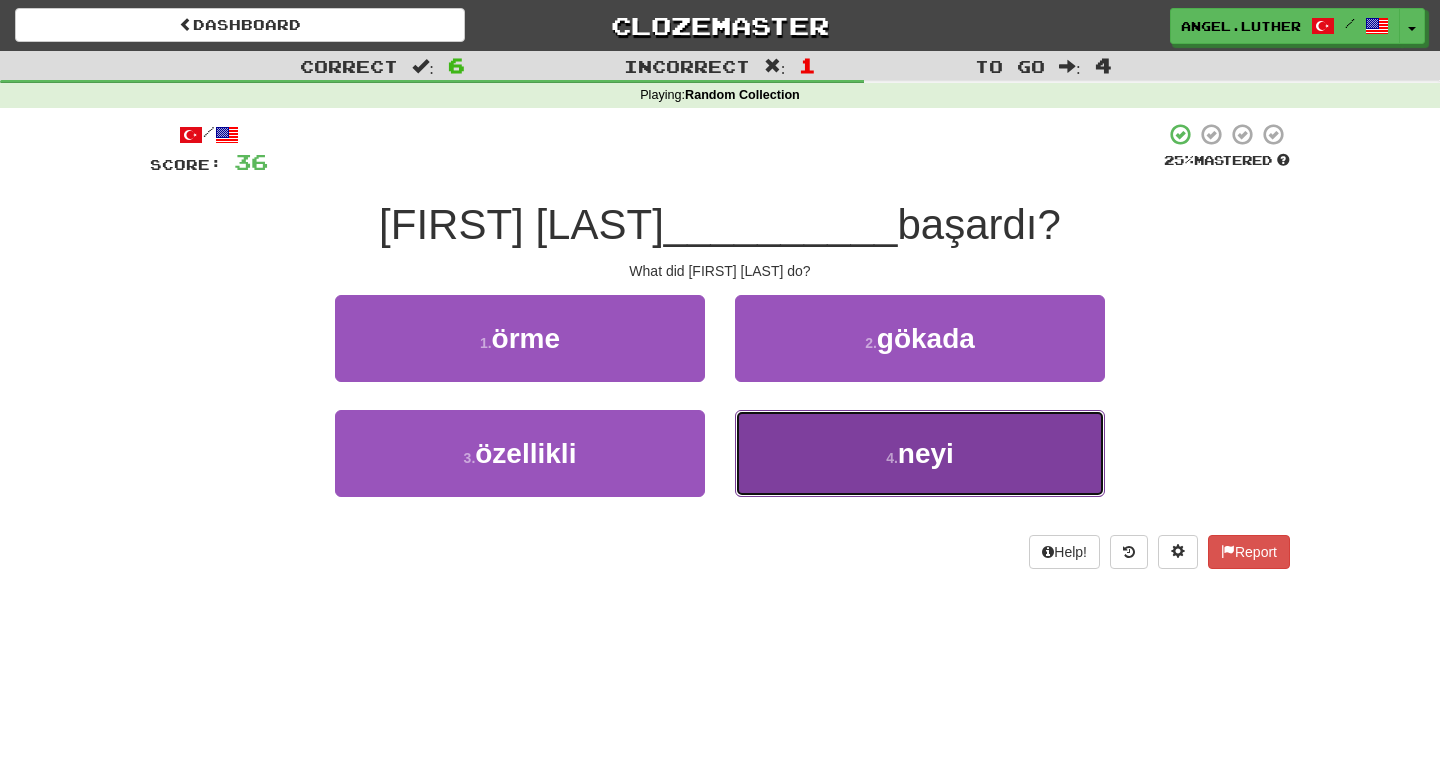 click on "4 ." at bounding box center (892, 458) 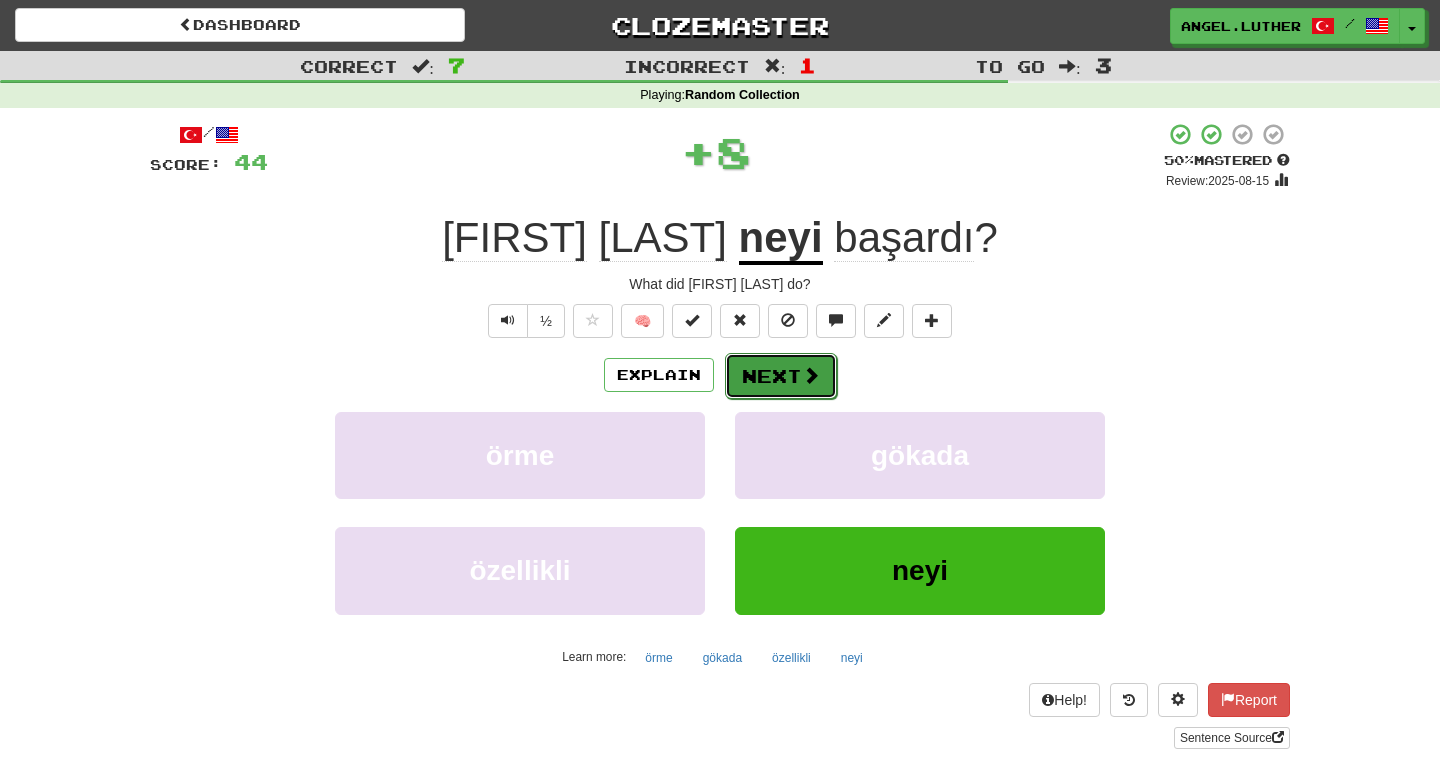 click on "Next" at bounding box center [781, 376] 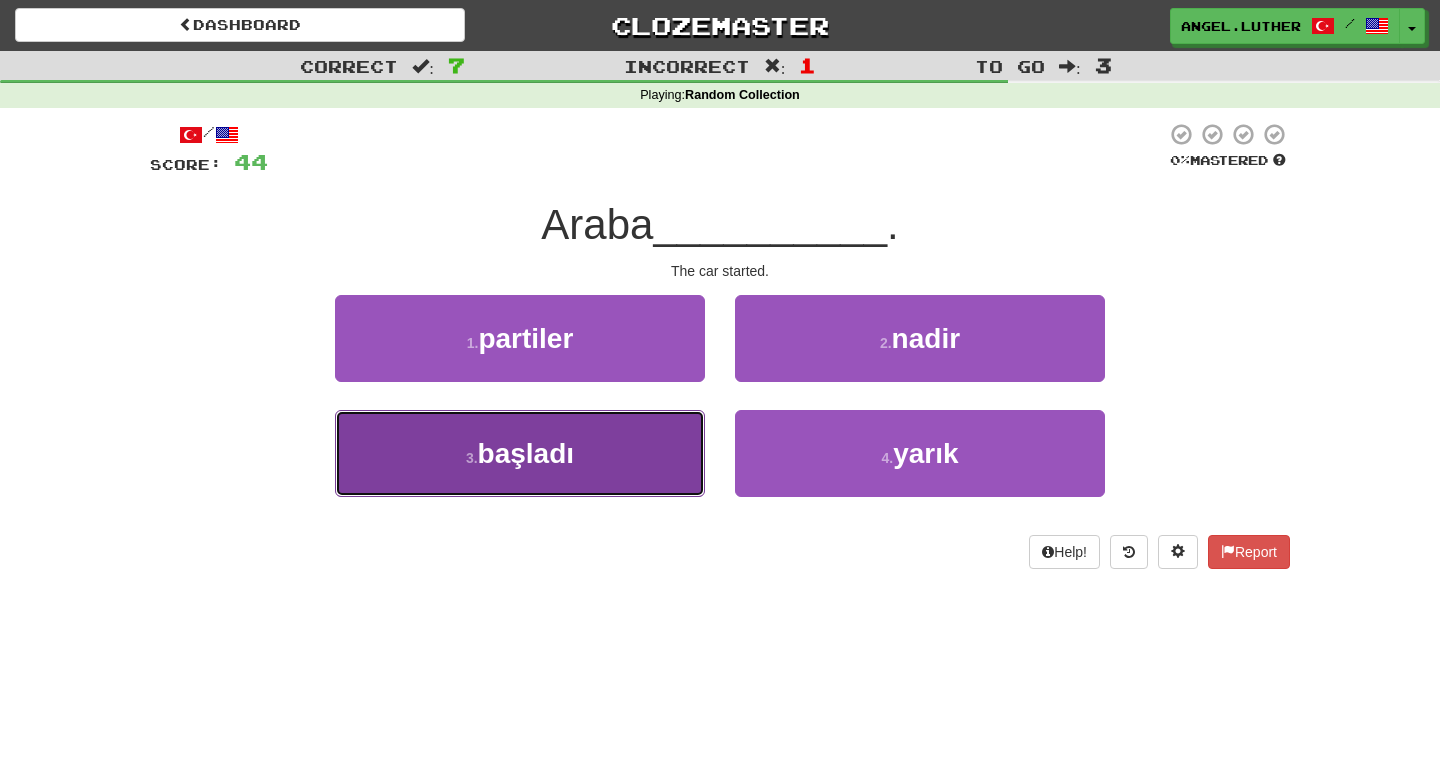 click on "3 .  başladı" at bounding box center (520, 453) 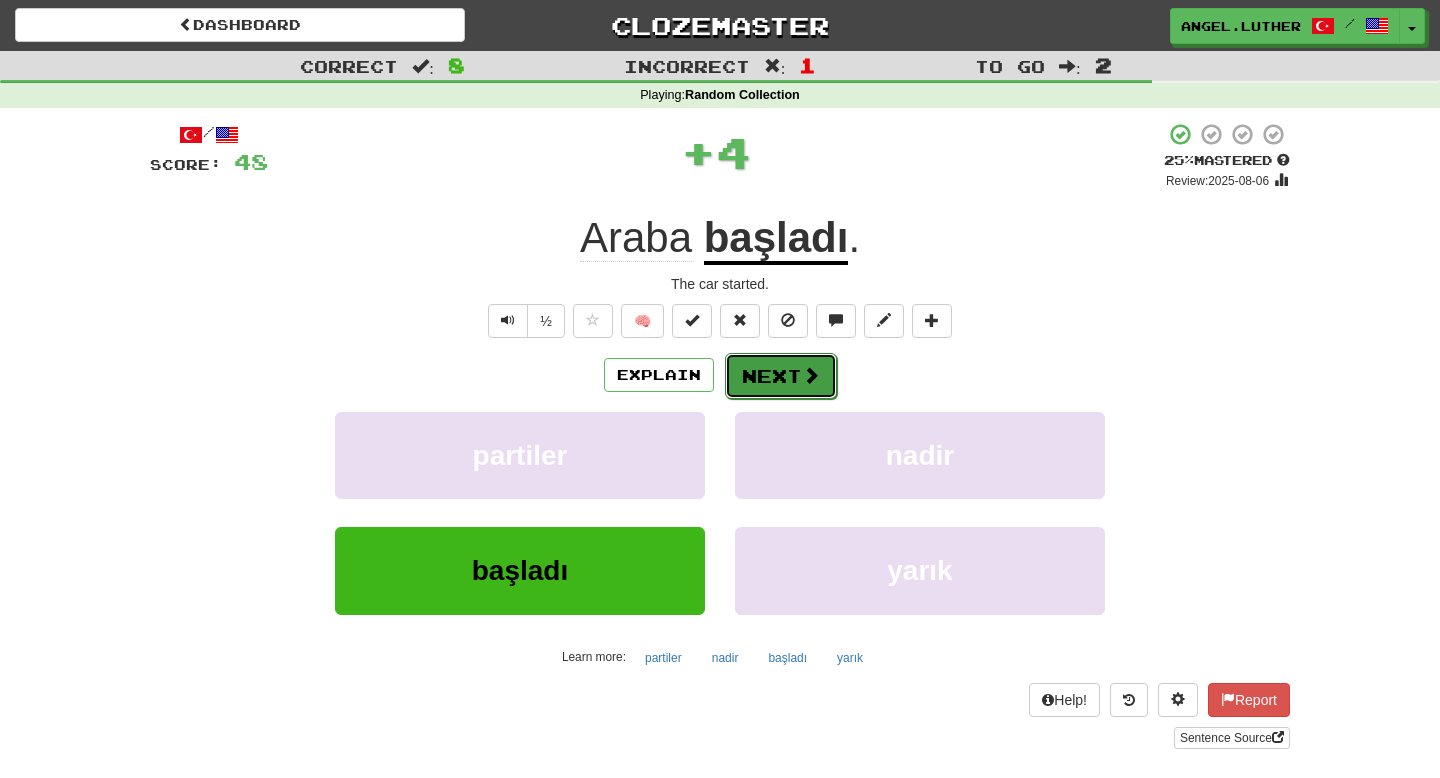 click on "Next" at bounding box center [781, 376] 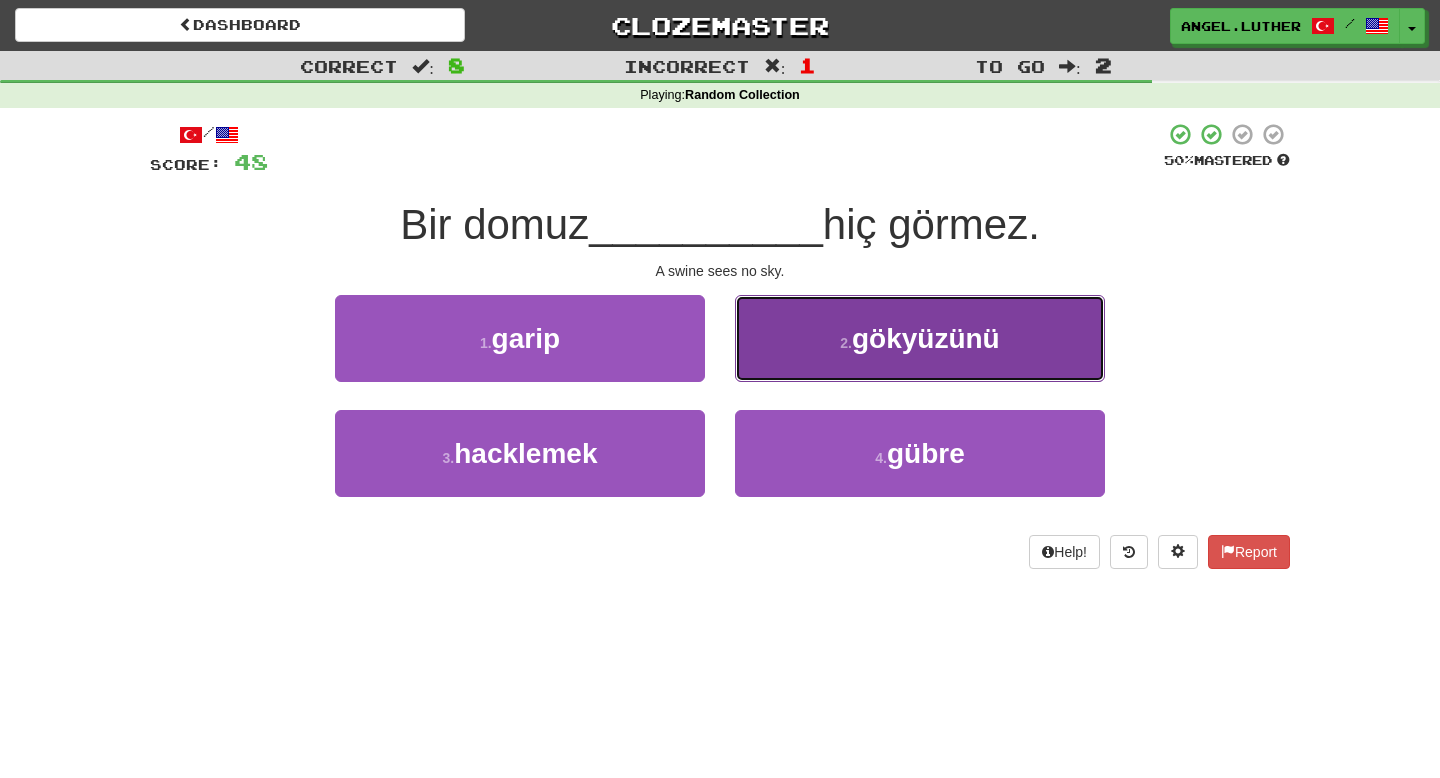 click on "2 .  gökyüzünü" at bounding box center (920, 338) 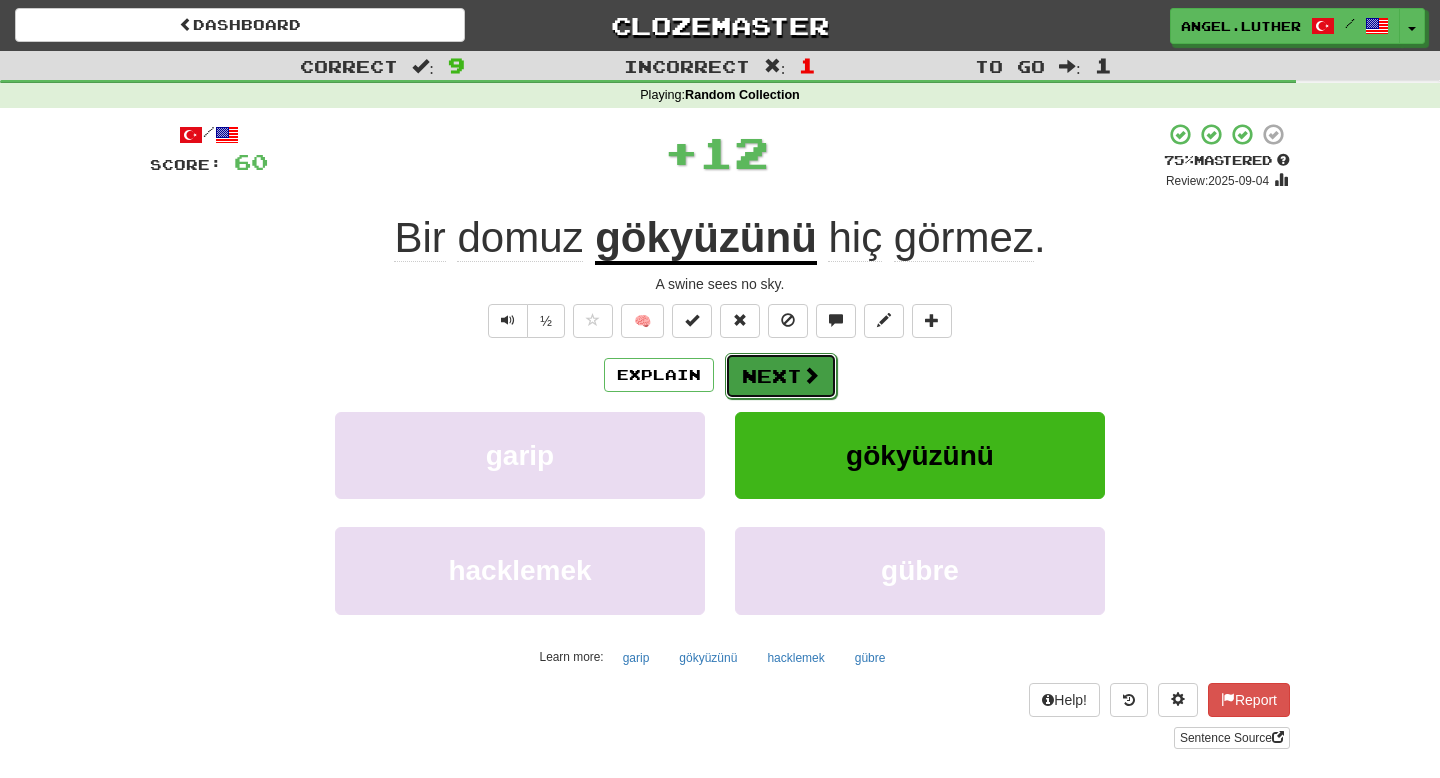 click on "Next" at bounding box center (781, 376) 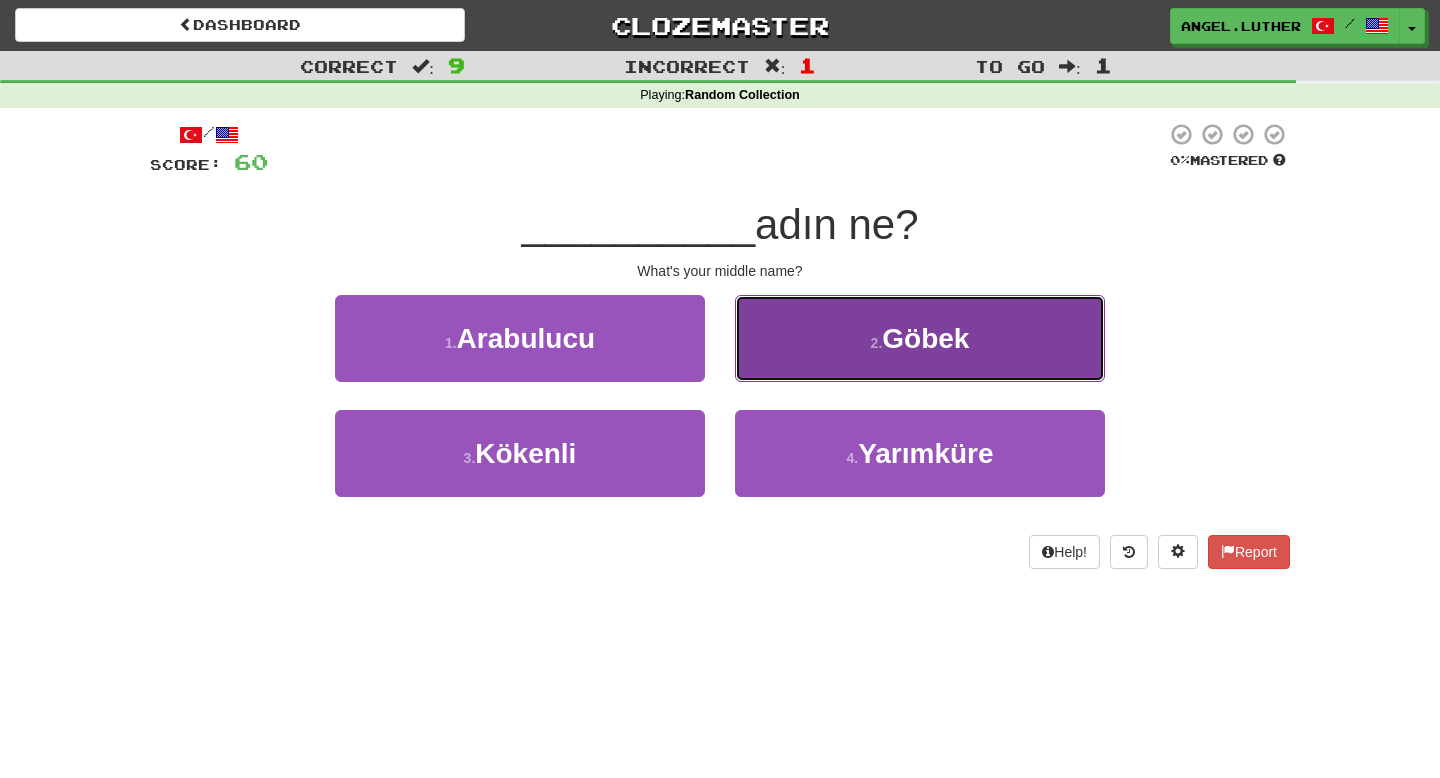 click on "2 .  Göbek" at bounding box center [920, 338] 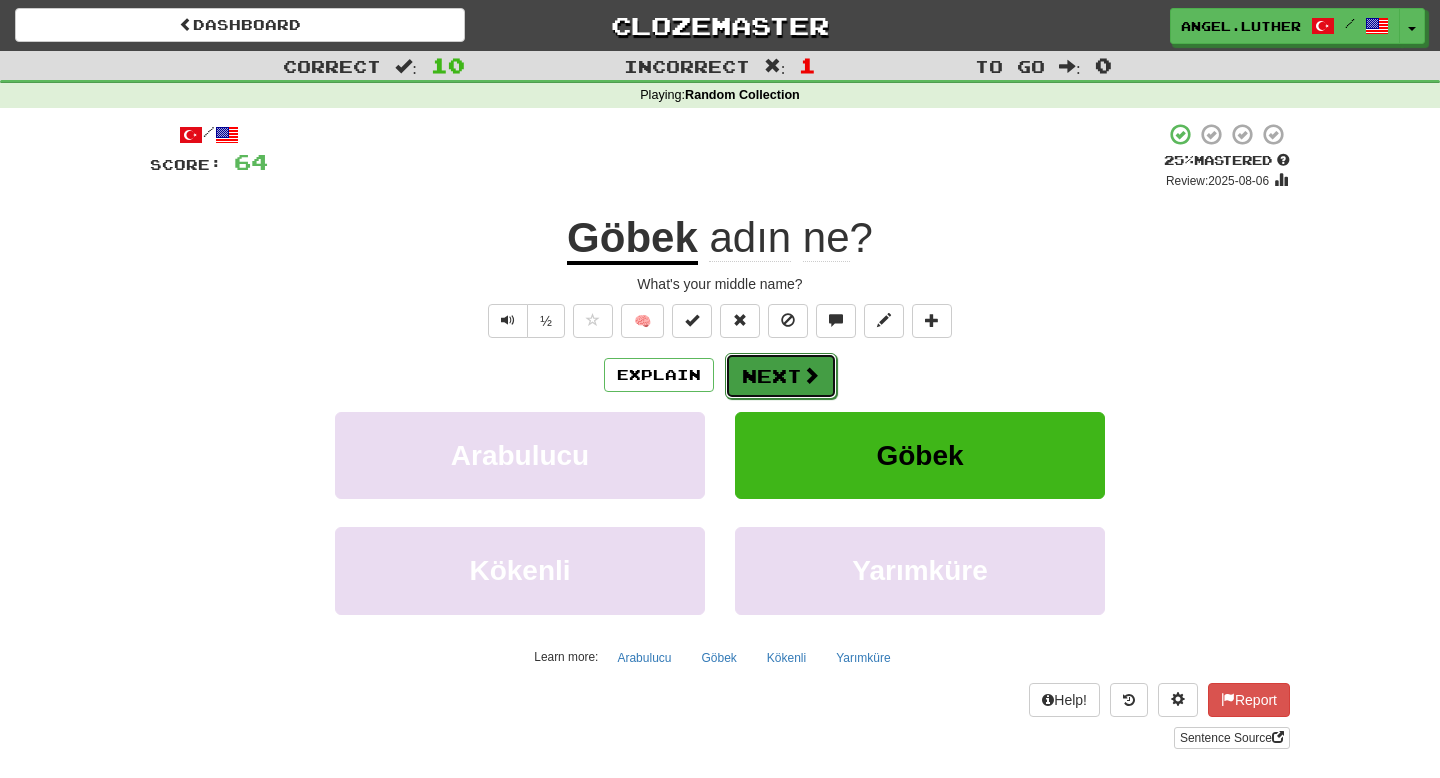 click on "Next" at bounding box center (781, 376) 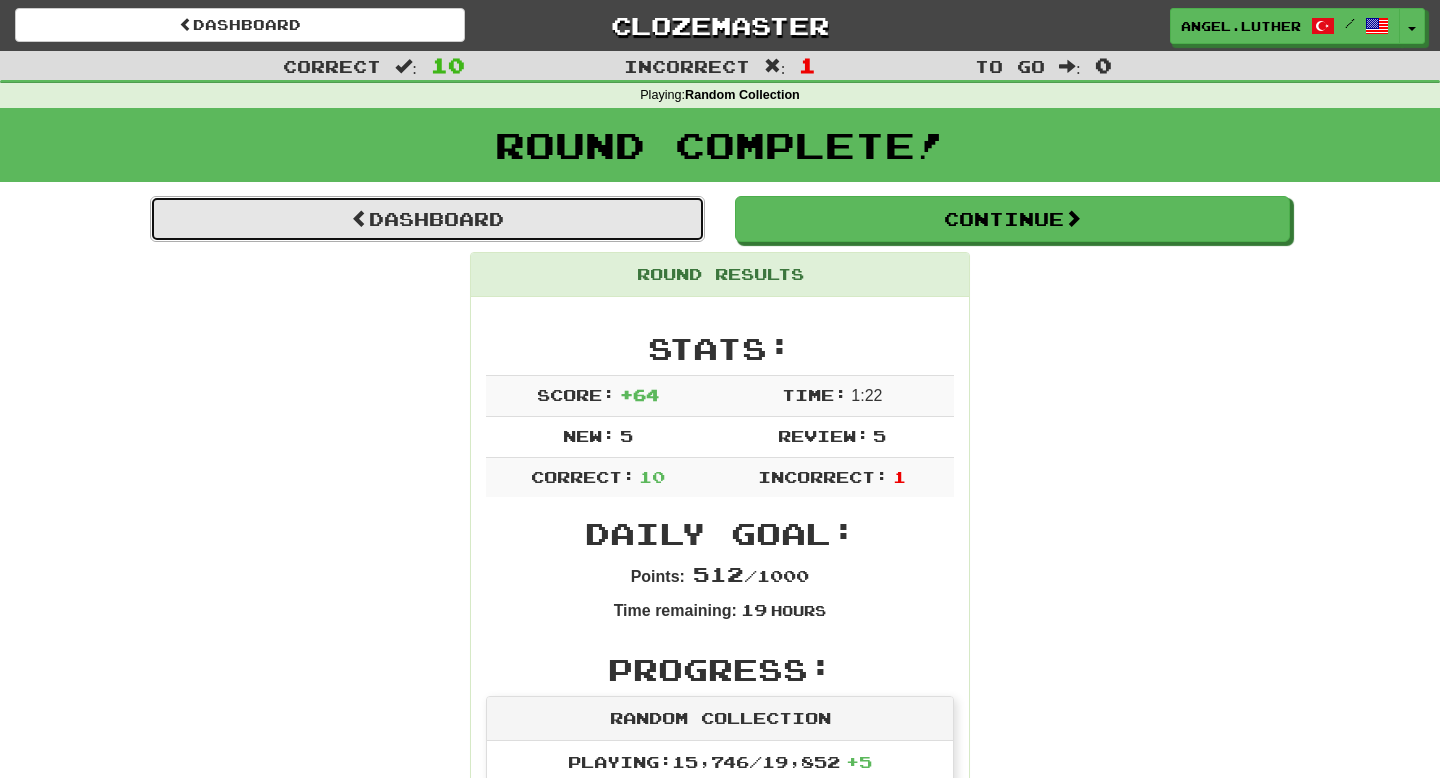click on "Dashboard" at bounding box center [427, 219] 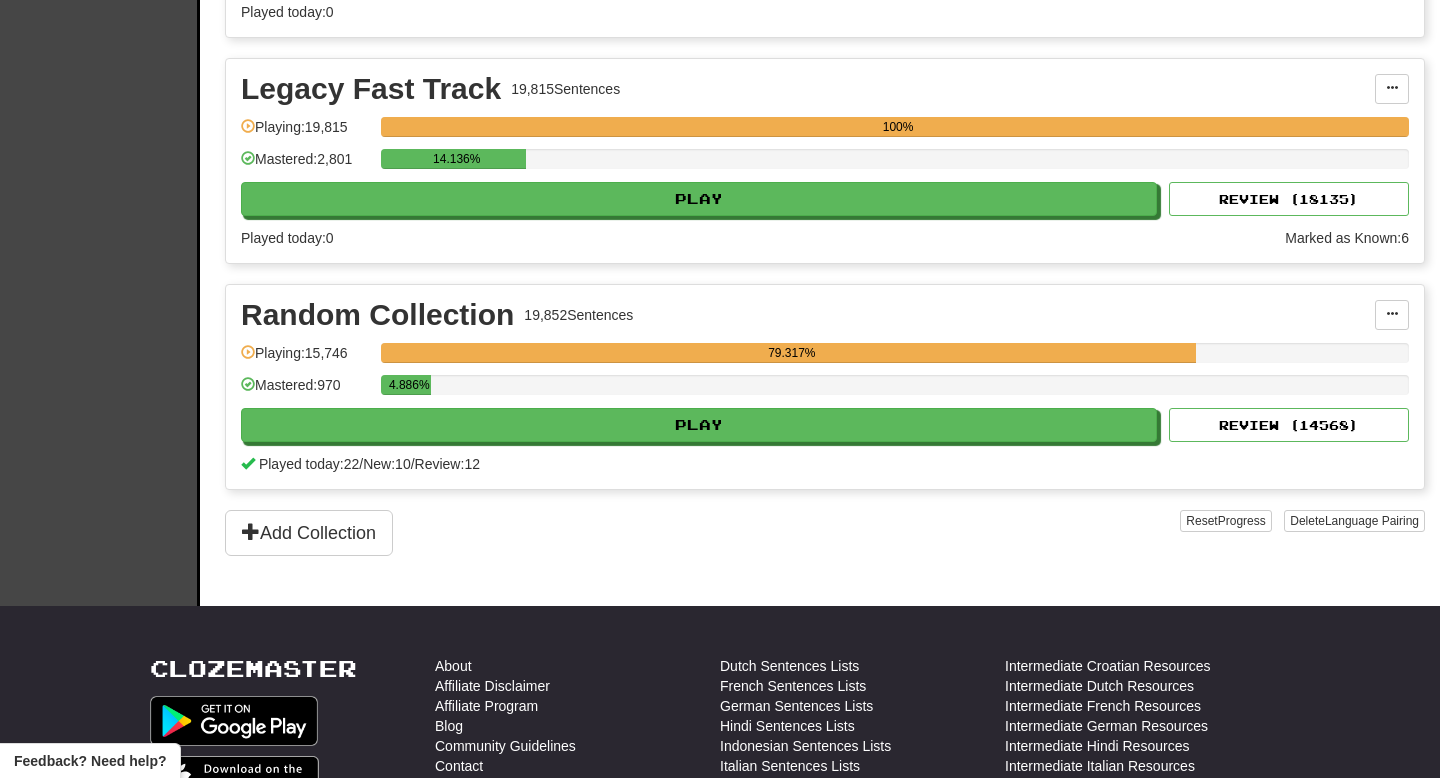 scroll, scrollTop: 3098, scrollLeft: 0, axis: vertical 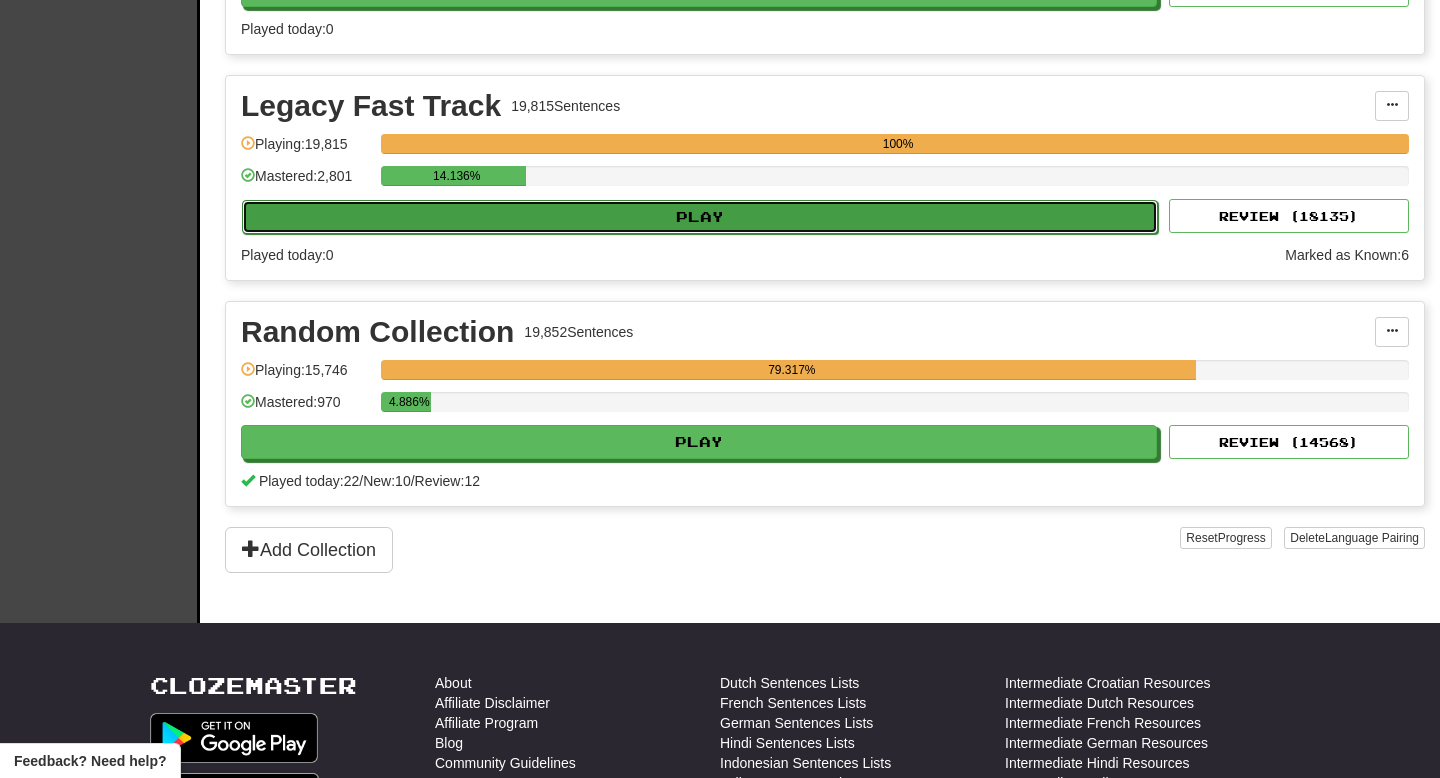 click on "Play" at bounding box center (700, 217) 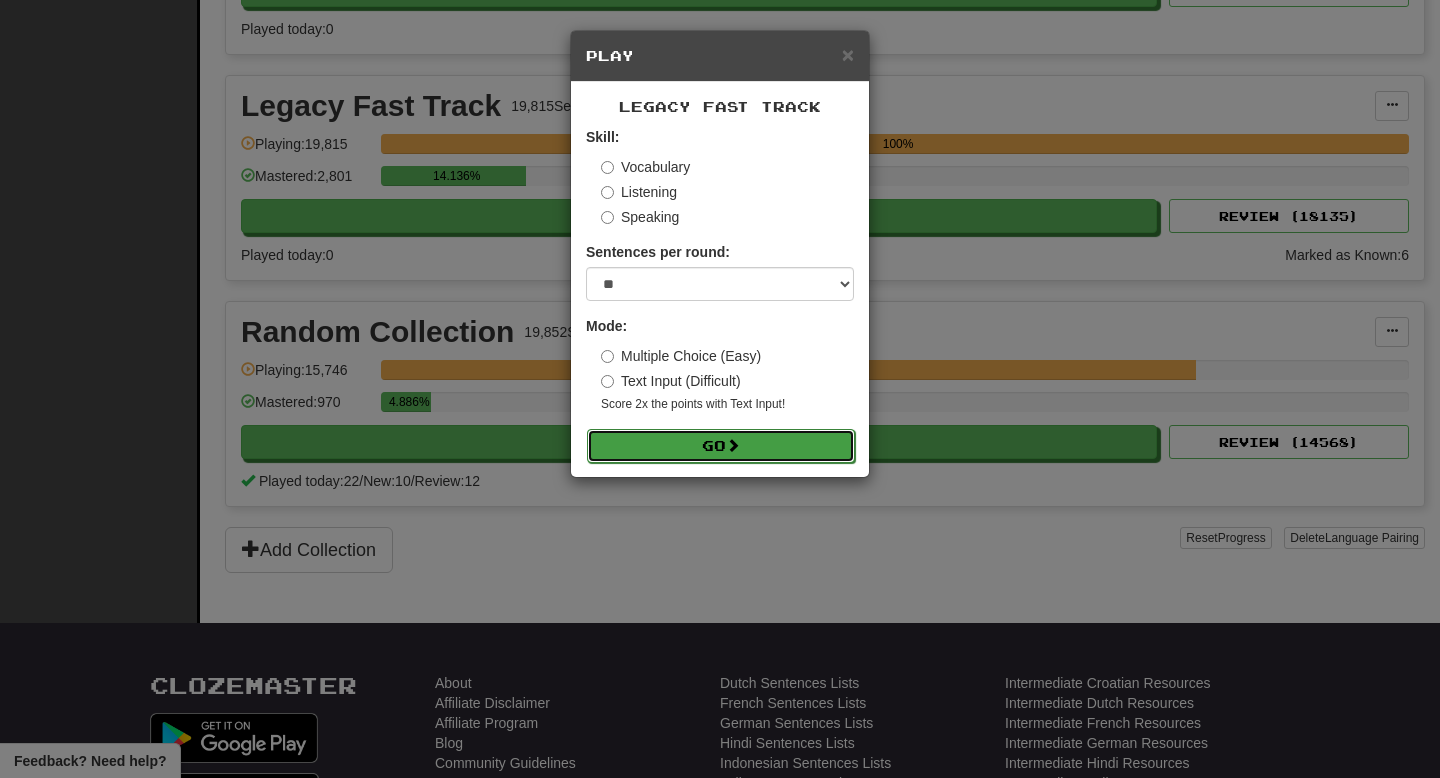 click on "Go" at bounding box center (721, 446) 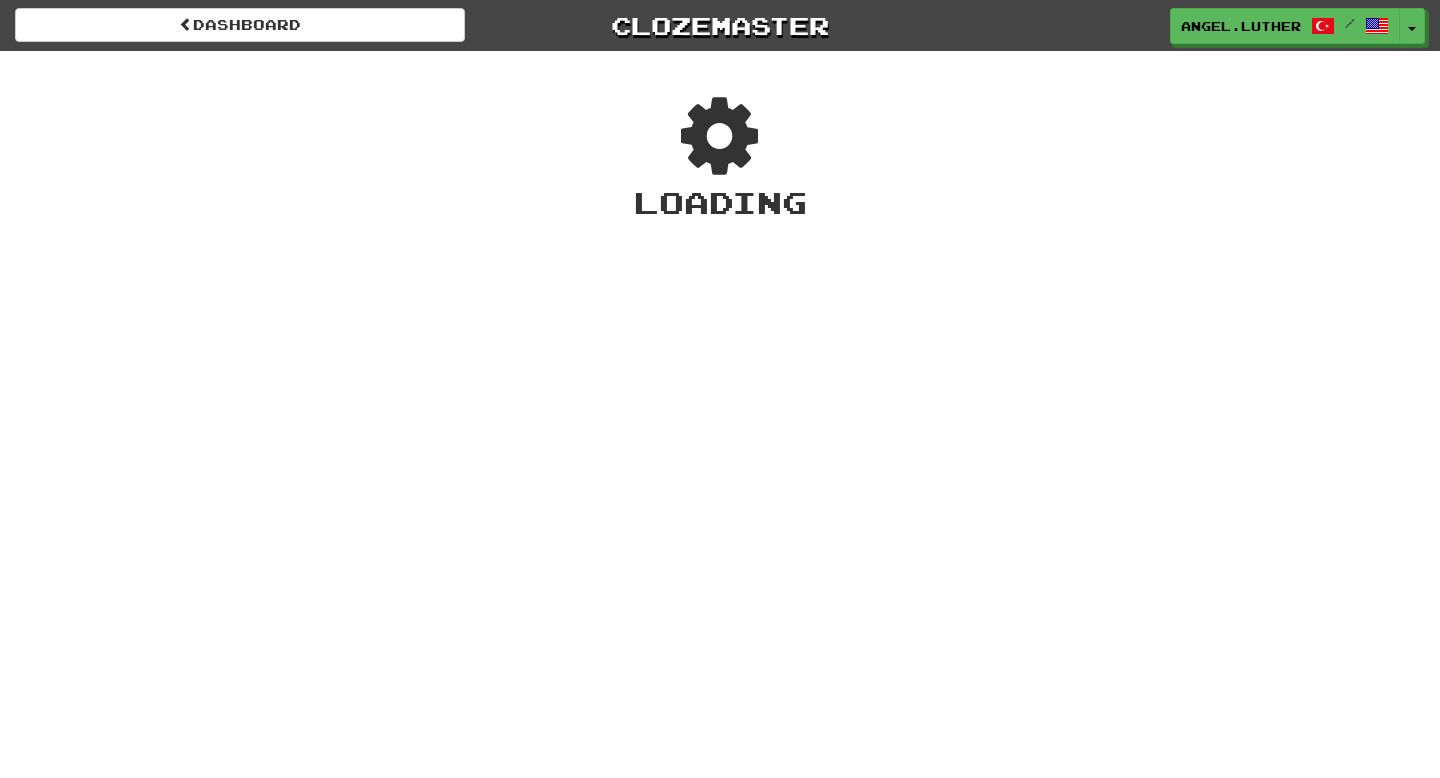 scroll, scrollTop: 0, scrollLeft: 0, axis: both 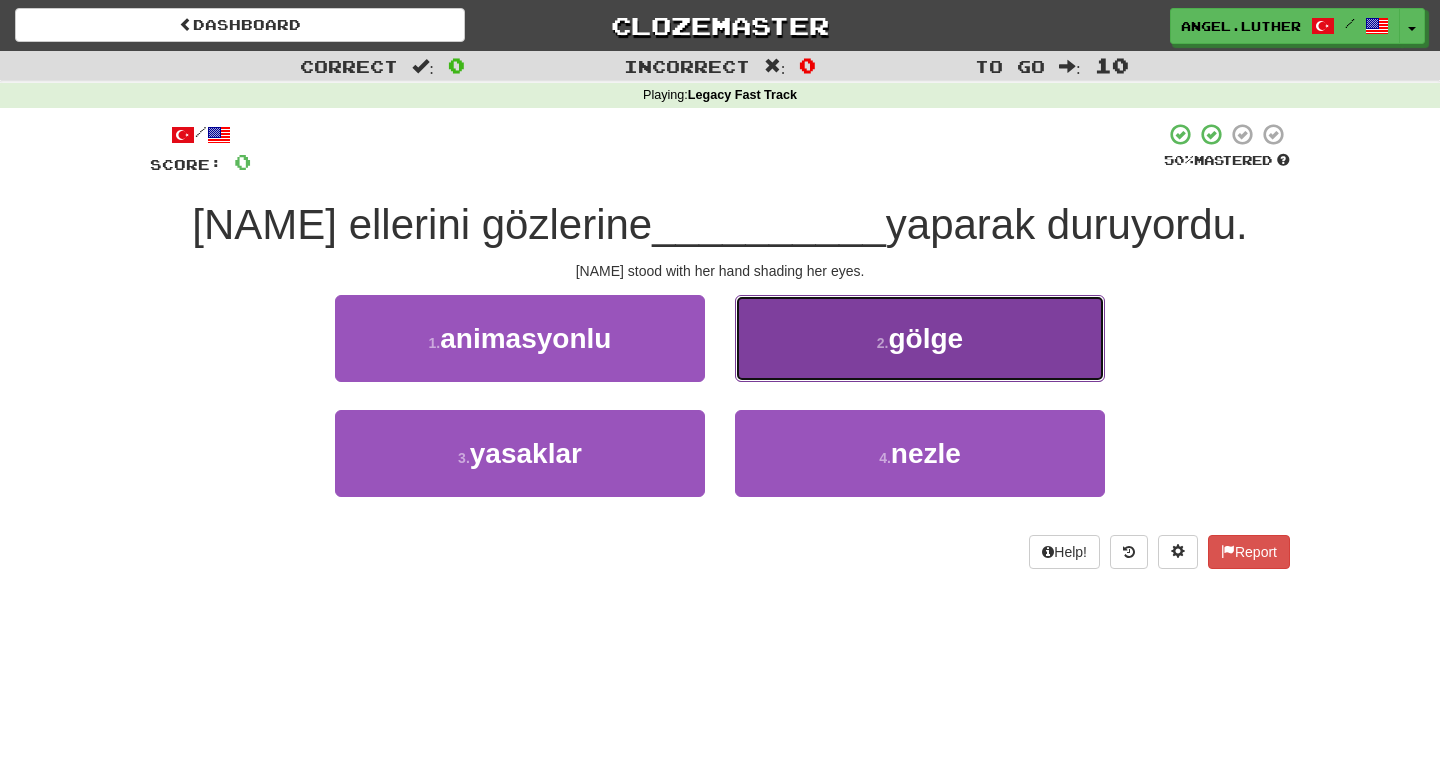 click on "2 .  gölge" at bounding box center (920, 338) 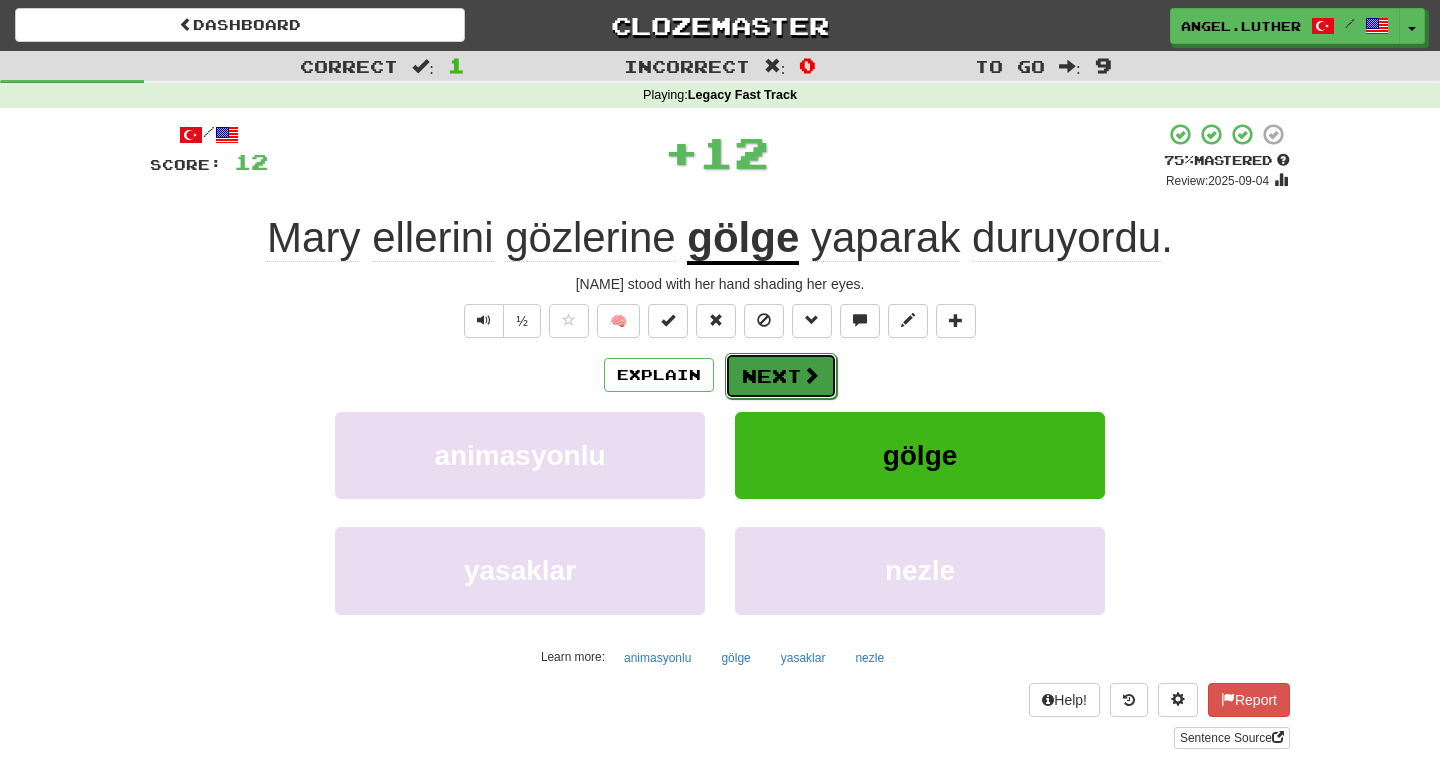 click on "Next" at bounding box center (781, 376) 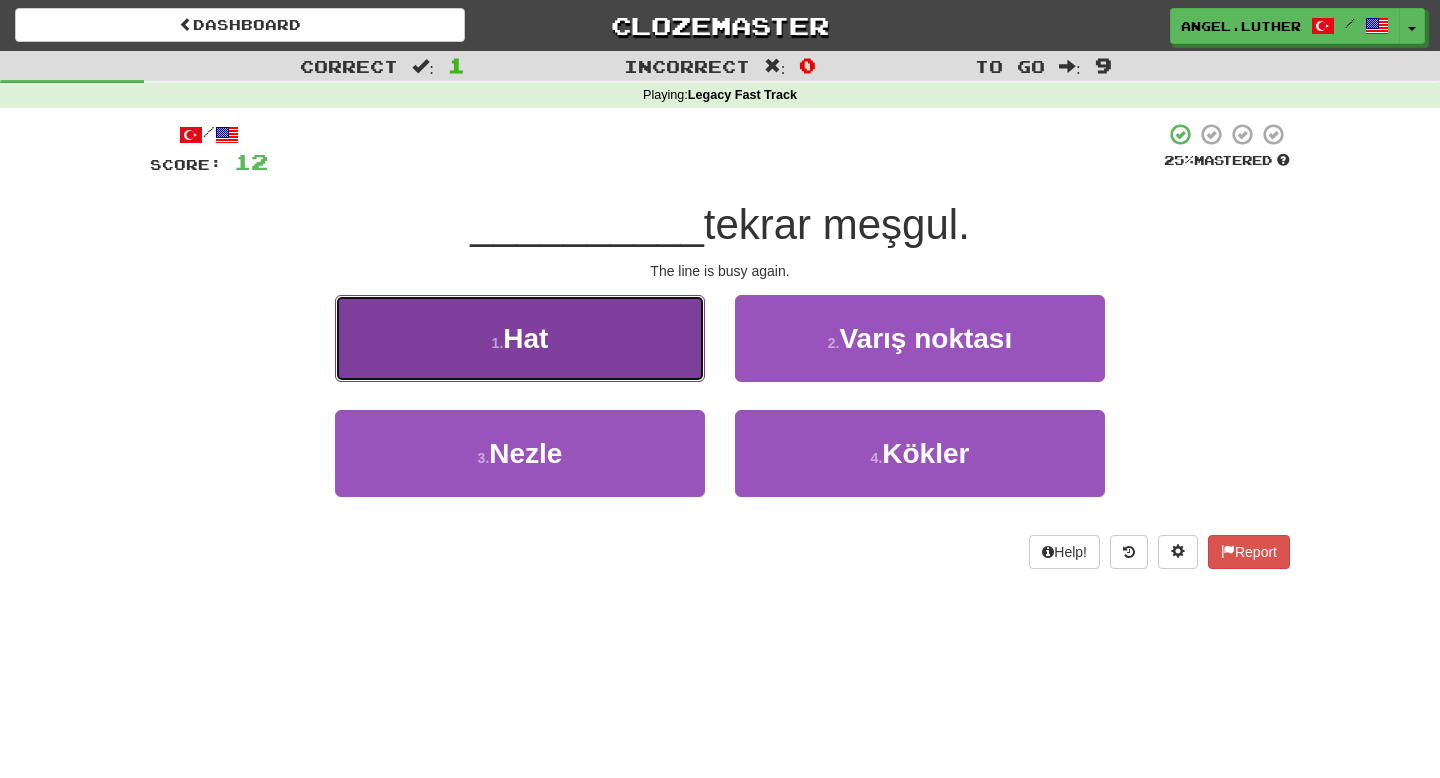 click on "1 .  Hat" at bounding box center (520, 338) 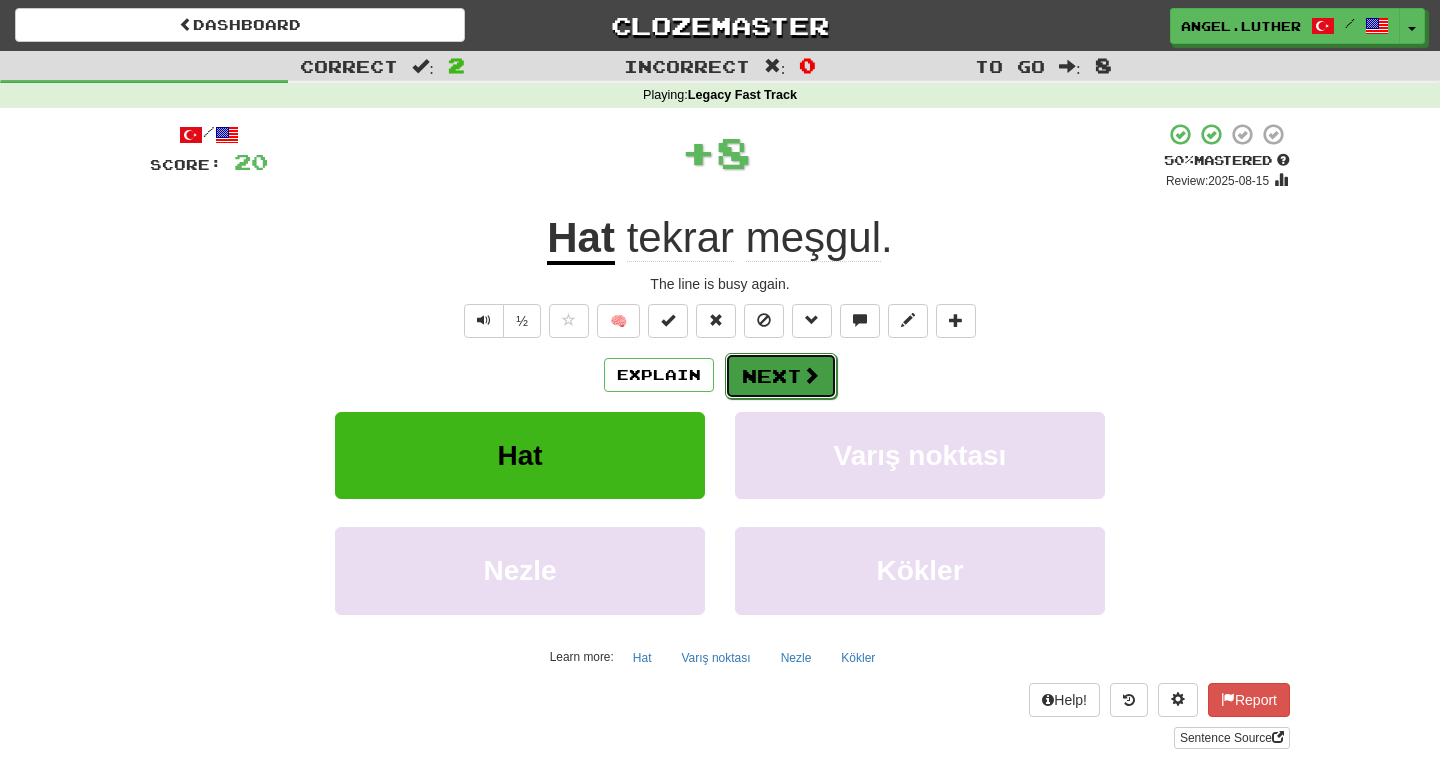 click on "Next" at bounding box center [781, 376] 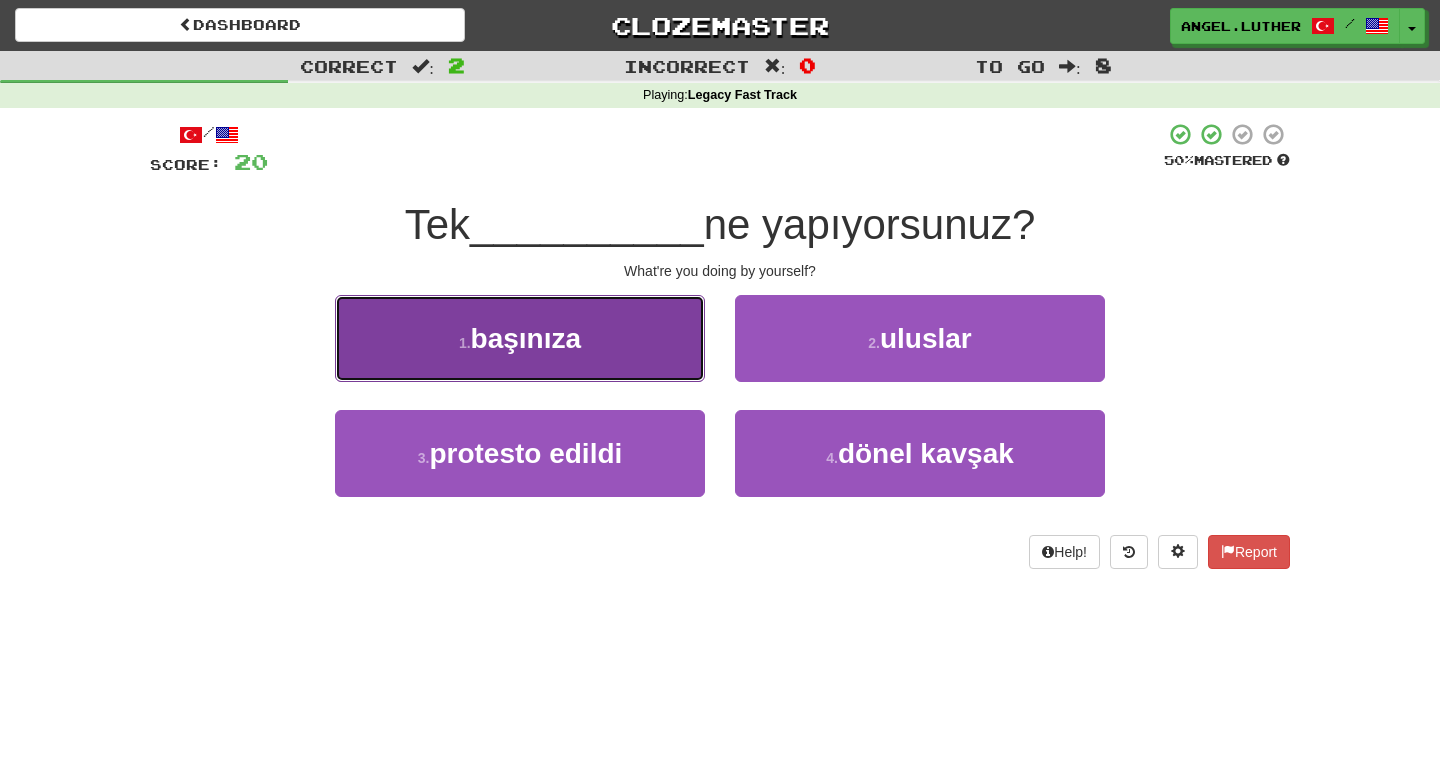 click on "1 .  başınıza" at bounding box center (520, 338) 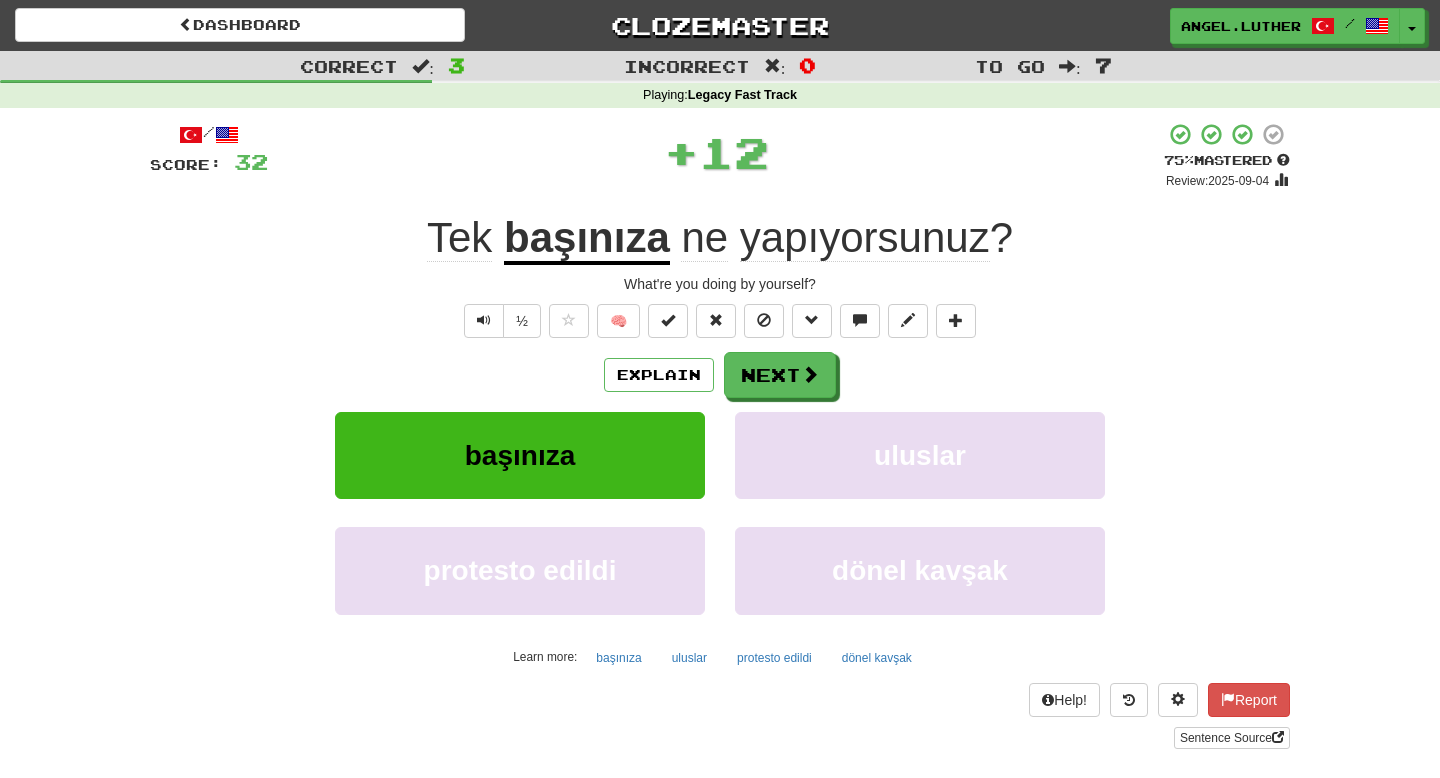 click on "başınıza" at bounding box center (587, 239) 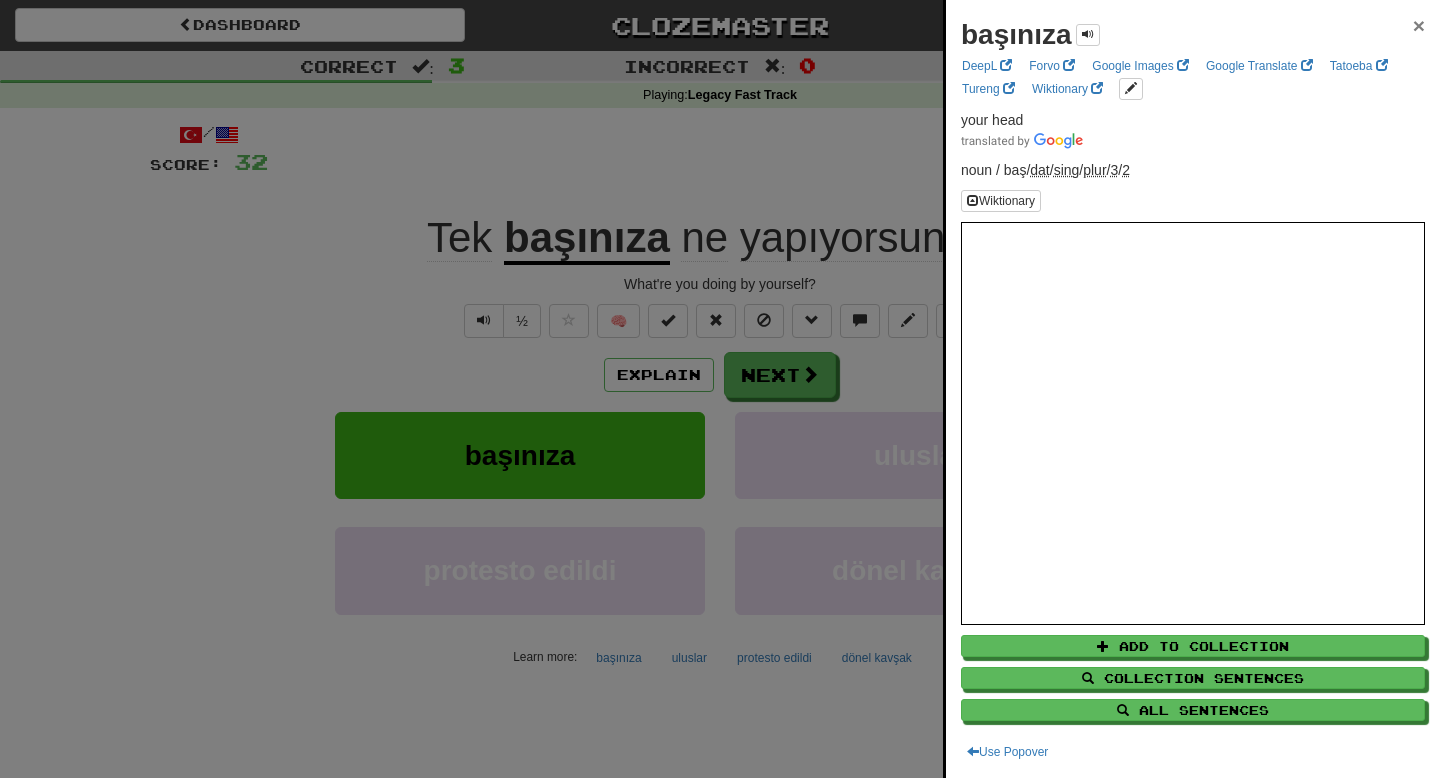 click on "×" at bounding box center (1419, 25) 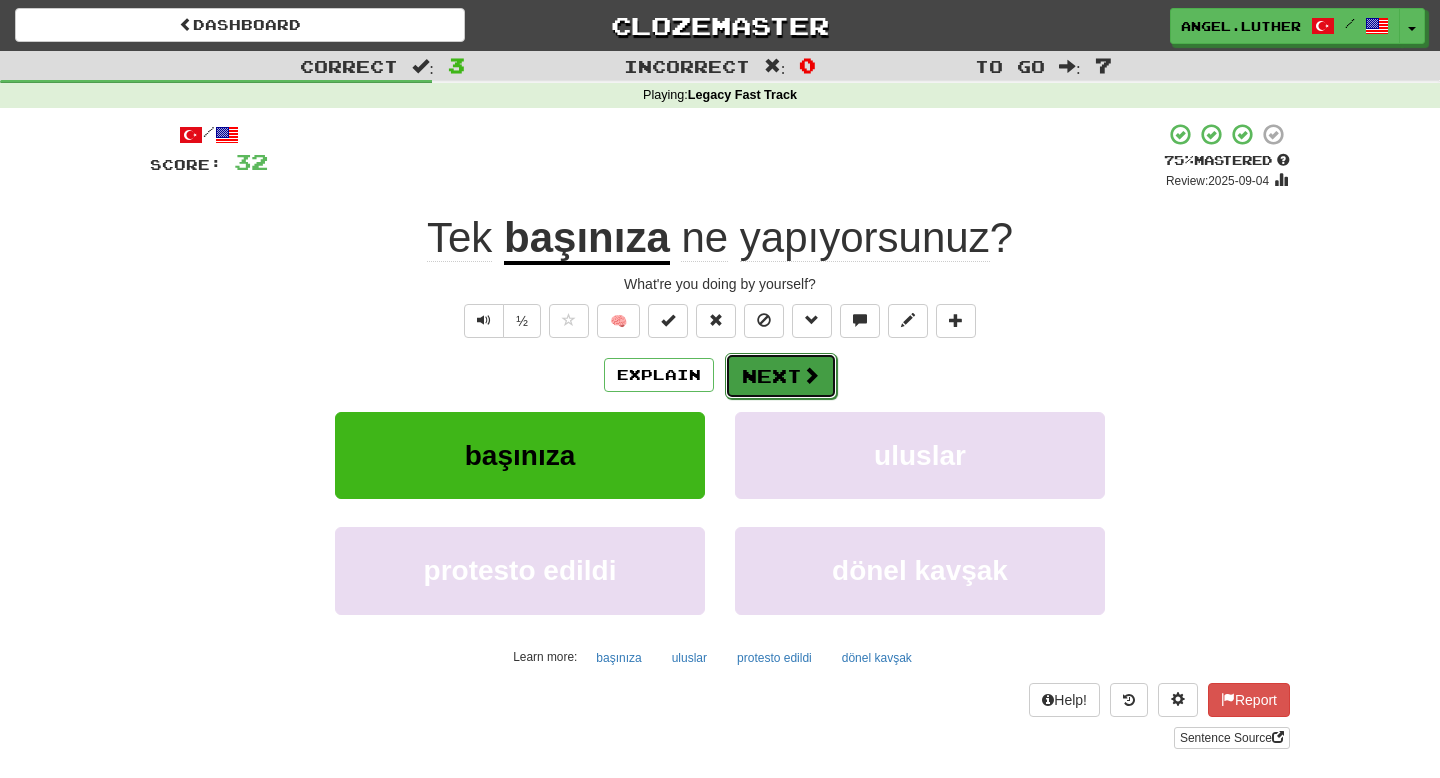click on "Next" at bounding box center [781, 376] 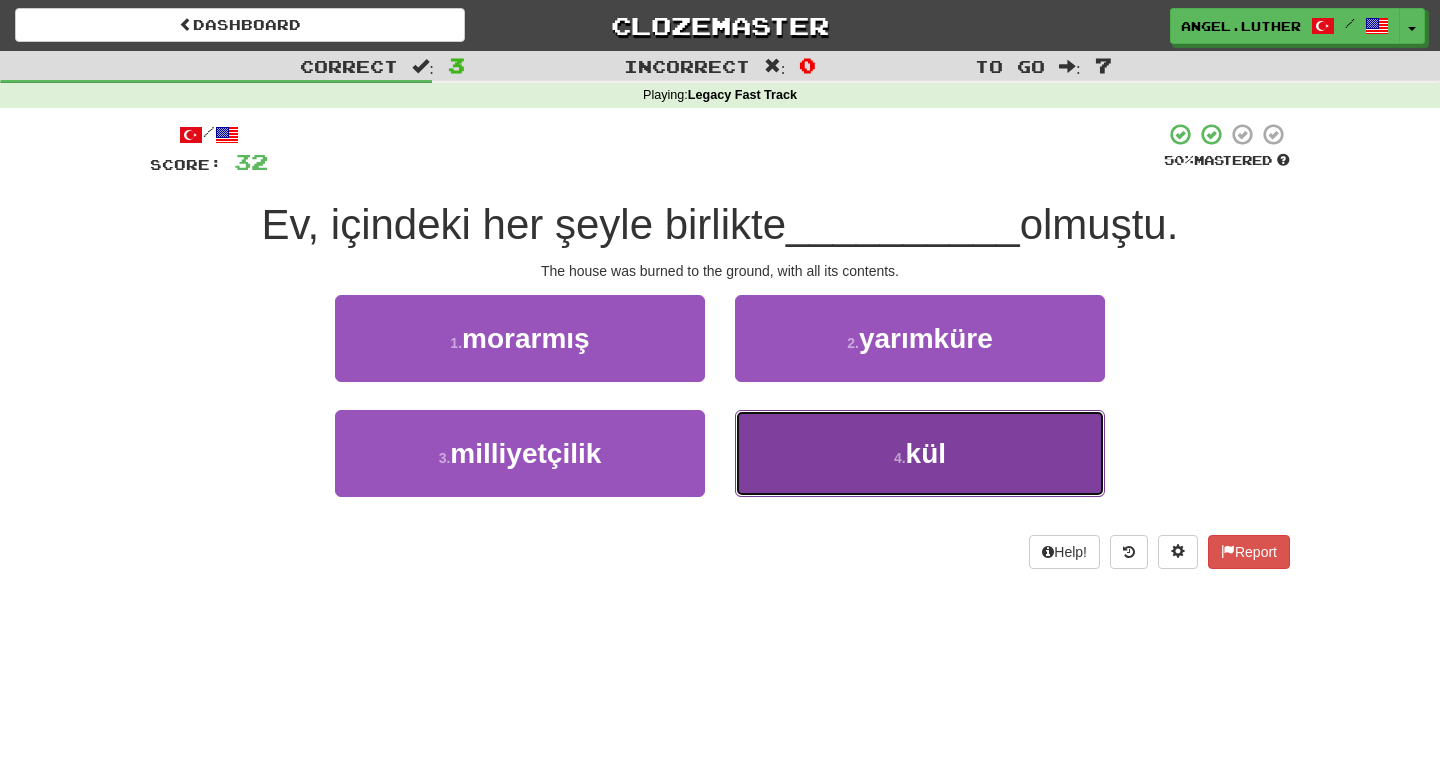 click on "kül" at bounding box center [926, 453] 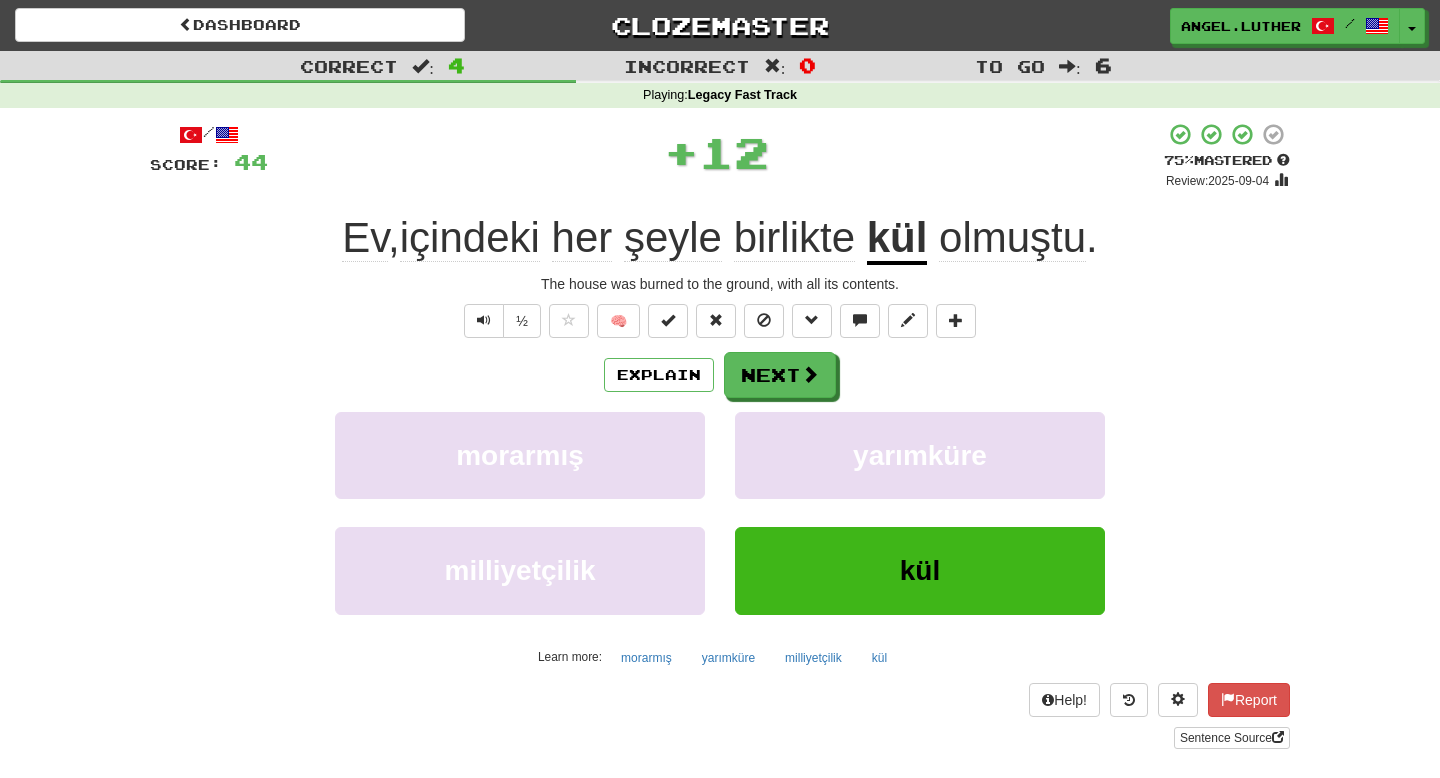 click on "kül" at bounding box center [897, 239] 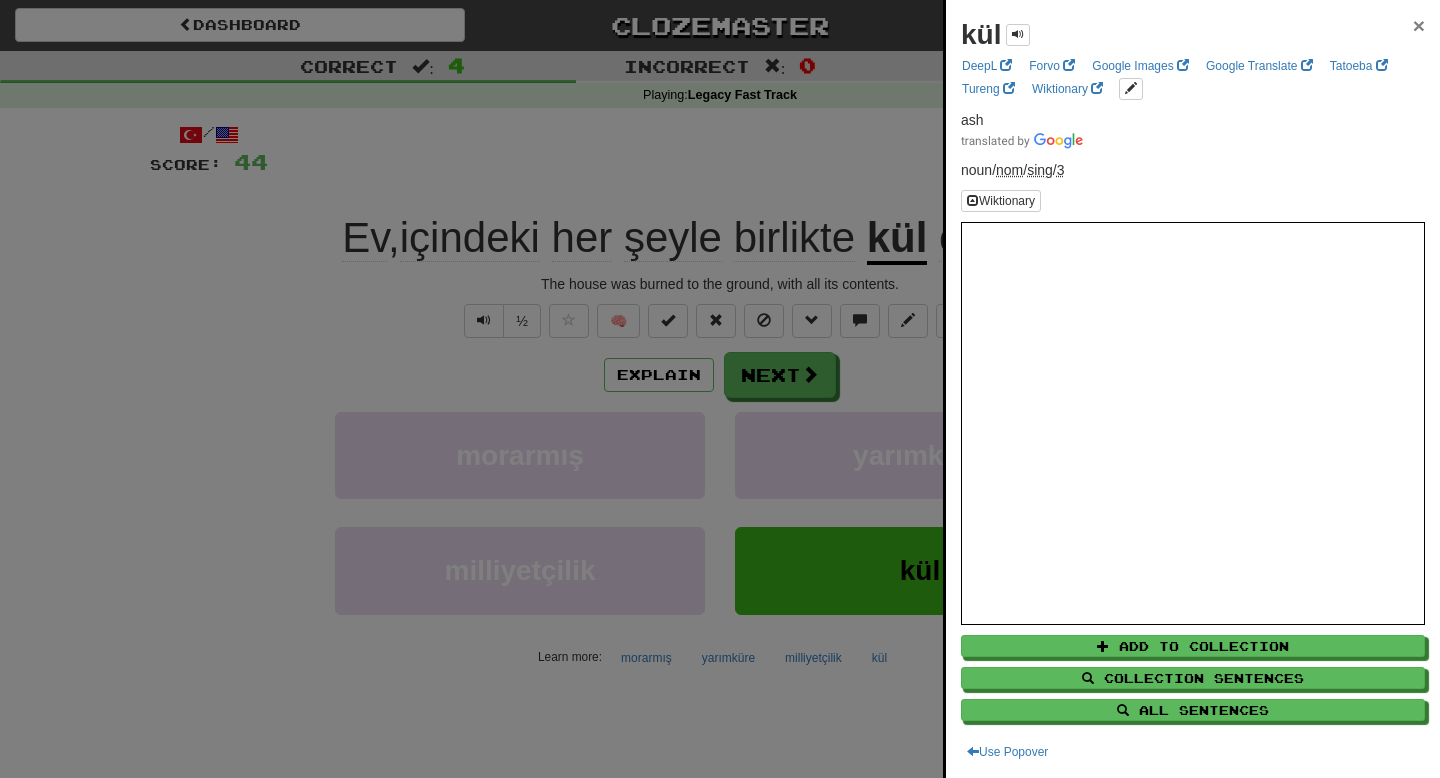click on "×" at bounding box center (1419, 25) 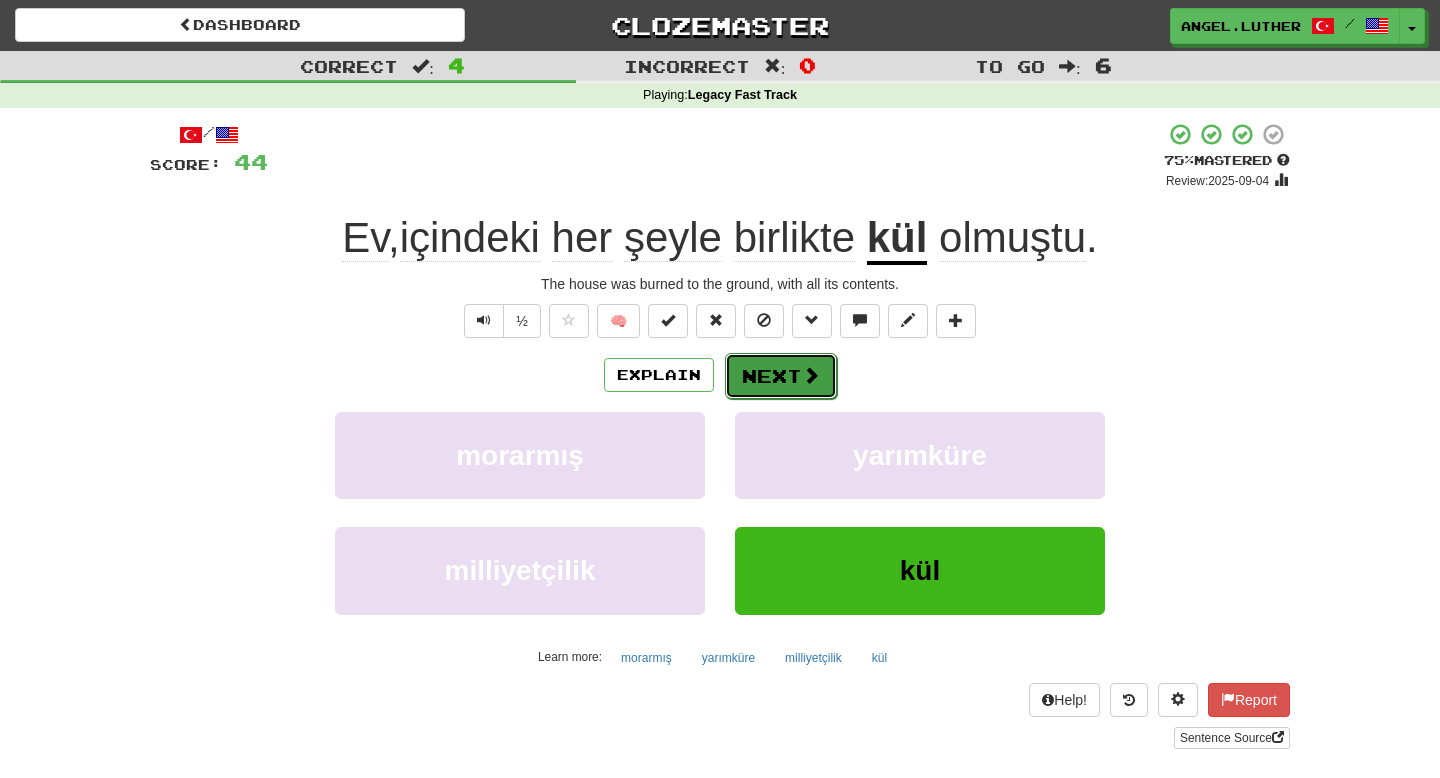 click on "Next" at bounding box center [781, 376] 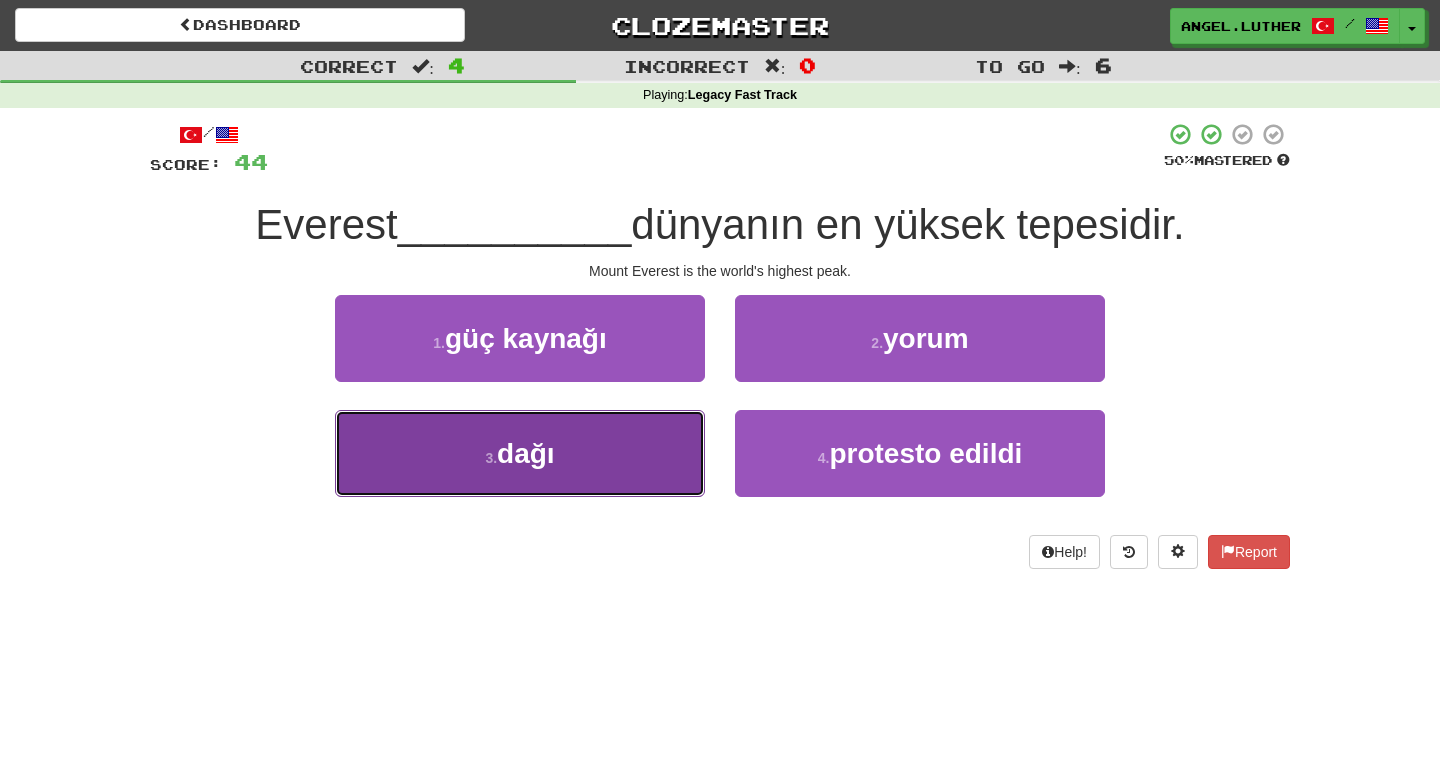 click on "3 .  dağı" at bounding box center [520, 453] 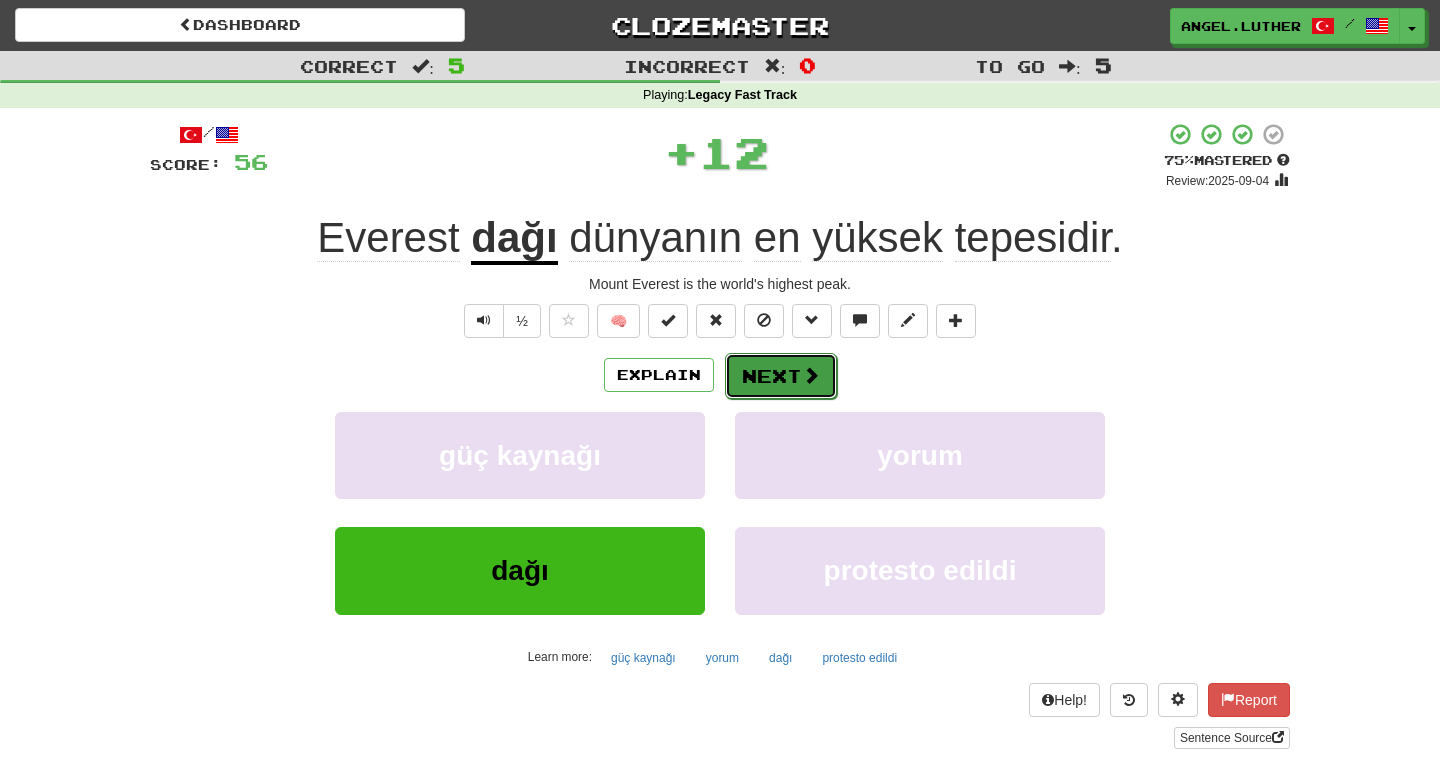 click on "Next" at bounding box center (781, 376) 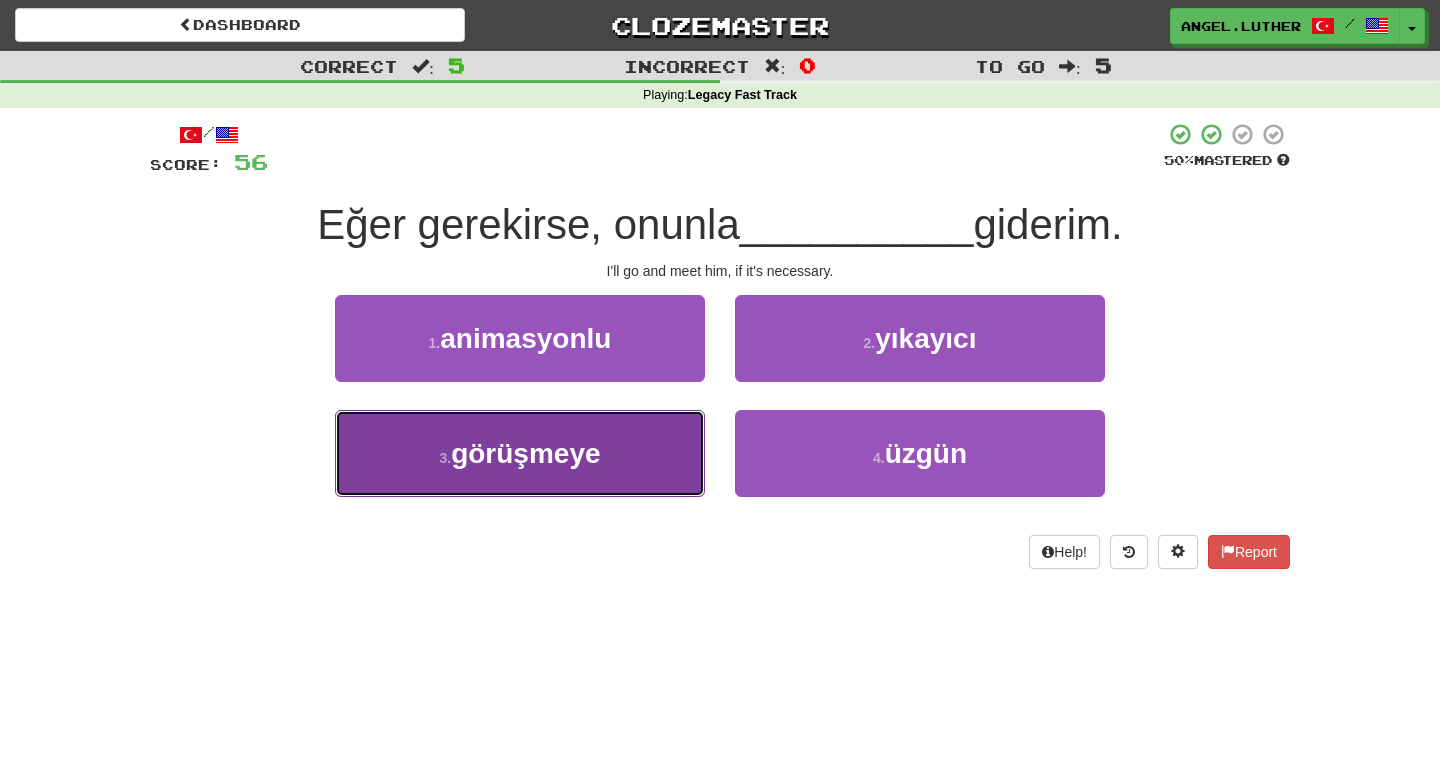click on "görüşmeye" at bounding box center [525, 453] 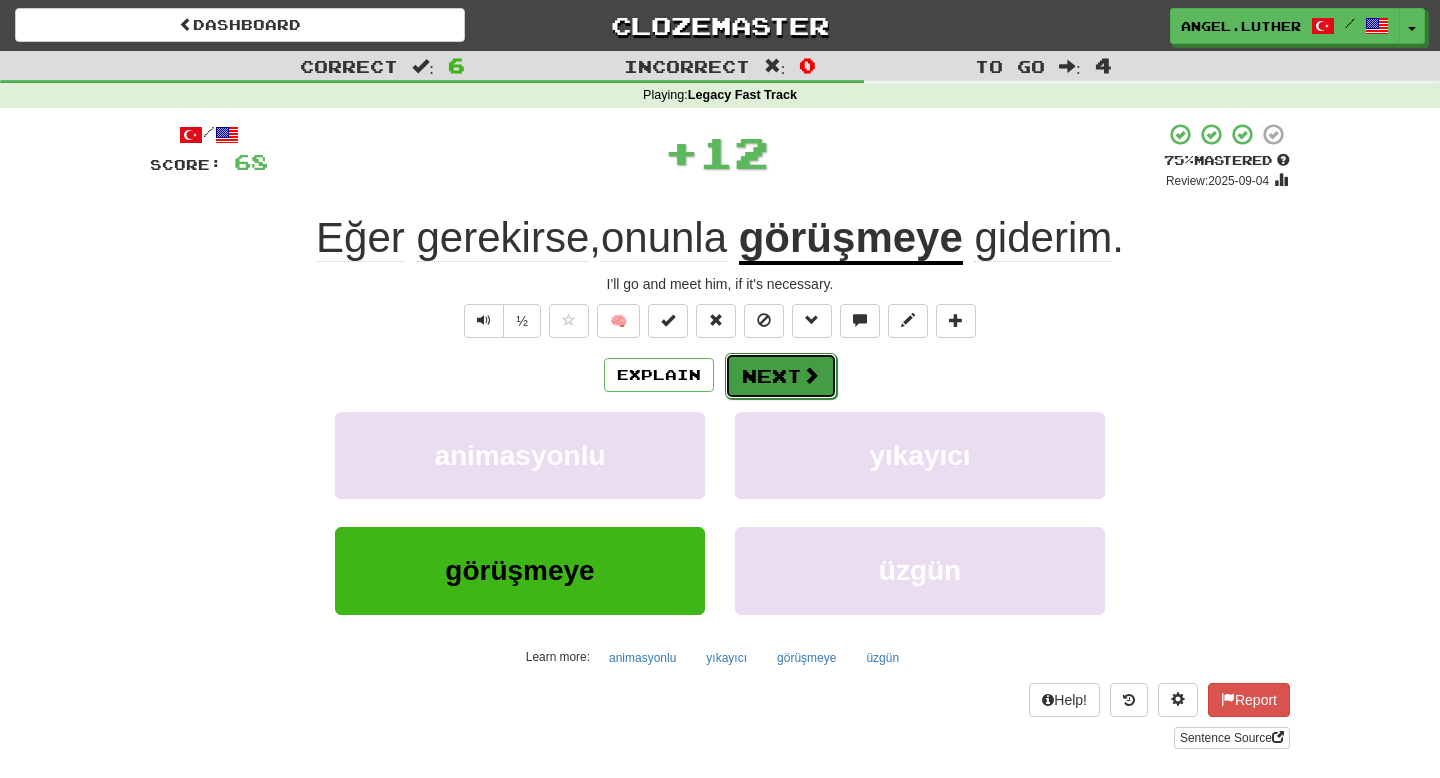 click on "Next" at bounding box center (781, 376) 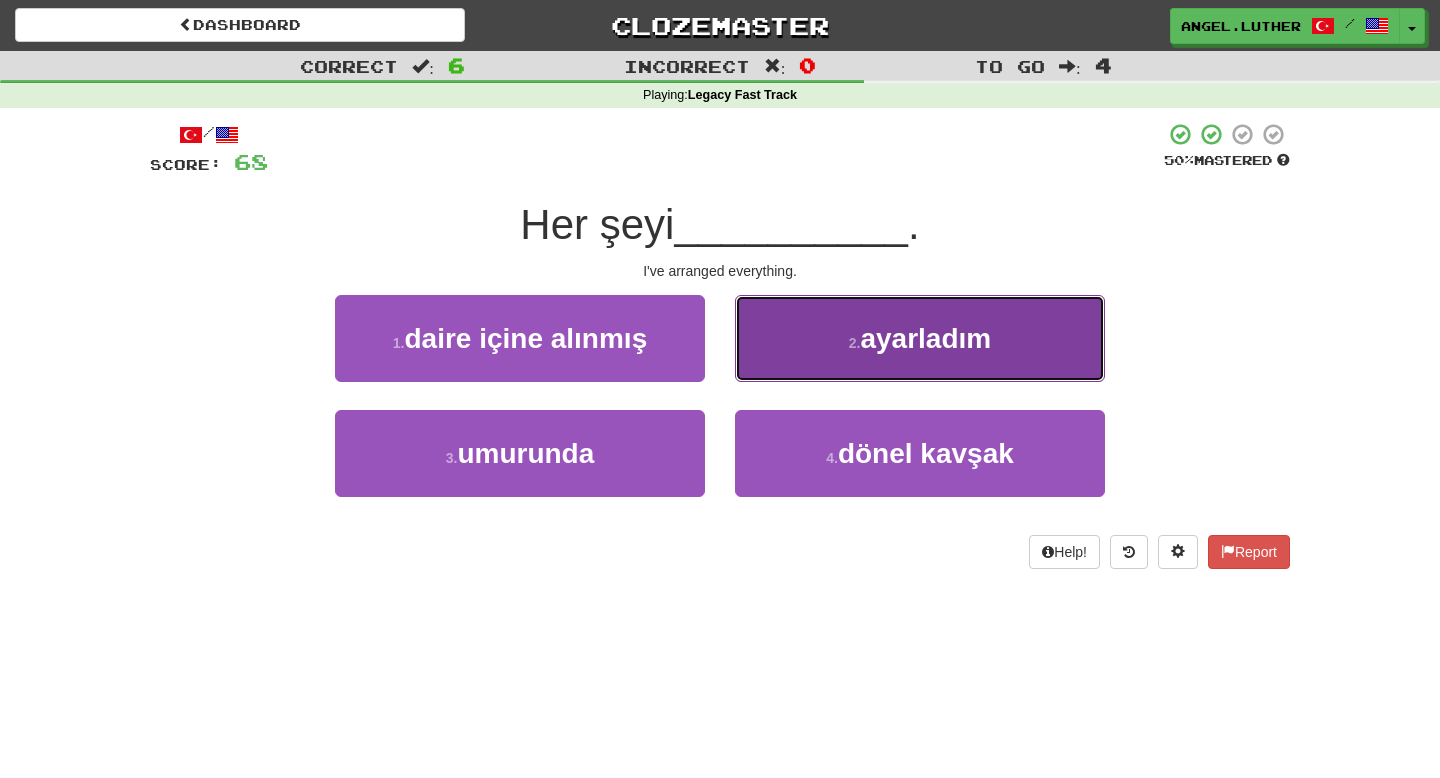 click on "2 .  ayarladım" at bounding box center (920, 338) 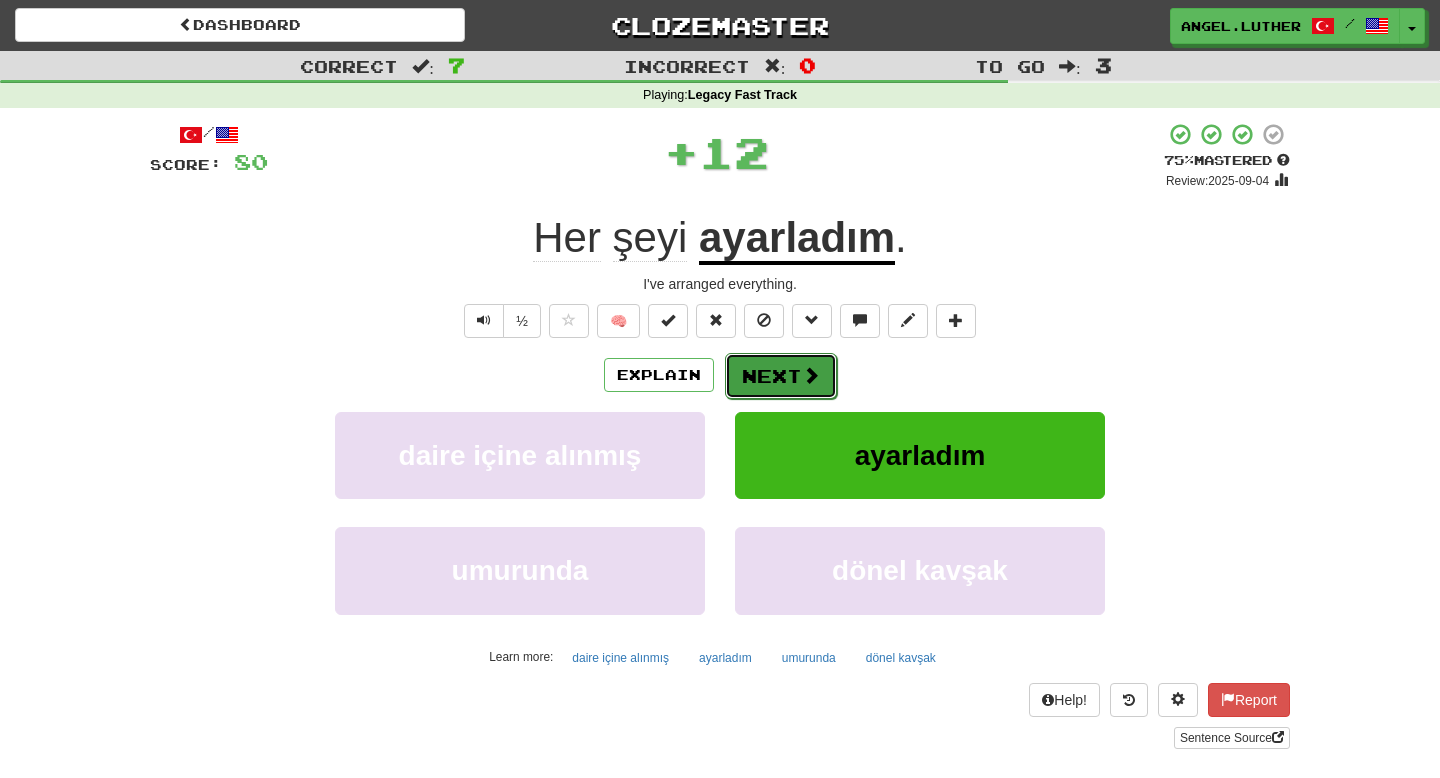 click on "Next" at bounding box center (781, 376) 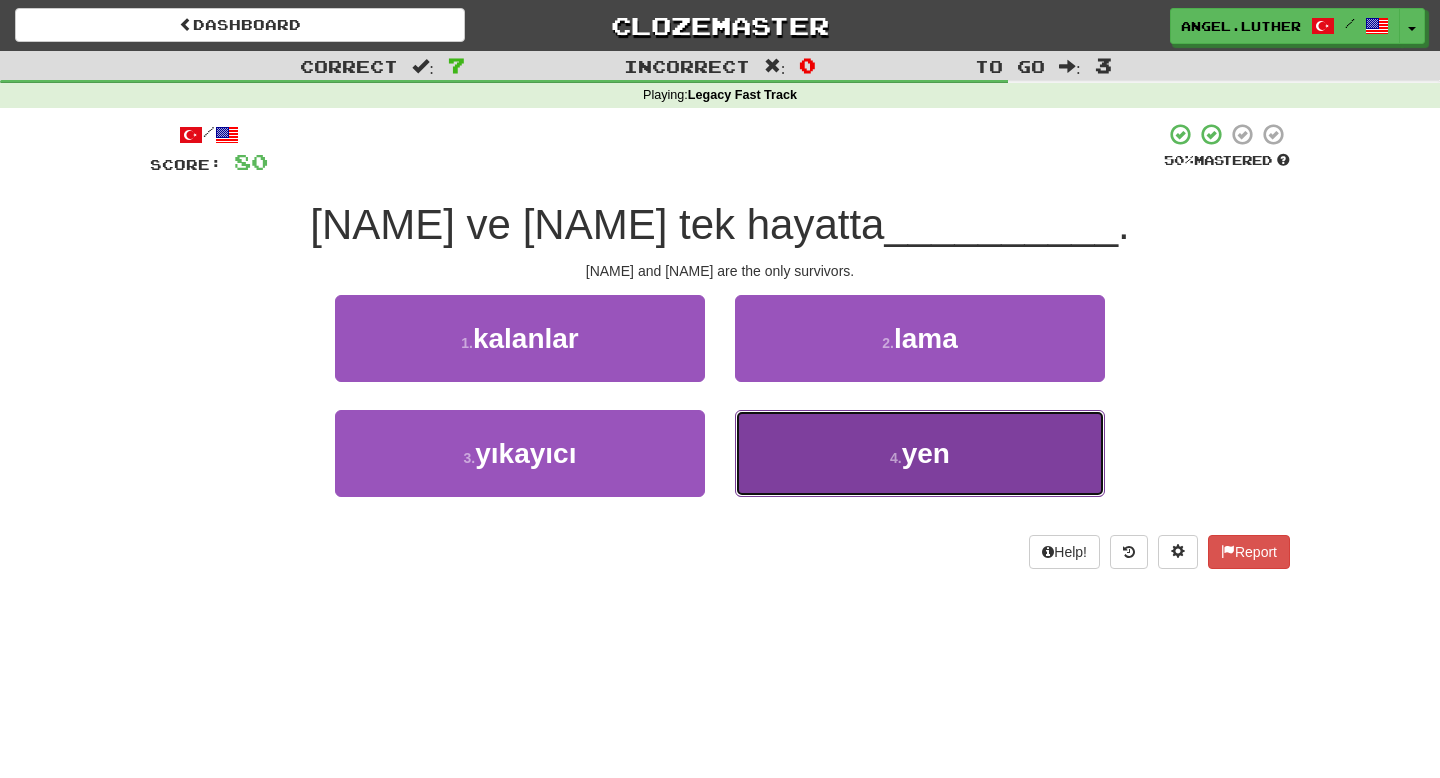 click on "4 .  yen" at bounding box center [920, 453] 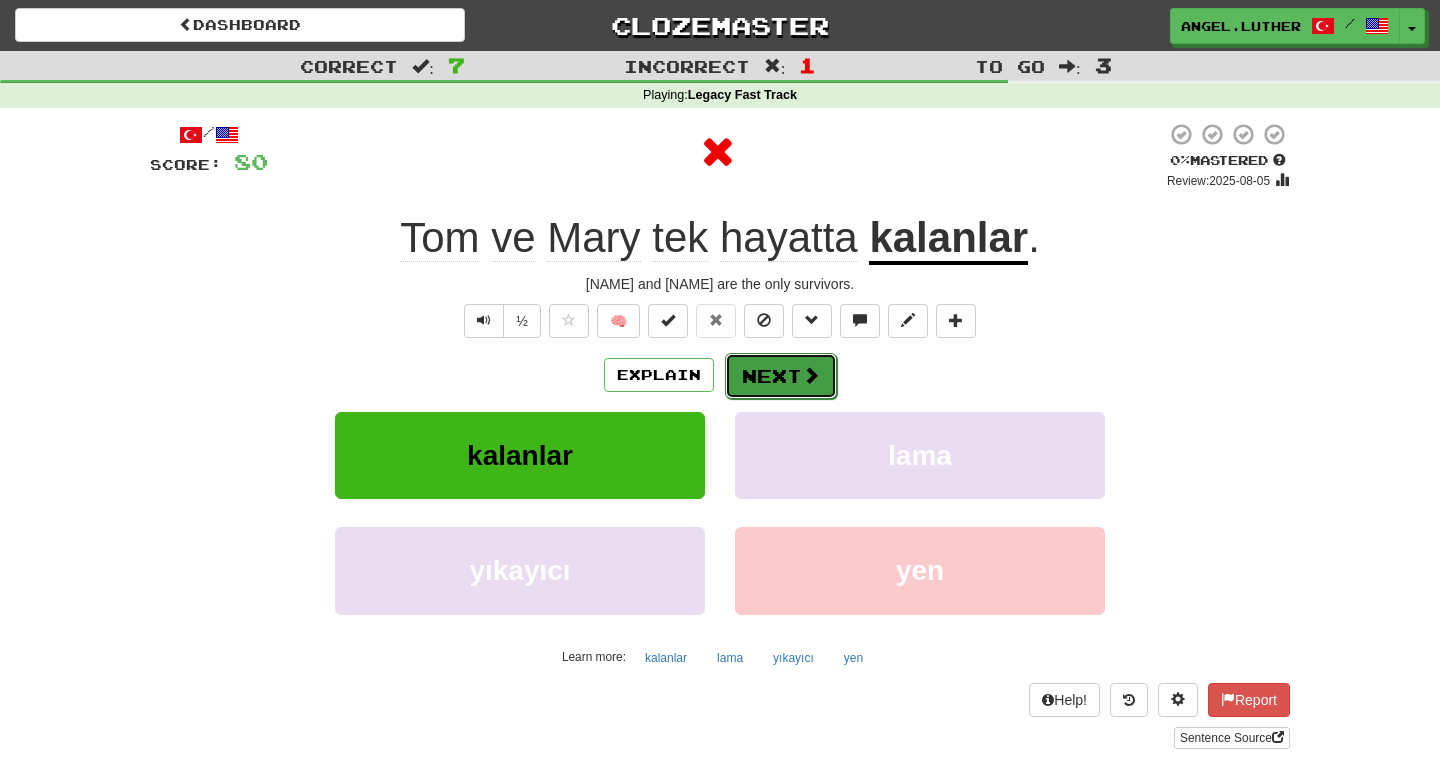 click on "Next" at bounding box center [781, 376] 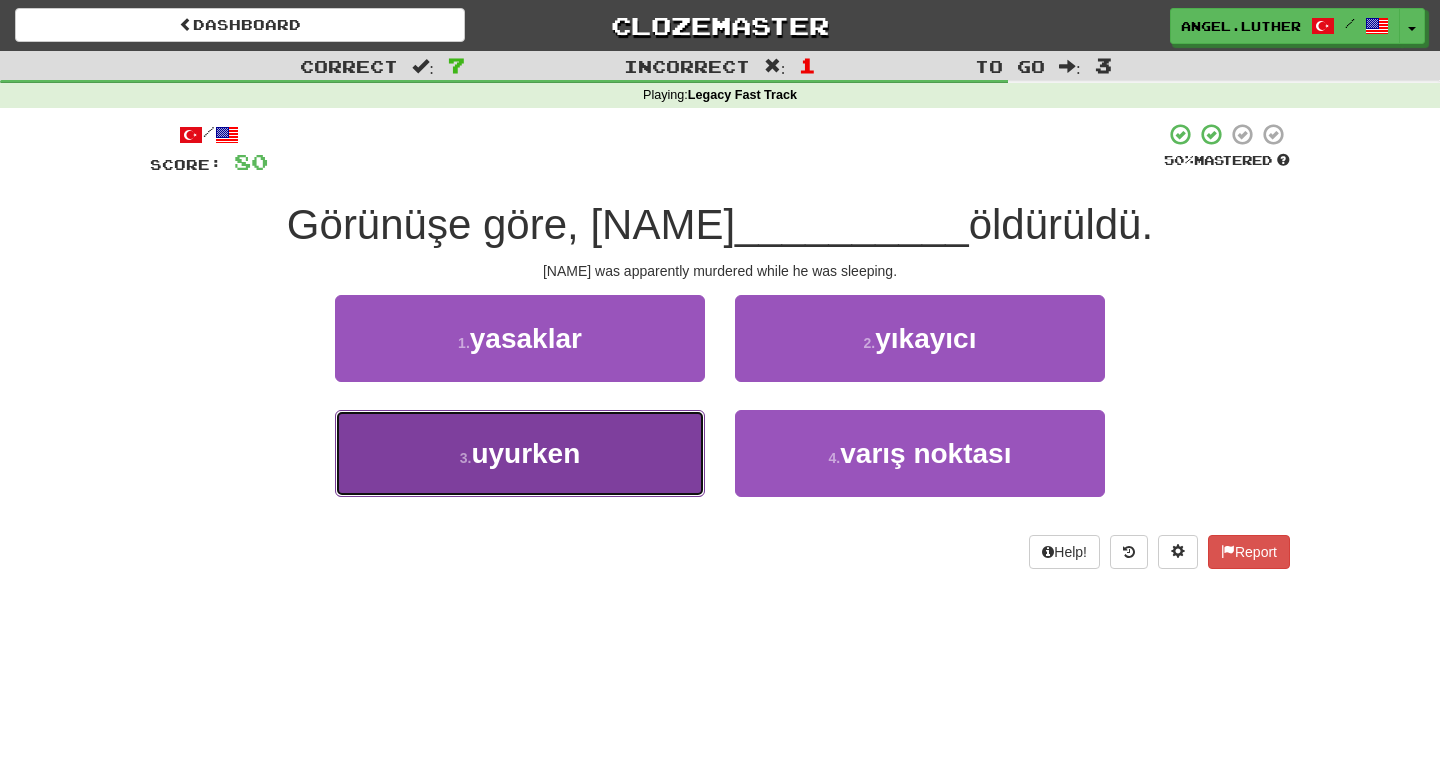 click on "3 .  uyurken" at bounding box center [520, 453] 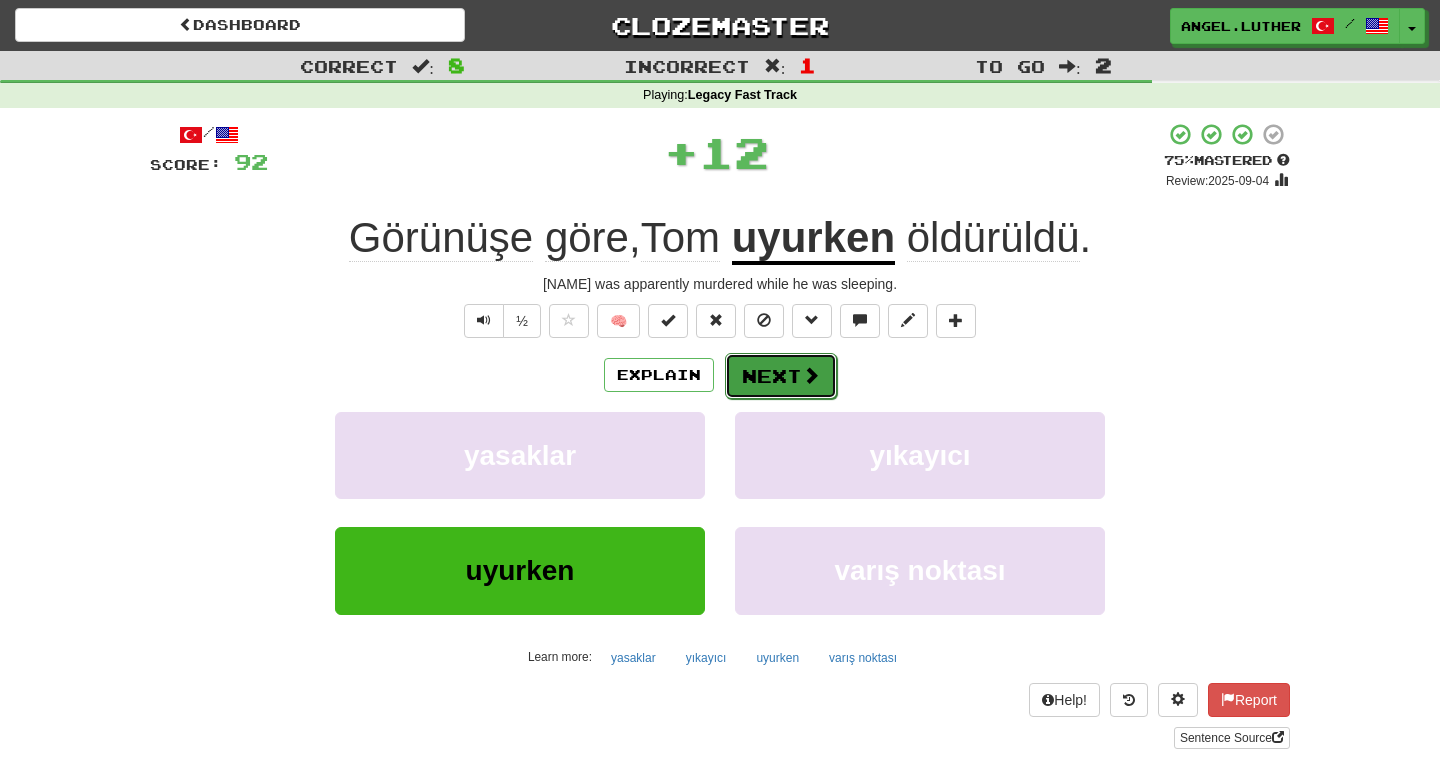 click on "Next" at bounding box center [781, 376] 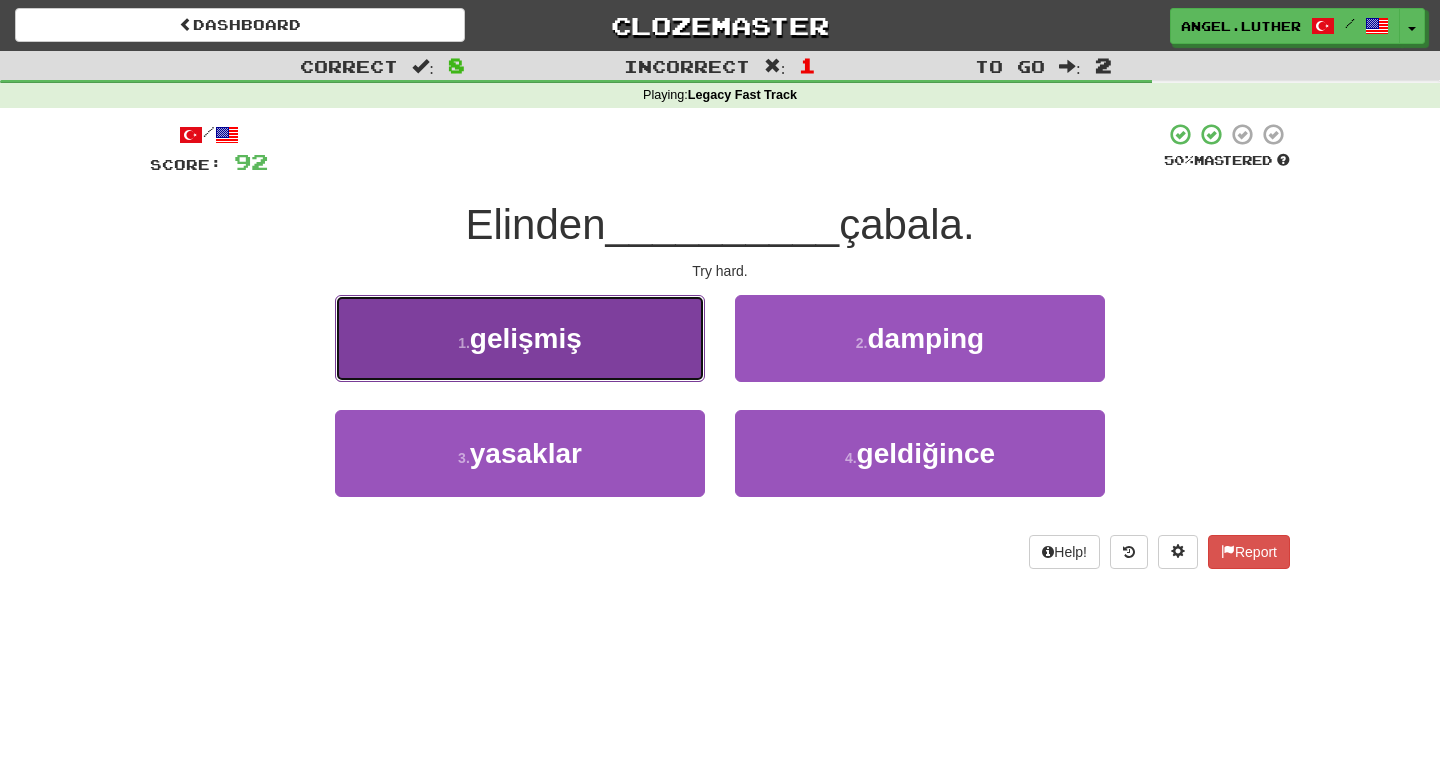 click on "1 .  gelişmiş" at bounding box center (520, 338) 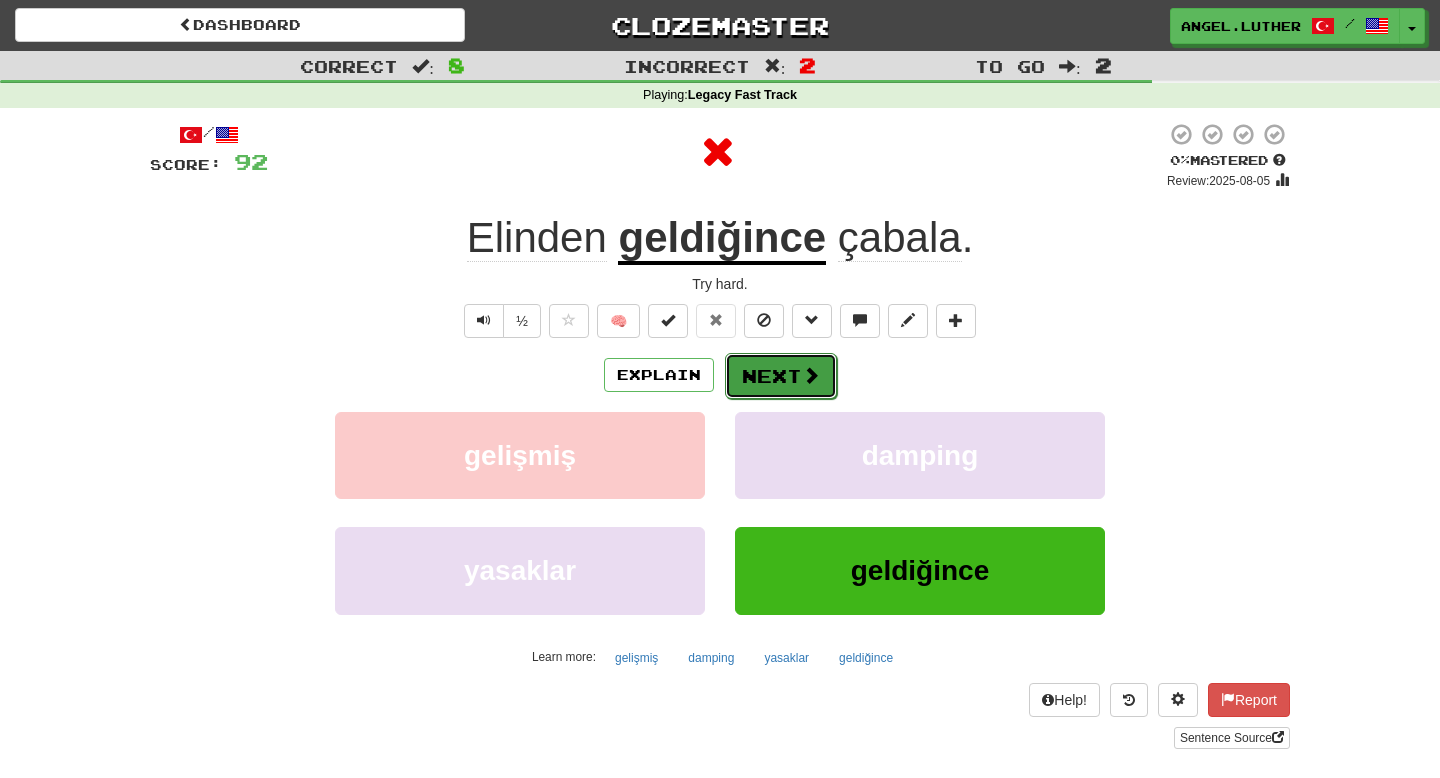 click on "Next" at bounding box center (781, 376) 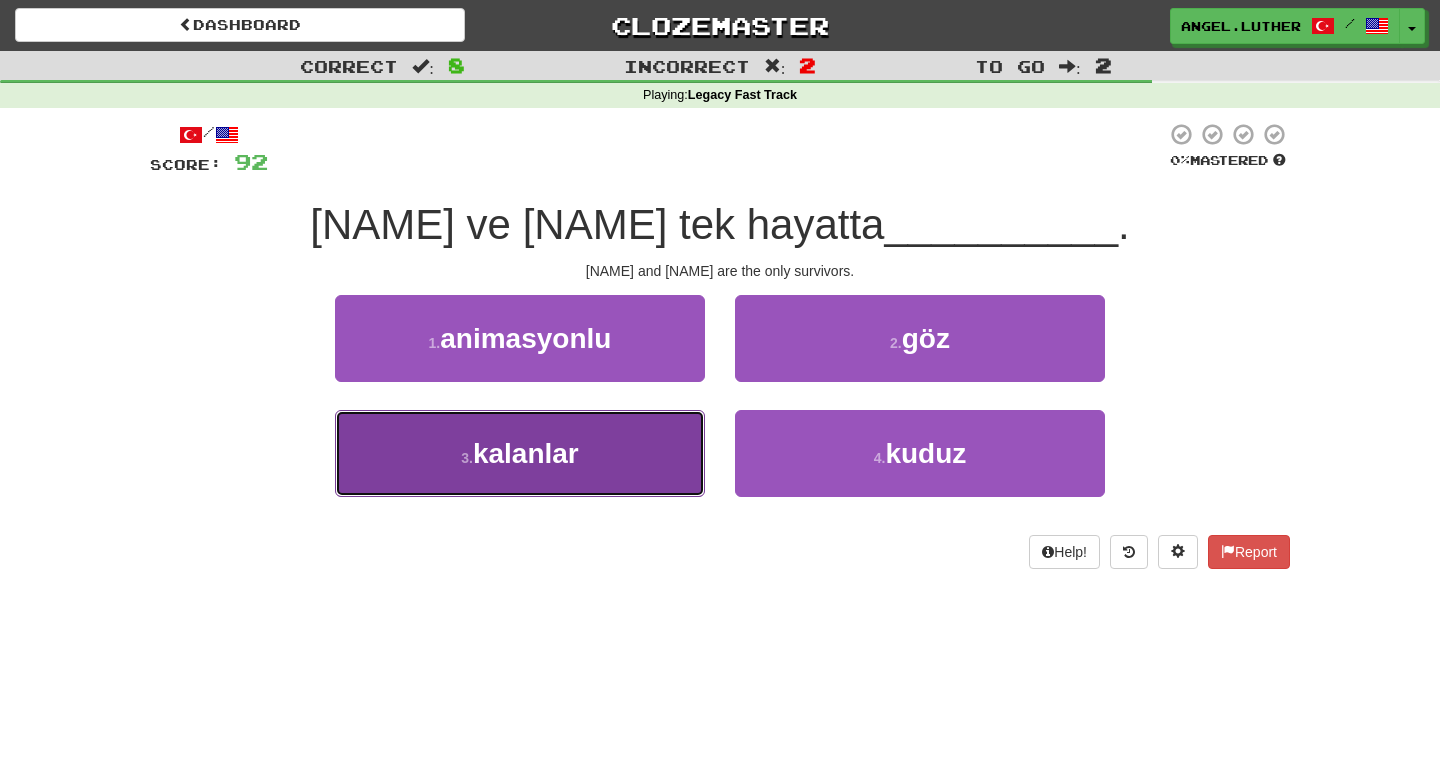 click on "3 .  kalanlar" at bounding box center (520, 453) 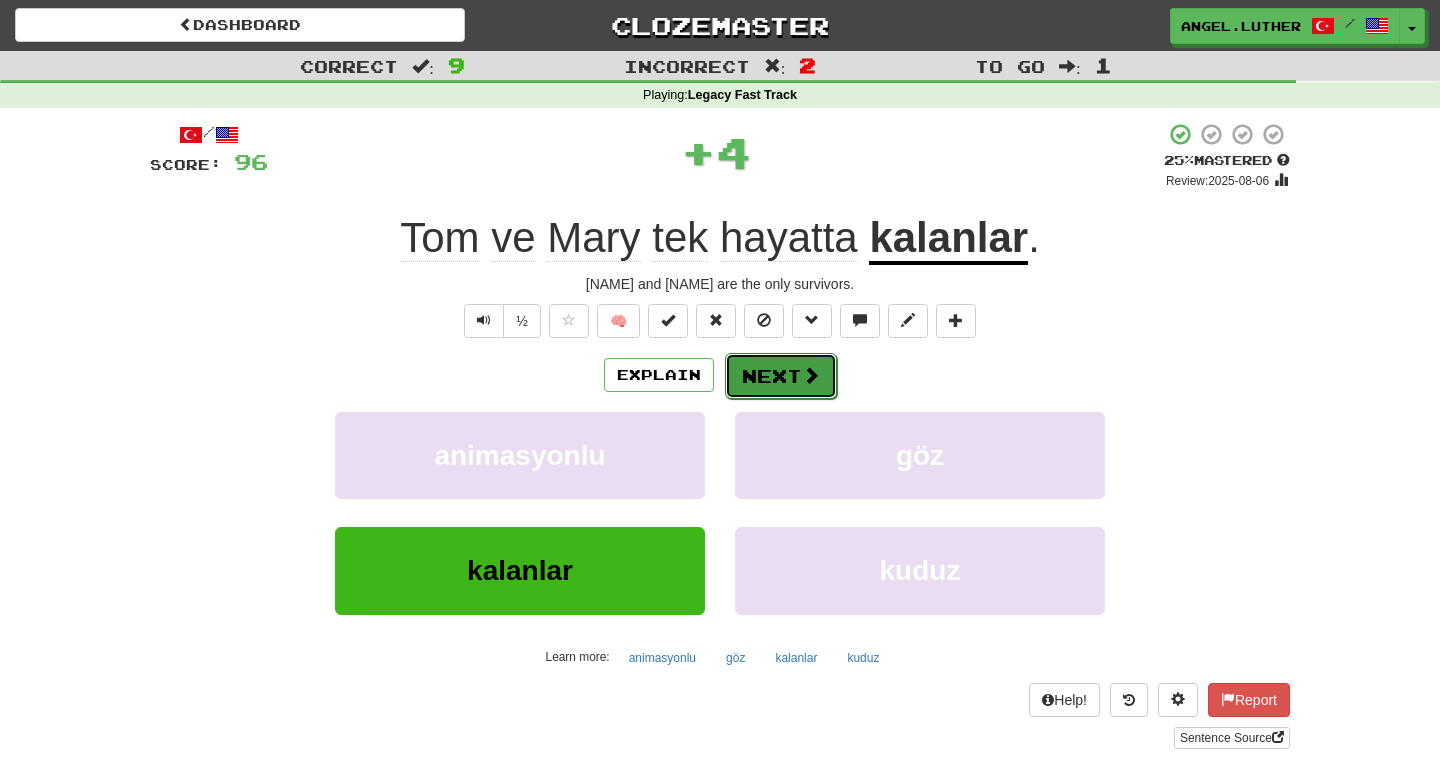 click on "Next" at bounding box center [781, 376] 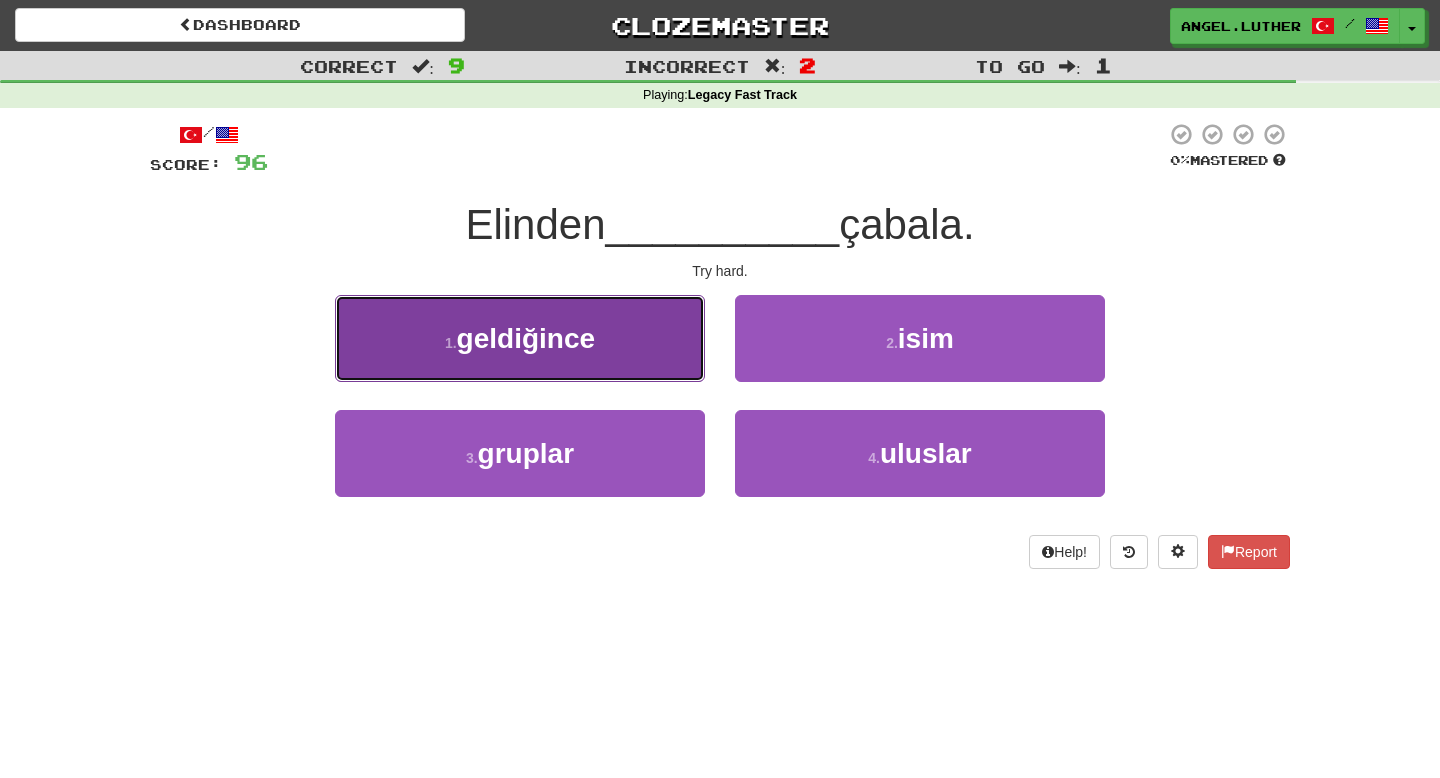 click on "1 .  geldiğince" at bounding box center (520, 338) 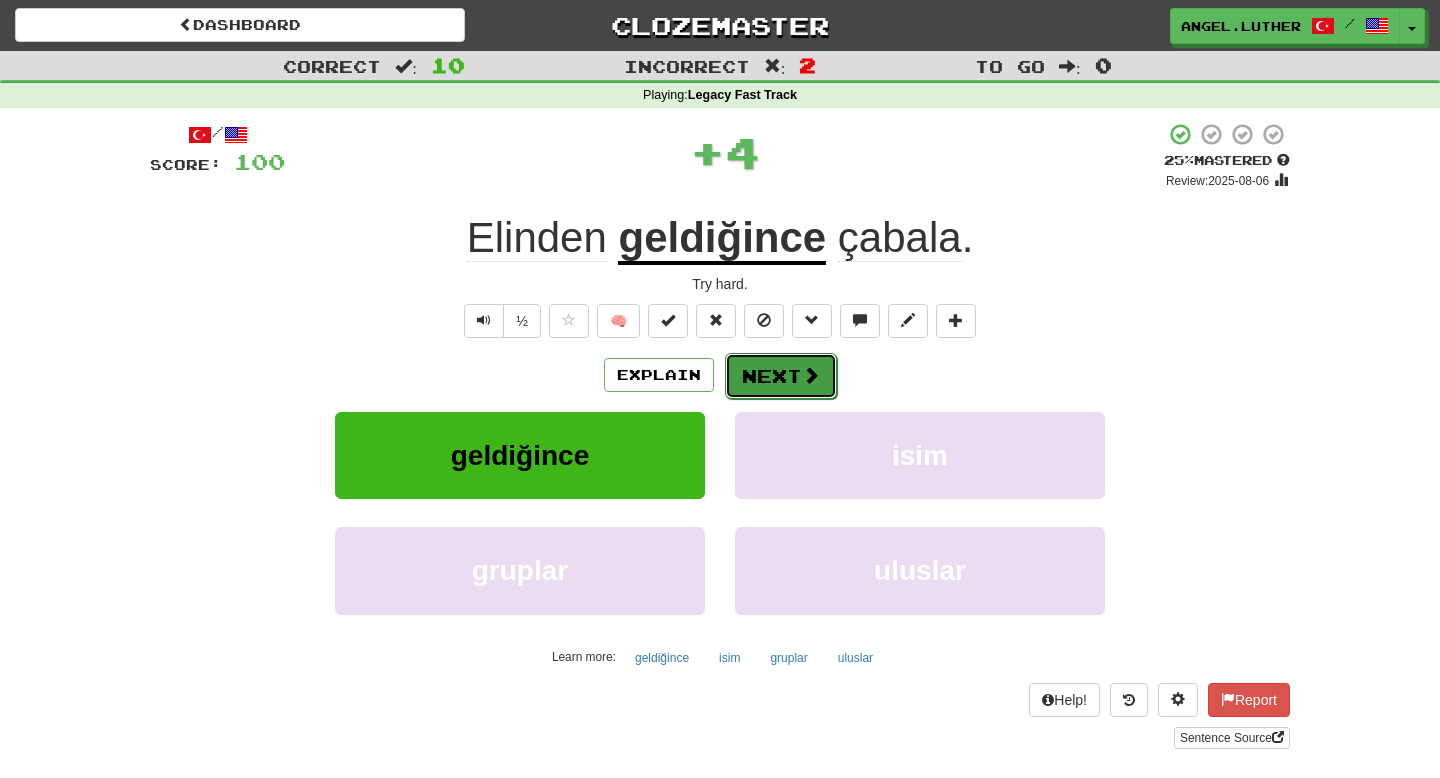 click on "Next" at bounding box center [781, 376] 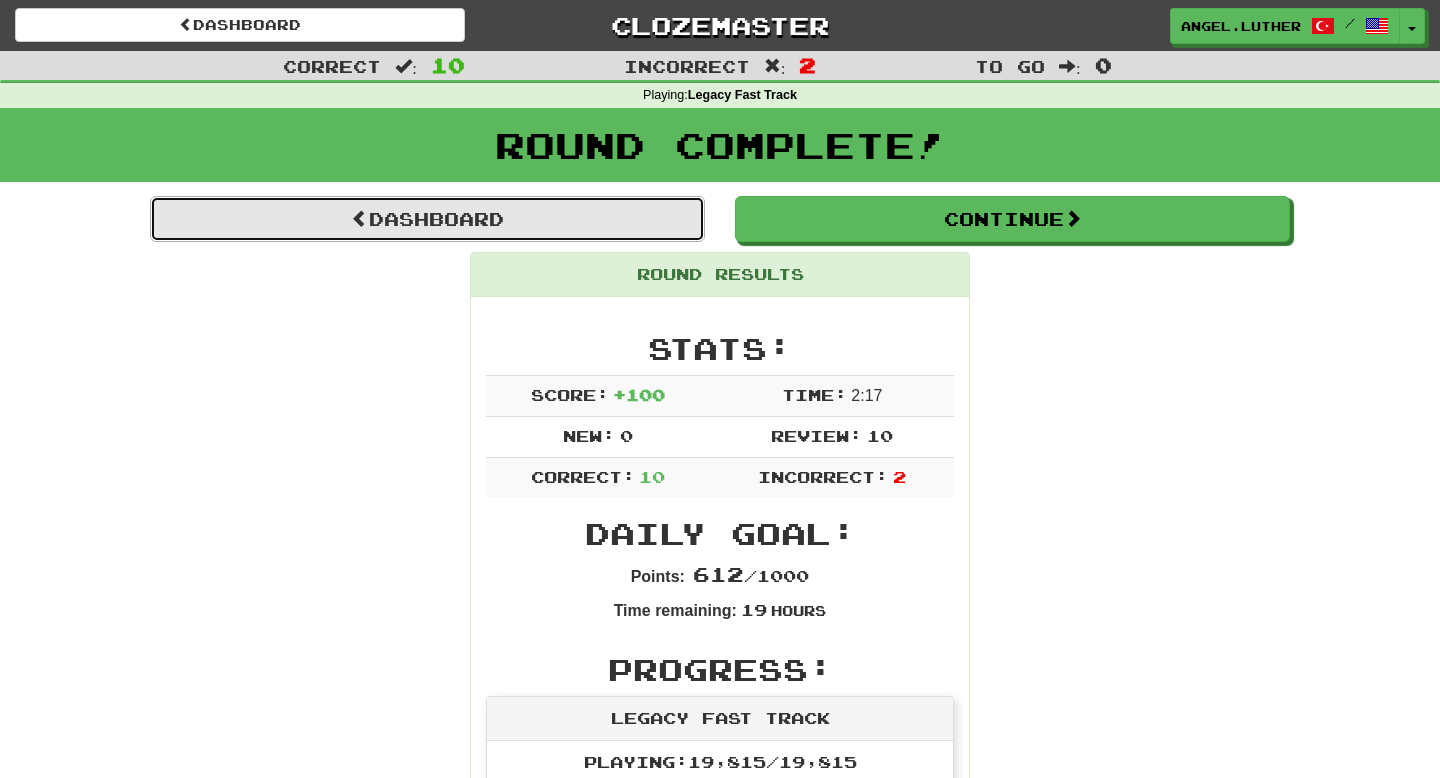 click on "Dashboard" at bounding box center [427, 219] 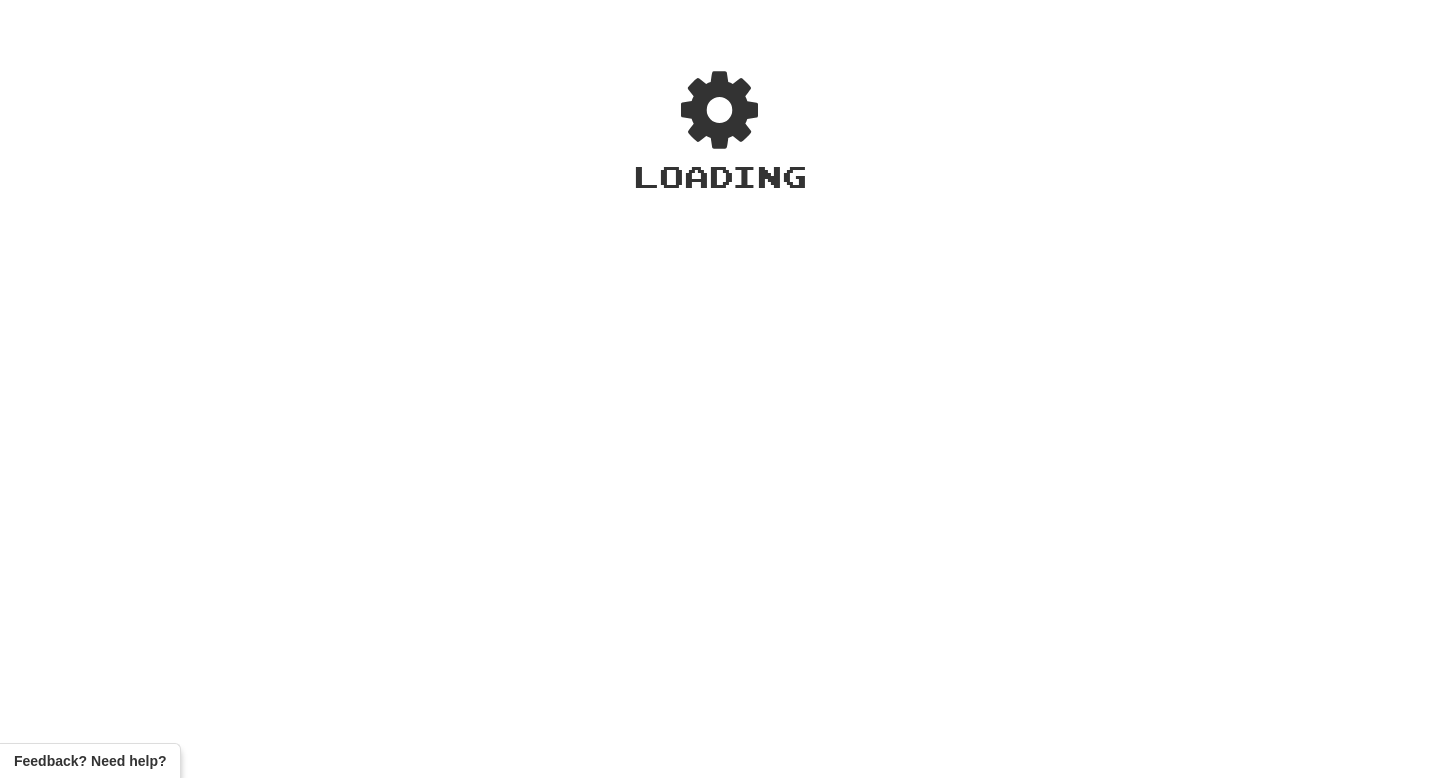 scroll, scrollTop: 0, scrollLeft: 0, axis: both 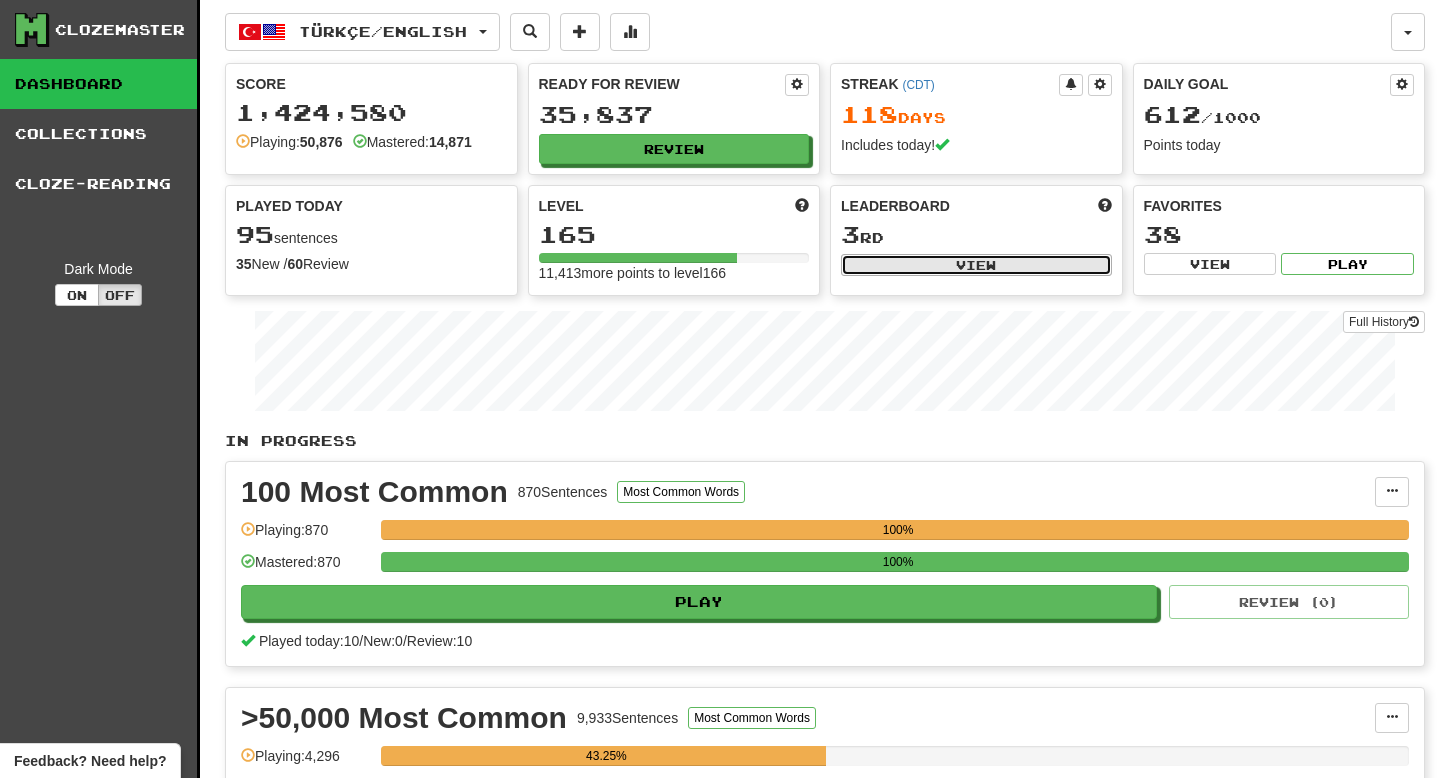 click on "View" at bounding box center (976, 265) 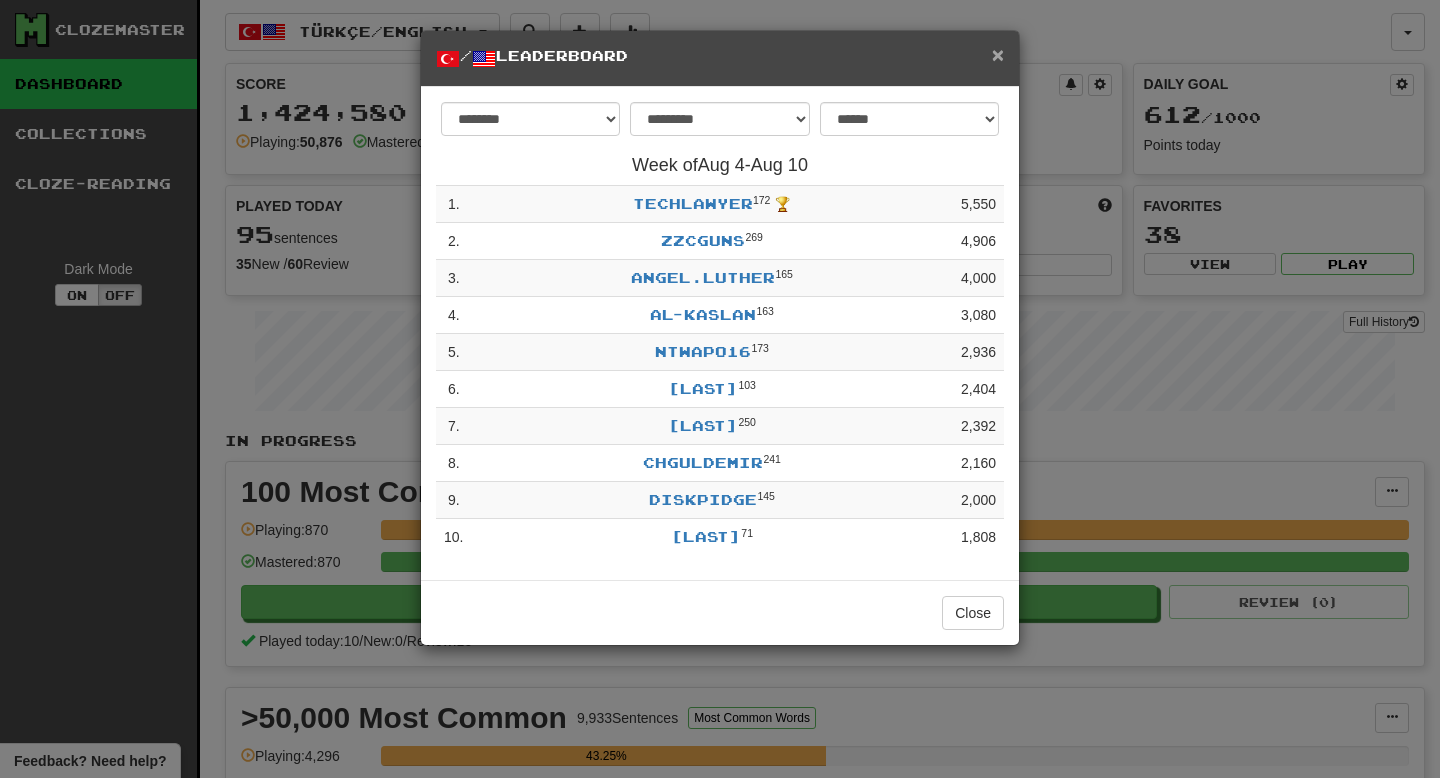 click on "×" at bounding box center (998, 54) 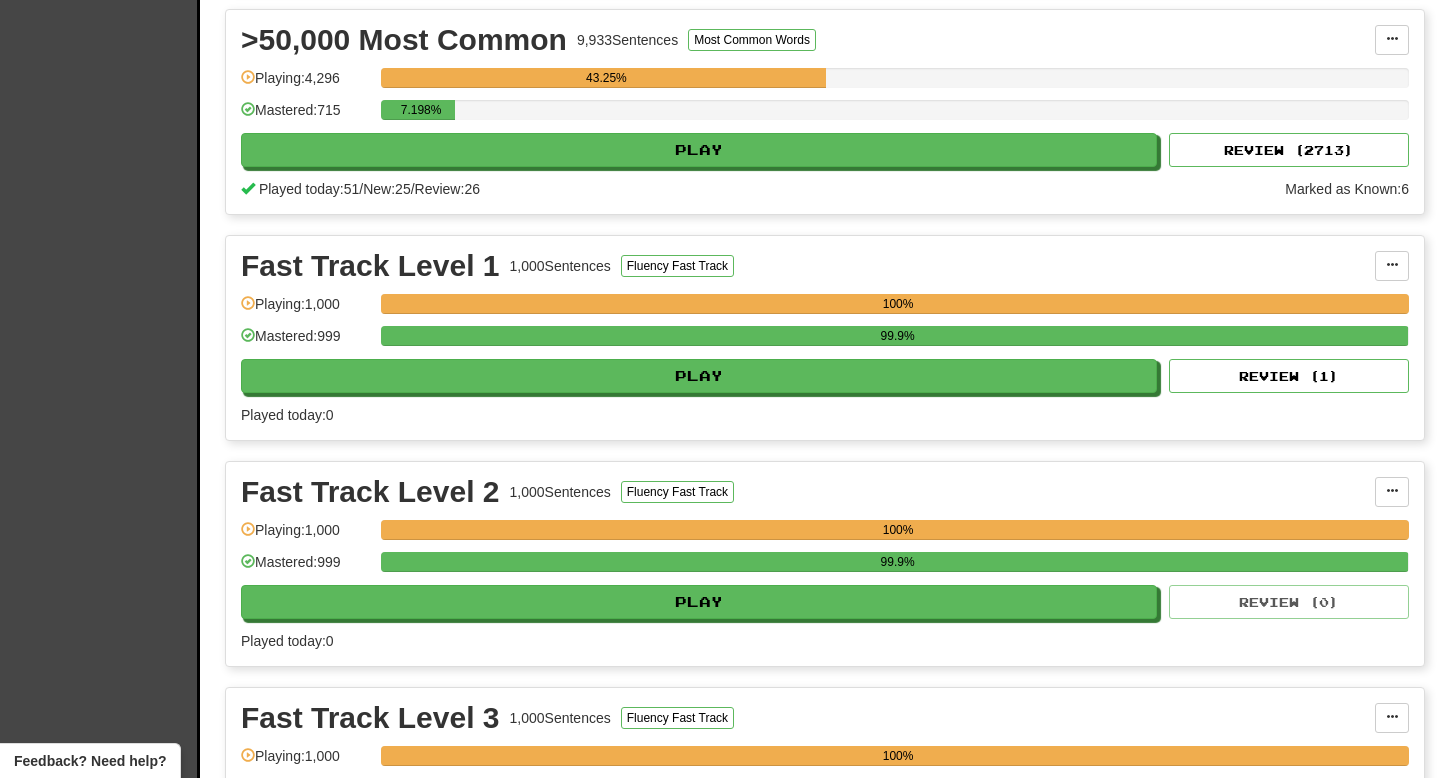 scroll, scrollTop: 700, scrollLeft: 0, axis: vertical 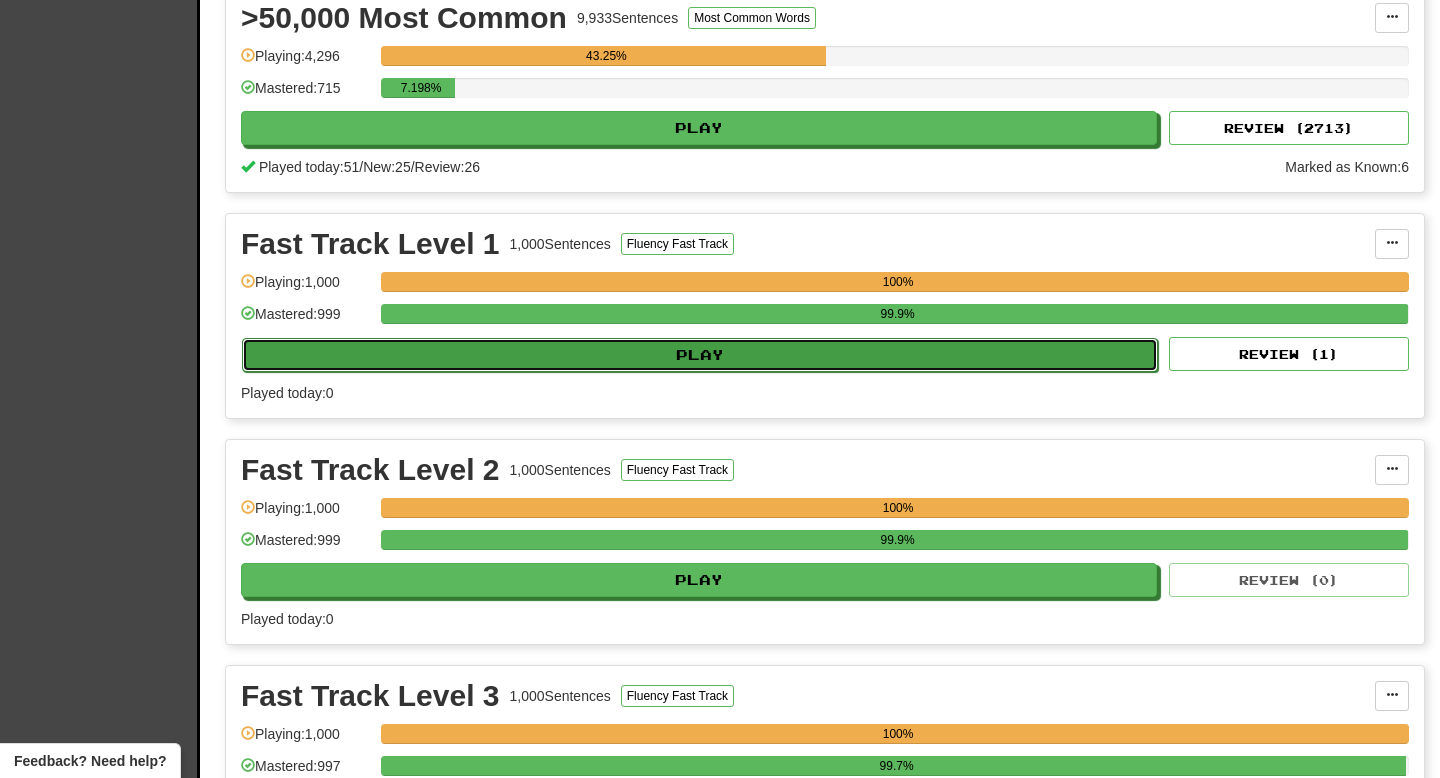 click on "Play" at bounding box center [700, 355] 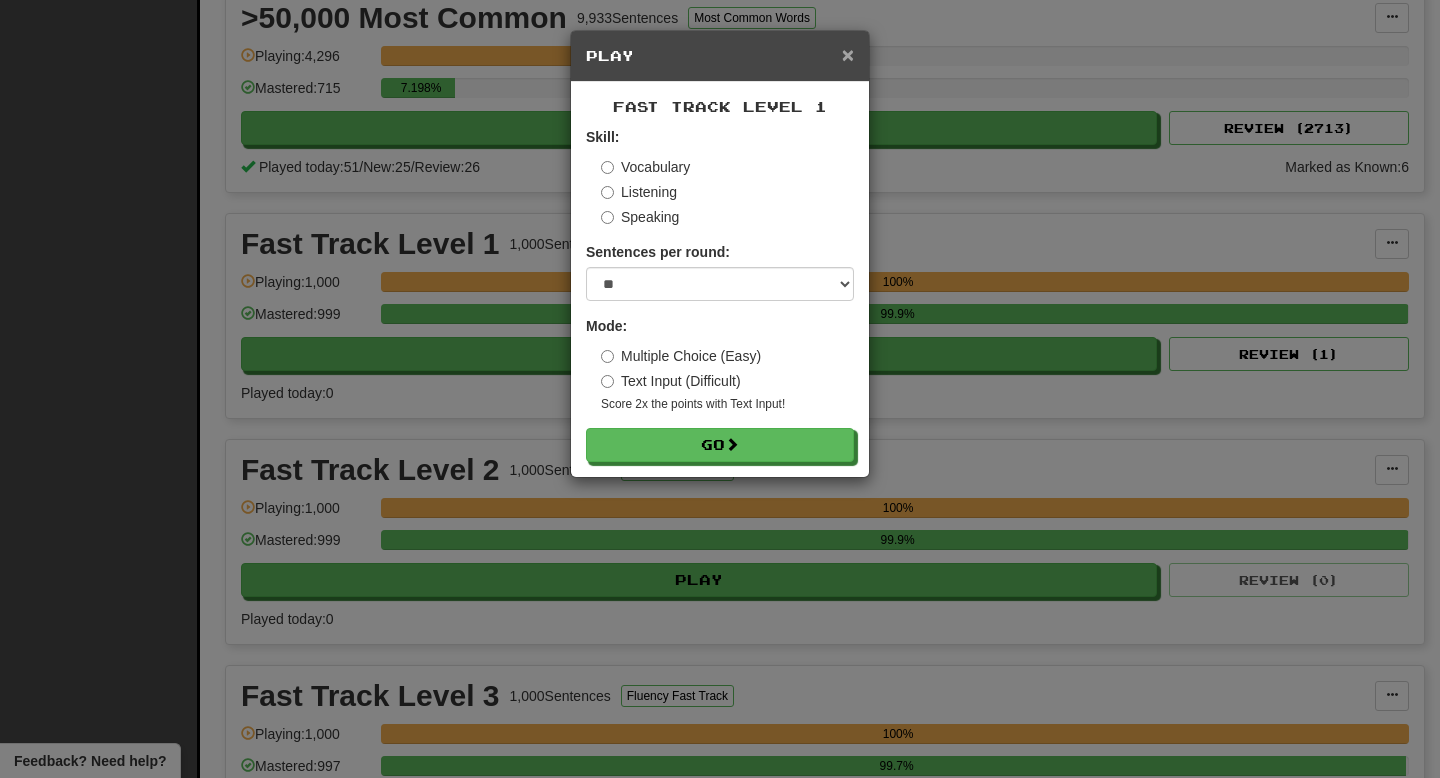 click on "×" at bounding box center (848, 54) 